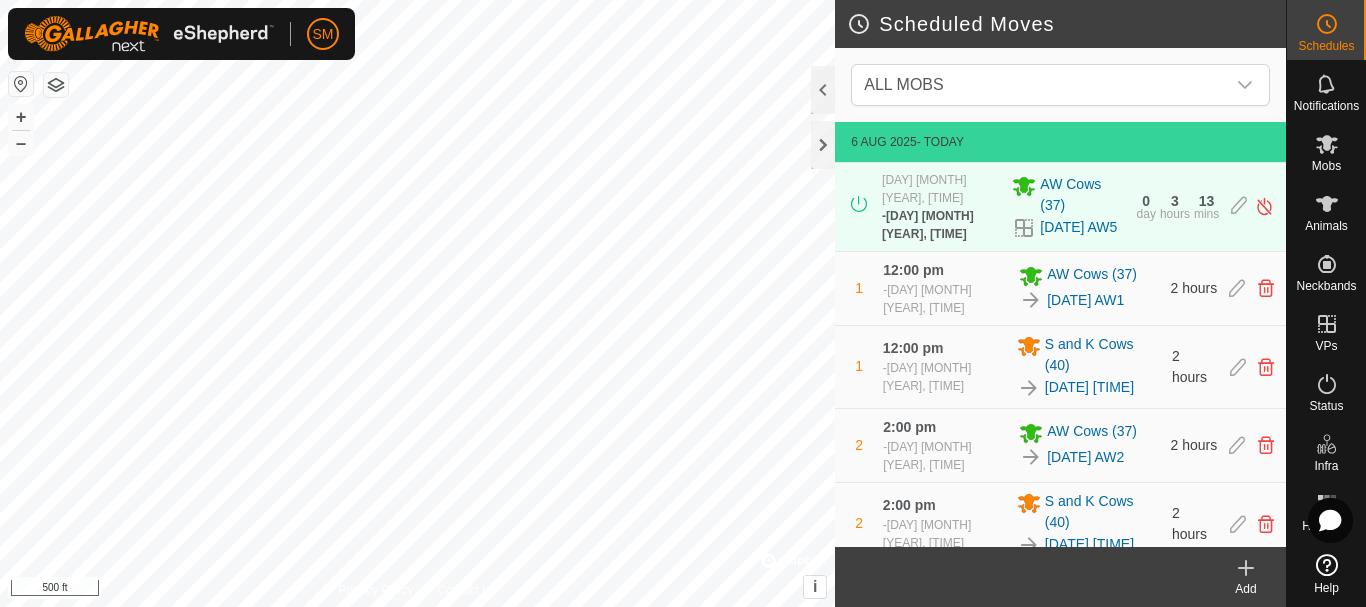 scroll, scrollTop: 0, scrollLeft: 0, axis: both 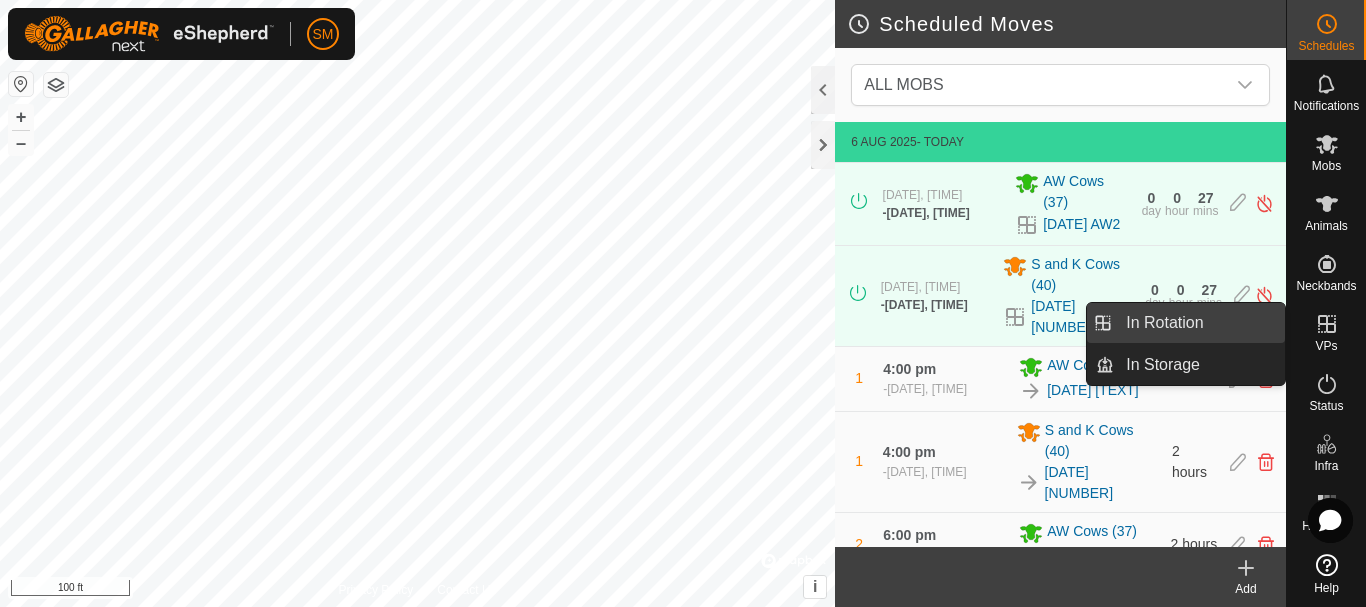 click on "In Rotation" at bounding box center [1199, 323] 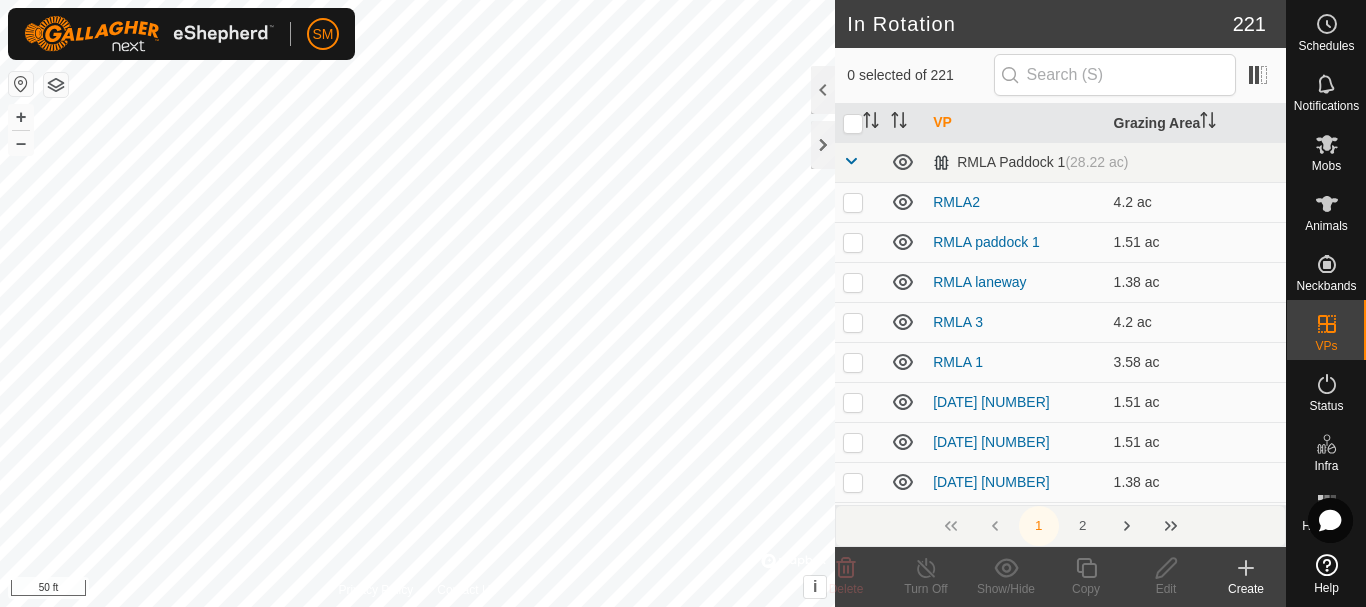 checkbox on "true" 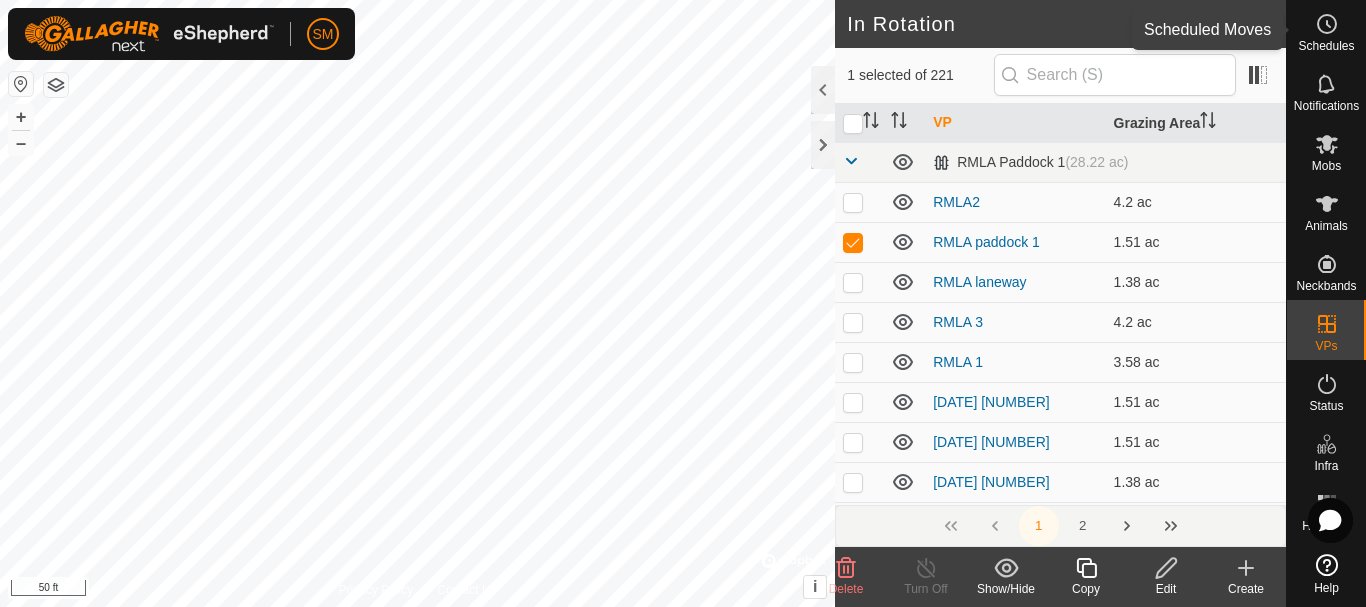 click 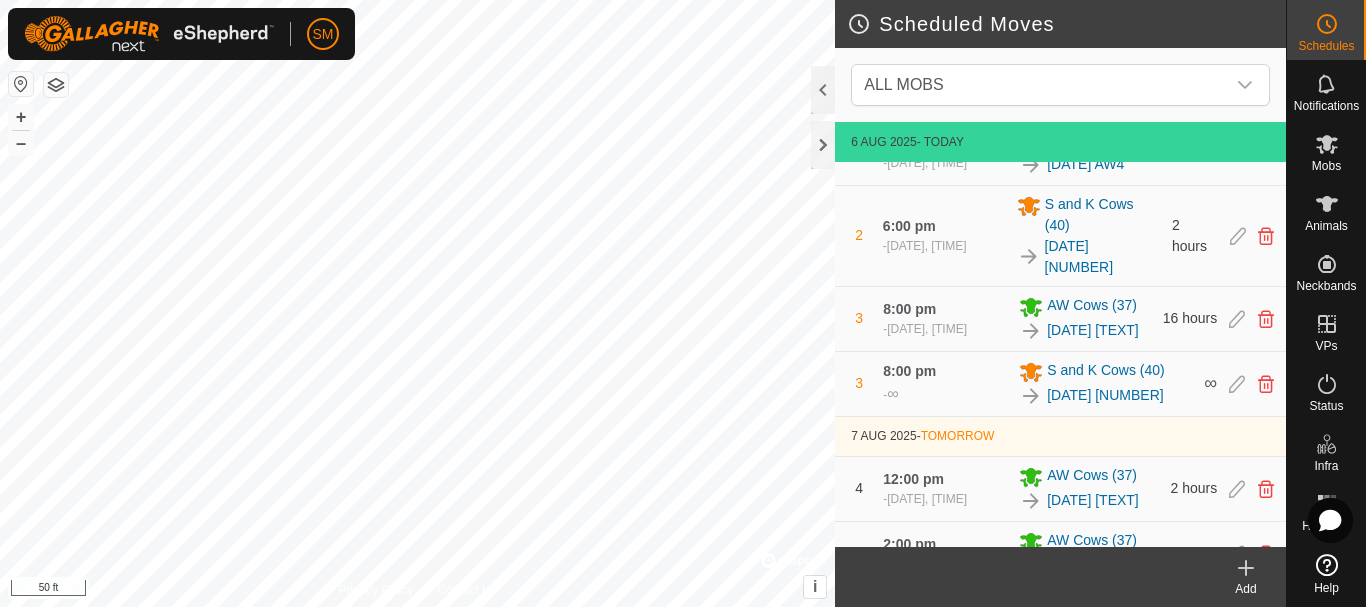 scroll, scrollTop: 400, scrollLeft: 0, axis: vertical 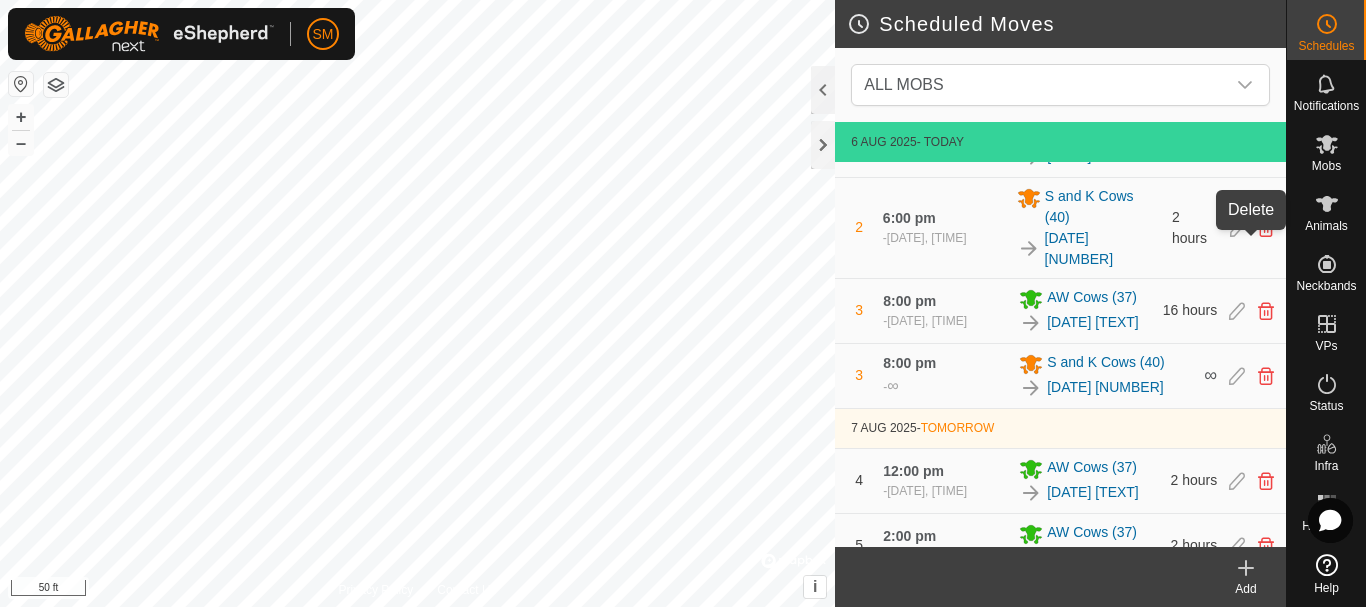 click at bounding box center (1266, 228) 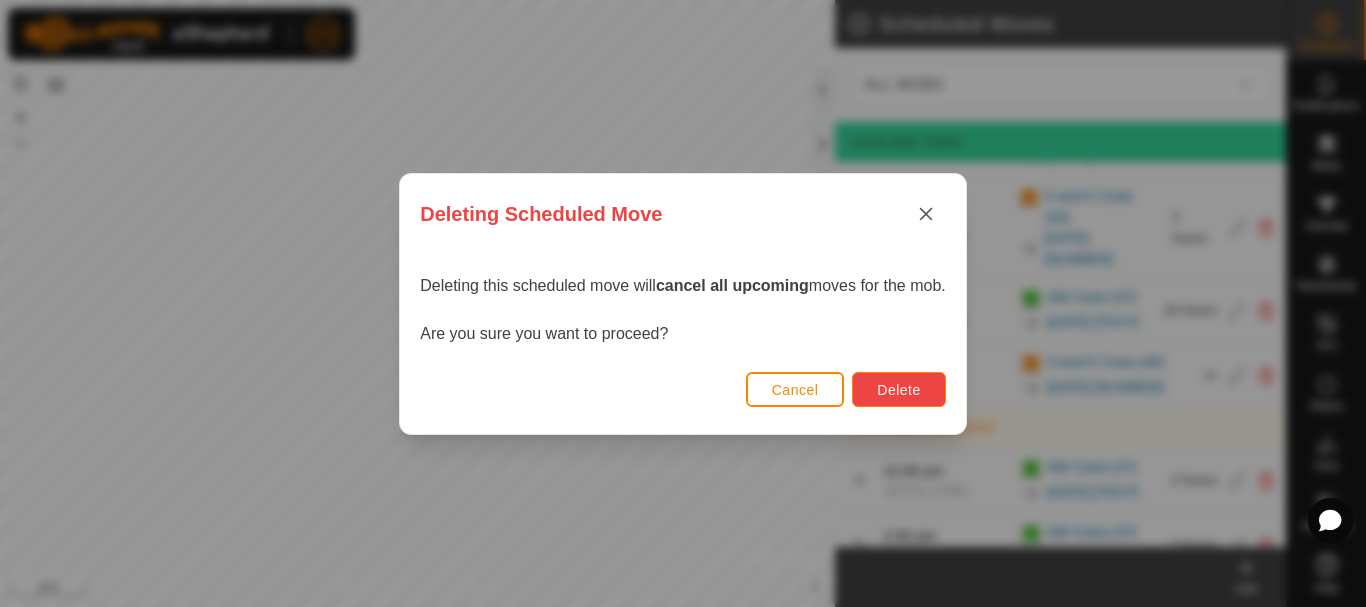 click on "Delete" at bounding box center (898, 389) 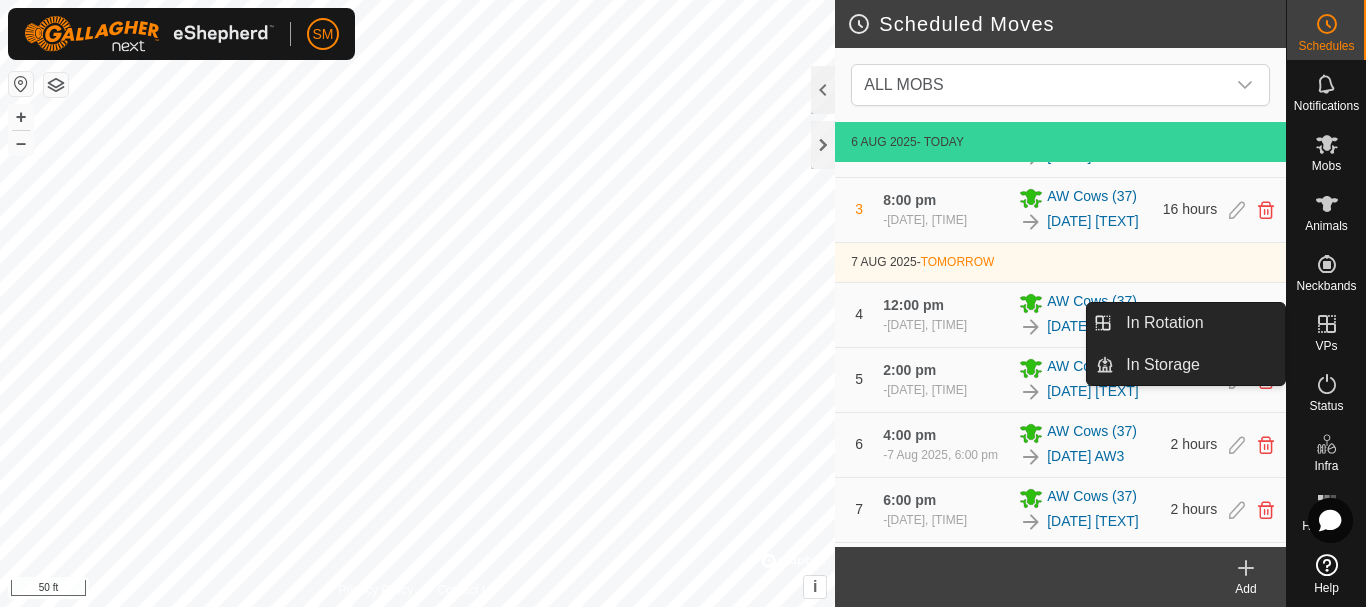 click on "In Rotation" at bounding box center (1199, 323) 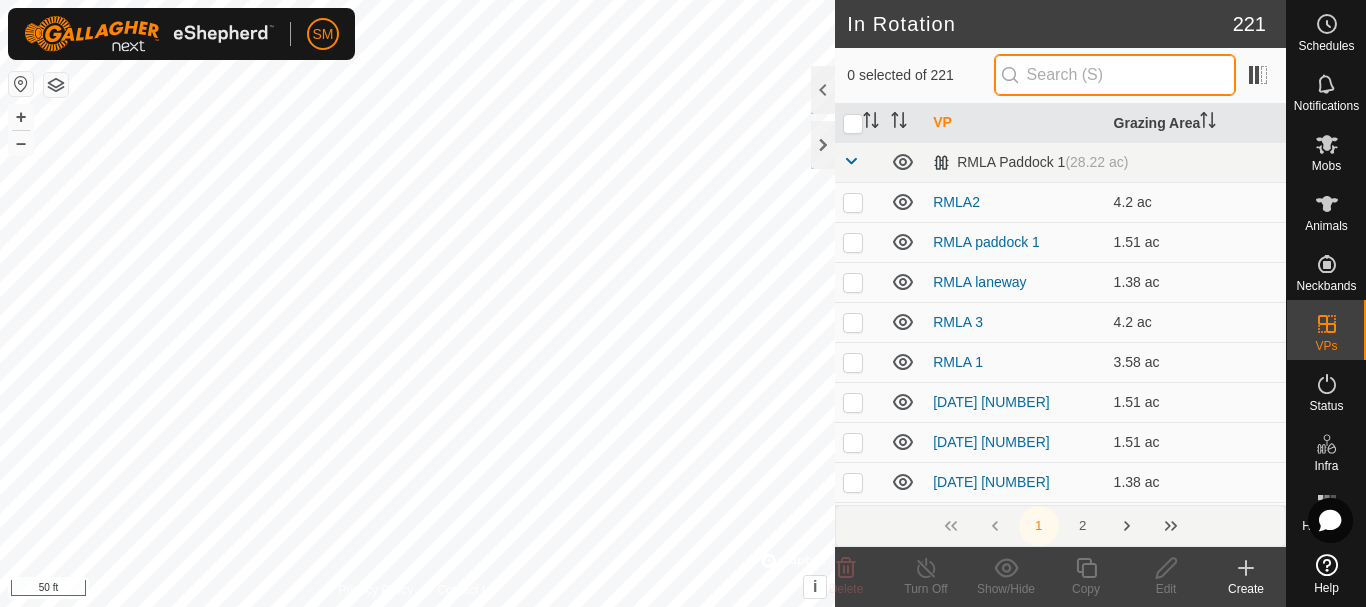 click at bounding box center (1115, 75) 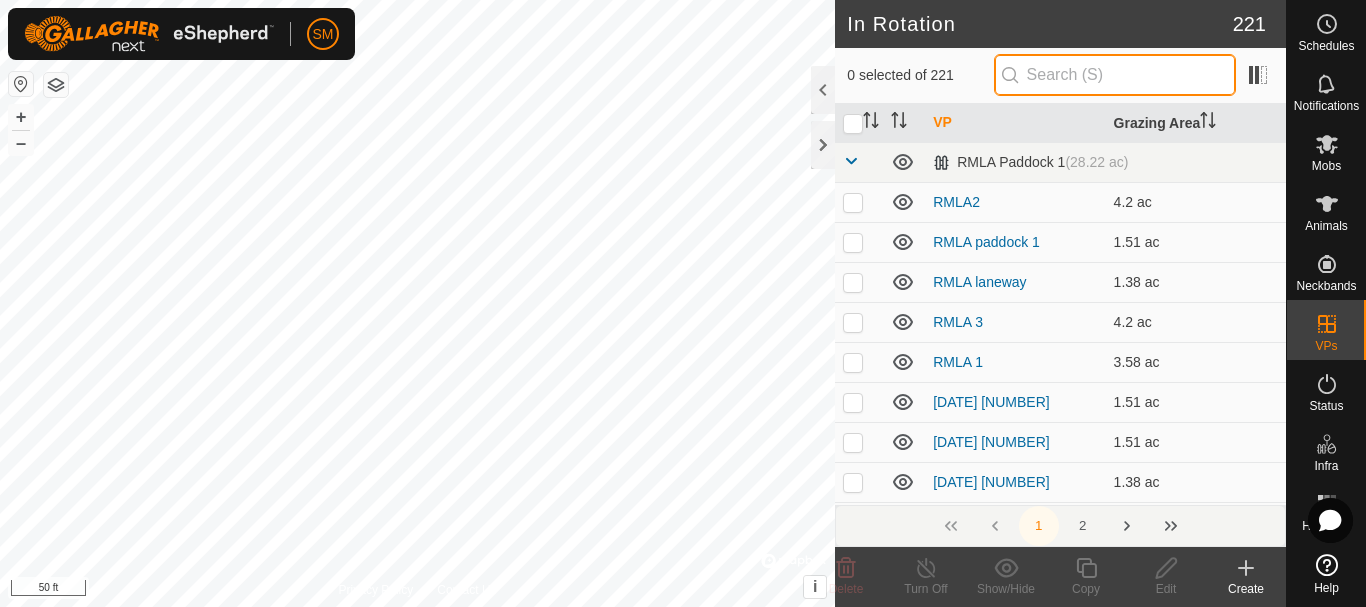type on "v" 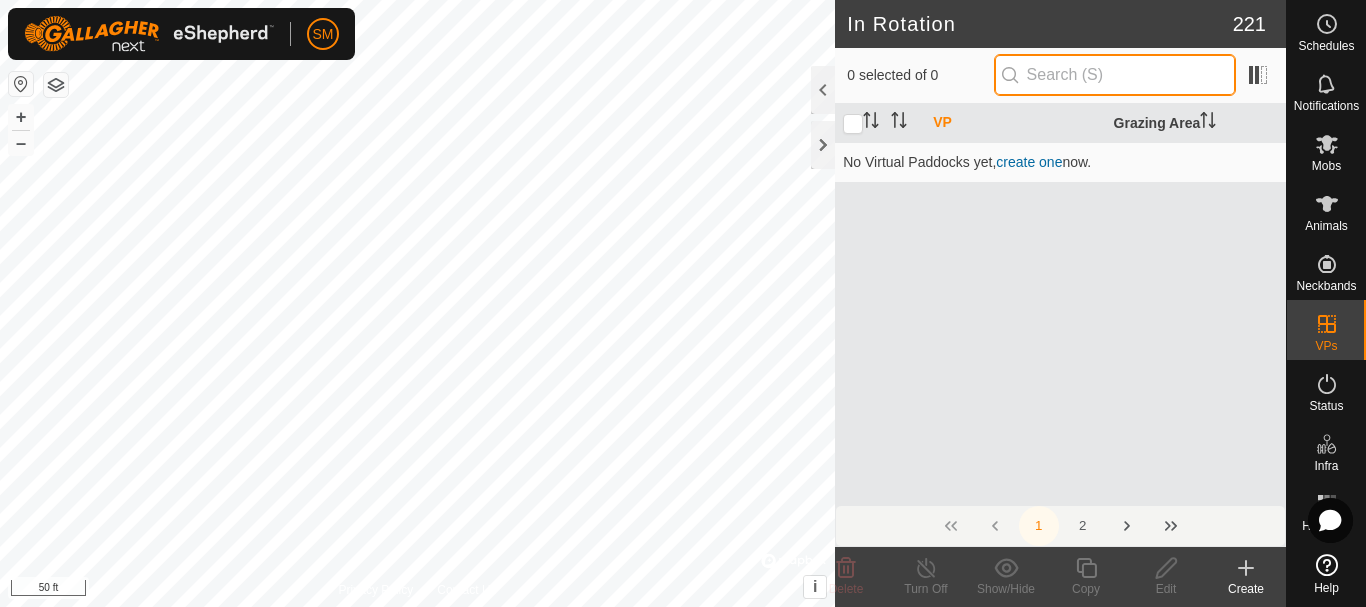 paste on "[DATE] AW" 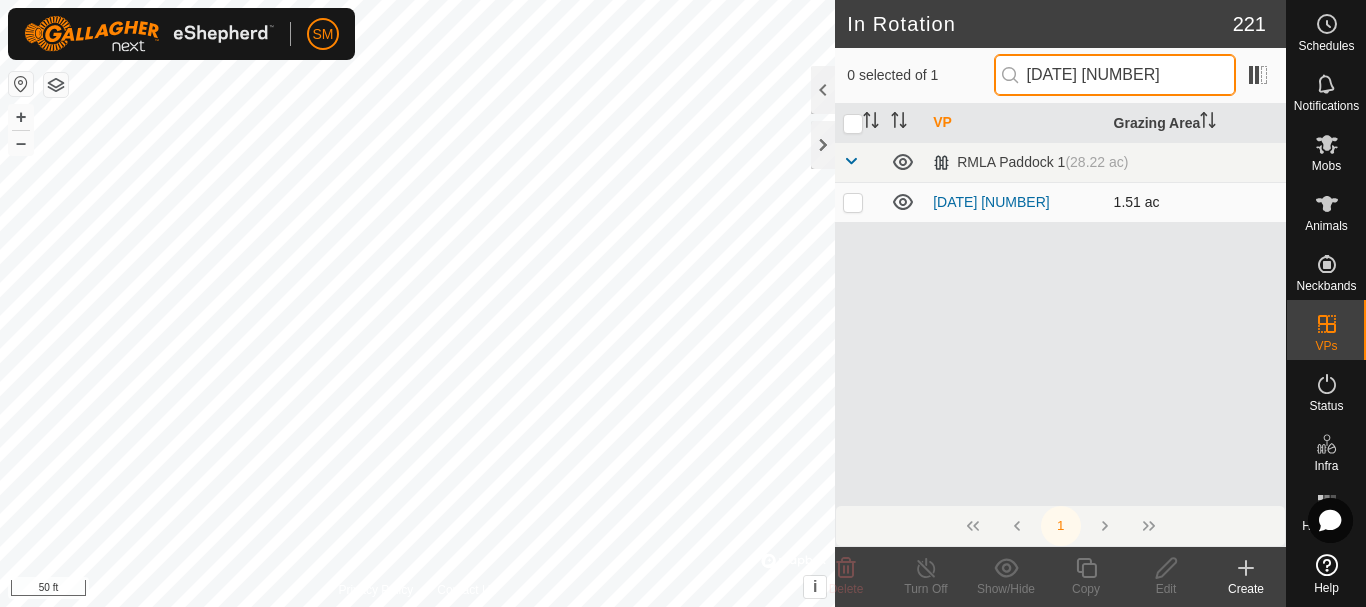 type on "[DATE] 4" 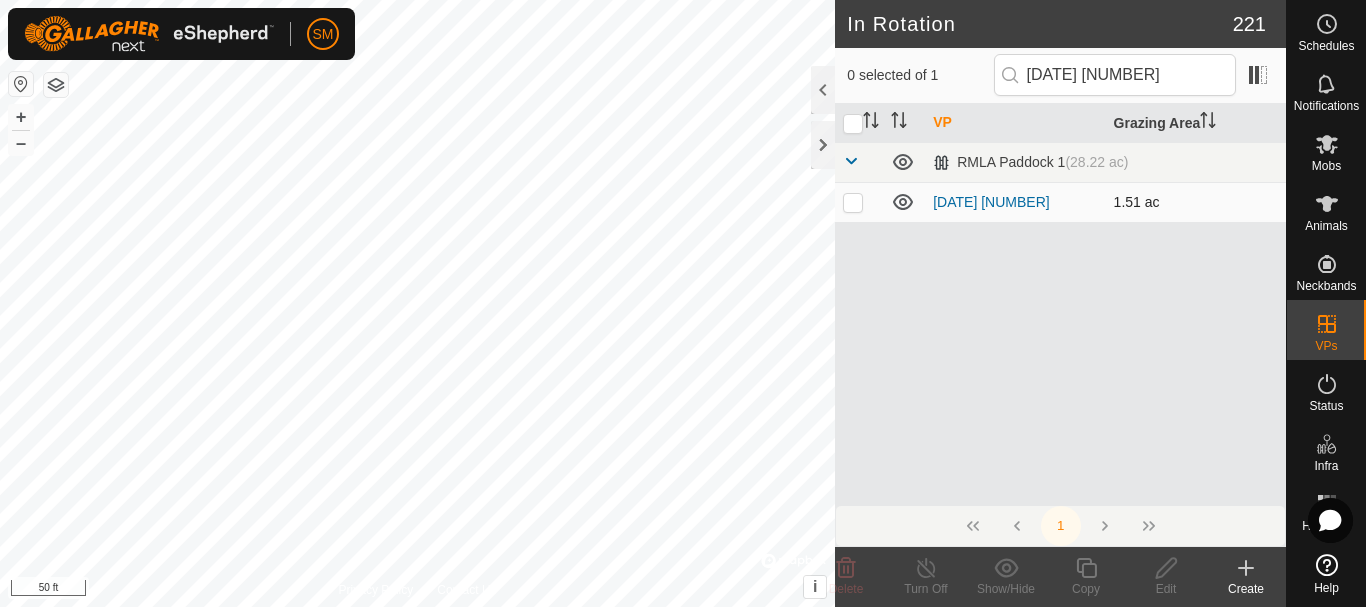 click at bounding box center [853, 202] 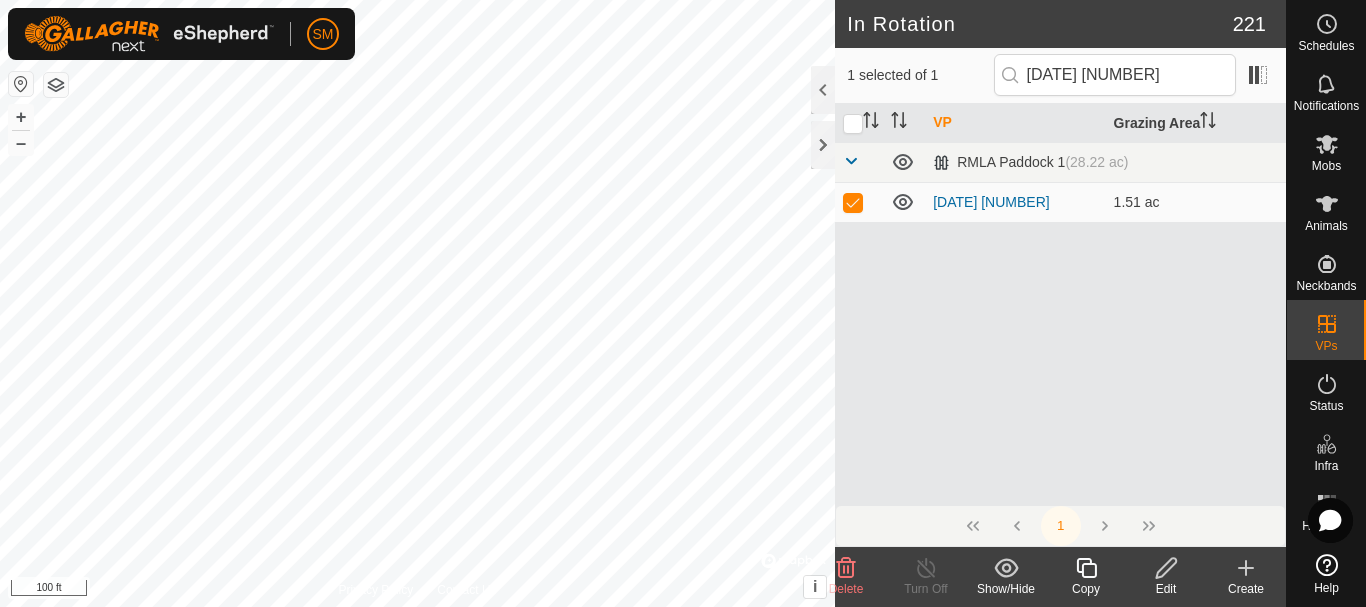 click 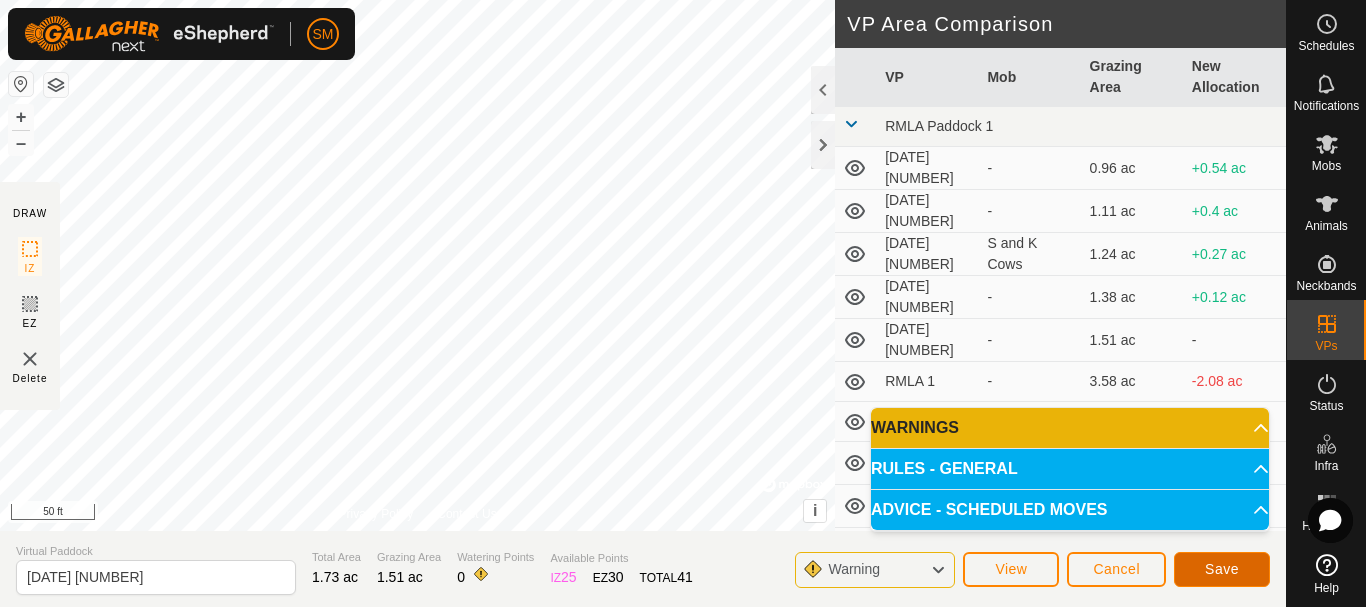 click on "Save" 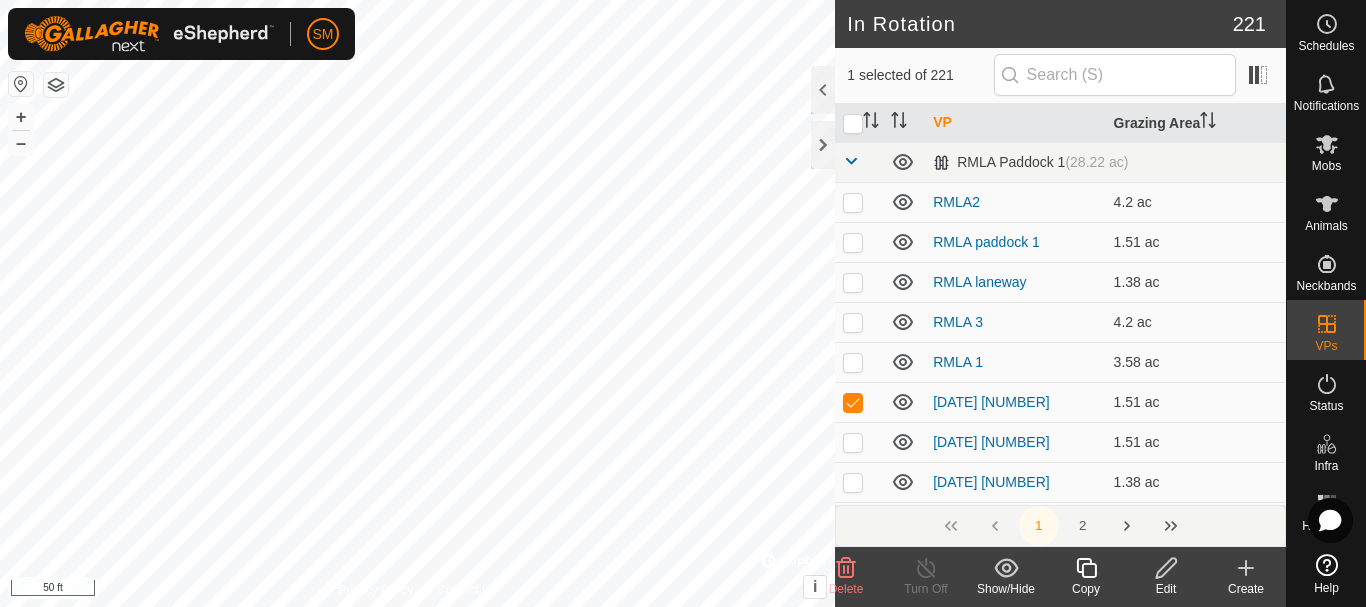 click 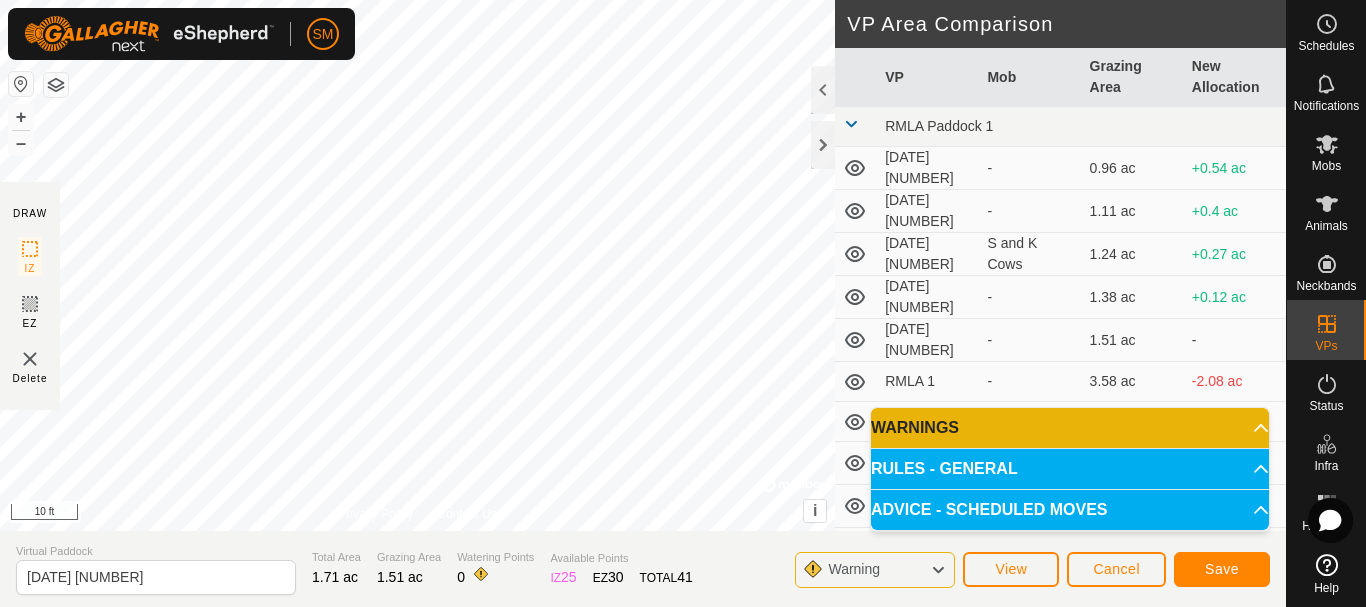click on "DRAW IZ EZ Delete Privacy Policy Contact Us + – ⇧ i ©  Mapbox , ©  OpenStreetMap ,  Improve this map 10 ft VP Area Comparison     VP   Mob   Grazing Area   New Allocation  RMLA Paddock 1  2025-08-05 5  -  0.96 ac  +0.54 ac  2025-08-06 1  -  1.11 ac  +0.4 ac  2025-08-06 2   S and K Cows   1.24 ac  +0.27 ac  2025-08-06 3  -  1.38 ac  +0.12 ac  2025-08-06 4  -  1.51 ac   -   RMLA 1  -  3.58 ac  -2.08 ac  RMLA 3  -  4.2 ac  -2.69 ac  RMLA laneway  -  1.38 ac  +0.12 ac  RMLA paddock 1  -  1.51 ac   -   RMLA2  -  4.2 ac  -2.69 ac RMLA Paddock 5  2025-07-21 1  -  1.98 ac  -0.47 ac  2025-07-21 2  -  2.1 ac  -0.59 ac  2025-07-21 3  -  2.25 ac  -0.74 ac  2025-07-21 4  -  2.37 ac  -0.86 ac  2025-07-21 5  -  1.85 ac  -0.35 ac  2025-07-22 1  -  1.98 ac  -0.47 ac  2025-07-22 2  -  2.1 ac  -0.59 ac  2025-07-22 3  -  2.22 ac  -0.72 ac  2025-07-22 4  -  2.35 ac  -0.84 ac  2025-07-22 5  -  1.51 ac   -   2025-07-23  -  1.98 ac  -0.47 ac  2025-07-23 1  -  1.63 ac  -0.12 ac  2025-07-23 2  -  1.73 ac  -0.22 ac  2025-07-23 3" 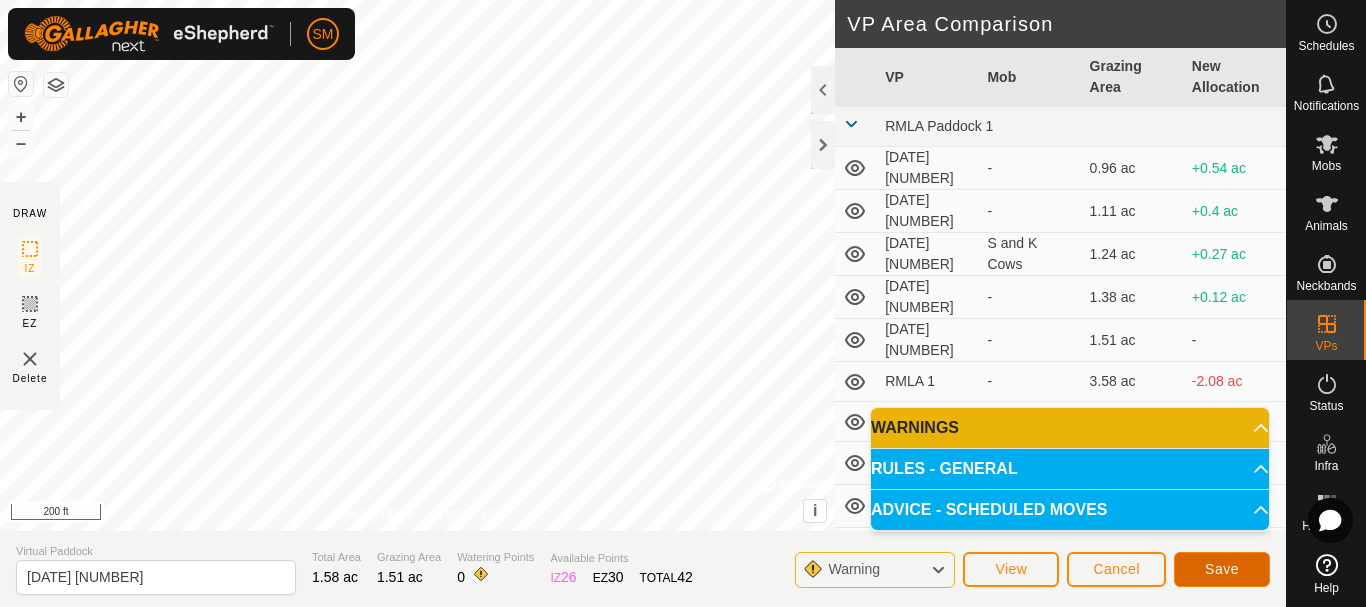 click on "Save" 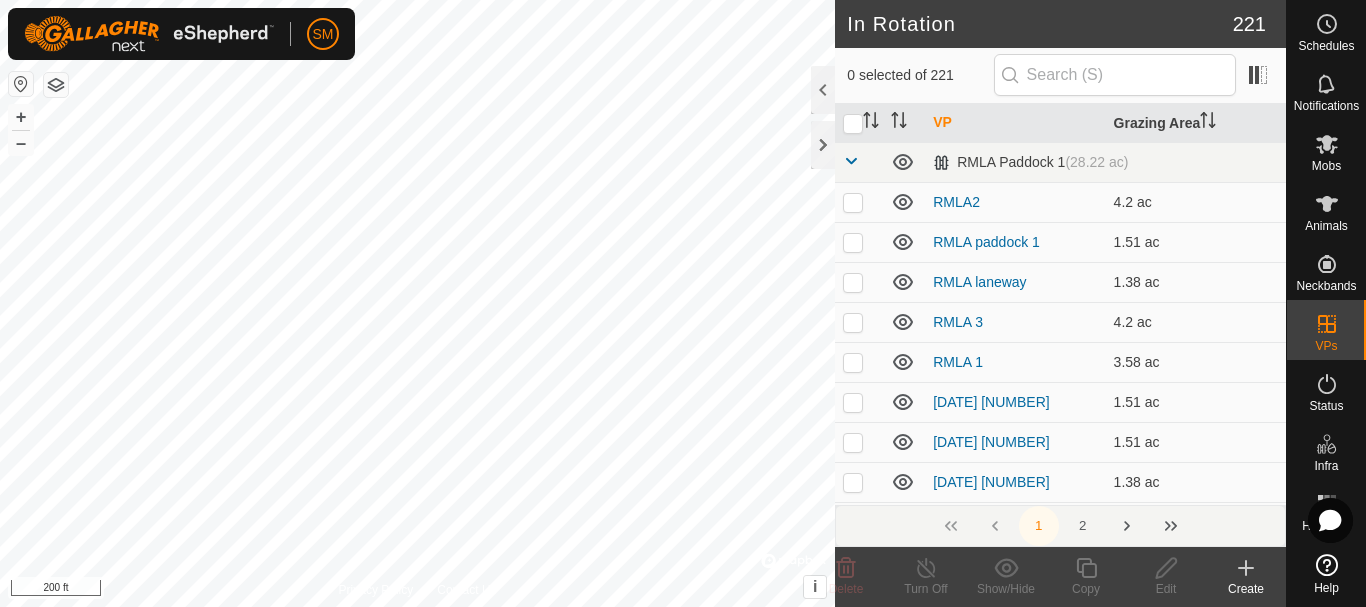 click 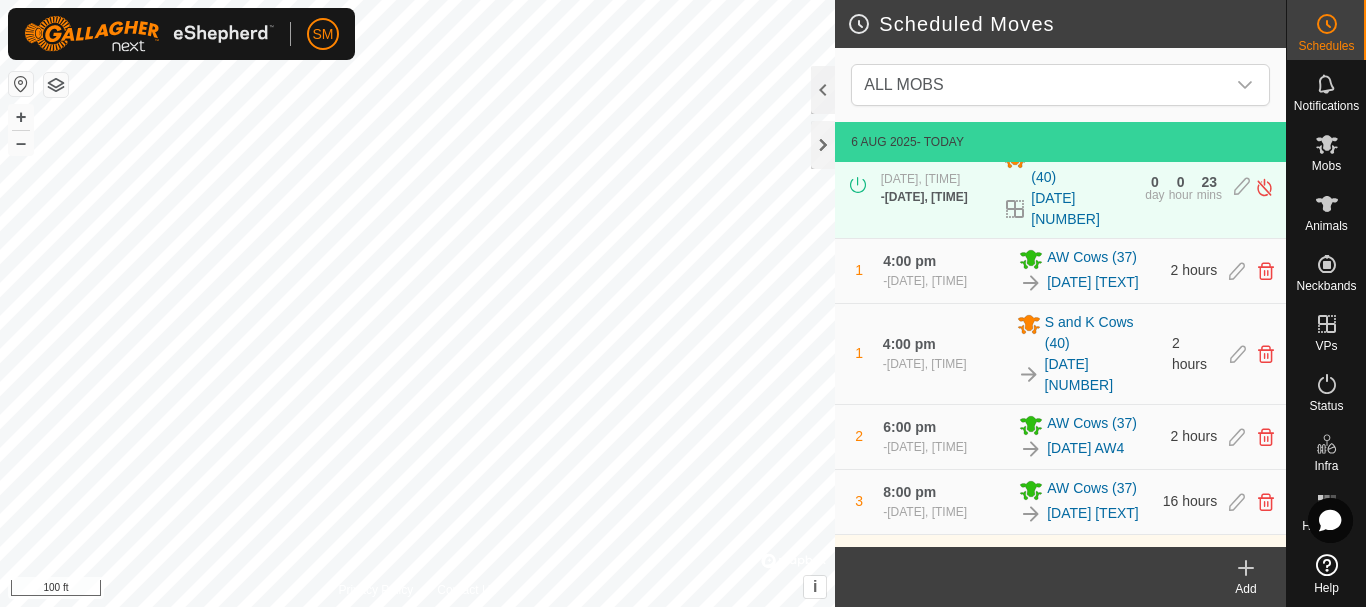 scroll, scrollTop: 100, scrollLeft: 0, axis: vertical 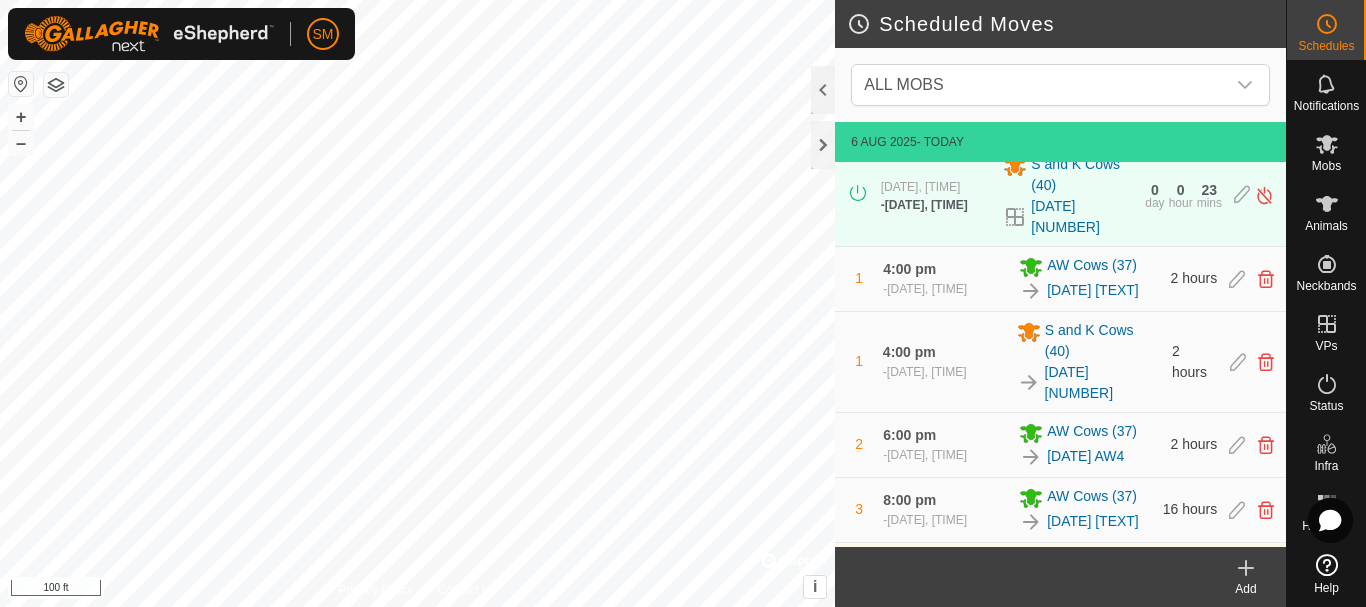click 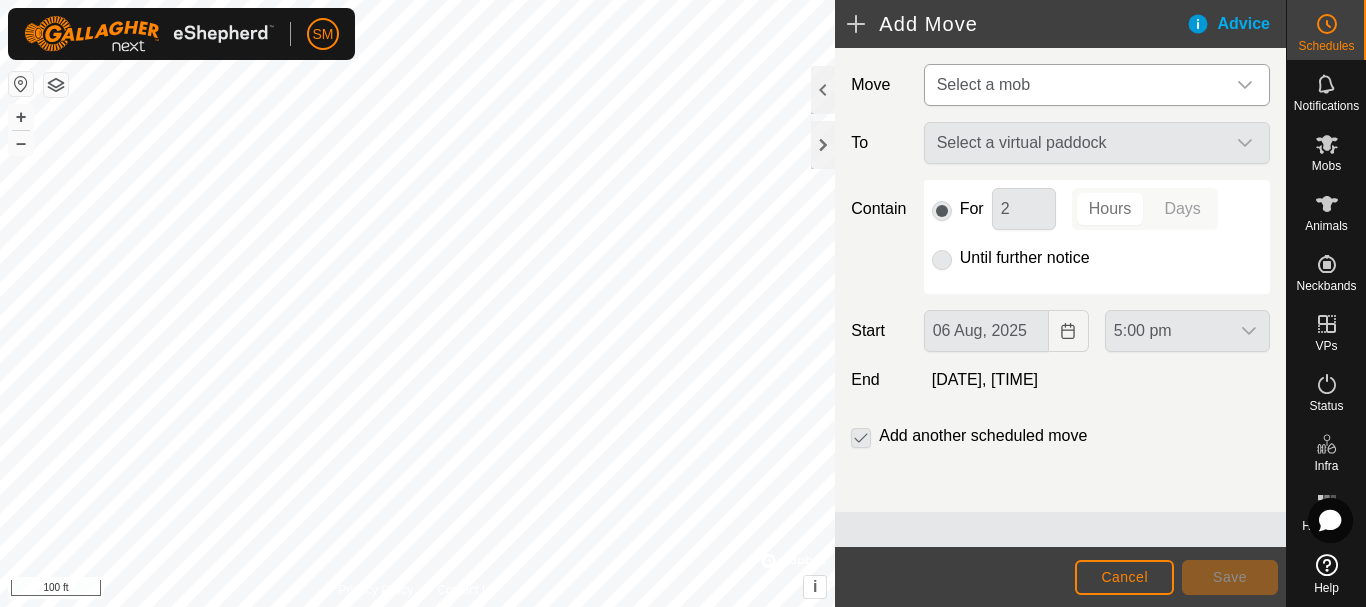 click on "Select a mob" at bounding box center (1077, 85) 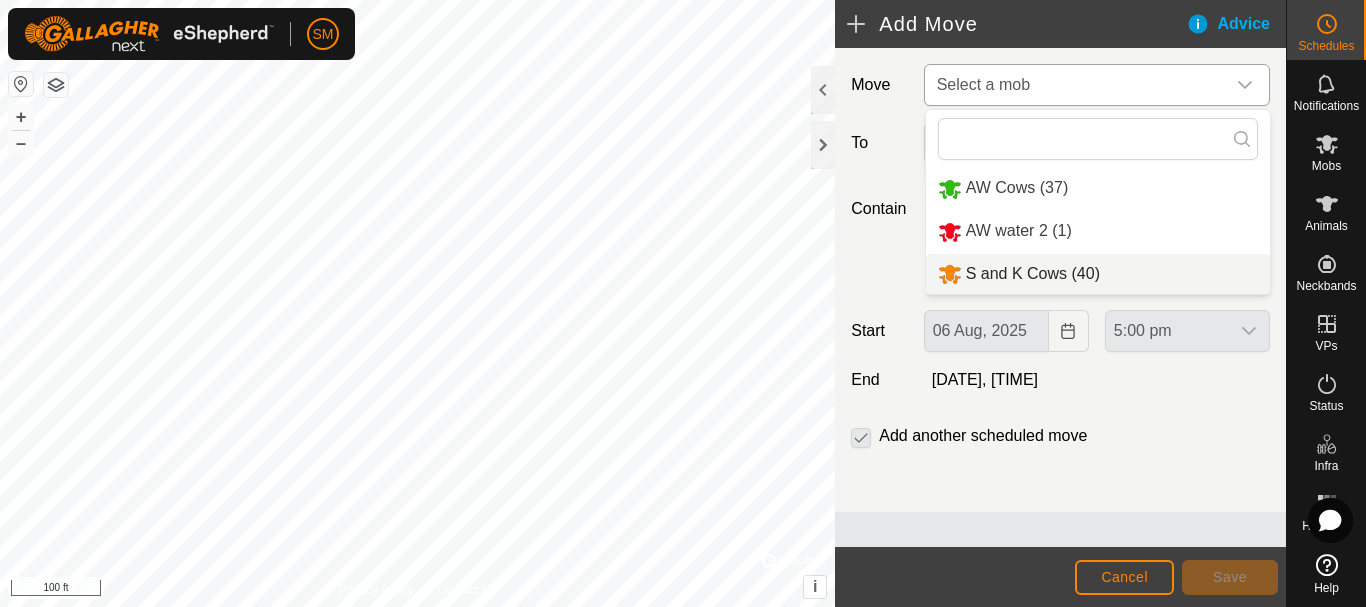 click on "S and K Cows (40)" at bounding box center (1098, 274) 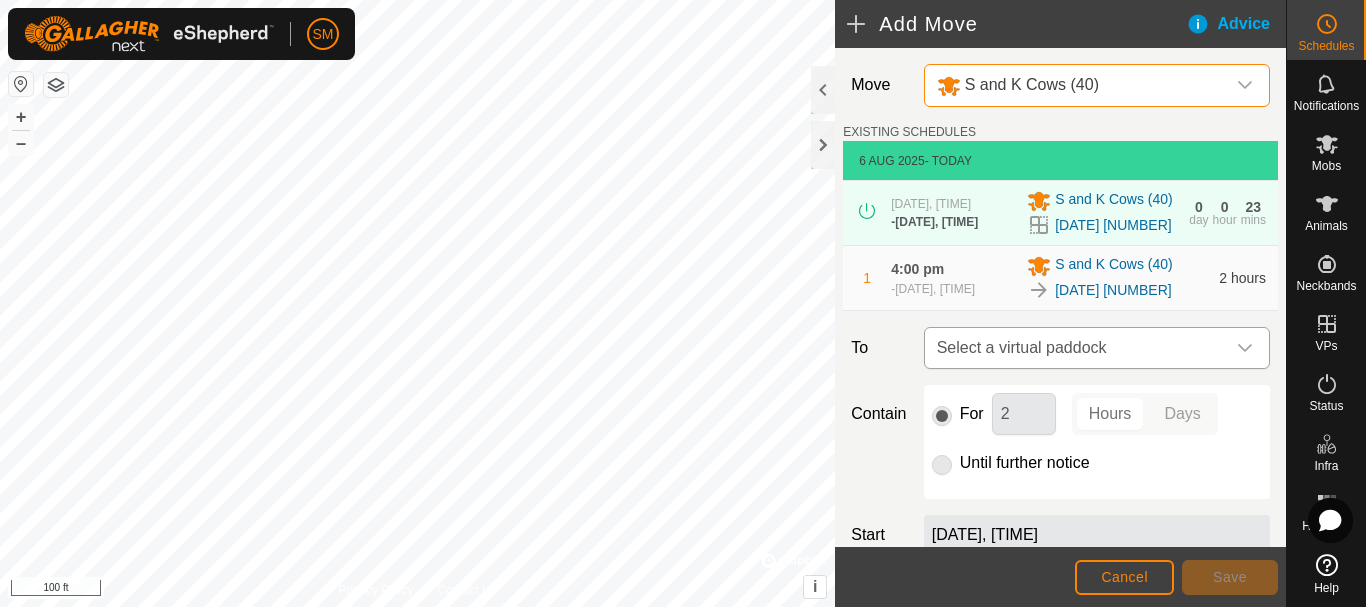 click 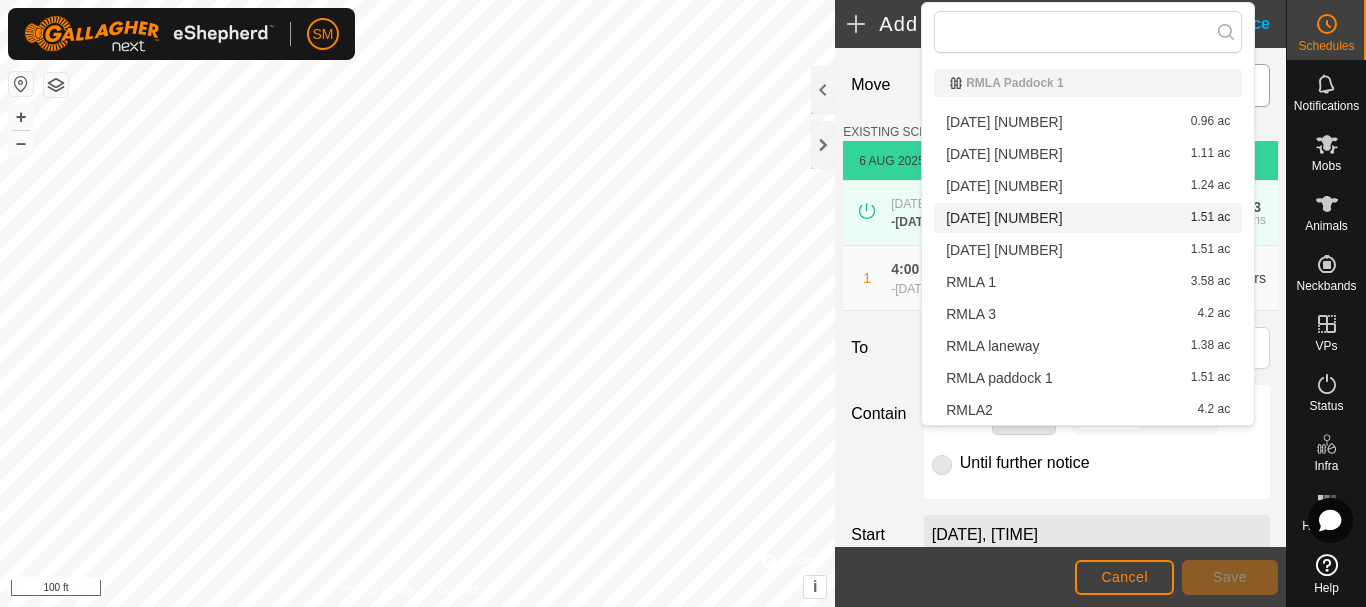click on "2025-08-06 4  1.51 ac" at bounding box center (1088, 218) 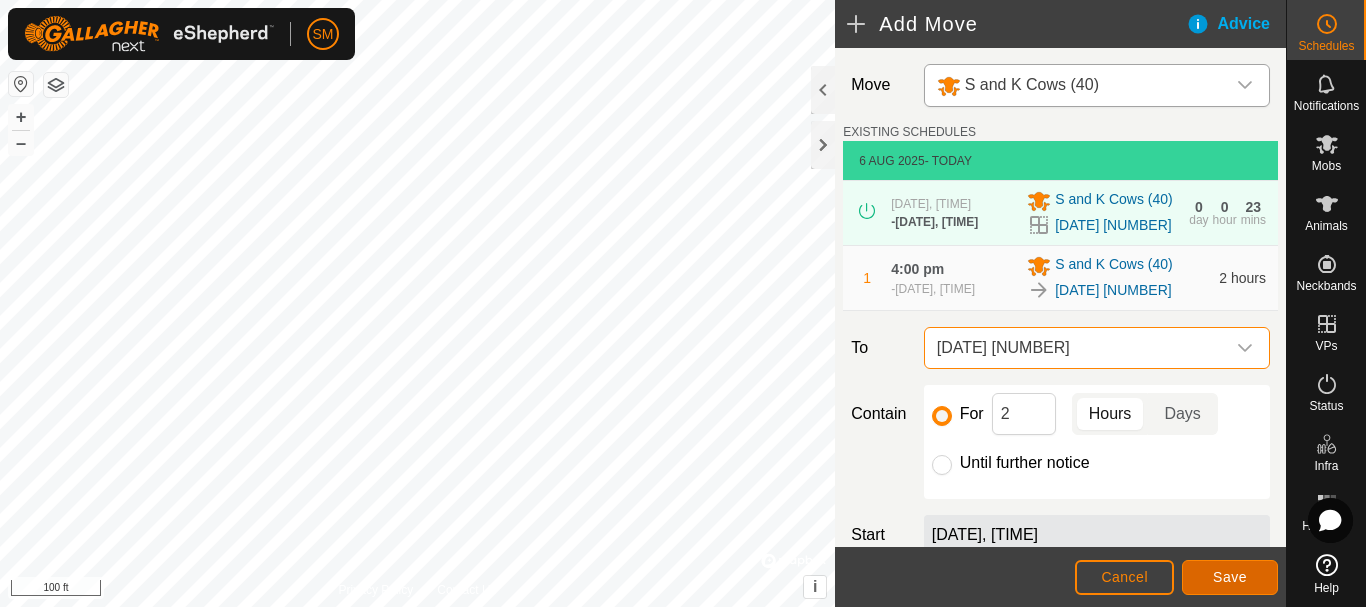 click on "Save" 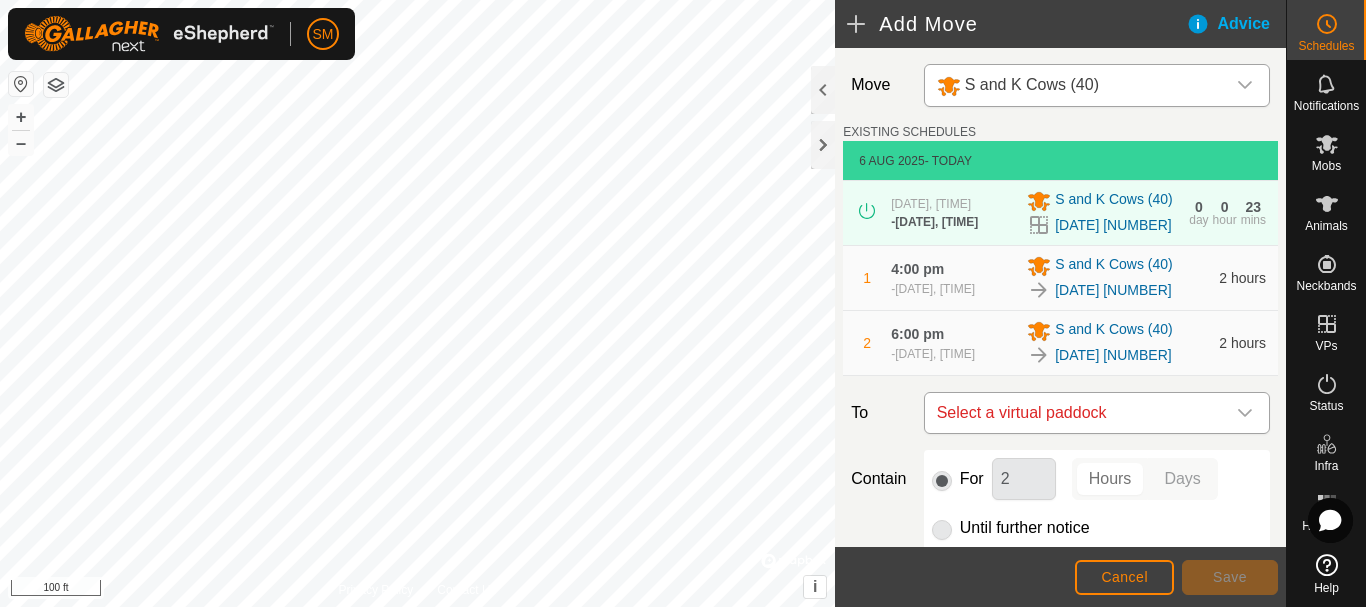 click 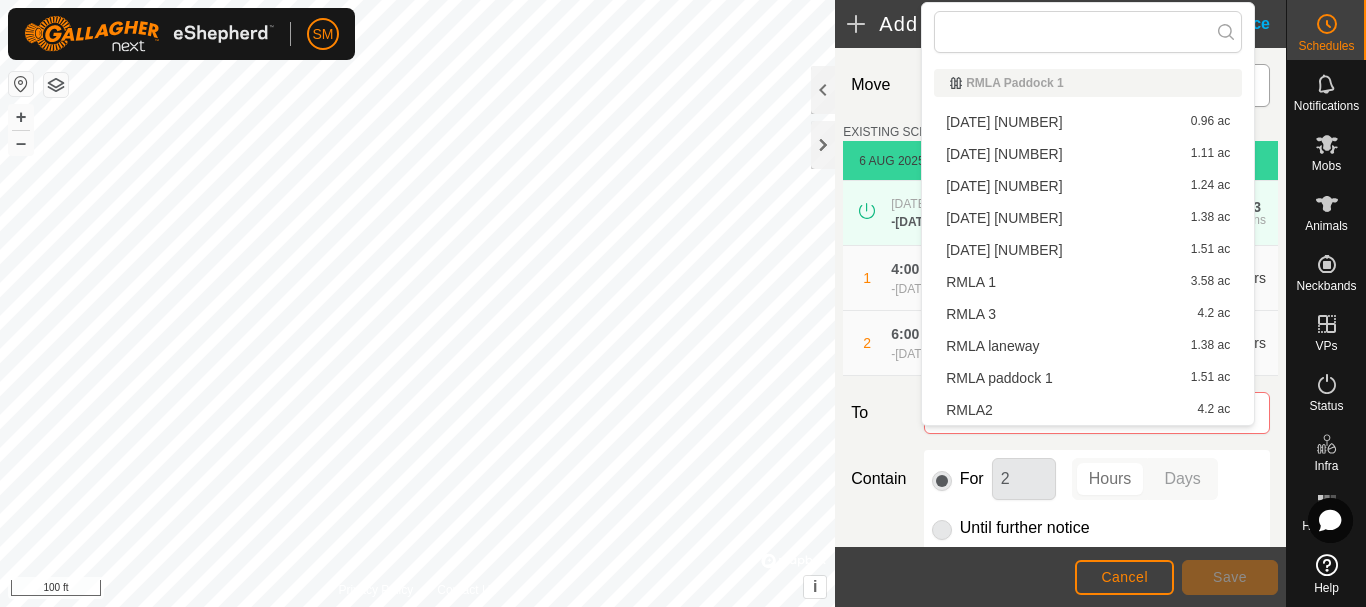 click on "2025-08-06 5  1.51 ac" at bounding box center [1088, 250] 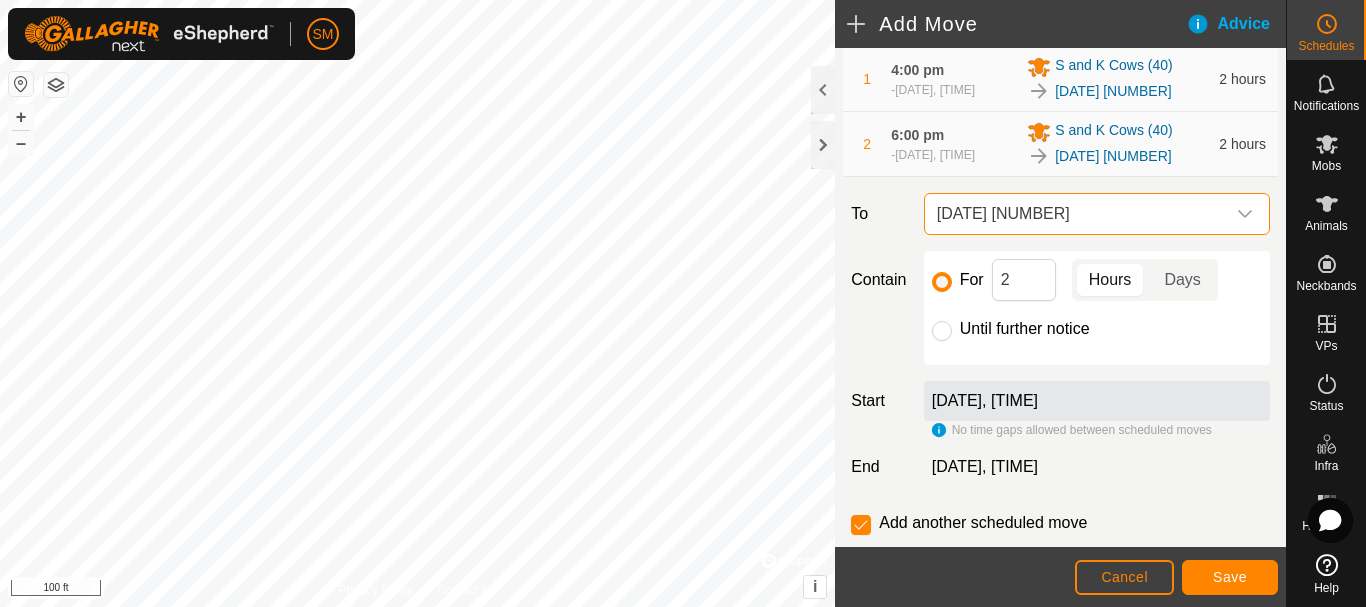 scroll, scrollTop: 200, scrollLeft: 0, axis: vertical 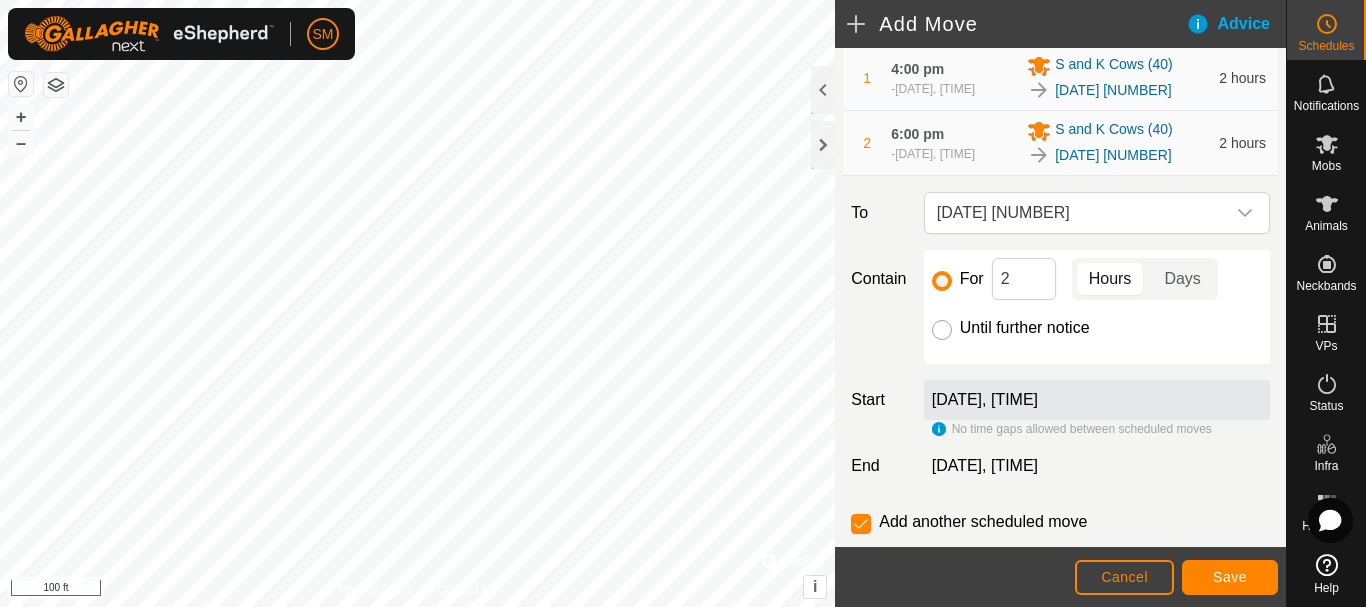 click on "Until further notice" at bounding box center (942, 330) 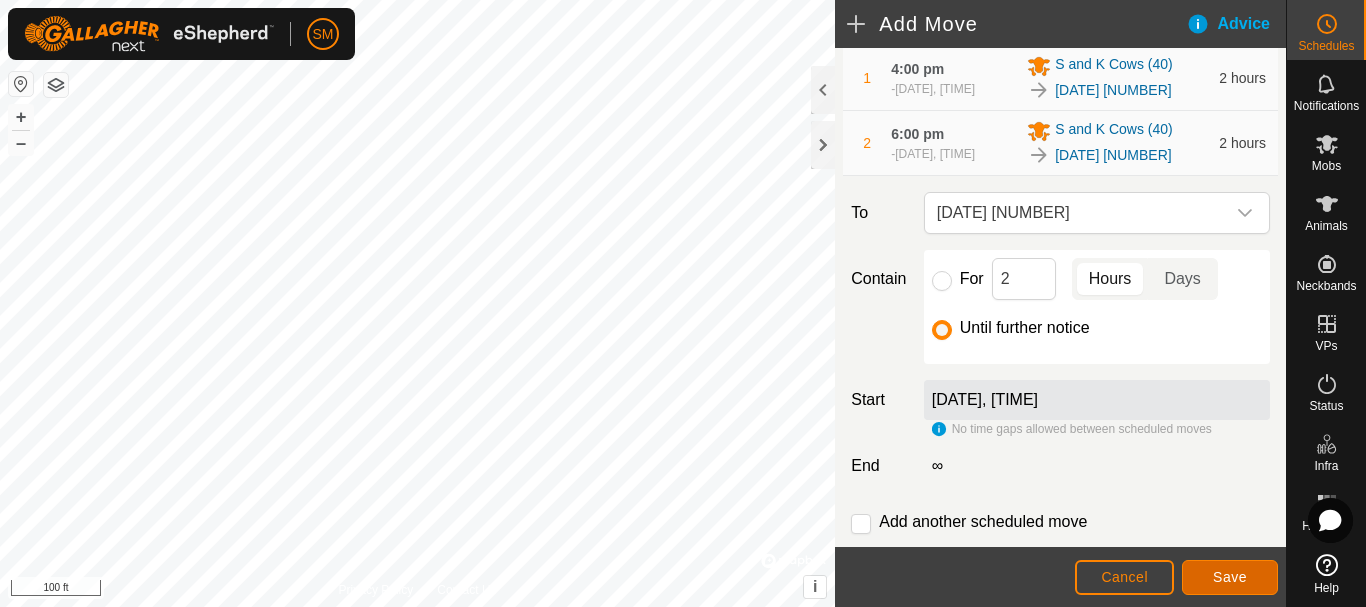 click on "Save" 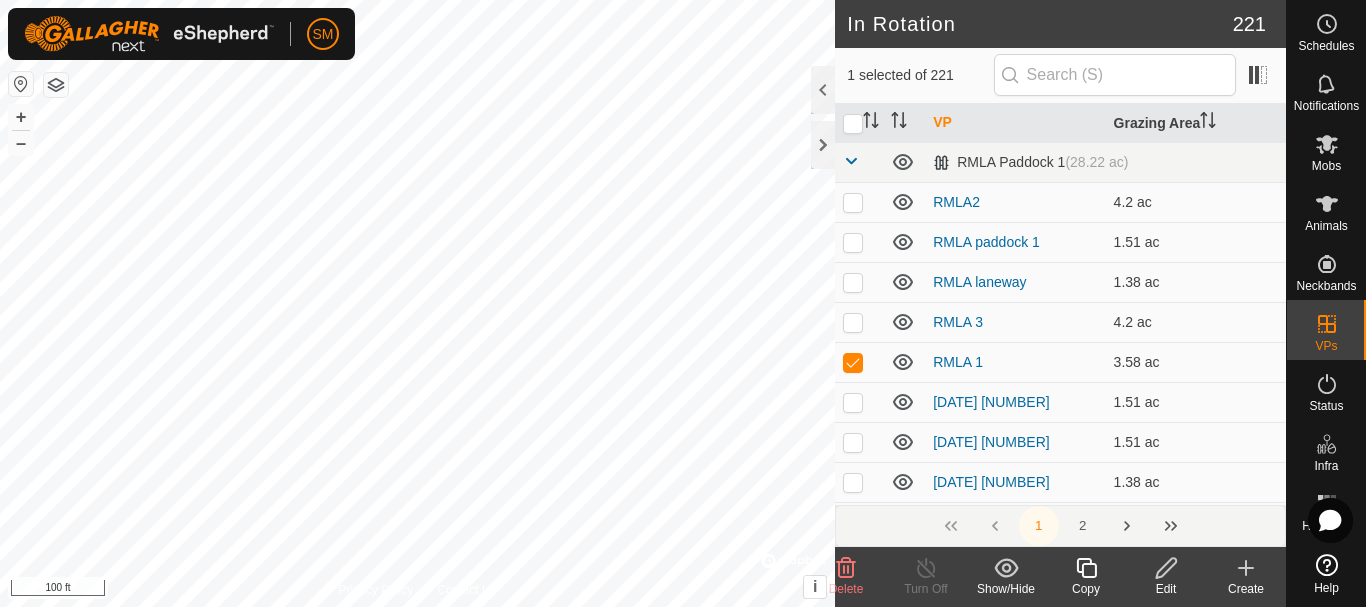 click 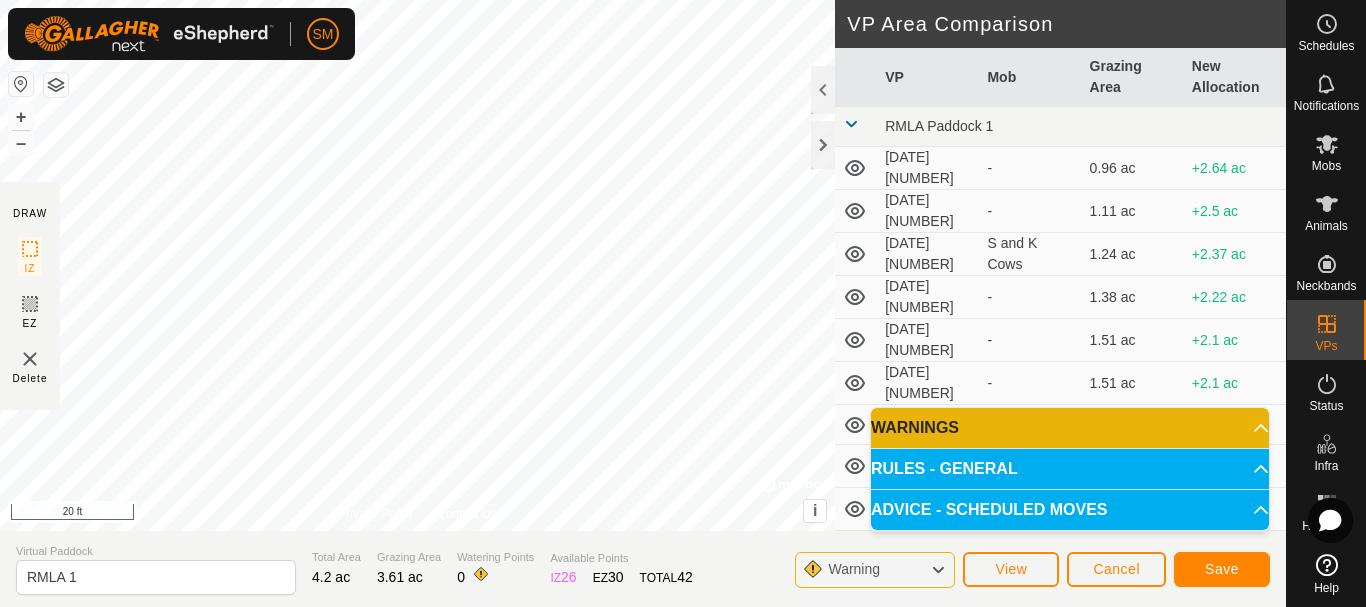 click on "SM Schedules Notifications Mobs Animals Neckbands VPs Status Infra Heatmap Help DRAW IZ EZ Delete Privacy Policy Contact Us Segment length must be longer than 5 m  (Current: 1.9 m) . + – ⇧ i ©  Mapbox , ©  OpenStreetMap ,  Improve this map 20 ft VP Area Comparison     VP   Mob   Grazing Area   New Allocation  RMLA Paddock 1  2025-08-05 5  -  0.96 ac  +2.64 ac  2025-08-06 1  -  1.11 ac  +2.5 ac  2025-08-06 2   S and K Cows   1.24 ac  +2.37 ac  2025-08-06 3  -  1.38 ac  +2.22 ac  2025-08-06 4  -  1.51 ac  +2.1 ac  2025-08-06 5  -  1.51 ac  +2.1 ac  RMLA 3  -  4.2 ac  -0.59 ac  RMLA laneway  -  1.38 ac  +2.22 ac  RMLA paddock 1  -  1.51 ac  +2.1 ac  RMLA2  -  4.2 ac  -0.59 ac RMLA Paddock 5  2025-07-21 1  -  1.98 ac  +1.63 ac  2025-07-21 2  -  2.1 ac  +1.51 ac  2025-07-21 3  -  2.25 ac  +1.36 ac  2025-07-21 4  -  2.37 ac  +1.24 ac  2025-07-21 5  -  1.85 ac  +1.75 ac  2025-07-22 1  -  1.98 ac  +1.63 ac  2025-07-22 2  -  2.1 ac  +1.51 ac  2025-07-22 3  -  2.22 ac  +1.38 ac  2025-07-22 4  - - - - -" at bounding box center [683, 303] 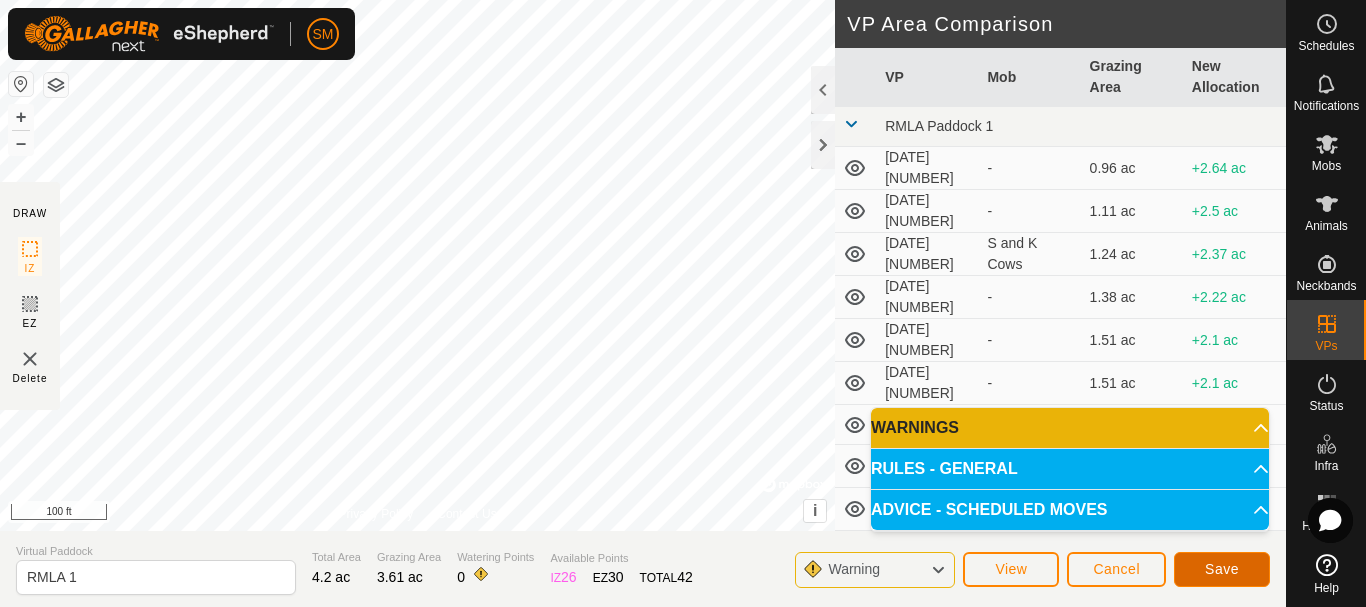 click on "Save" 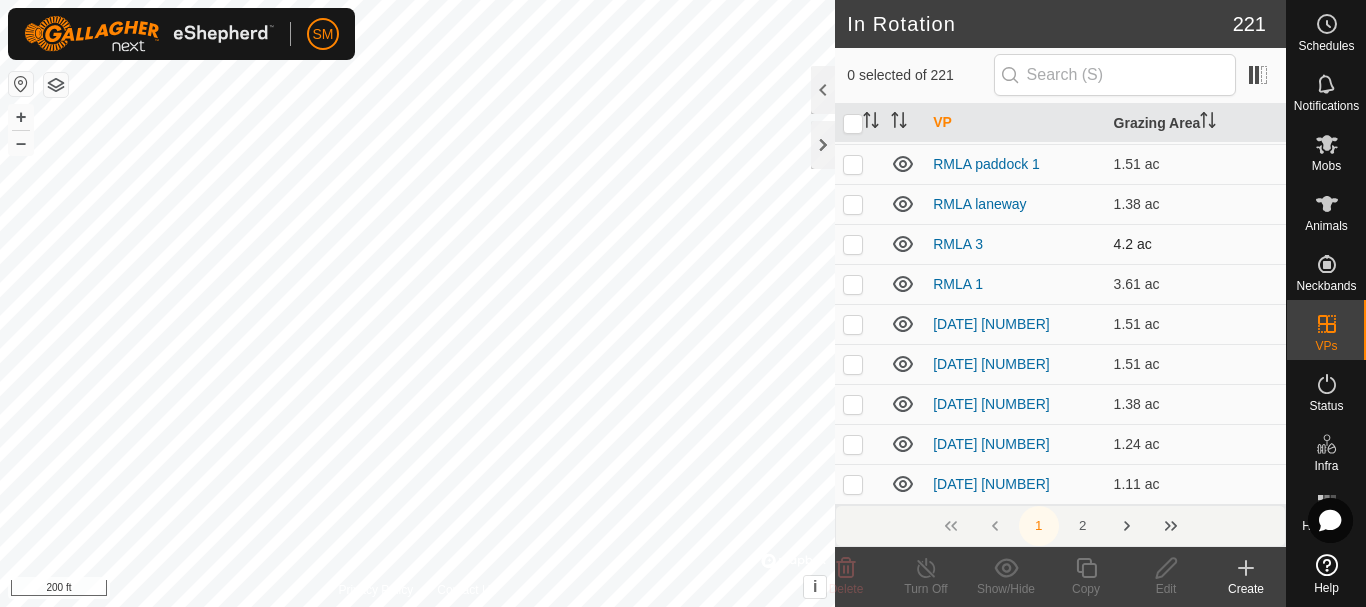 scroll, scrollTop: 100, scrollLeft: 0, axis: vertical 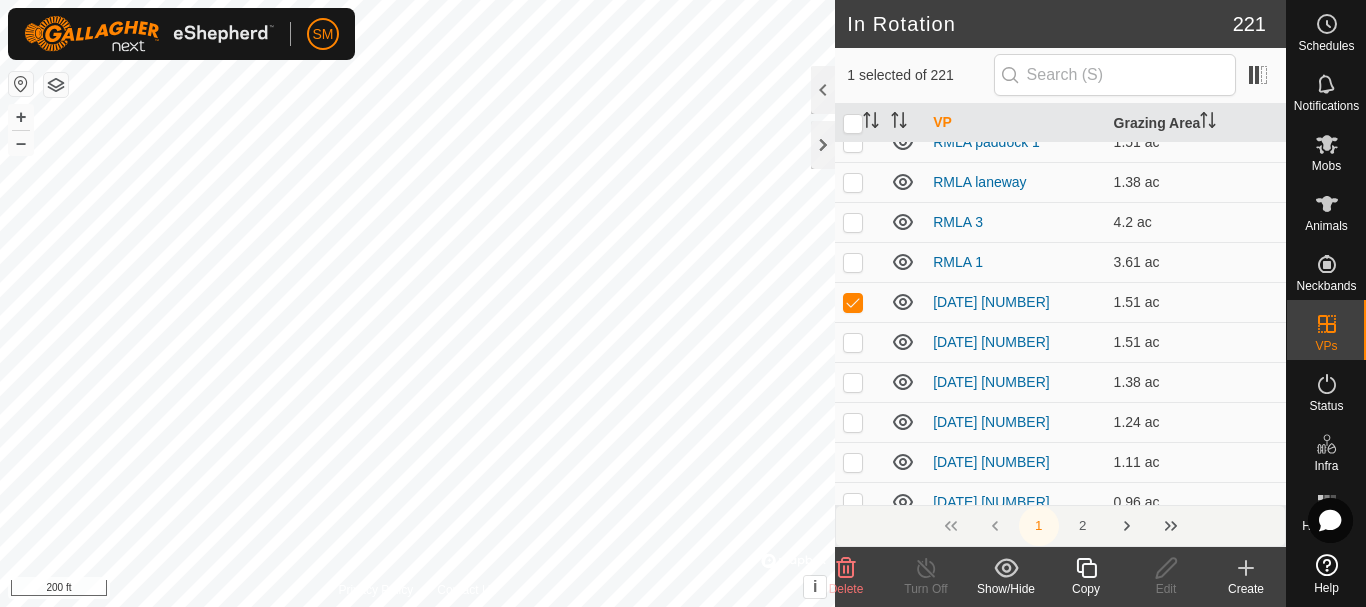 click 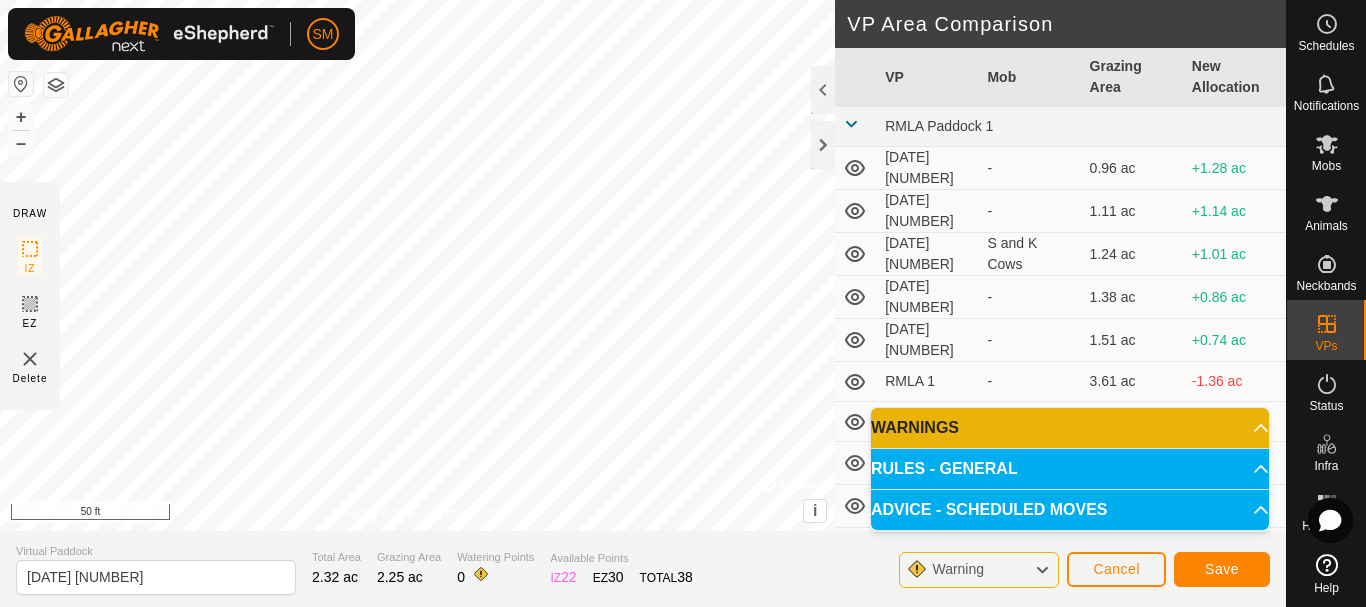 click on "DRAW IZ EZ Delete Privacy Policy Contact Us + – ⇧ i ©  Mapbox , ©  OpenStreetMap ,  Improve this map 50 ft VP Area Comparison     VP   Mob   Grazing Area   New Allocation  RMLA Paddock 1  2025-08-05 5  -  0.96 ac  +1.28 ac  2025-08-06 1  -  1.11 ac  +1.14 ac  2025-08-06 2   S and K Cows   1.24 ac  +1.01 ac  2025-08-06 3  -  1.38 ac  +0.86 ac  2025-08-06 4  -  1.51 ac  +0.74 ac  RMLA 1  -  3.61 ac  -1.36 ac  RMLA 3  -  4.2 ac  -1.95 ac  RMLA laneway  -  1.38 ac  +0.86 ac  RMLA paddock 1  -  1.51 ac  +0.74 ac  RMLA2  -  4.2 ac  -1.95 ac RMLA Paddock 5  2025-07-21 1  -  1.98 ac  +0.27 ac  2025-07-21 2  -  2.1 ac  +0.15 ac  2025-07-21 3  -  2.25 ac   -   2025-07-21 4  -  2.37 ac  -0.12 ac  2025-07-21 5  -  1.85 ac  +0.4 ac  2025-07-22 1  -  1.98 ac  +0.27 ac  2025-07-22 2  -  2.1 ac  +0.15 ac  2025-07-22 3  -  2.22 ac  +0.02 ac  2025-07-22 4  -  2.35 ac  -0.1 ac  2025-07-22 5  -  1.51 ac  +0.74 ac  2025-07-23  -  1.98 ac  +0.27 ac  2025-07-23 1  -  1.63 ac  +0.62 ac  2025-07-23 2  -  1.73 ac  +0.52 ac - - -" 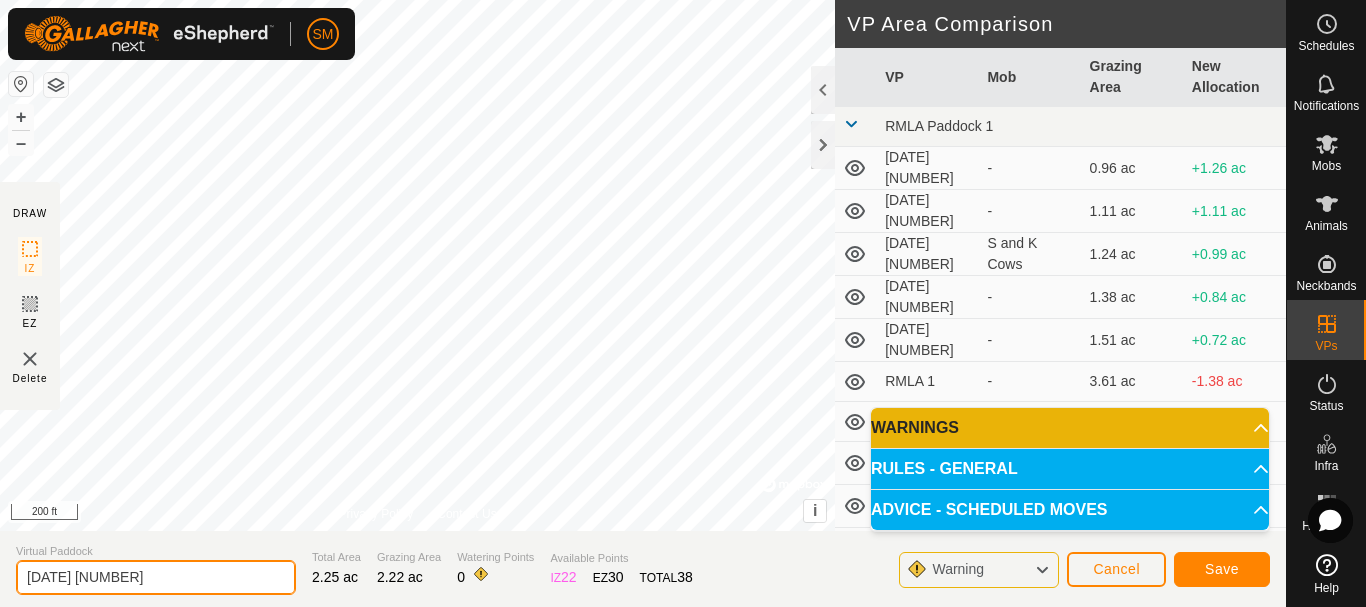 click on "2025-08-06 153817" 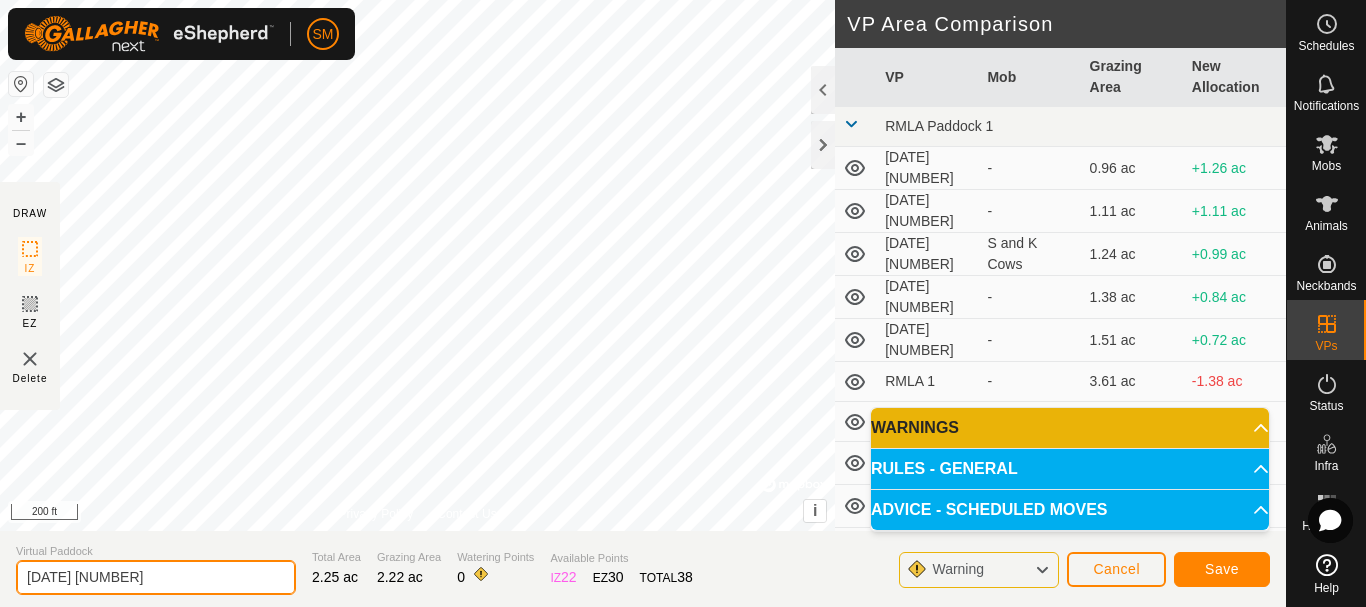 type on "[DATE] 4" 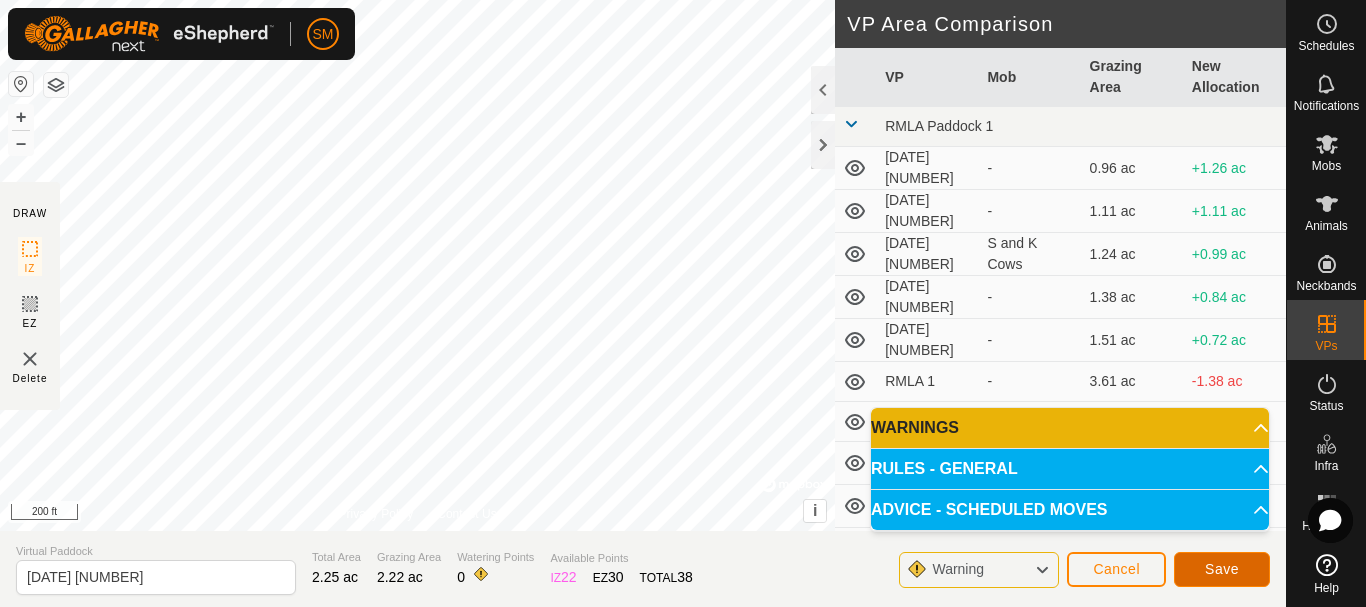click on "Save" 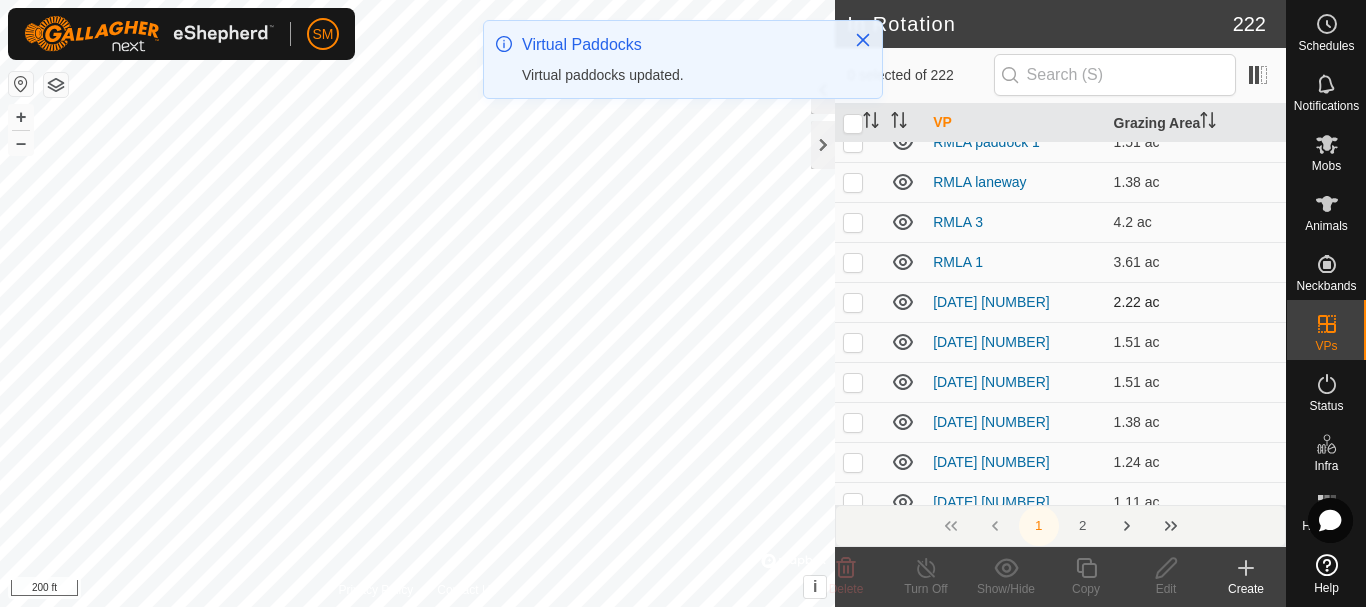 scroll, scrollTop: 0, scrollLeft: 0, axis: both 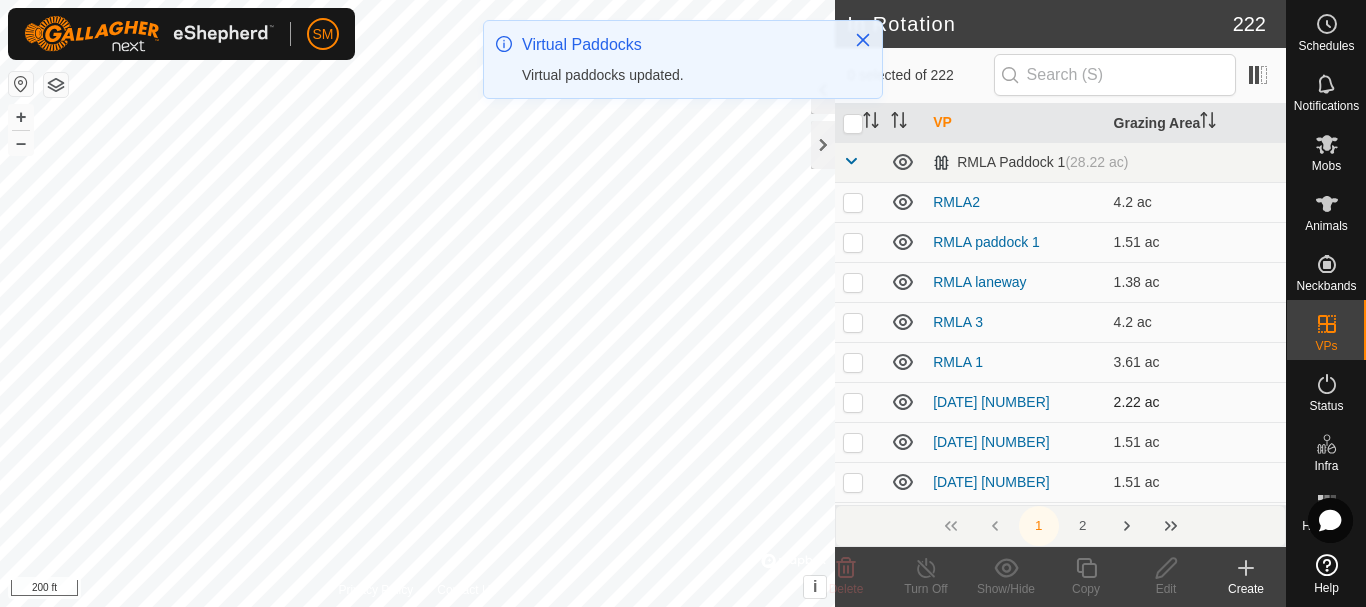click at bounding box center [853, 402] 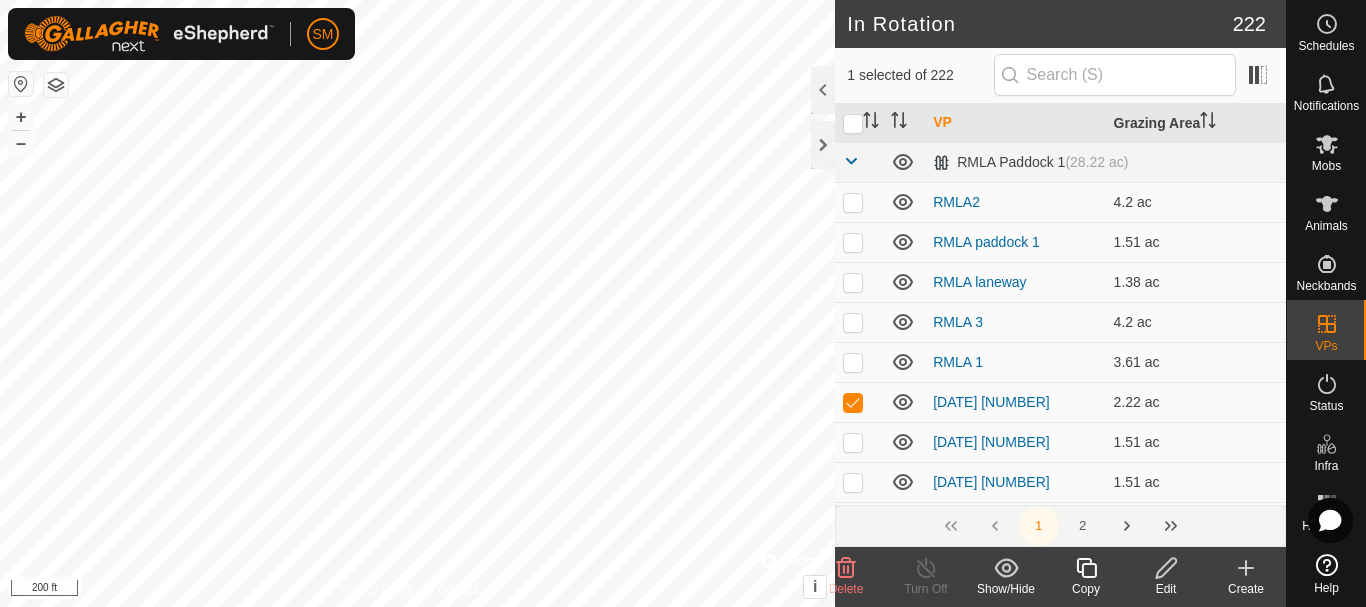 click 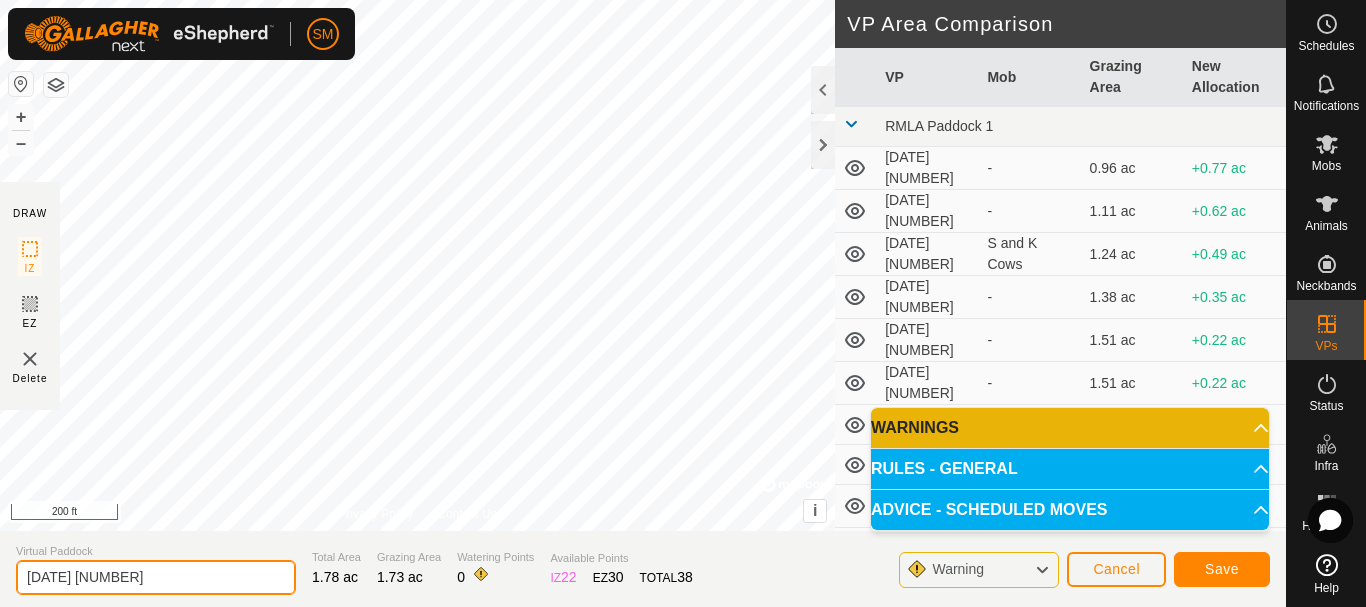 drag, startPoint x: 194, startPoint y: 567, endPoint x: 88, endPoint y: 581, distance: 106.92053 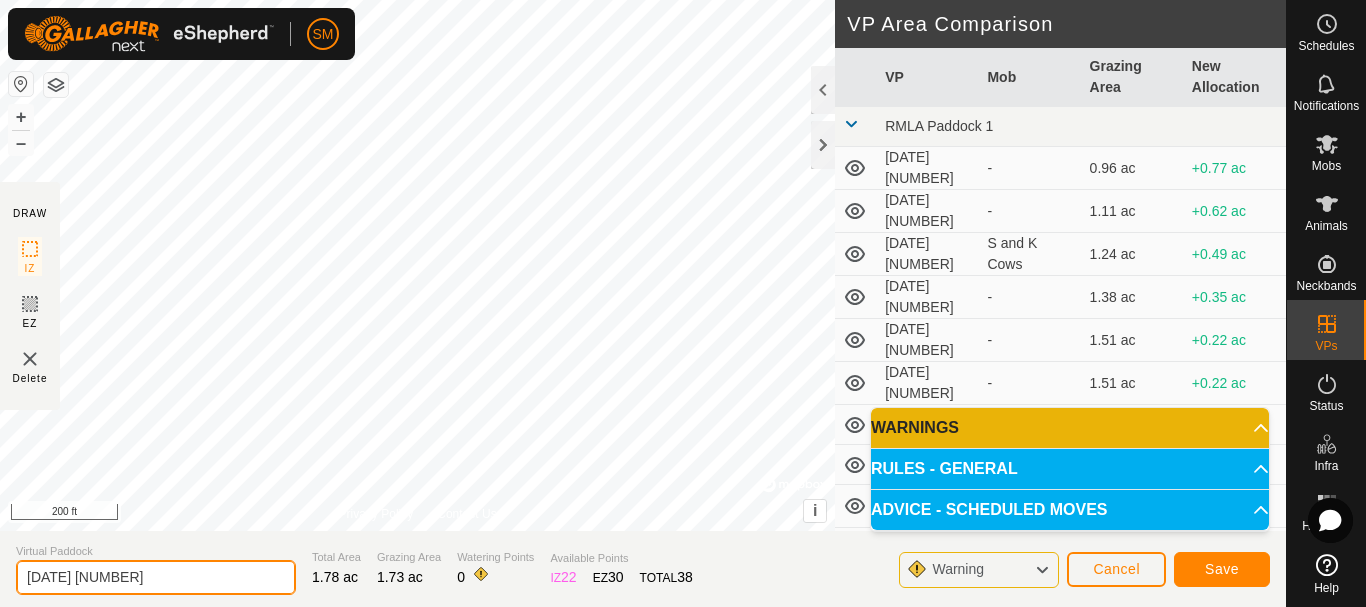 drag, startPoint x: 104, startPoint y: 582, endPoint x: 0, endPoint y: 572, distance: 104.47966 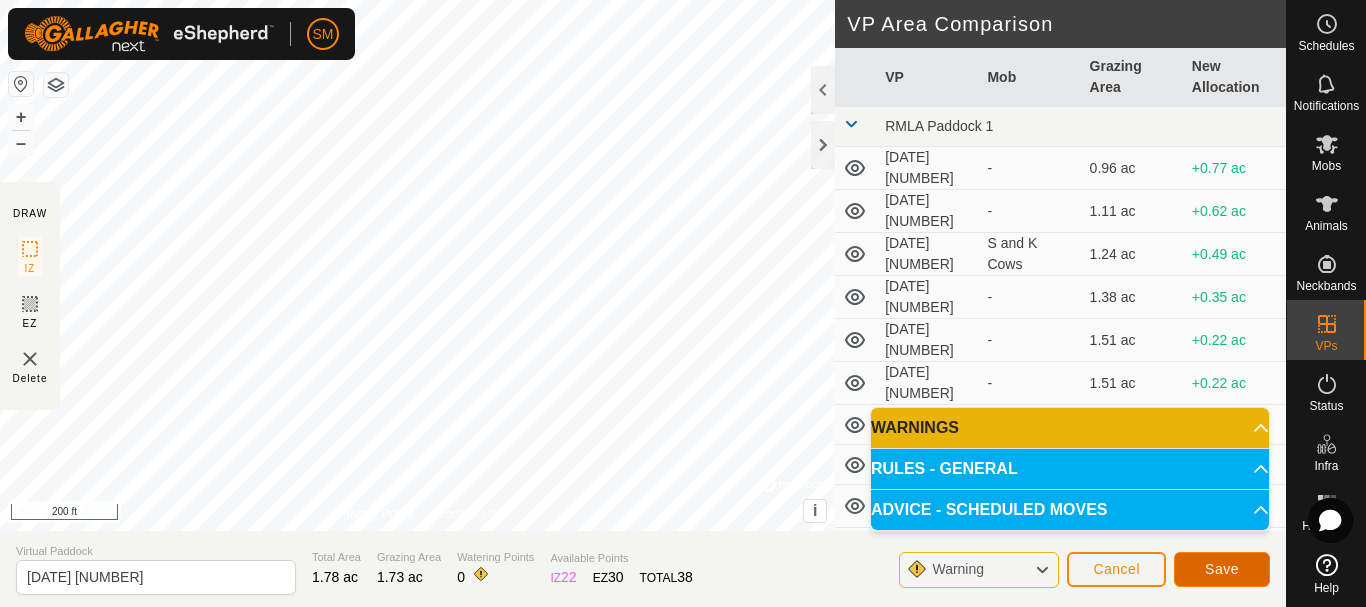 click on "Save" 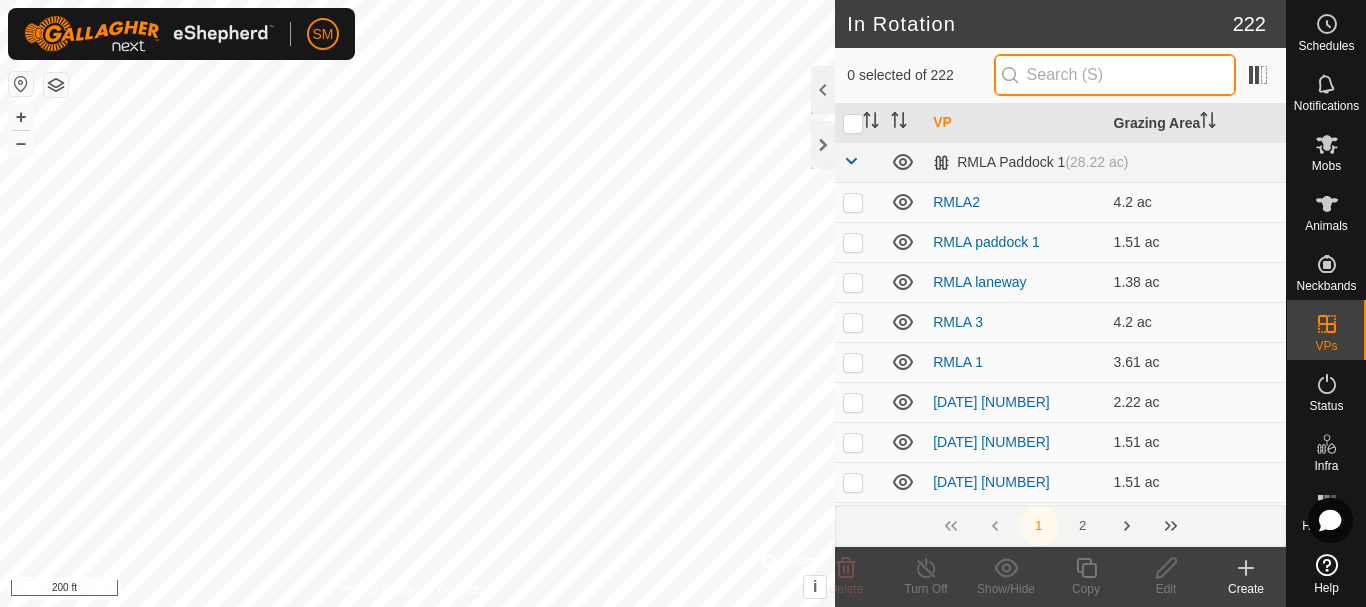 click at bounding box center (1115, 75) 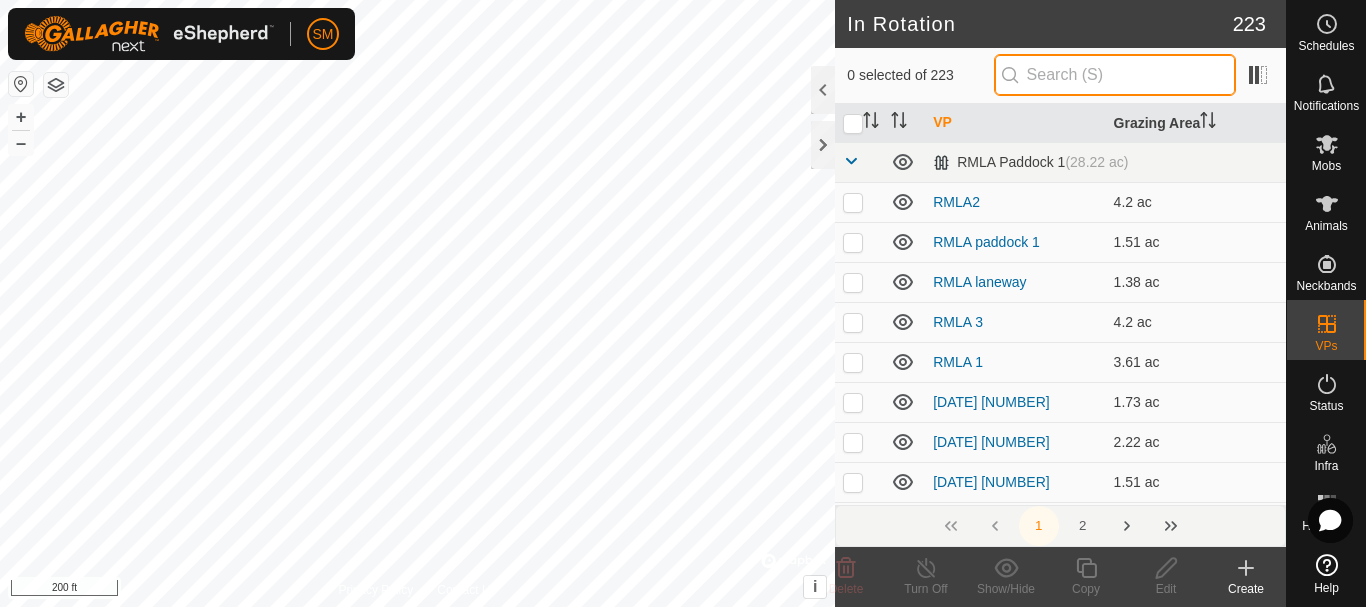 paste on "2025-08-07" 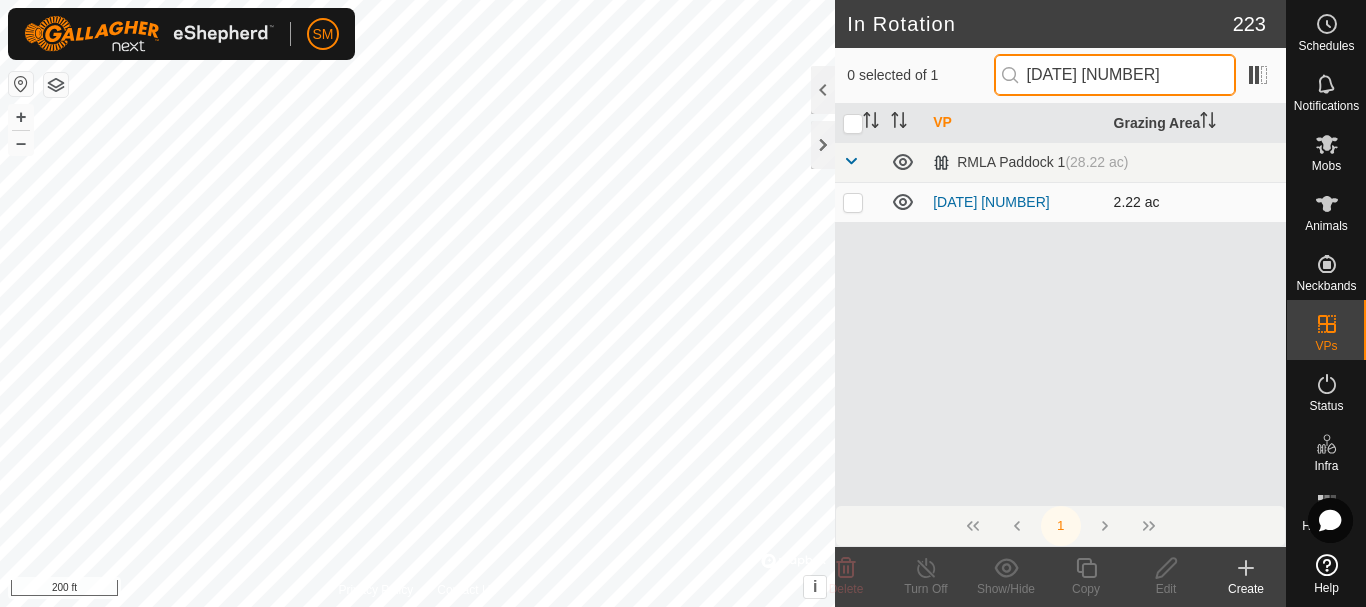 type on "[DATE] 4" 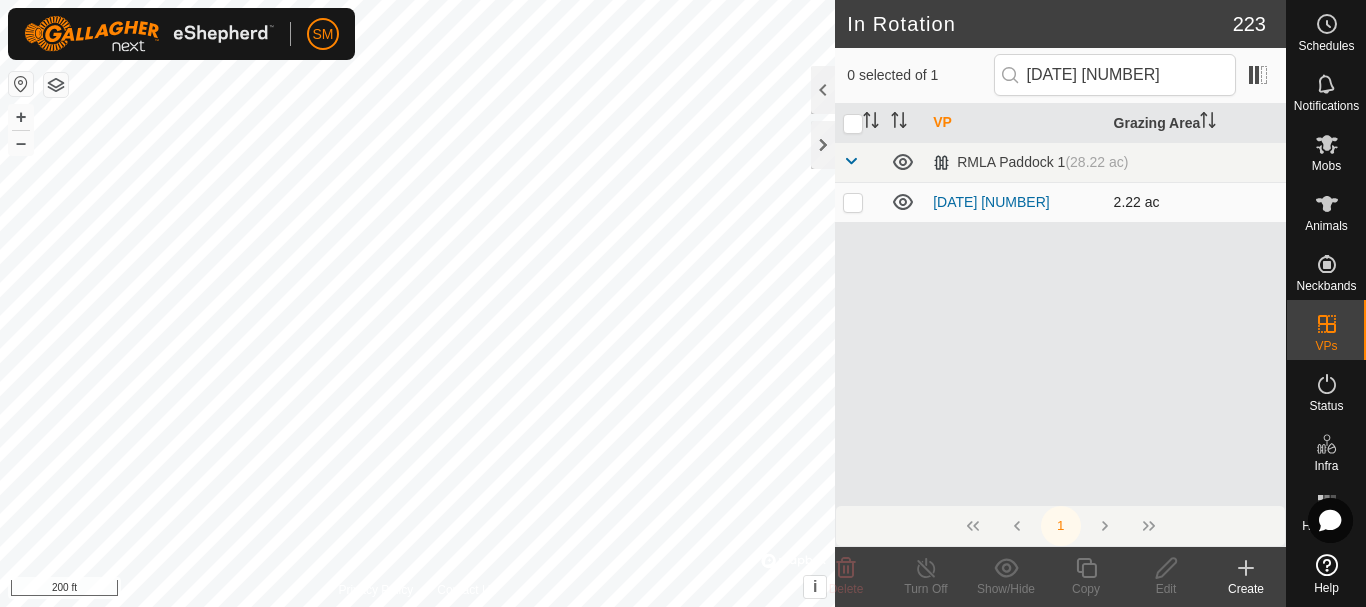 click at bounding box center [853, 202] 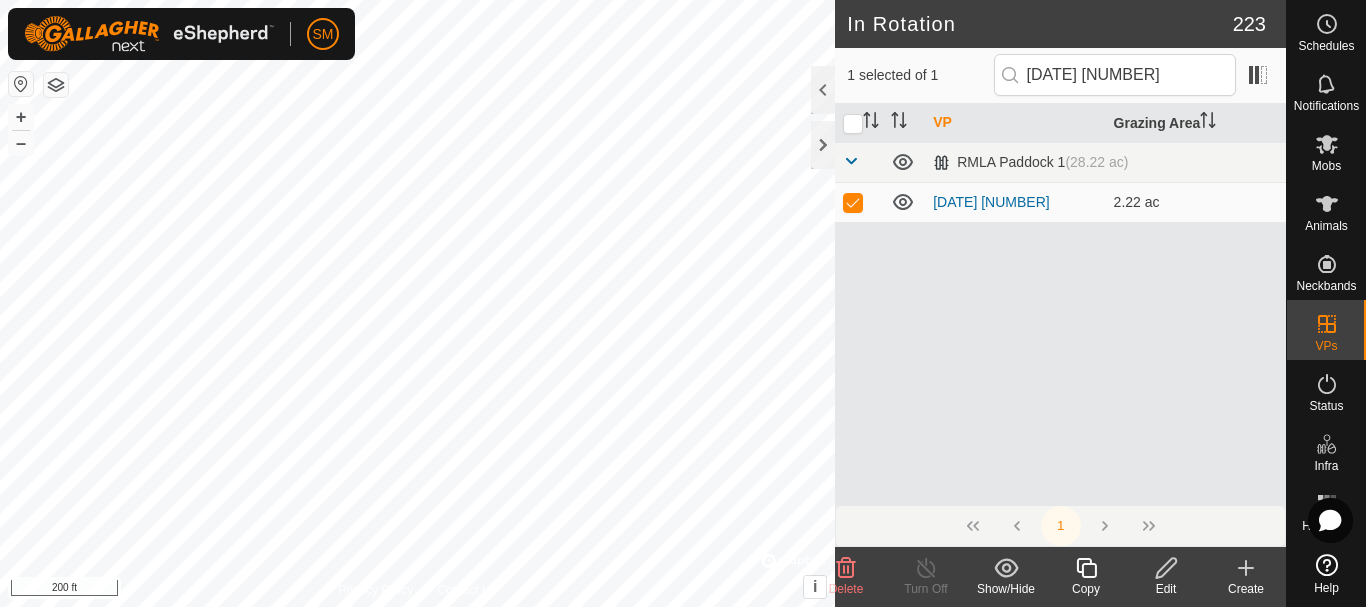 click 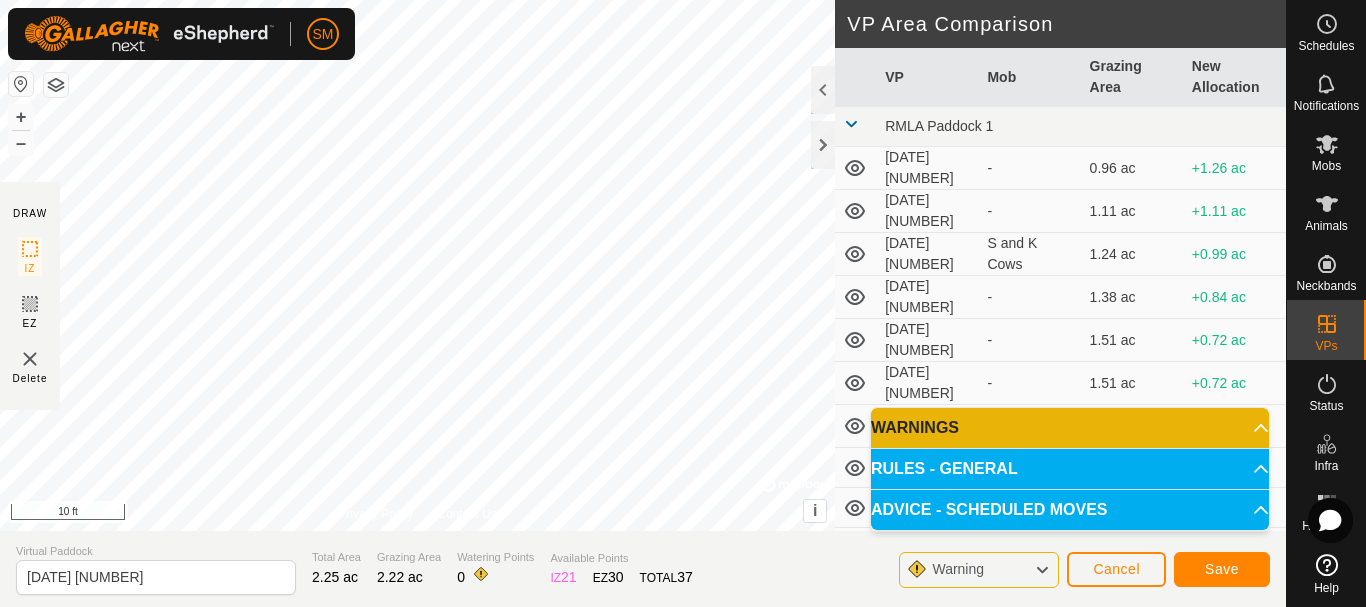 click on "SM Schedules Notifications Mobs Animals Neckbands VPs Status Infra Heatmap Help DRAW IZ EZ Delete Privacy Policy Contact Us + – ⇧ i ©  Mapbox , ©  OpenStreetMap ,  Improve this map 10 ft VP Area Comparison     VP   Mob   Grazing Area   New Allocation  RMLA Paddock 1  2025-08-05 5  -  0.96 ac  +1.26 ac  2025-08-06 1  -  1.11 ac  +1.11 ac  2025-08-06 2   S and K Cows   1.24 ac  +0.99 ac  2025-08-06 3  -  1.38 ac  +0.84 ac  2025-08-06 4  -  1.51 ac  +0.72 ac  2025-08-06 5  -  1.51 ac  +0.72 ac  2025-08-07 5  -  1.73 ac  +0.49 ac  RMLA 1  -  3.61 ac  -1.38 ac  RMLA 3  -  4.2 ac  -1.98 ac  RMLA laneway  -  1.38 ac  +0.84 ac  RMLA paddock 1  -  1.51 ac  +0.72 ac  RMLA2  -  4.2 ac  -1.98 ac RMLA Paddock 5  2025-07-21 1  -  1.98 ac  +0.25 ac  2025-07-21 2  -  2.1 ac  +0.12 ac  2025-07-21 3  -  2.25 ac  -0.02 ac  2025-07-21 4  -  2.37 ac  -0.15 ac  2025-07-21 5  -  1.85 ac  +0.37 ac  2025-07-22 1  -  1.98 ac  +0.25 ac  2025-07-22 2  -  2.1 ac  +0.12 ac  2025-07-22 3  -  2.22 ac   -   2025-07-22 4  - -" at bounding box center [683, 303] 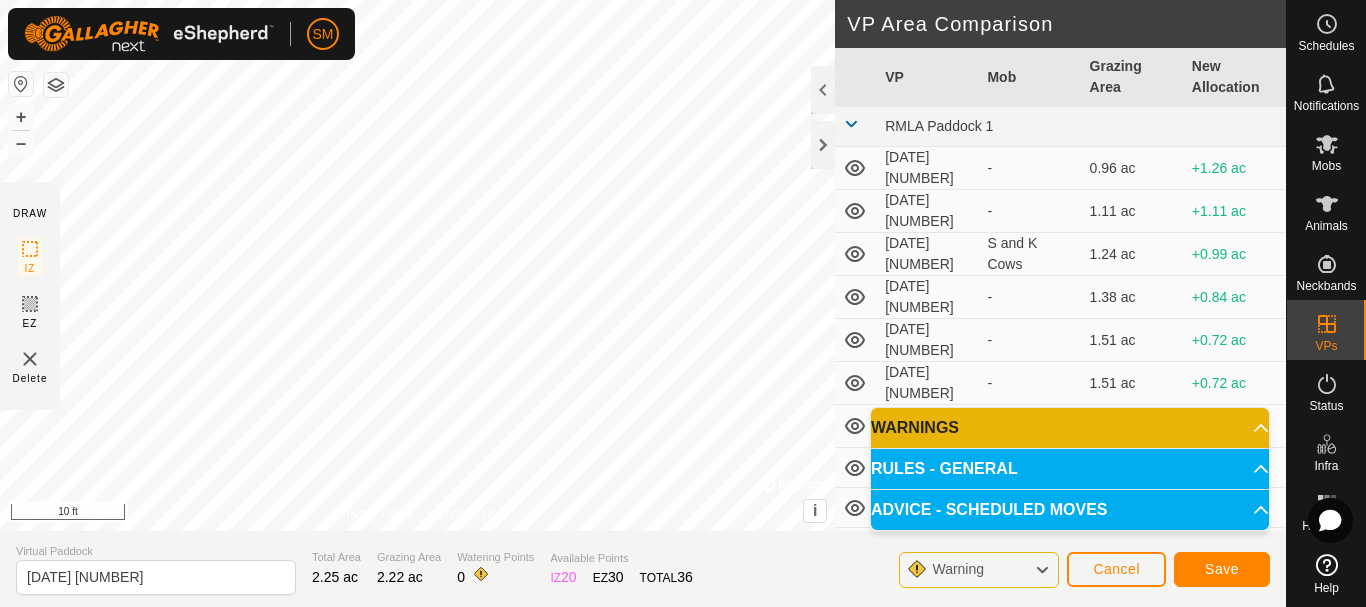 click on "SM Schedules Notifications Mobs Animals Neckbands VPs Status Infra Heatmap Help DRAW IZ EZ Delete Privacy Policy Contact Us + – ⇧ i ©  Mapbox , ©  OpenStreetMap ,  Improve this map 10 ft VP Area Comparison     VP   Mob   Grazing Area   New Allocation  RMLA Paddock 1  2025-08-05 5  -  0.96 ac  +1.26 ac  2025-08-06 1  -  1.11 ac  +1.11 ac  2025-08-06 2   S and K Cows   1.24 ac  +0.99 ac  2025-08-06 3  -  1.38 ac  +0.84 ac  2025-08-06 4  -  1.51 ac  +0.72 ac  2025-08-06 5  -  1.51 ac  +0.72 ac  2025-08-07 5  -  1.73 ac  +0.49 ac  RMLA 1  -  3.61 ac  -1.38 ac  RMLA 3  -  4.2 ac  -1.98 ac  RMLA laneway  -  1.38 ac  +0.84 ac  RMLA paddock 1  -  1.51 ac  +0.72 ac  RMLA2  -  4.2 ac  -1.98 ac RMLA Paddock 5  2025-07-21 1  -  1.98 ac  +0.25 ac  2025-07-21 2  -  2.1 ac  +0.12 ac  2025-07-21 3  -  2.25 ac  -0.02 ac  2025-07-21 4  -  2.37 ac  -0.15 ac  2025-07-21 5  -  1.85 ac  +0.37 ac  2025-07-22 1  -  1.98 ac  +0.25 ac  2025-07-22 2  -  2.1 ac  +0.12 ac  2025-07-22 3  -  2.22 ac   -   2025-07-22 4  - -" at bounding box center [683, 303] 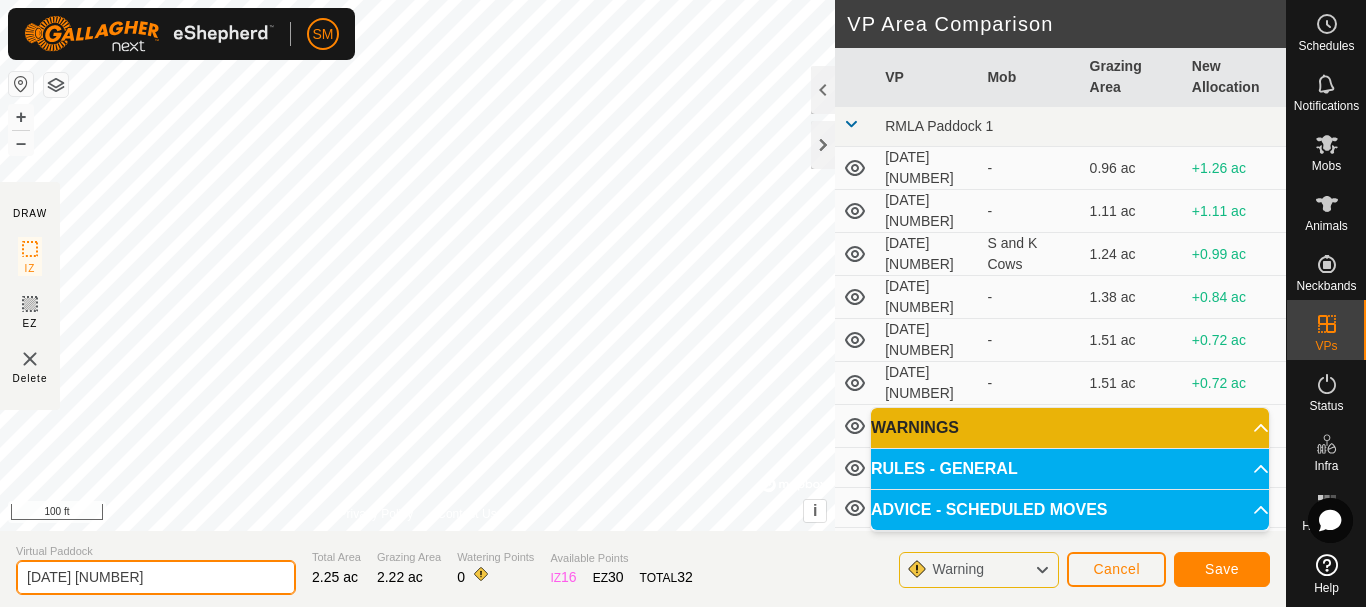 drag, startPoint x: 176, startPoint y: 582, endPoint x: 0, endPoint y: 576, distance: 176.10225 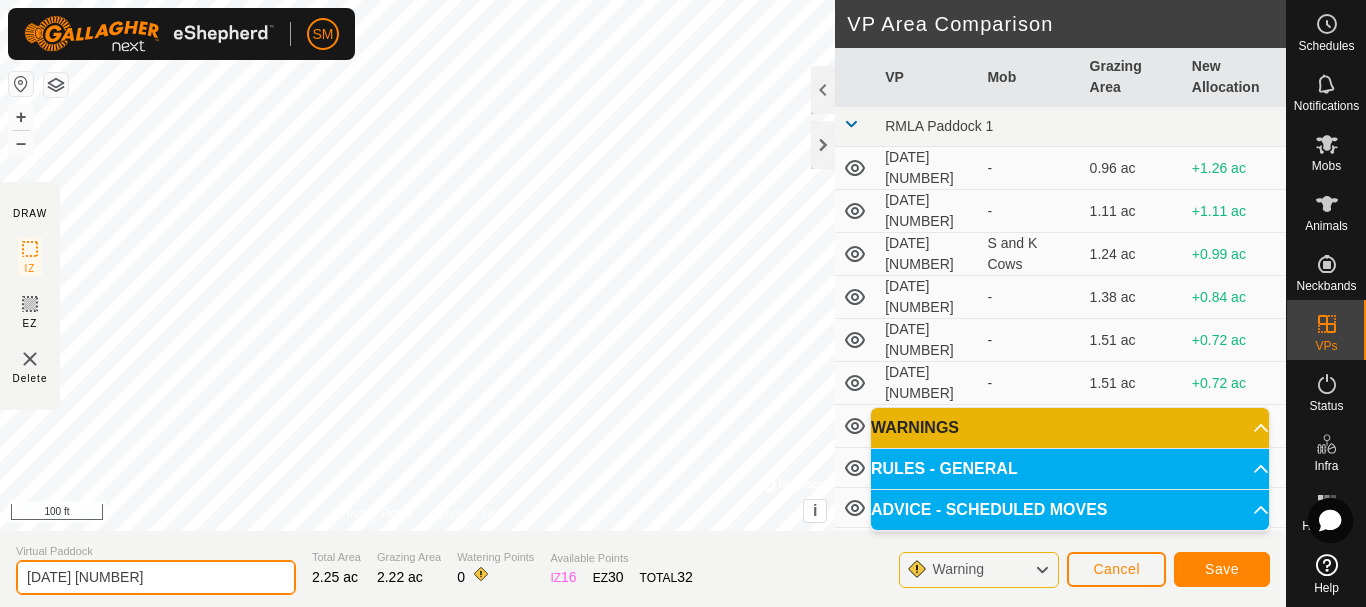 type on "[DATE] 6" 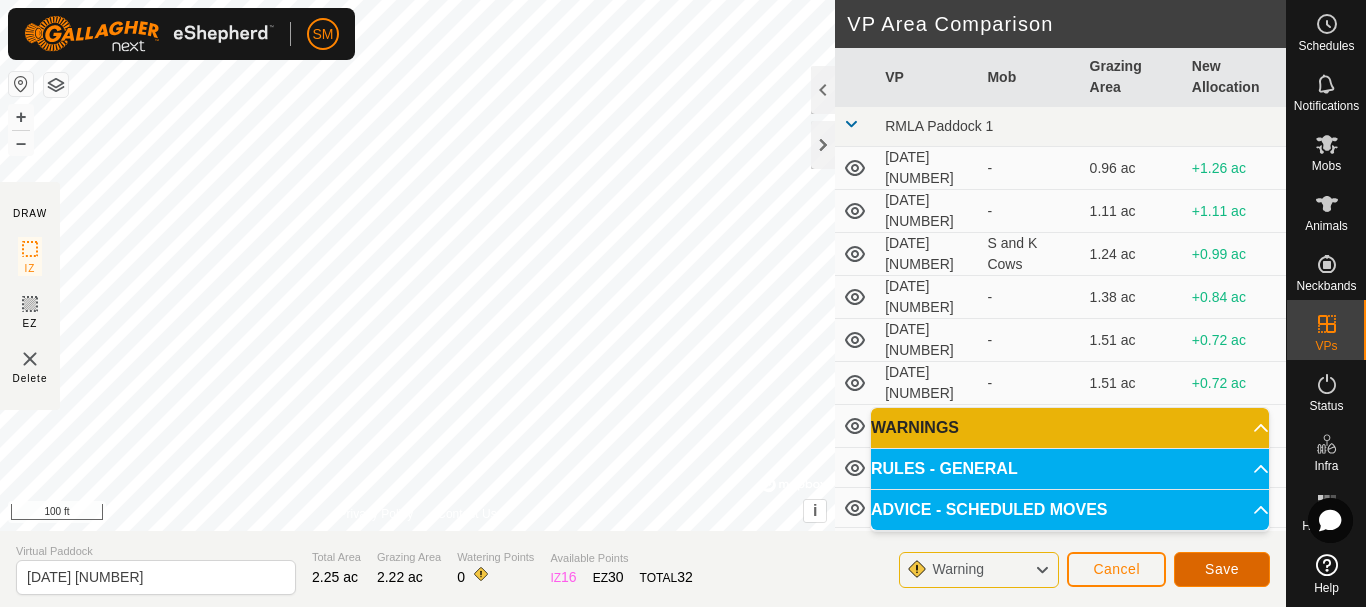 click on "Save" 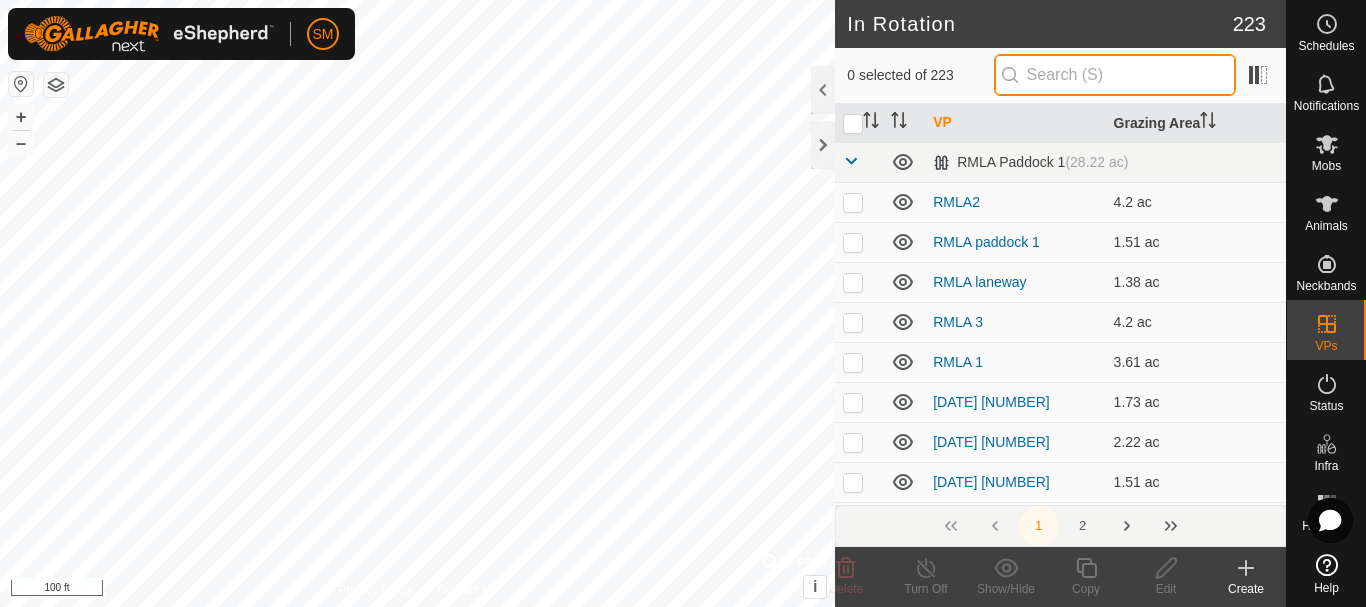 click at bounding box center [1115, 75] 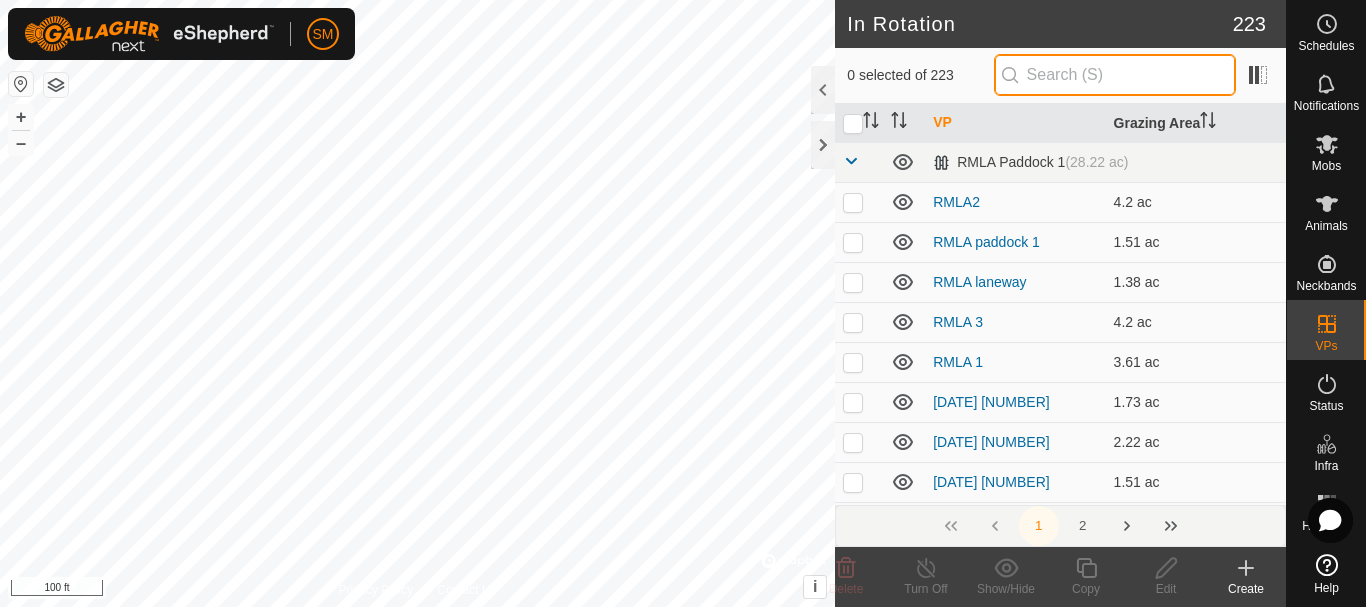 paste on "2025-08-07" 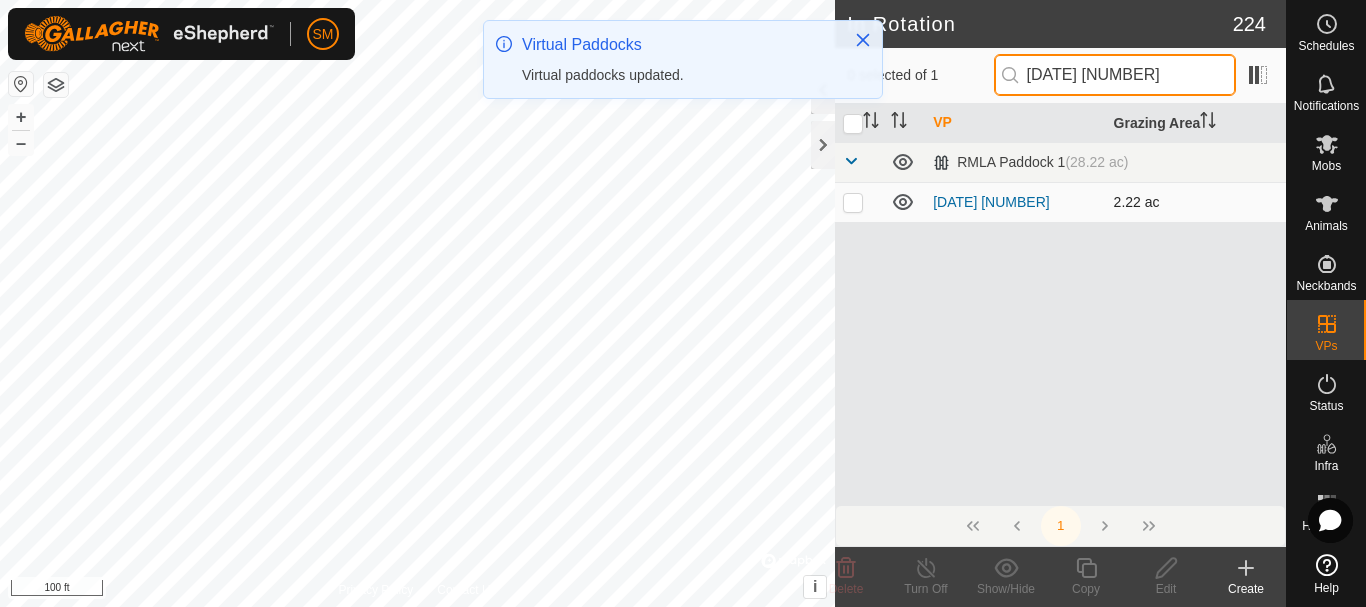 type on "[DATE] 6" 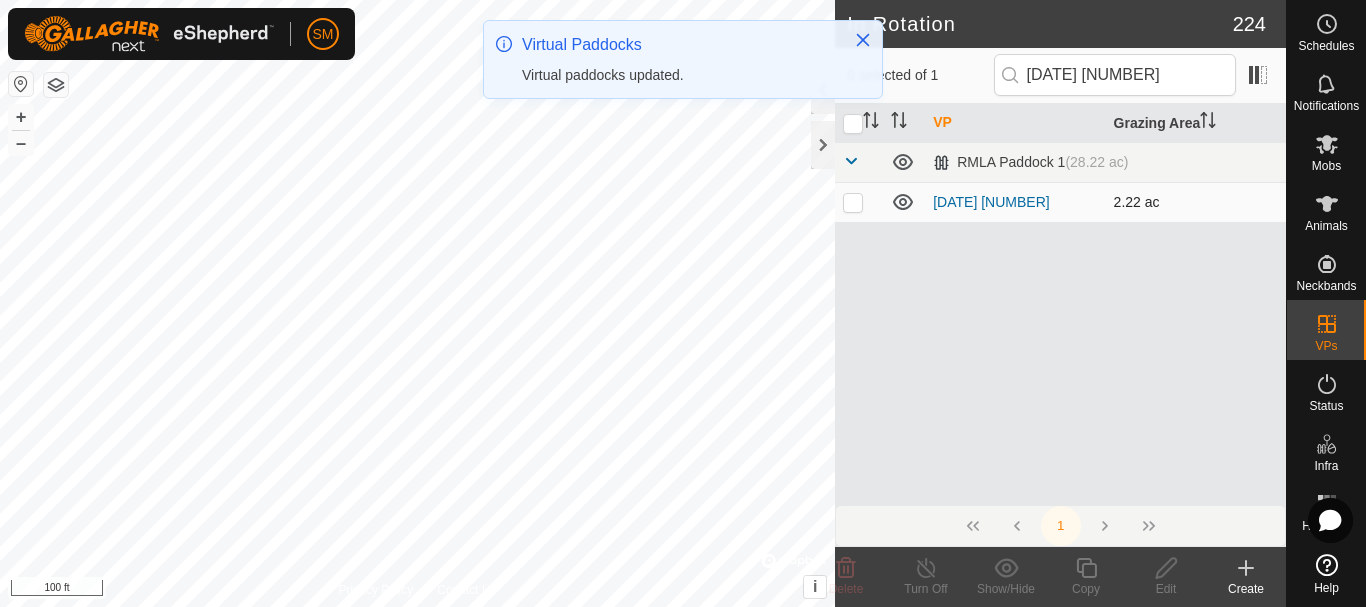 click at bounding box center (853, 202) 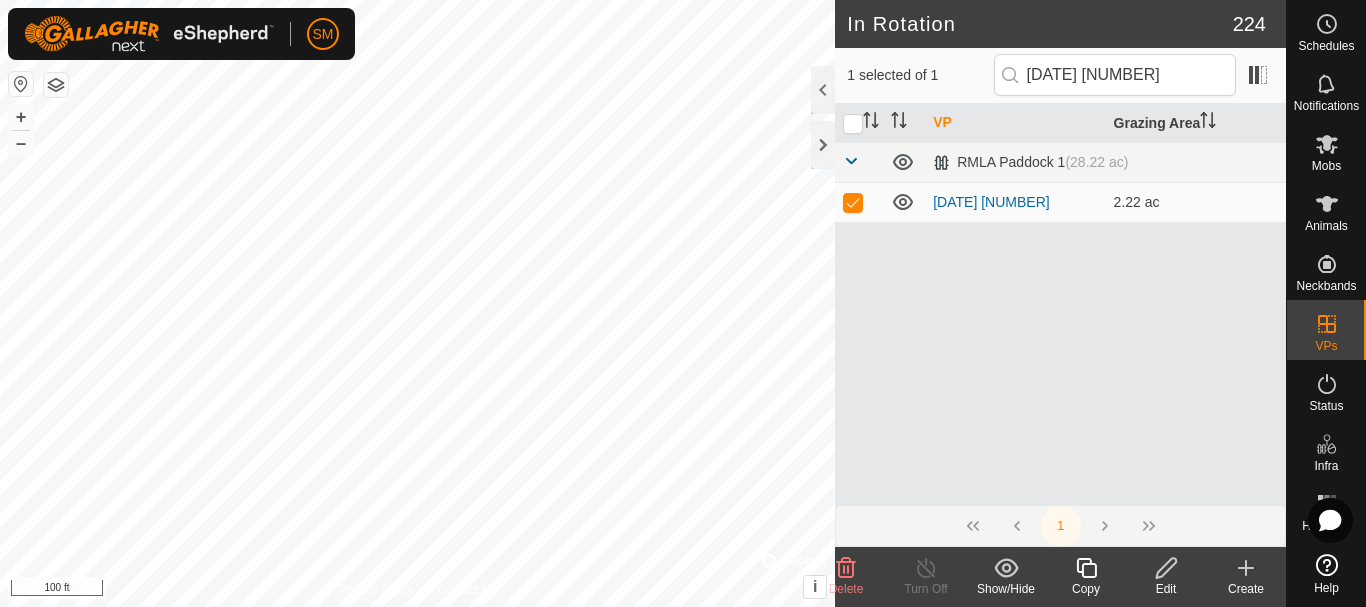 click 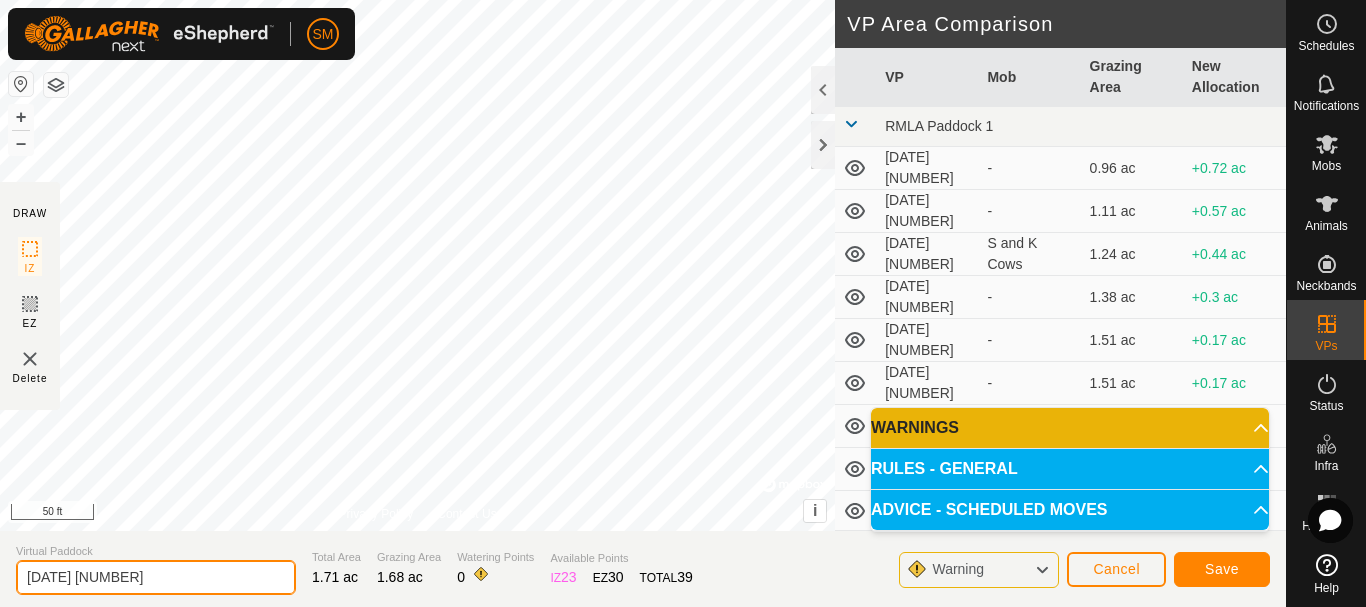 drag, startPoint x: 195, startPoint y: 577, endPoint x: 0, endPoint y: 597, distance: 196.02296 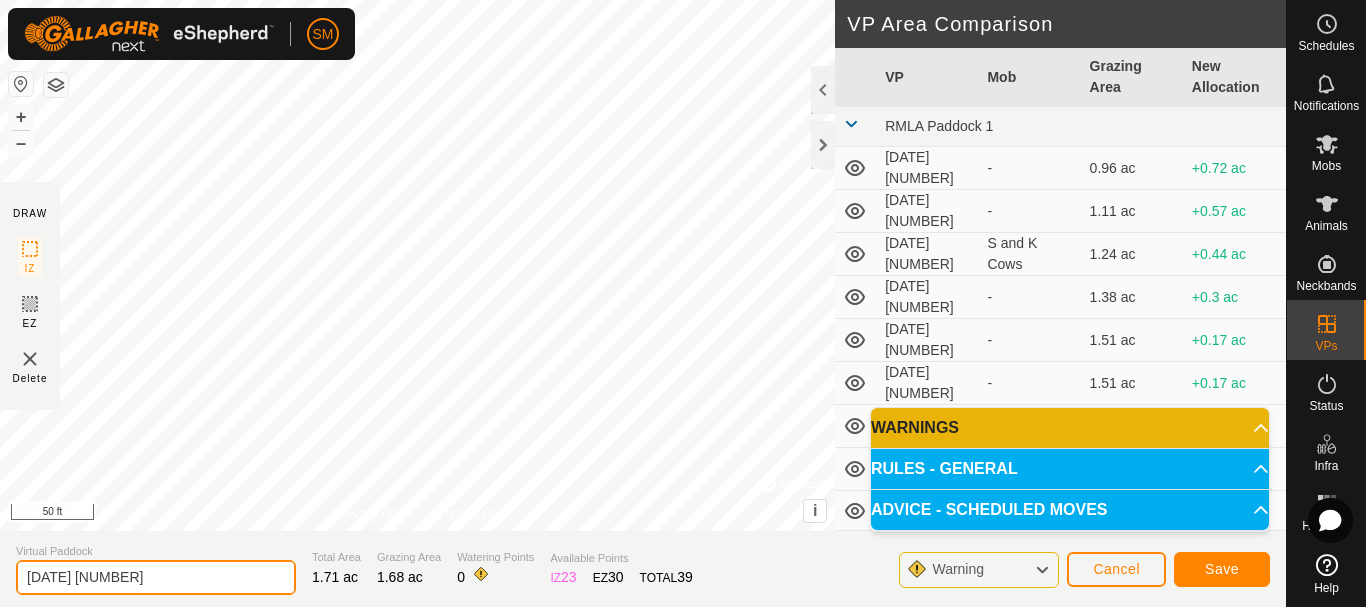 type on "[DATE] 1" 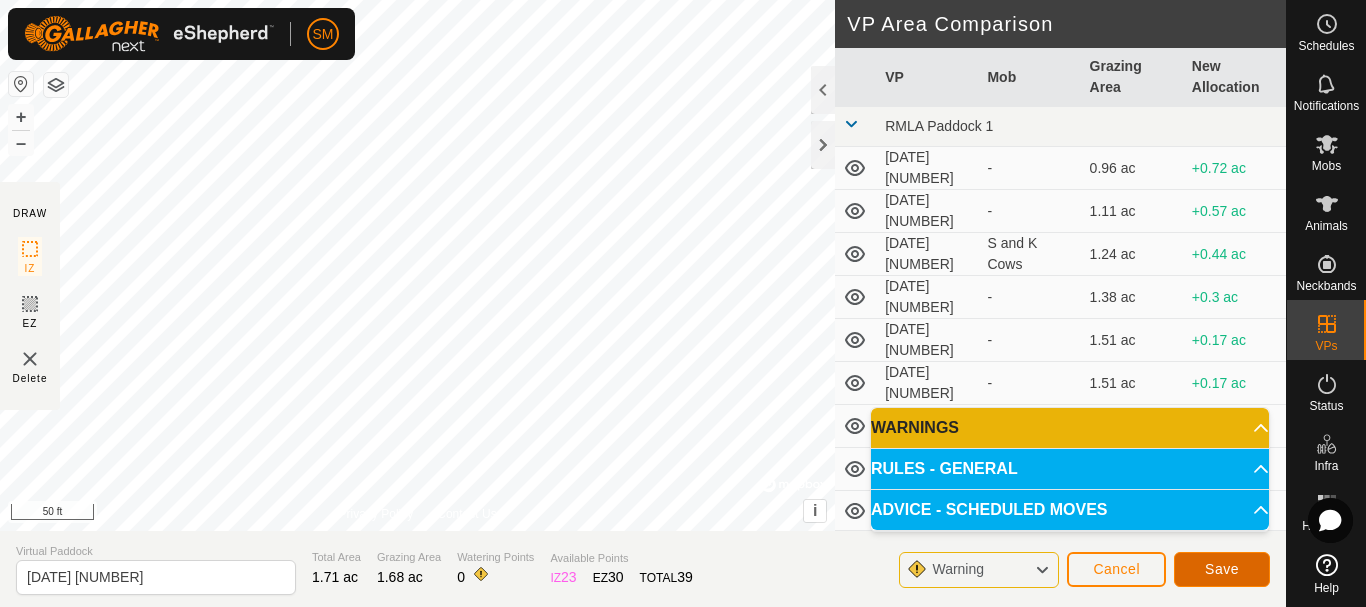click on "Save" 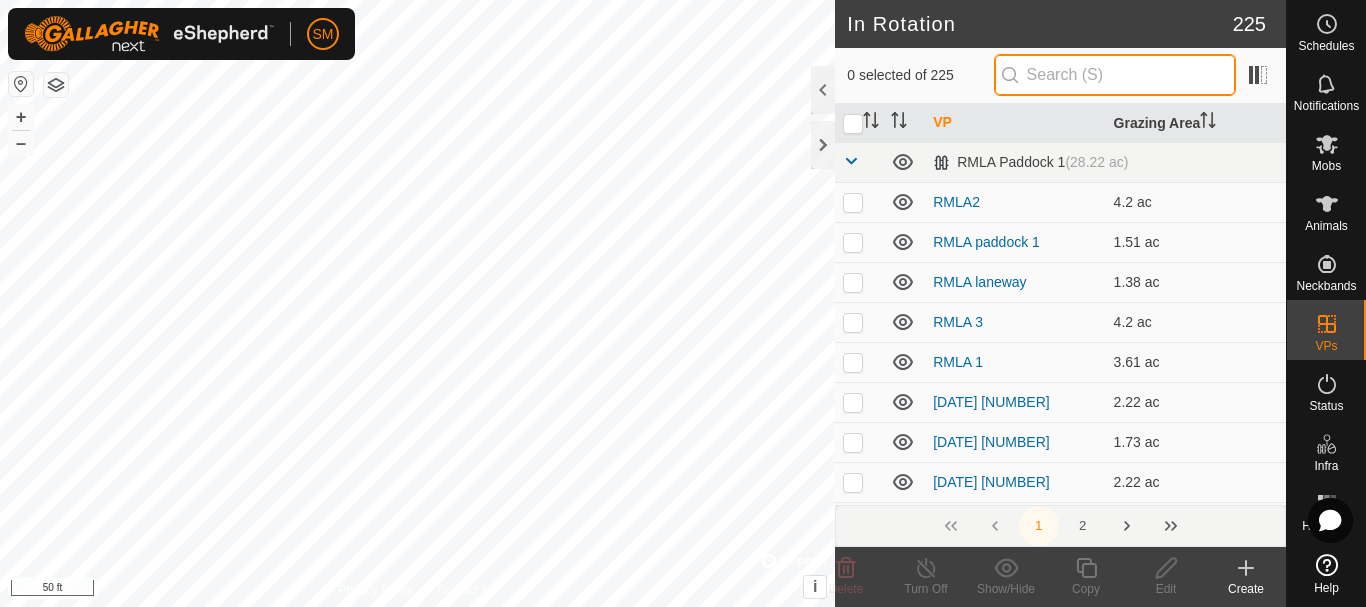 click at bounding box center (1115, 75) 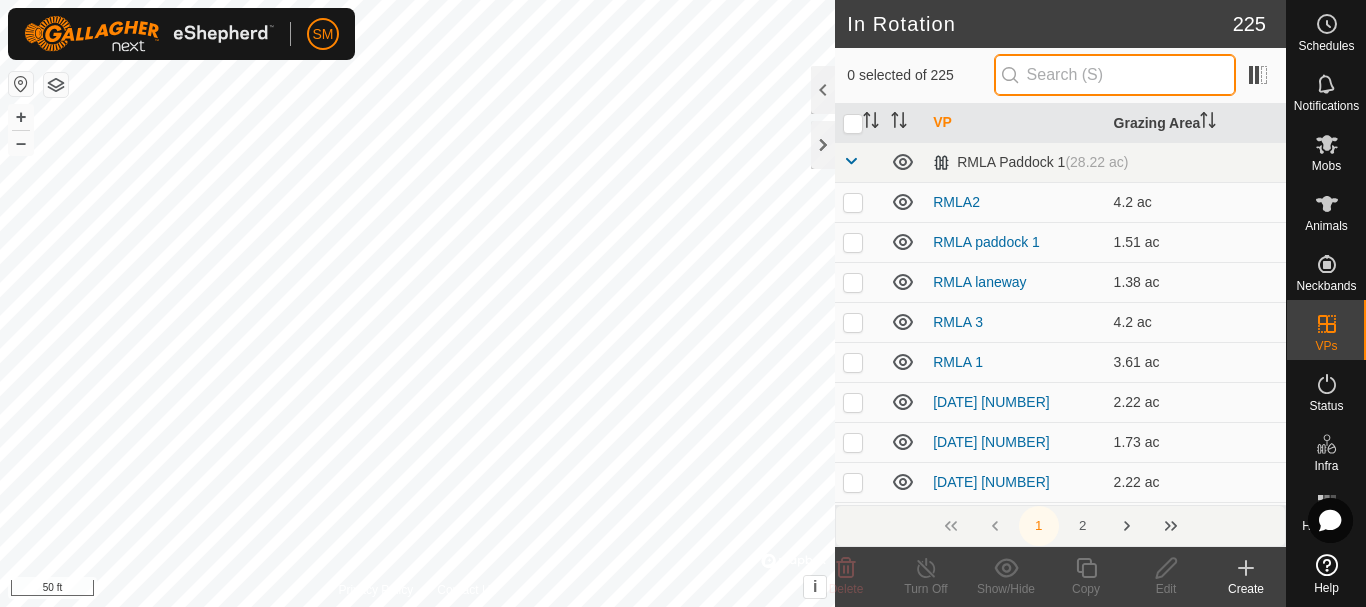 paste on "2025-08-07" 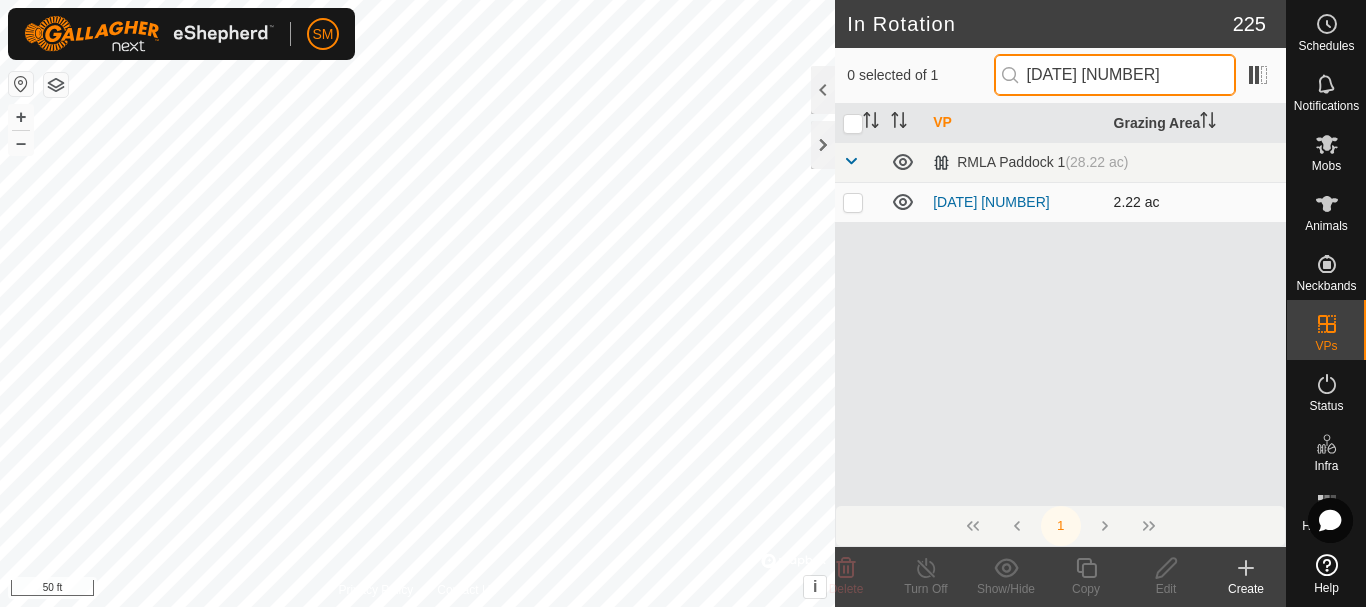 type on "[DATE] 6" 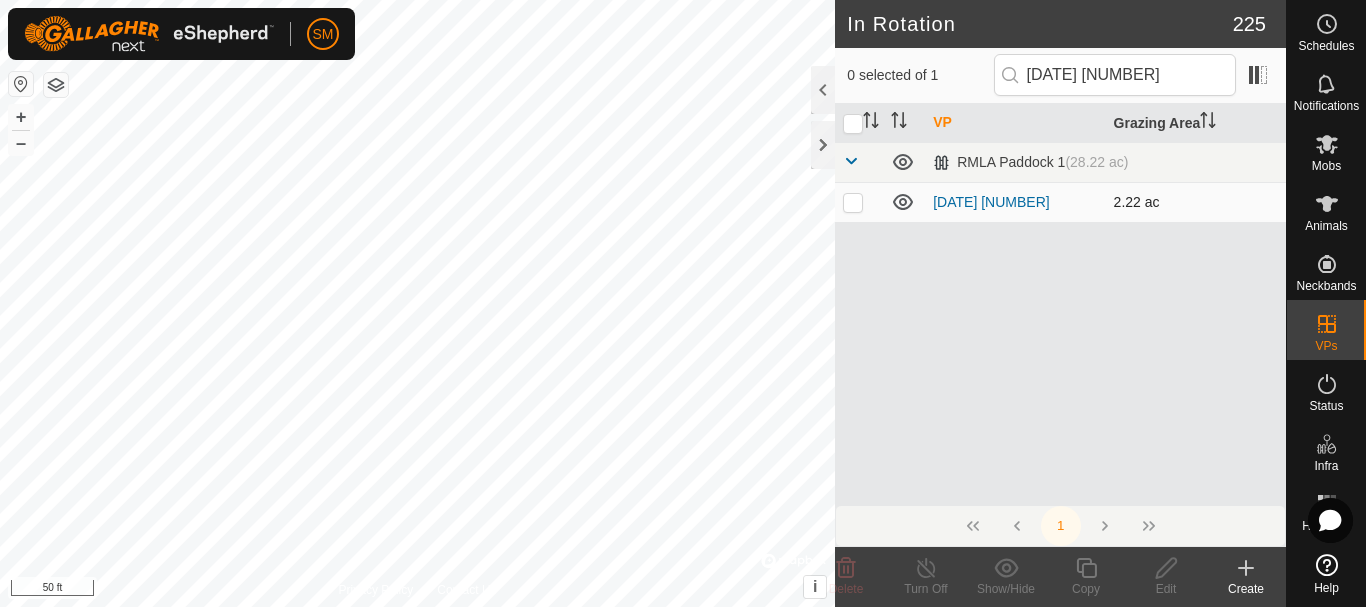 click at bounding box center [859, 202] 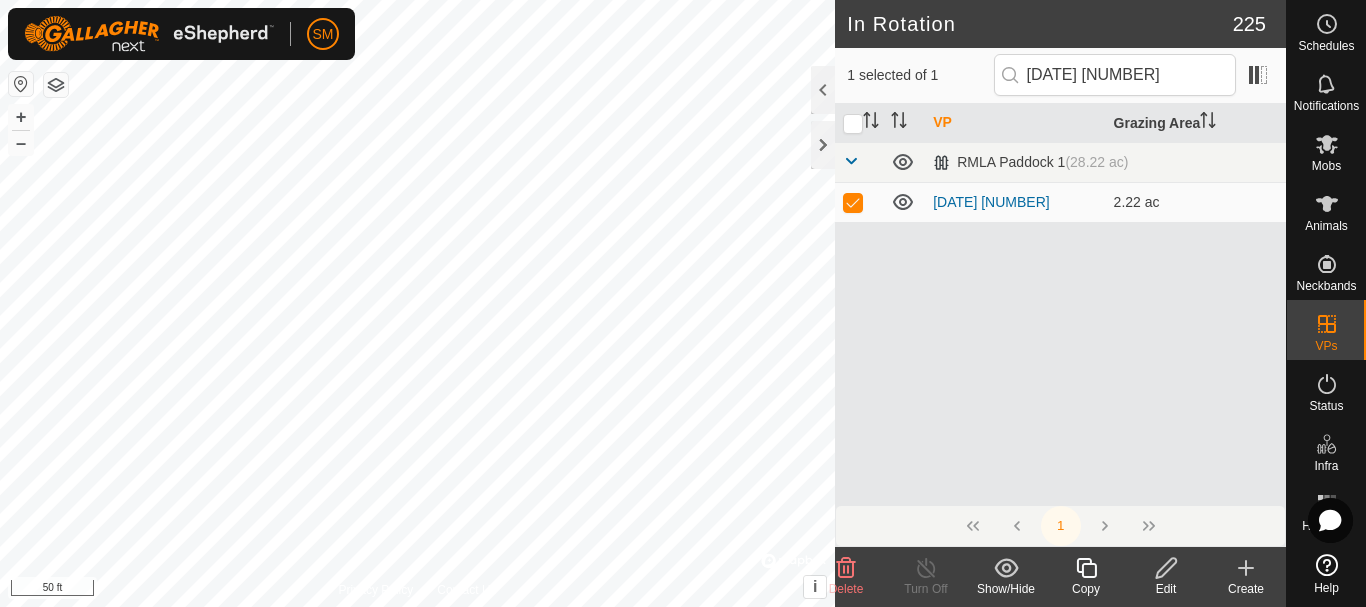 click 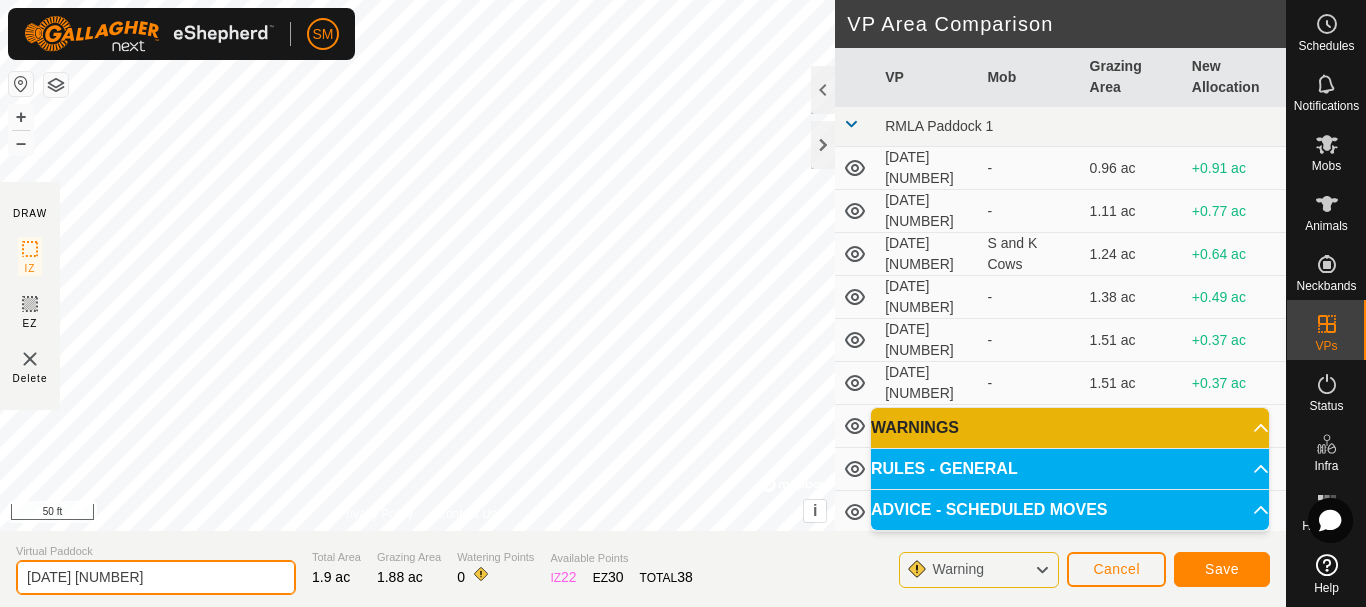 click on "2025-08-06 154538" 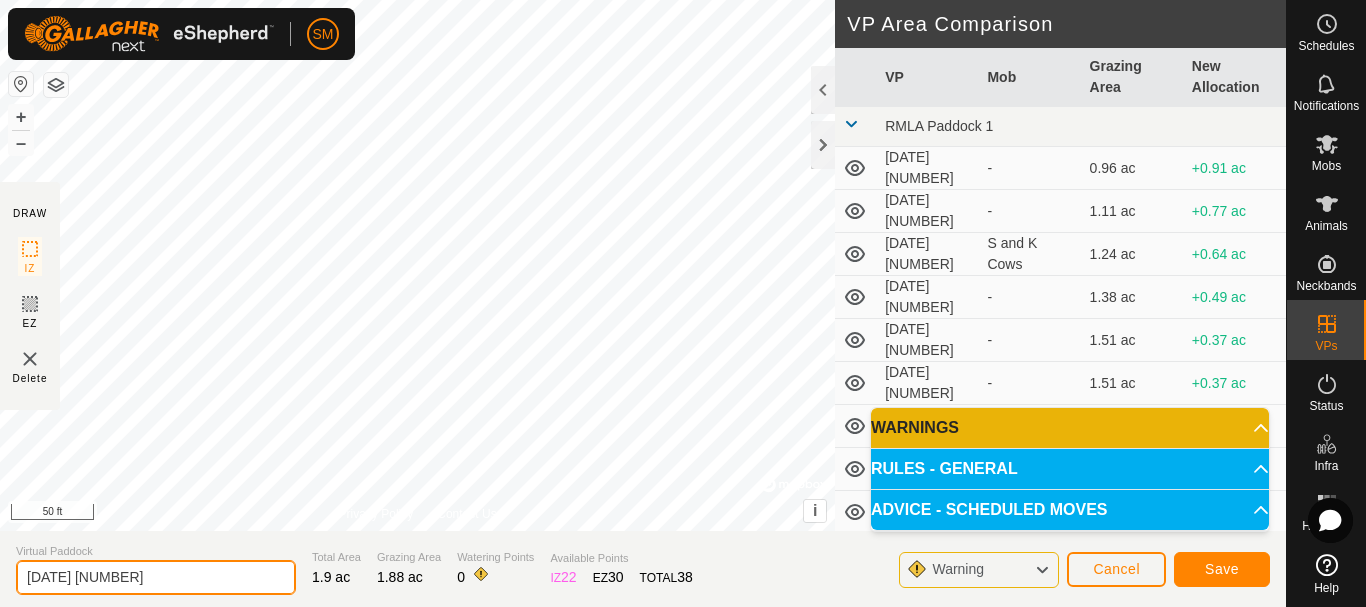 paste on "7" 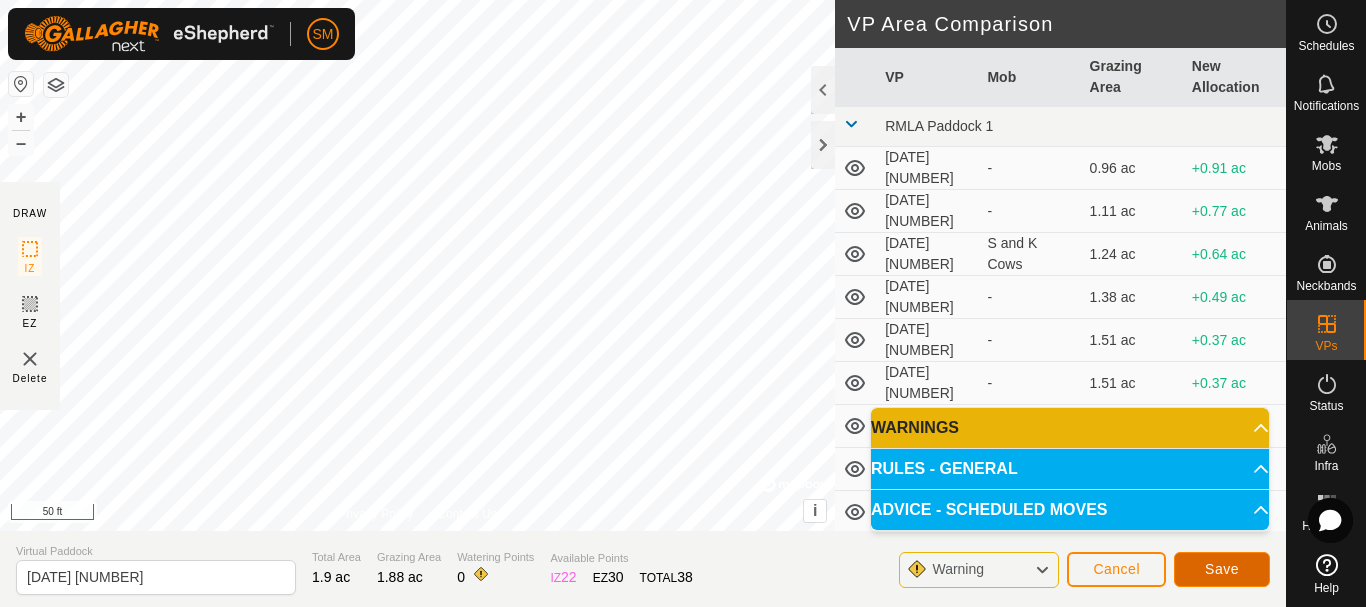 click on "Save" 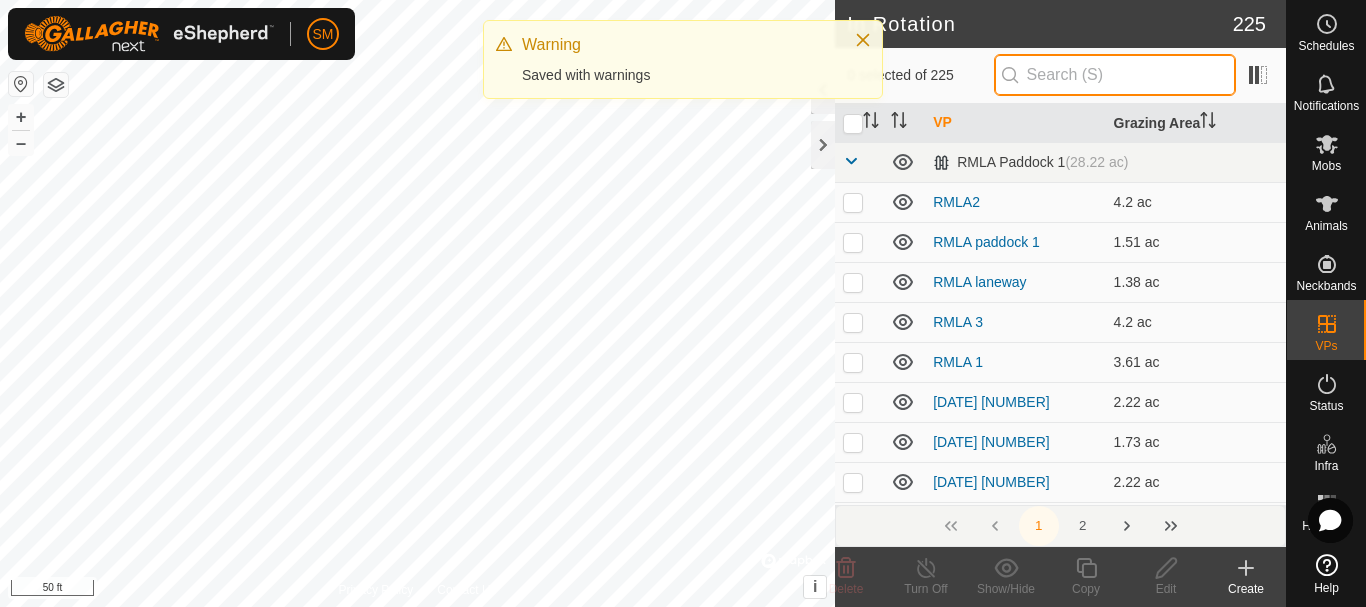 click at bounding box center [1115, 75] 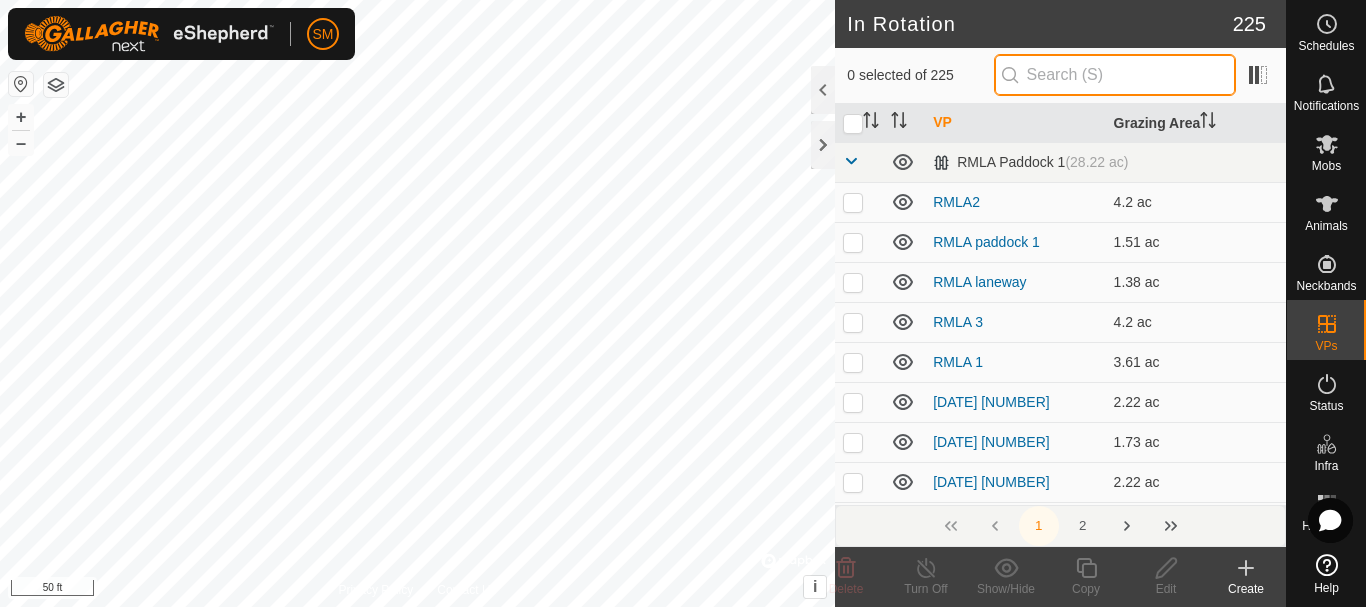 paste on "2025-08-07" 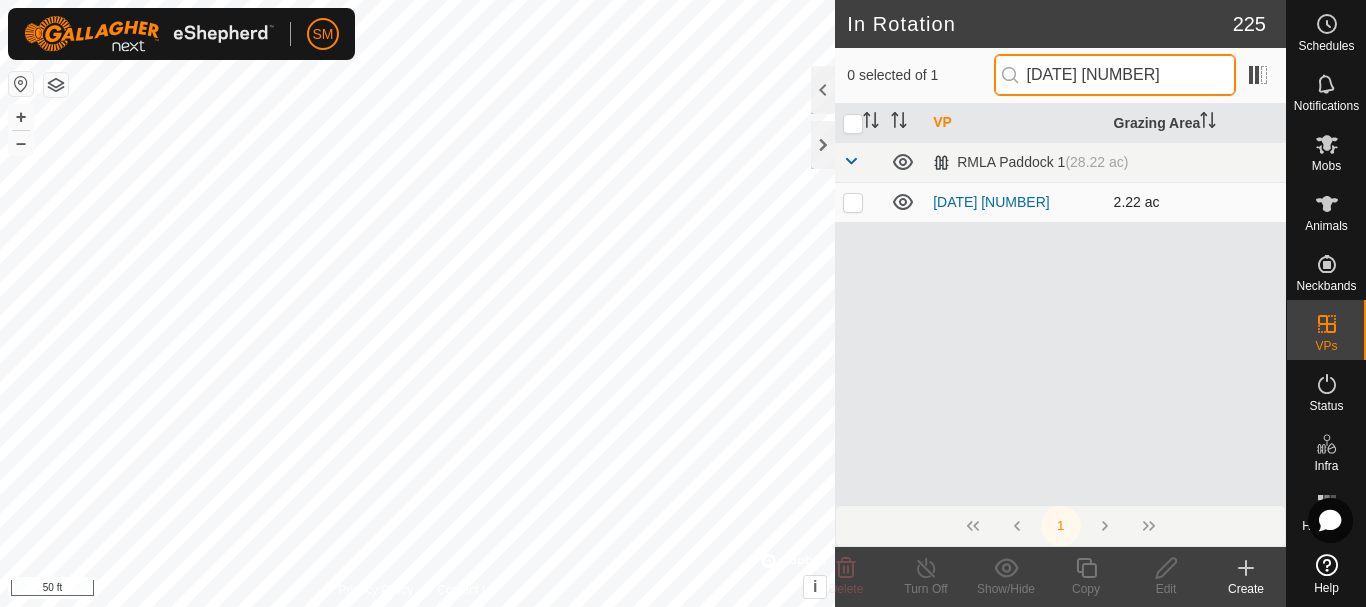 type on "[DATE] 6" 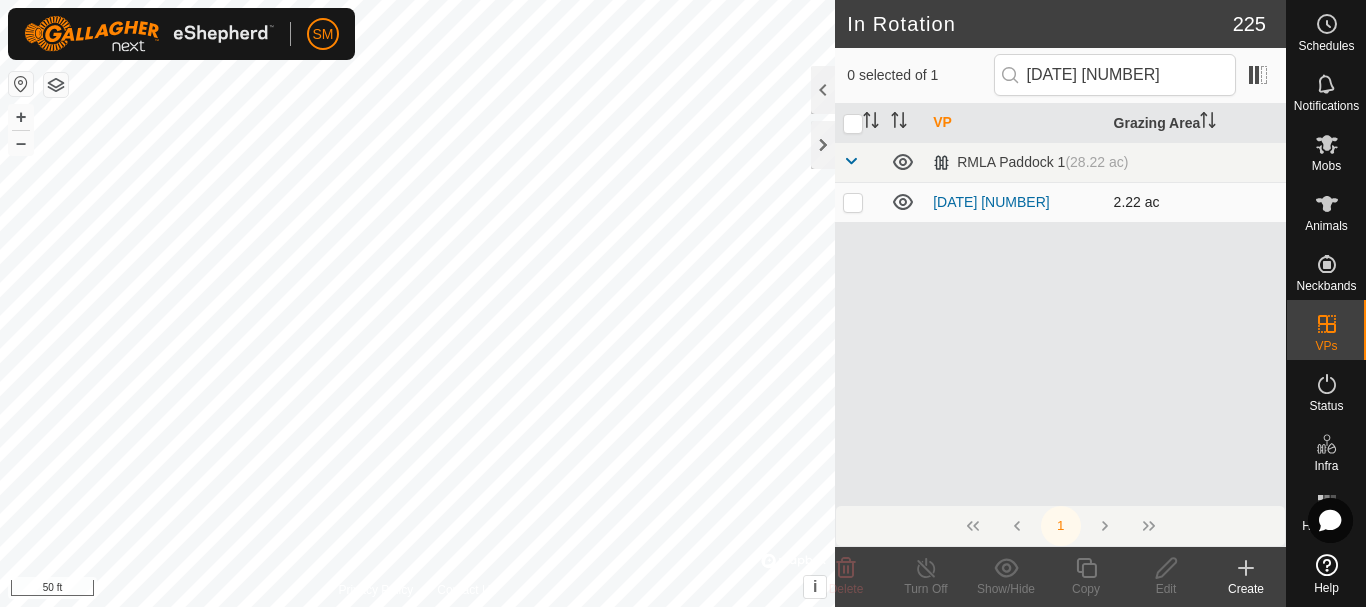 click at bounding box center [853, 202] 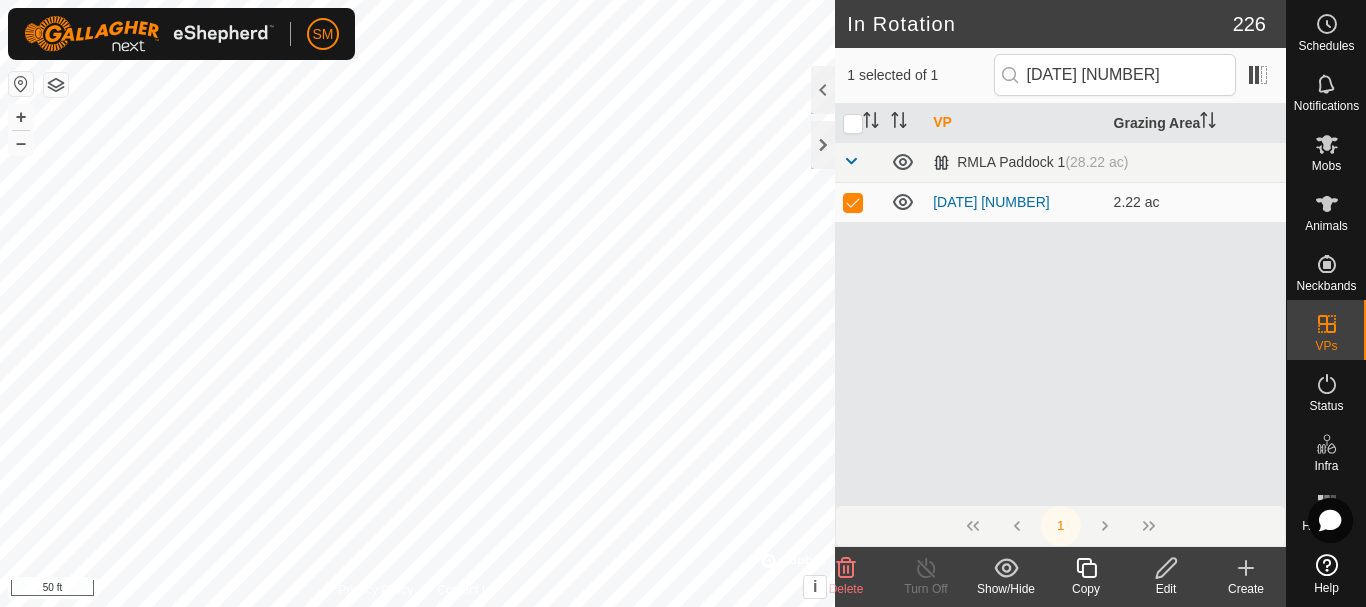 click 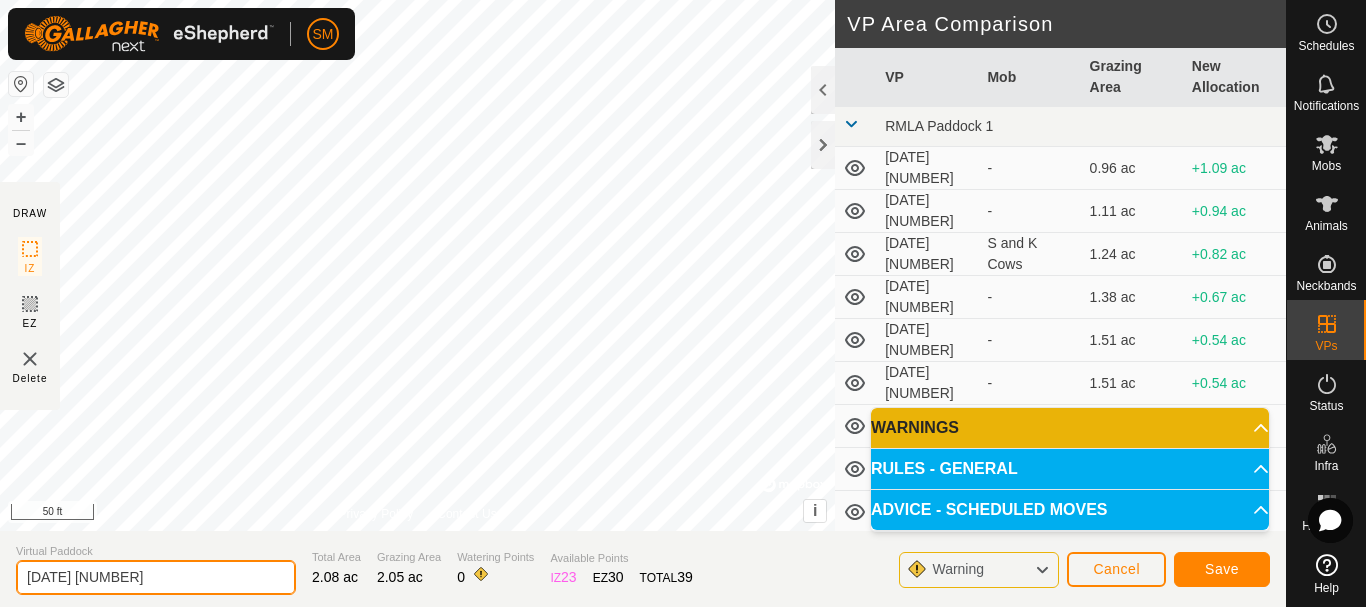click on "2025-08-06 154610" 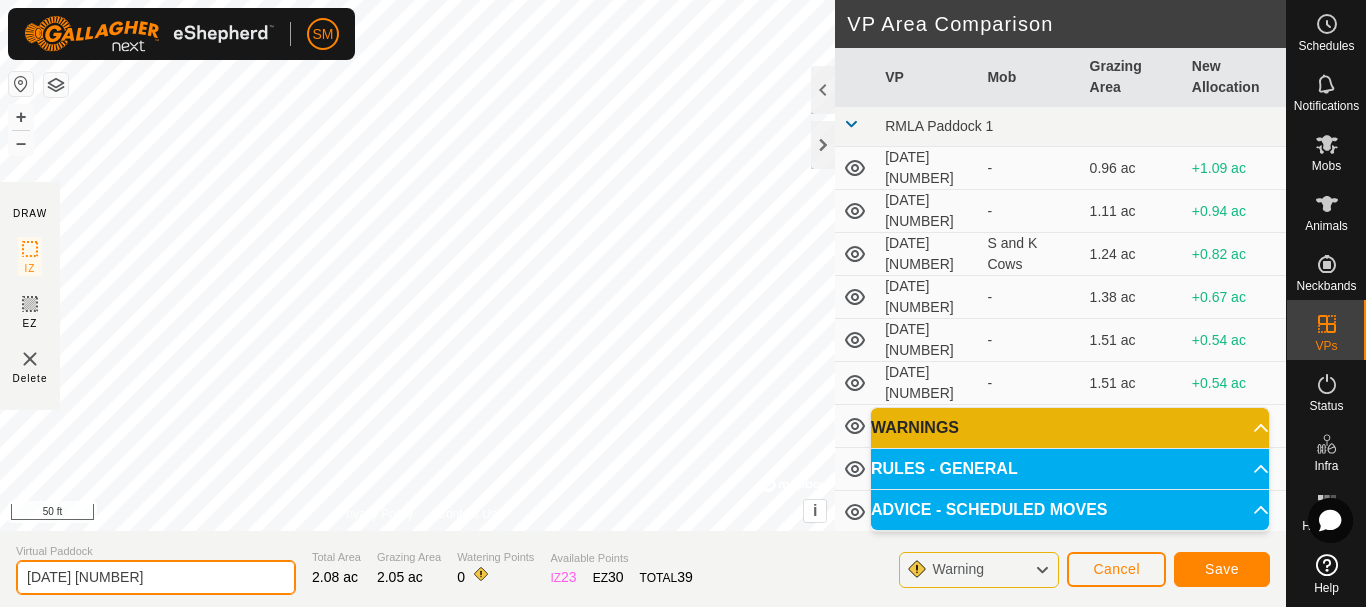 type on "[DATE] 3" 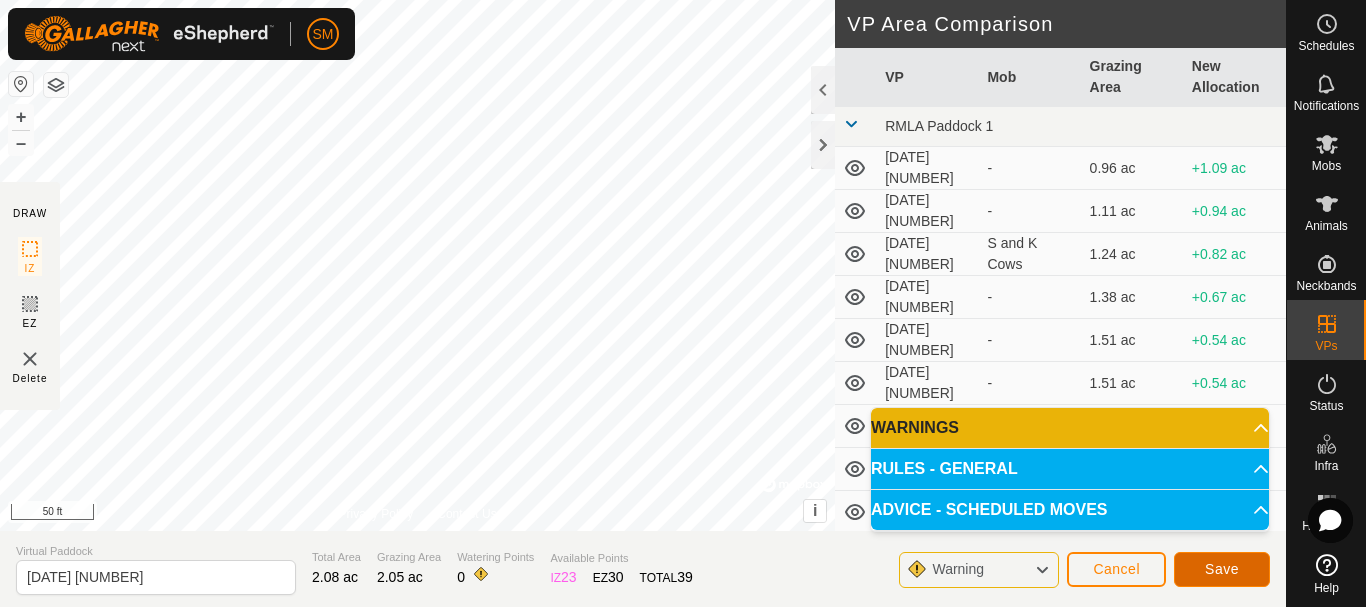 click on "Save" 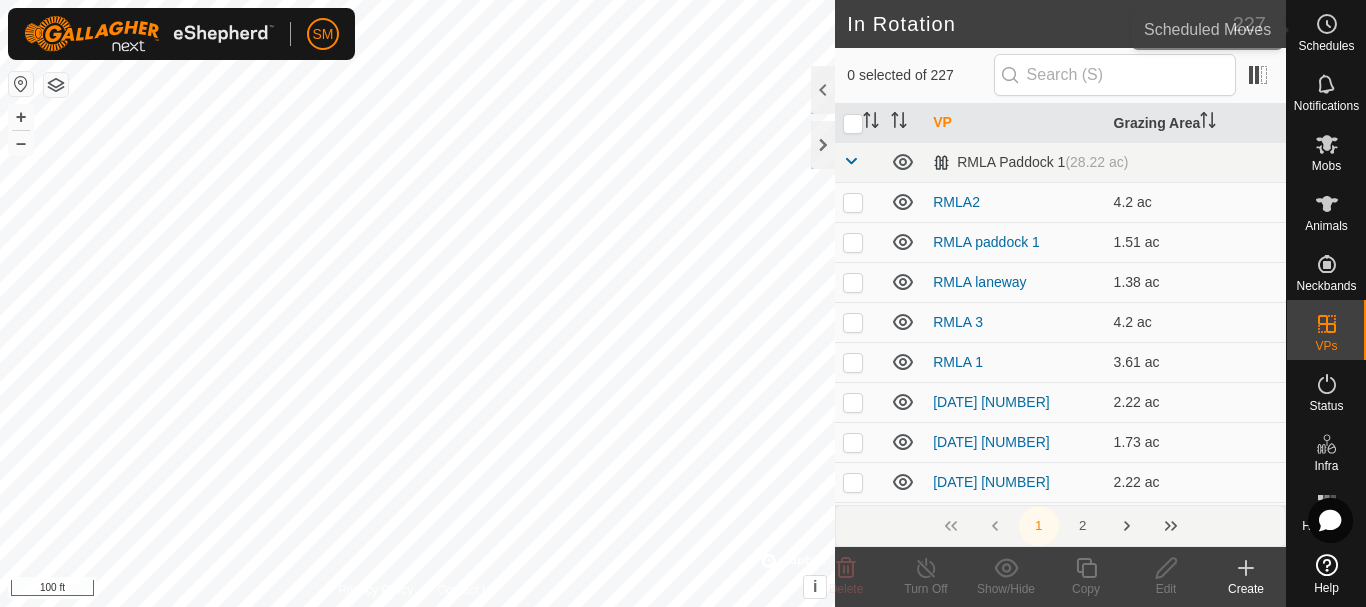 click 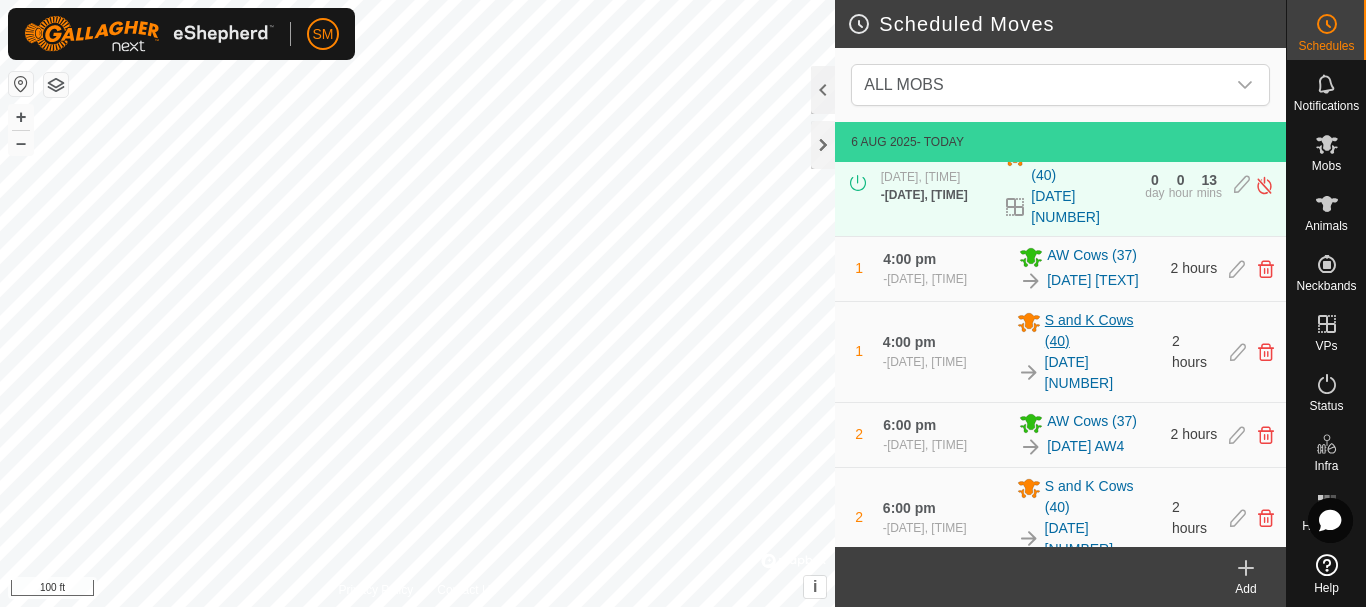 scroll, scrollTop: 400, scrollLeft: 0, axis: vertical 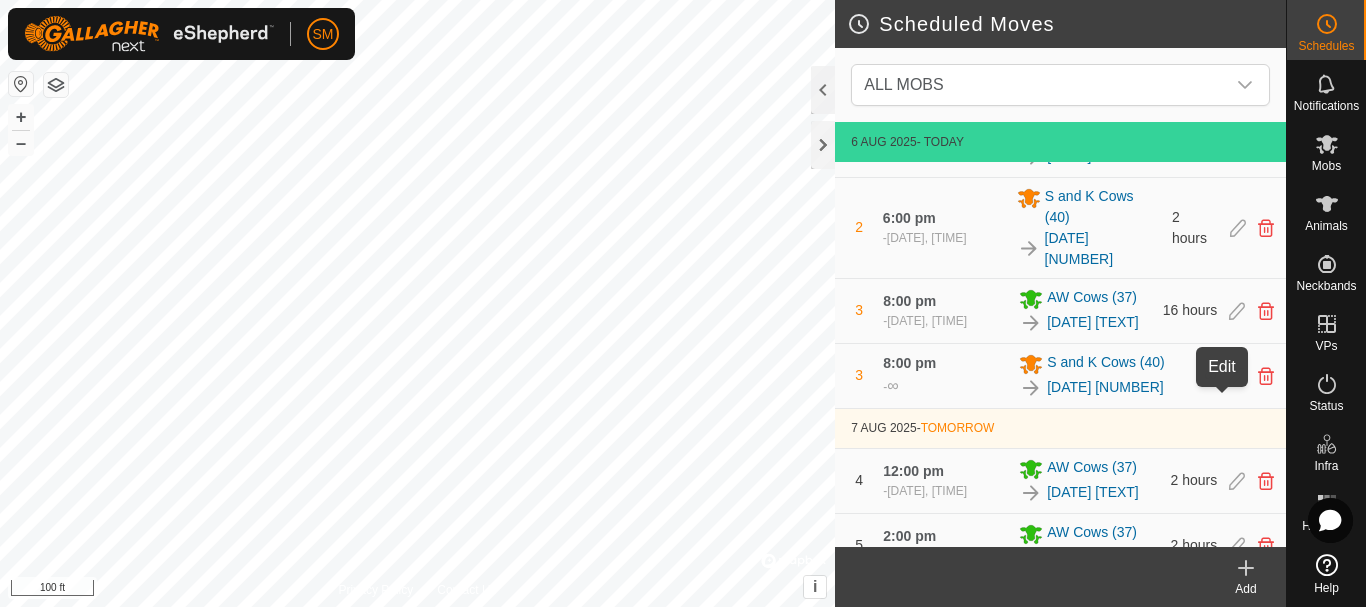 click at bounding box center (1237, 376) 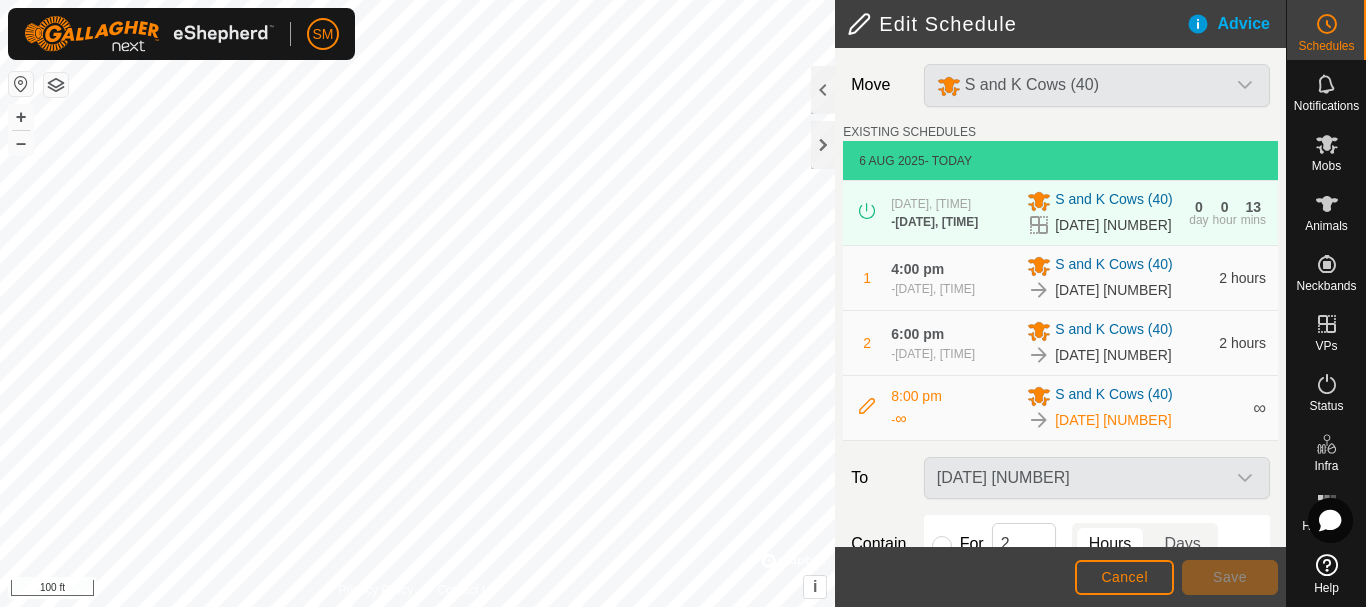 scroll, scrollTop: 246, scrollLeft: 0, axis: vertical 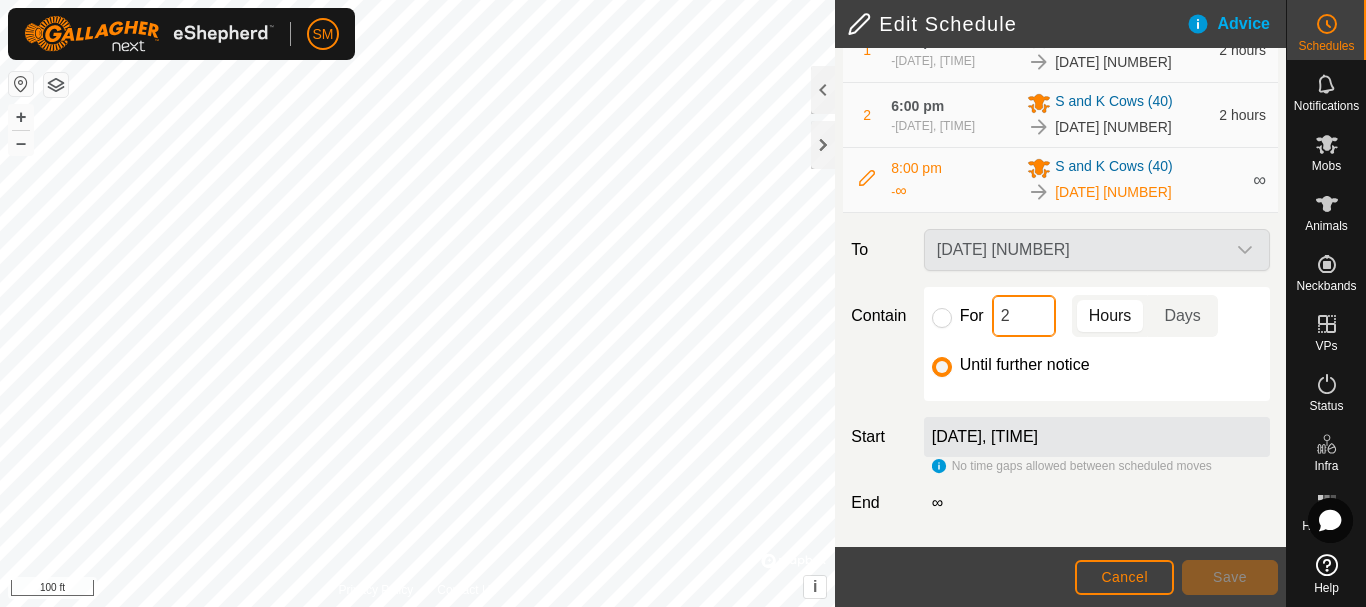 click on "2" 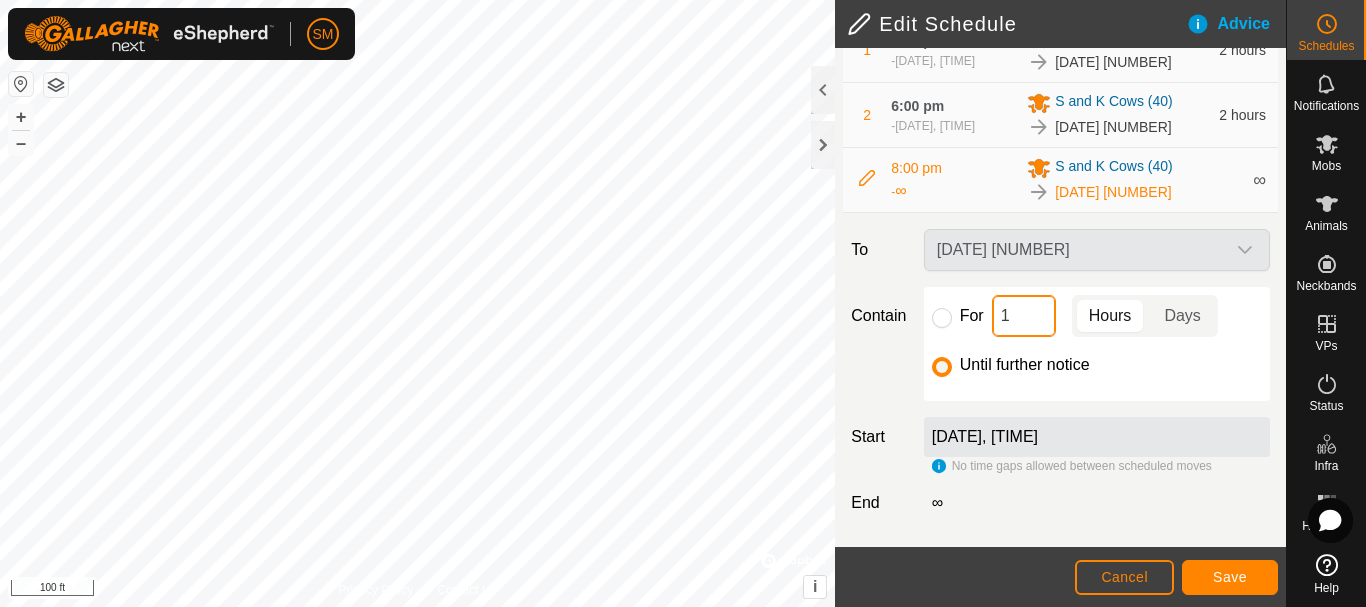 type on "16" 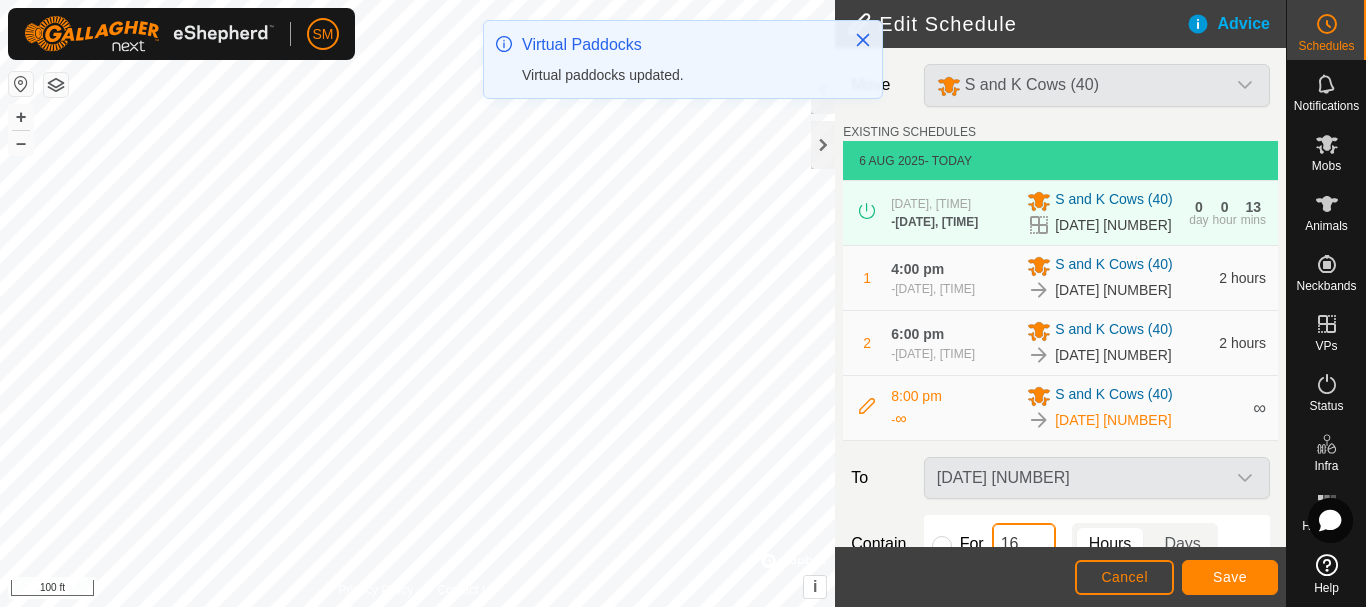 scroll, scrollTop: 246, scrollLeft: 0, axis: vertical 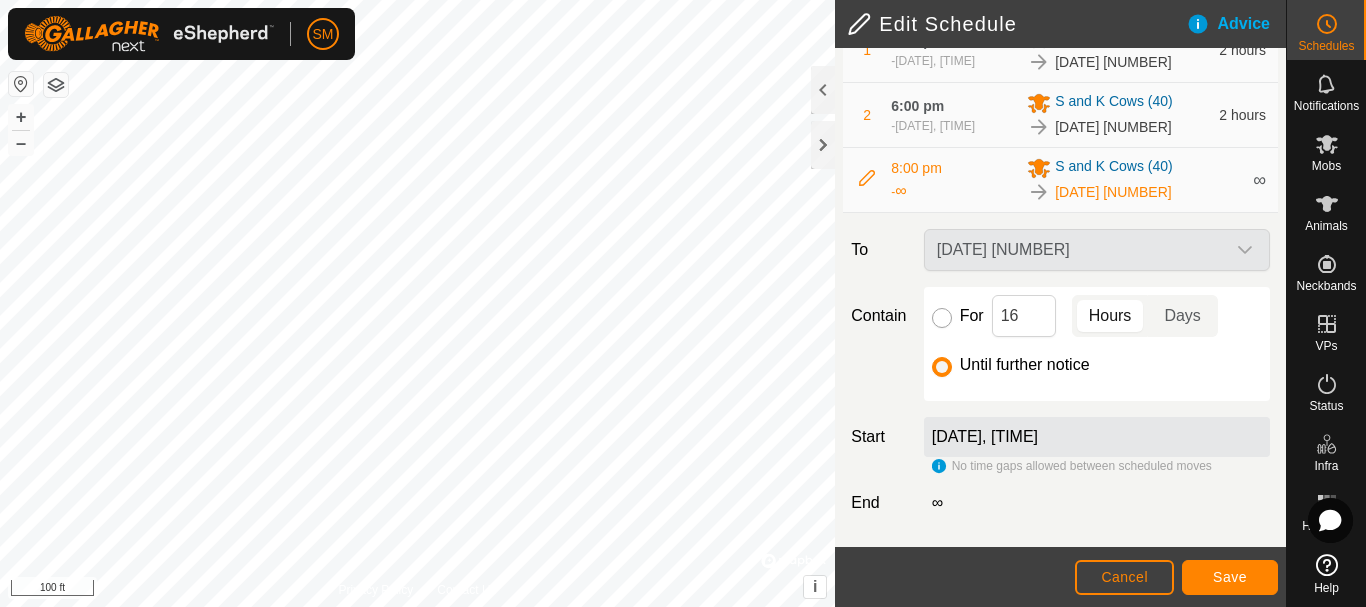 click on "For" at bounding box center [942, 318] 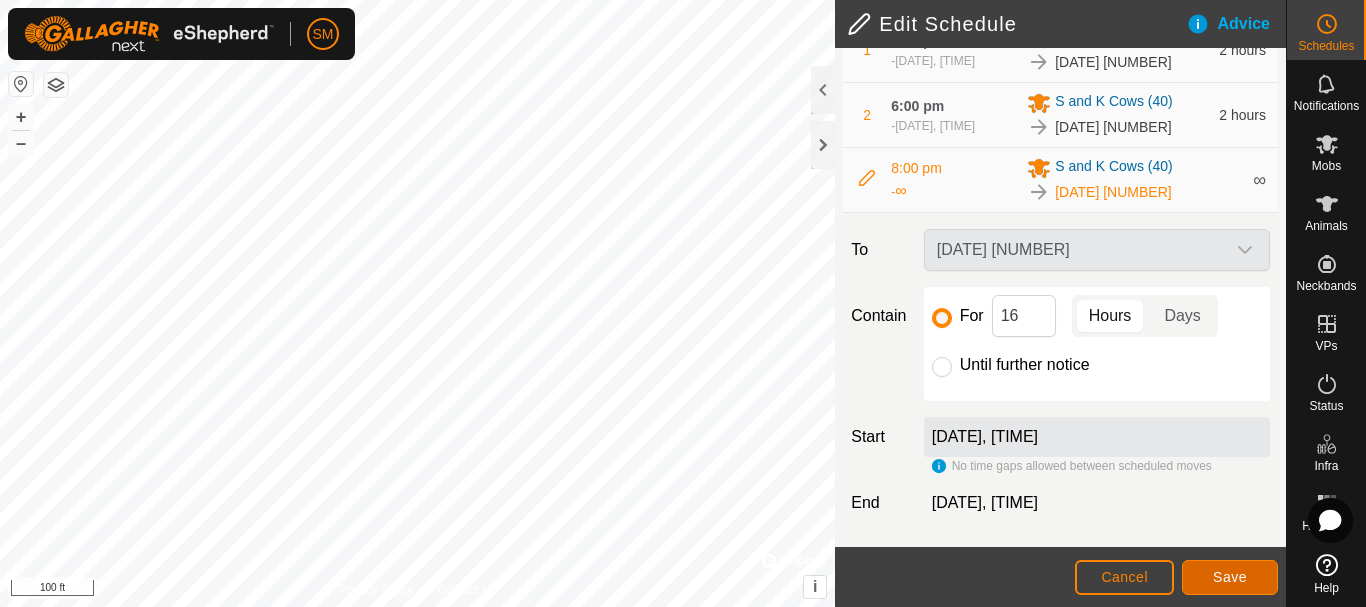 click on "Save" 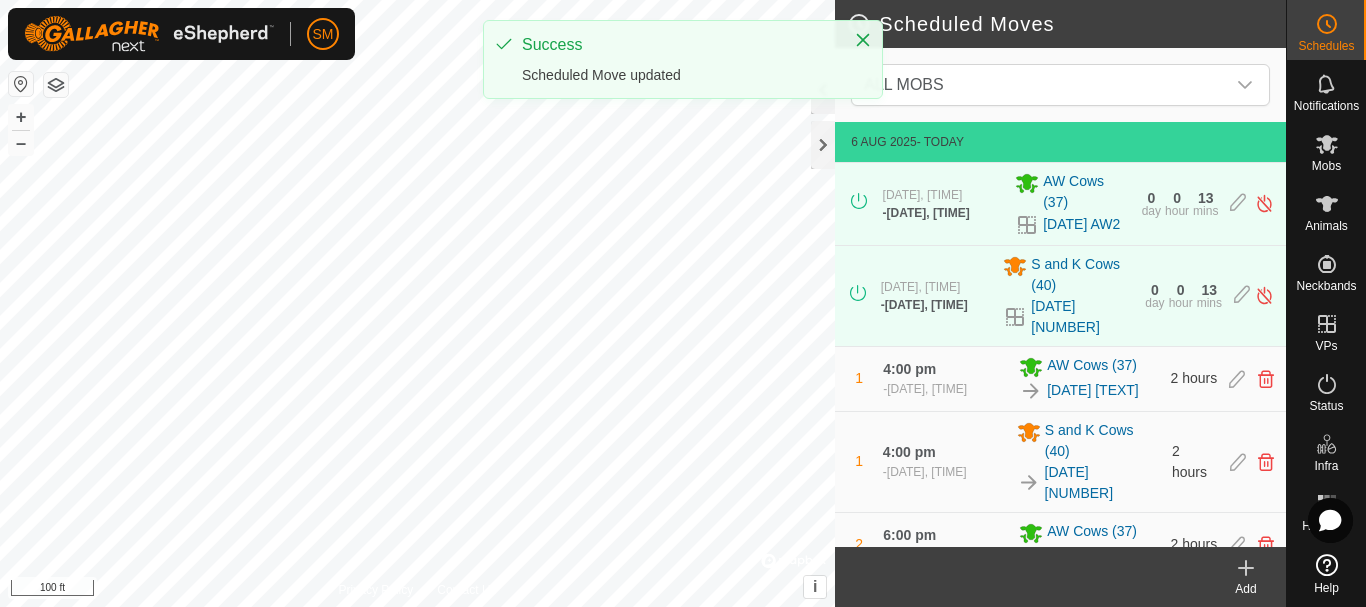 click 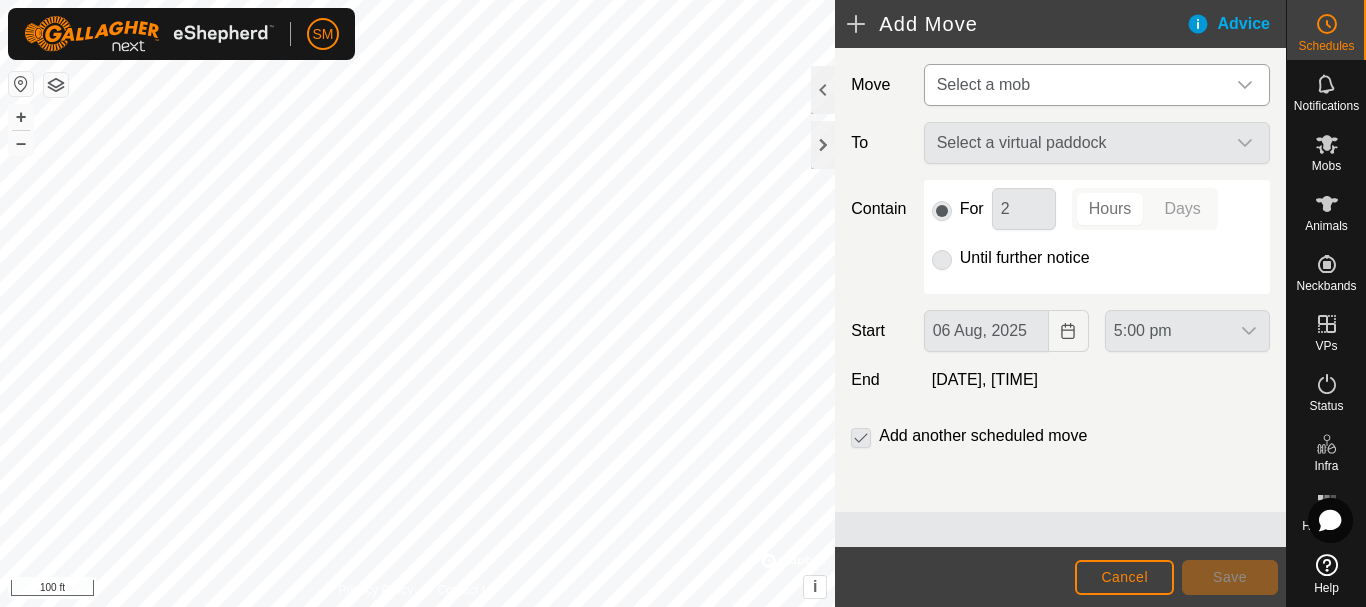 click on "Select a mob" at bounding box center (1077, 85) 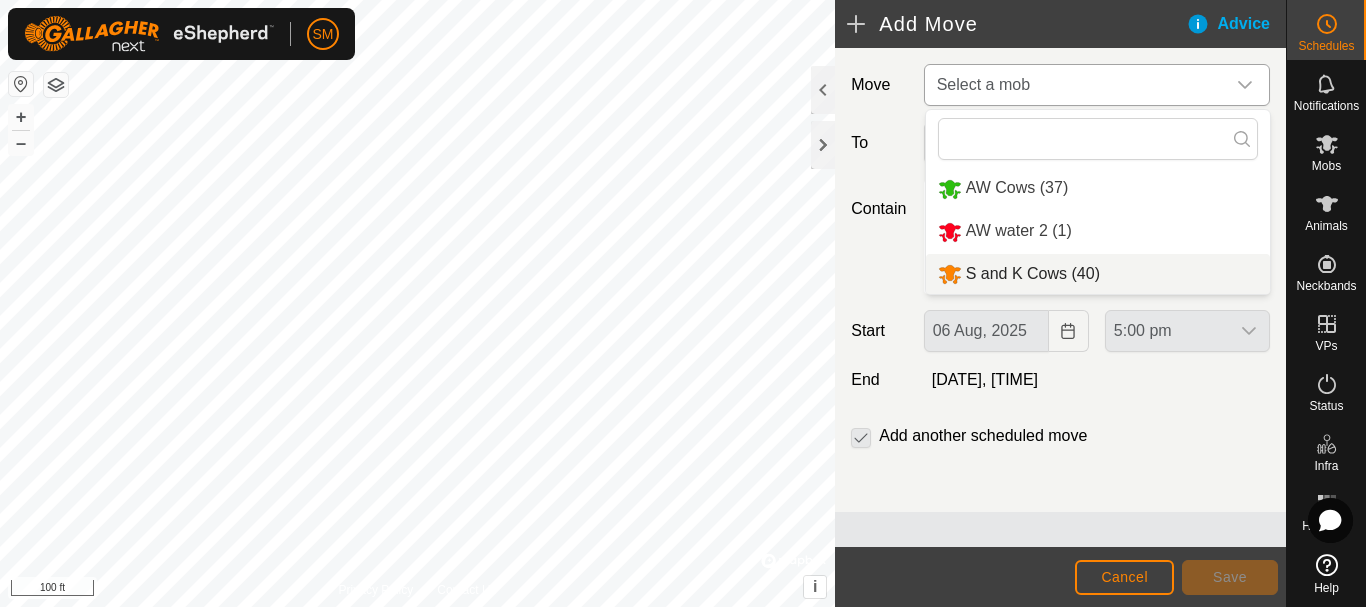 click on "S and K Cows (40)" at bounding box center (1098, 274) 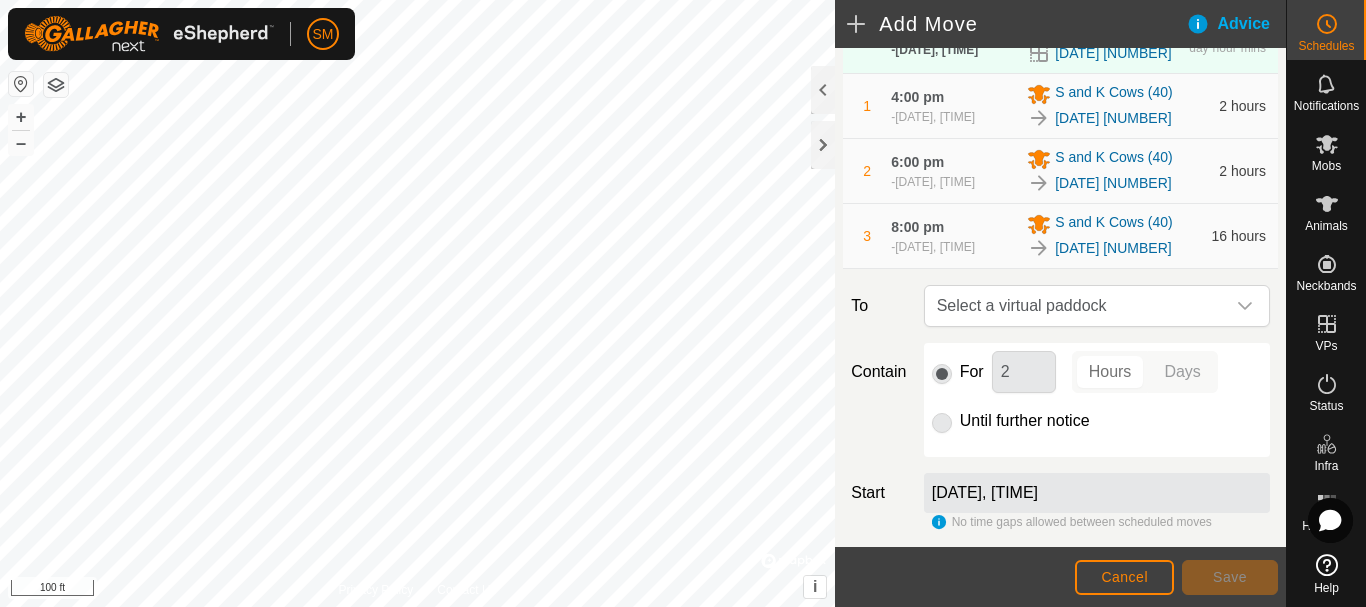 scroll, scrollTop: 343, scrollLeft: 0, axis: vertical 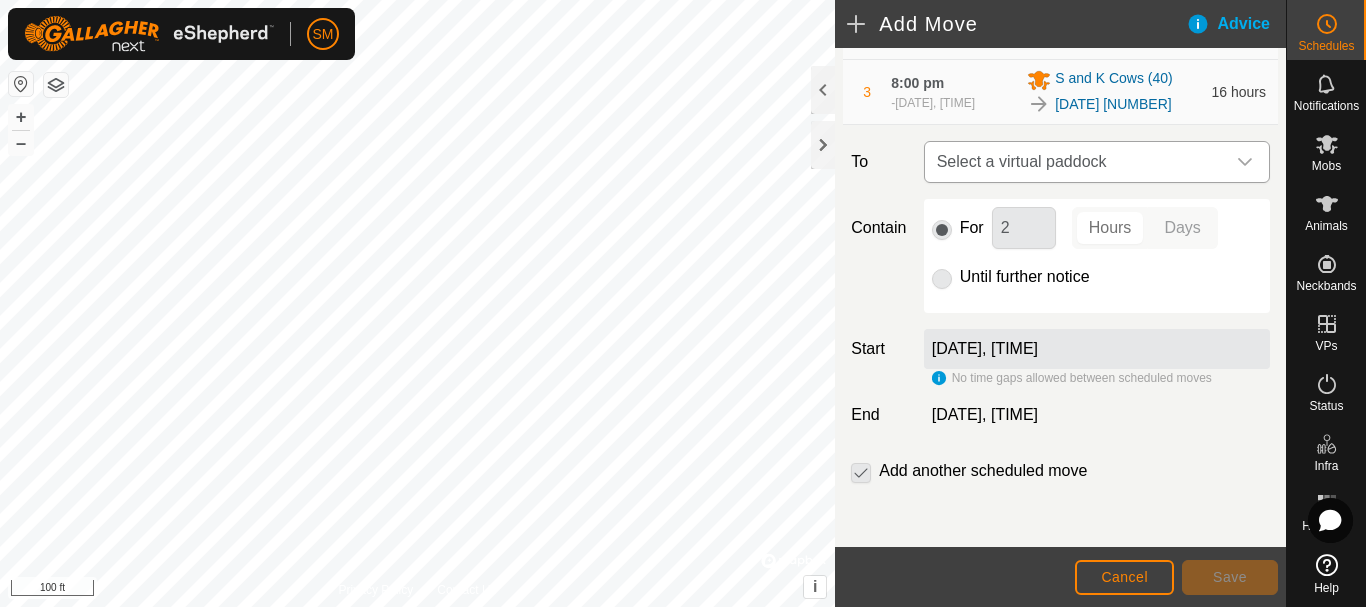 click 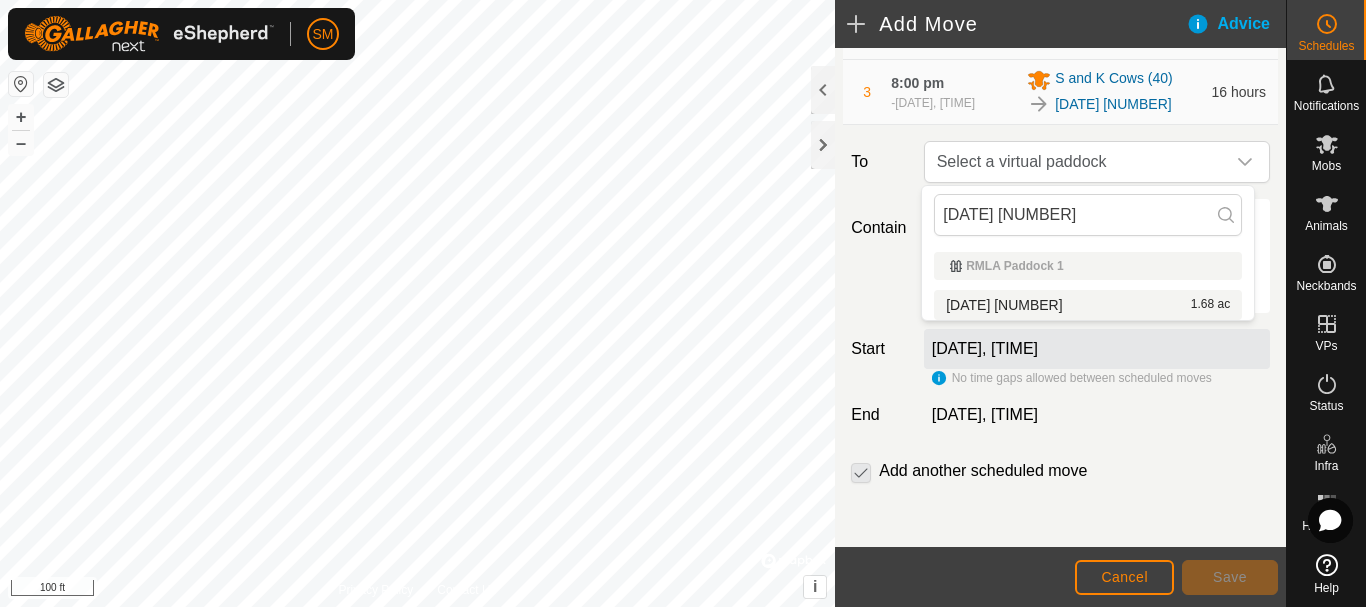 type on "[DATE] 1" 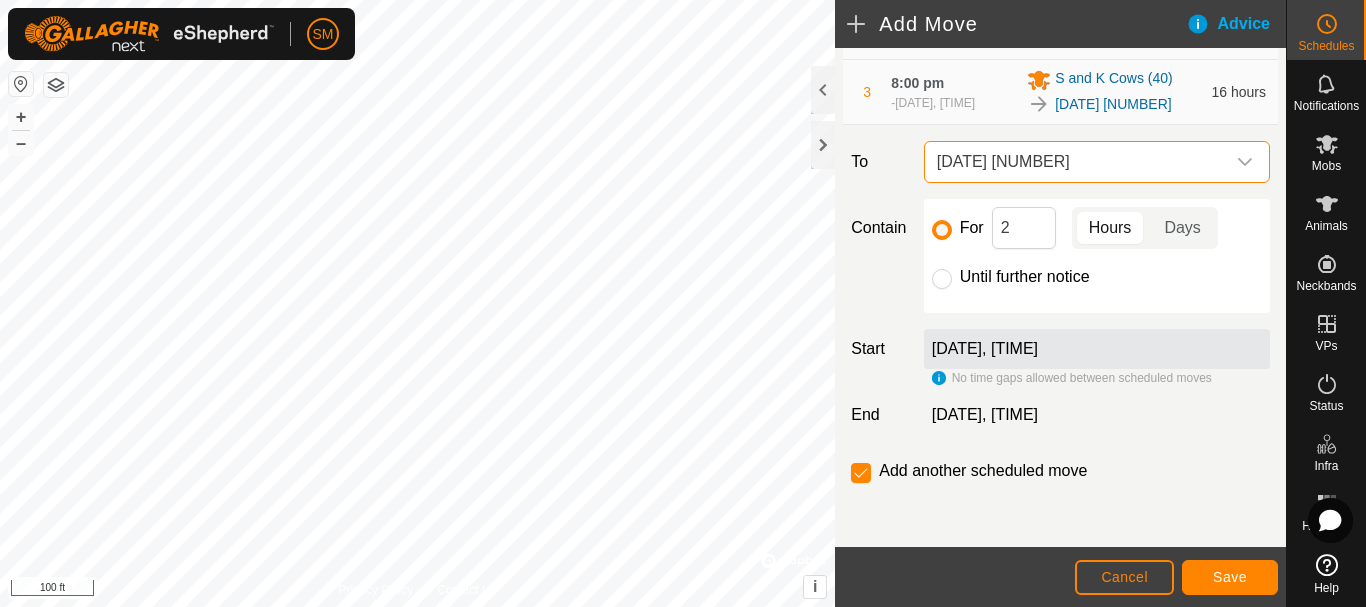 click on "[DATE] 1" at bounding box center (1077, 162) 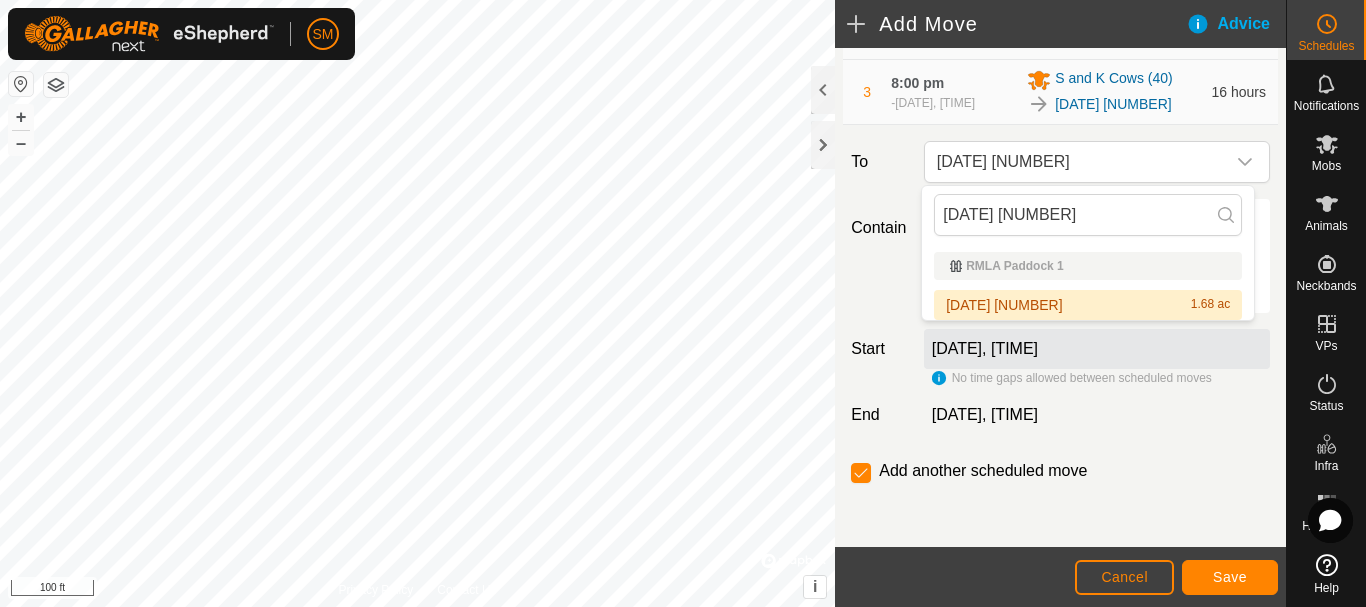 click on "2025-08-07 1  1.68 ac" at bounding box center [1088, 305] 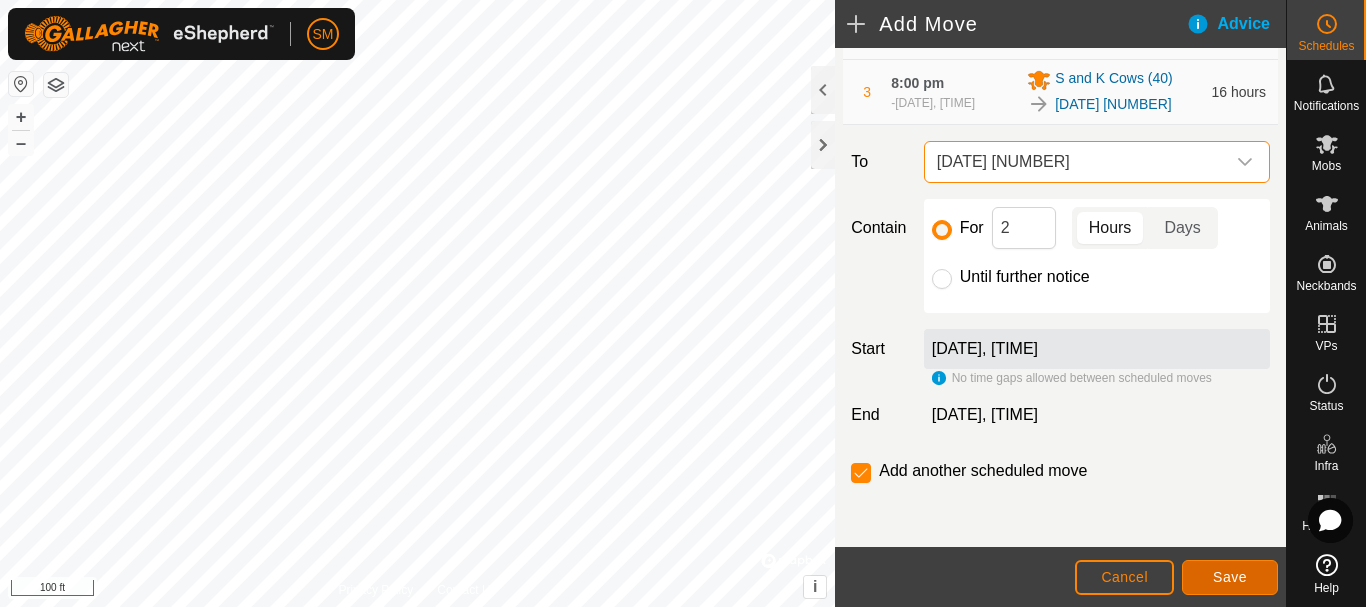 click on "Save" 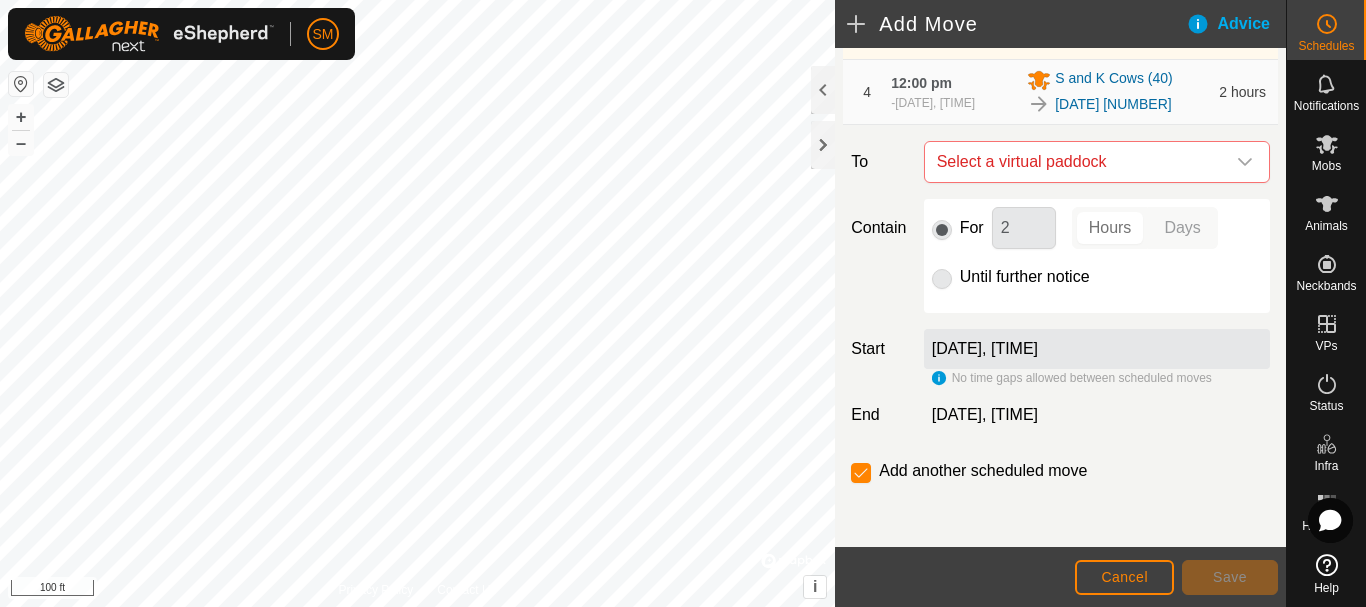 scroll, scrollTop: 448, scrollLeft: 0, axis: vertical 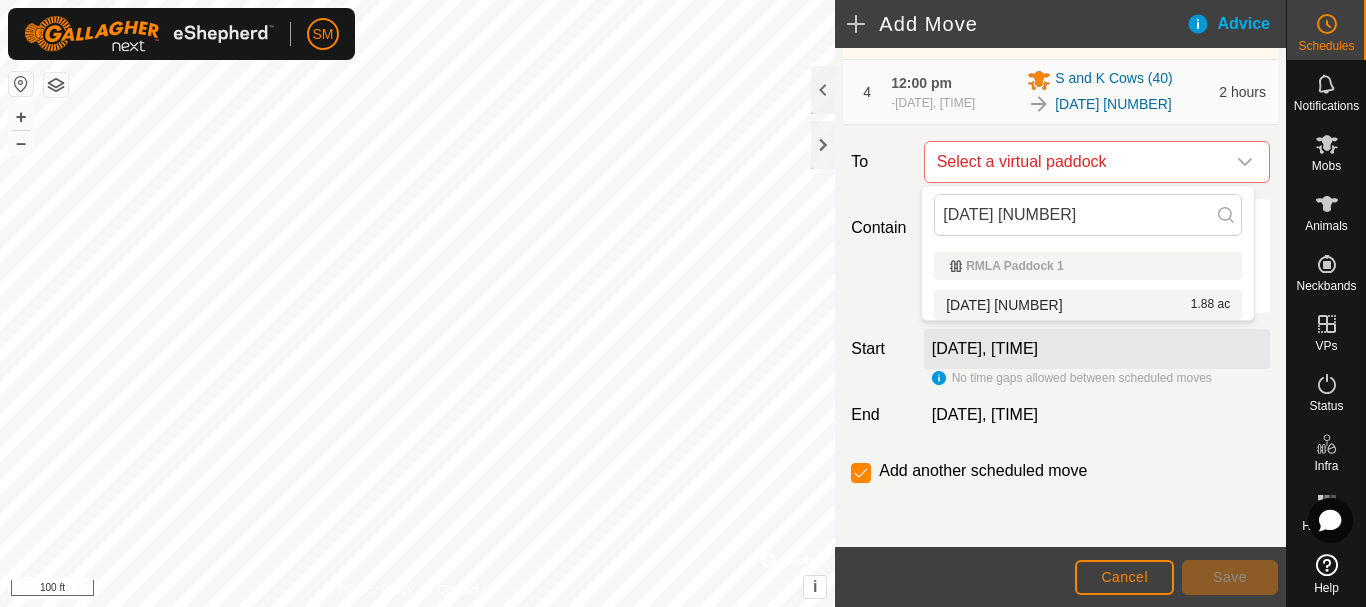 type on "[DATE] 2" 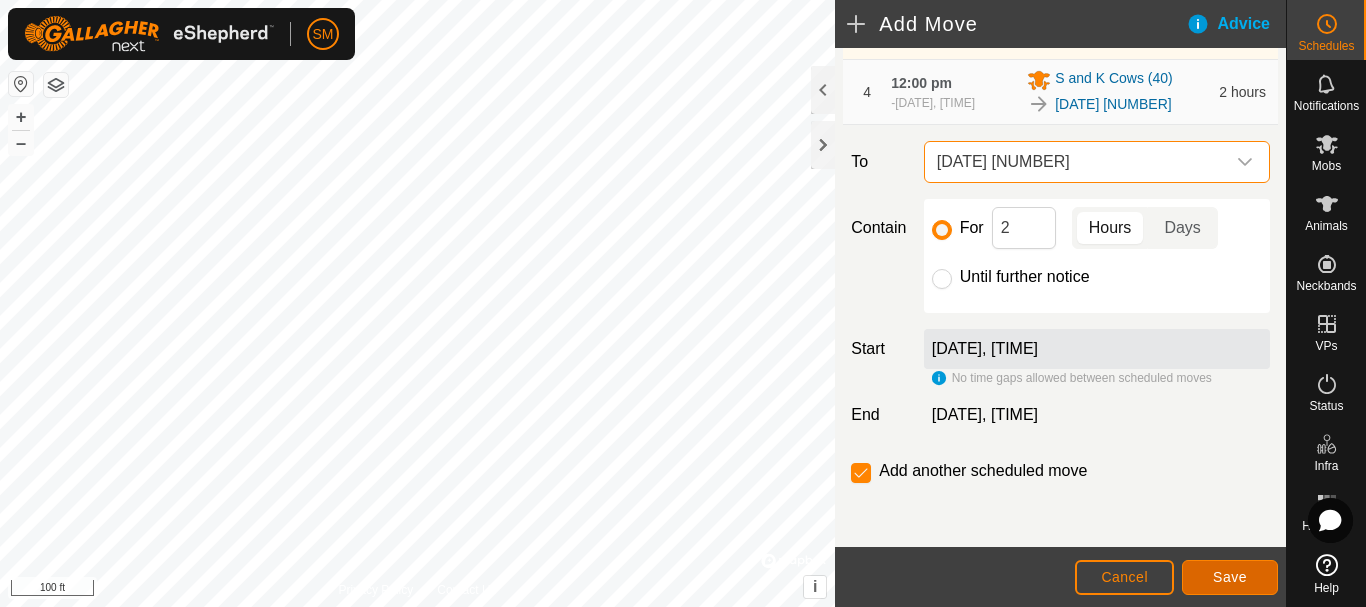 click on "Save" 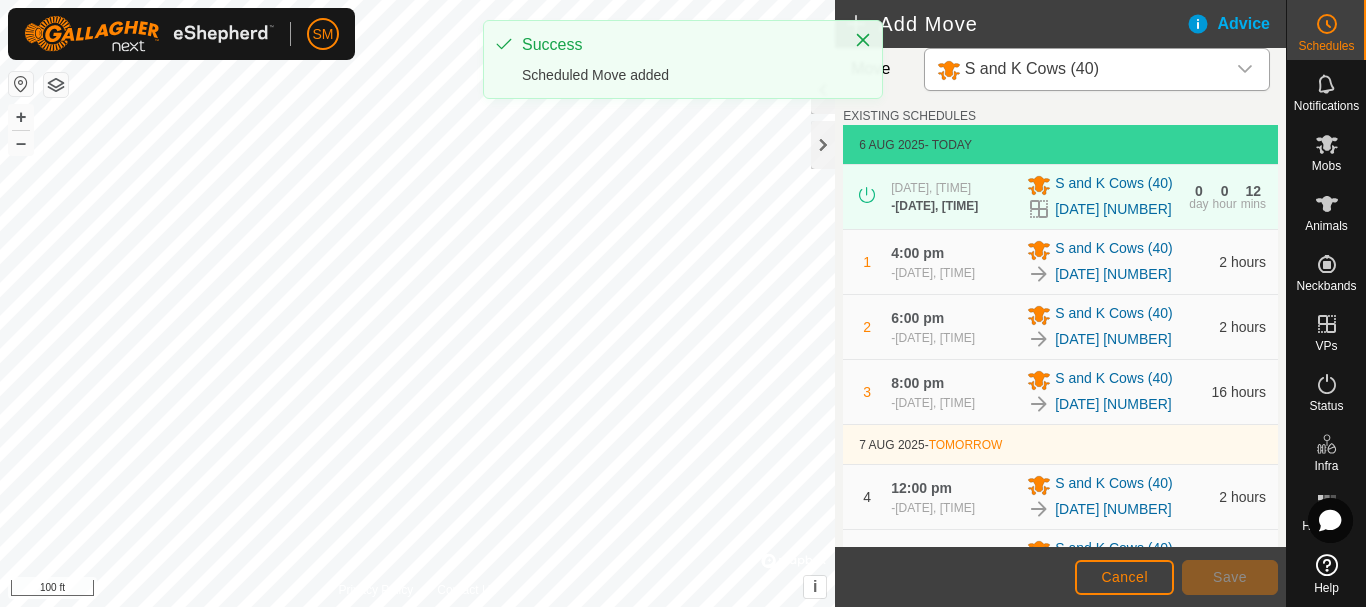 scroll, scrollTop: 513, scrollLeft: 0, axis: vertical 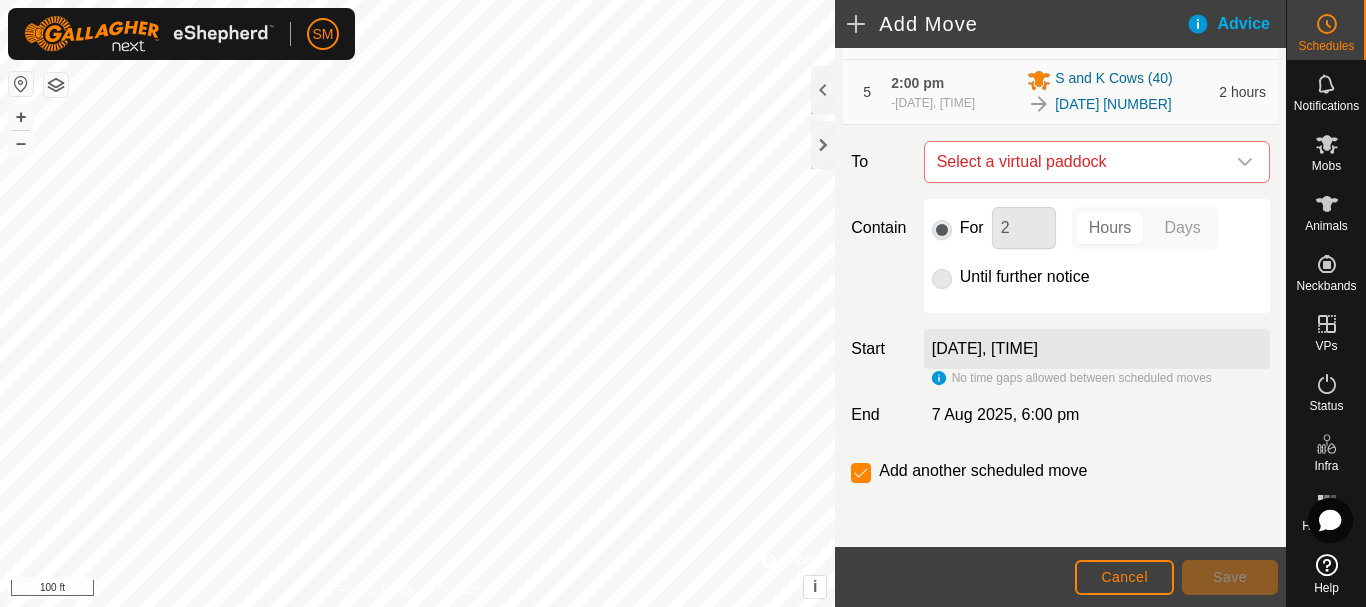 click 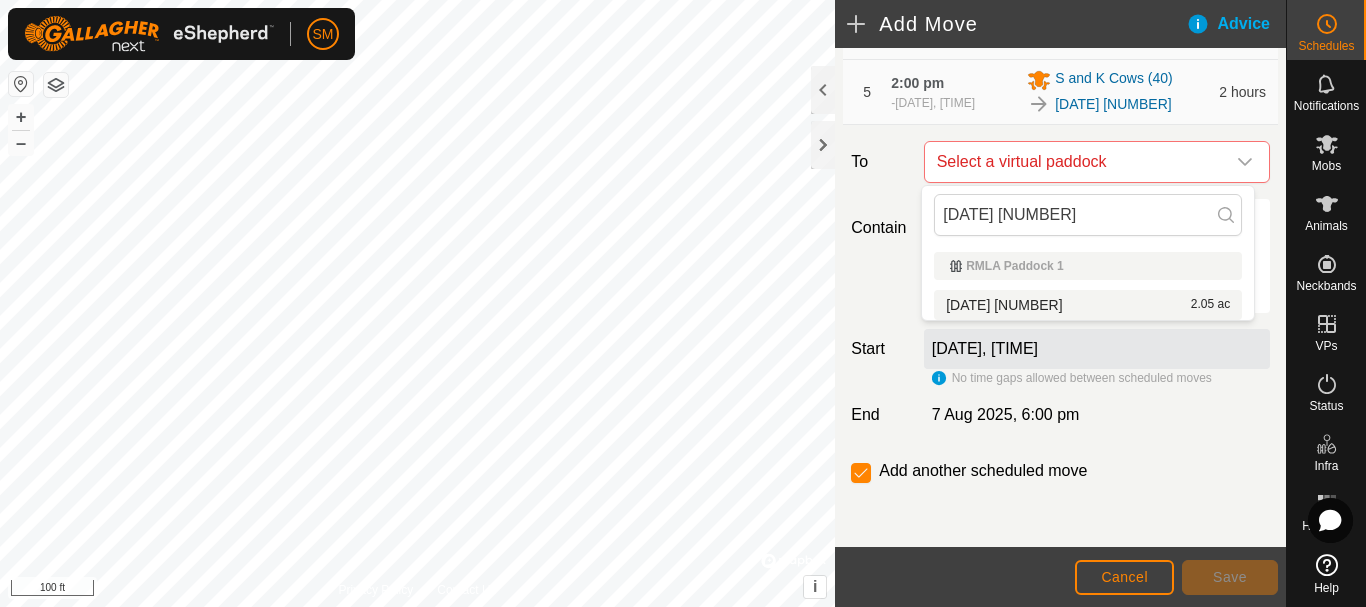 type on "[DATE] 3" 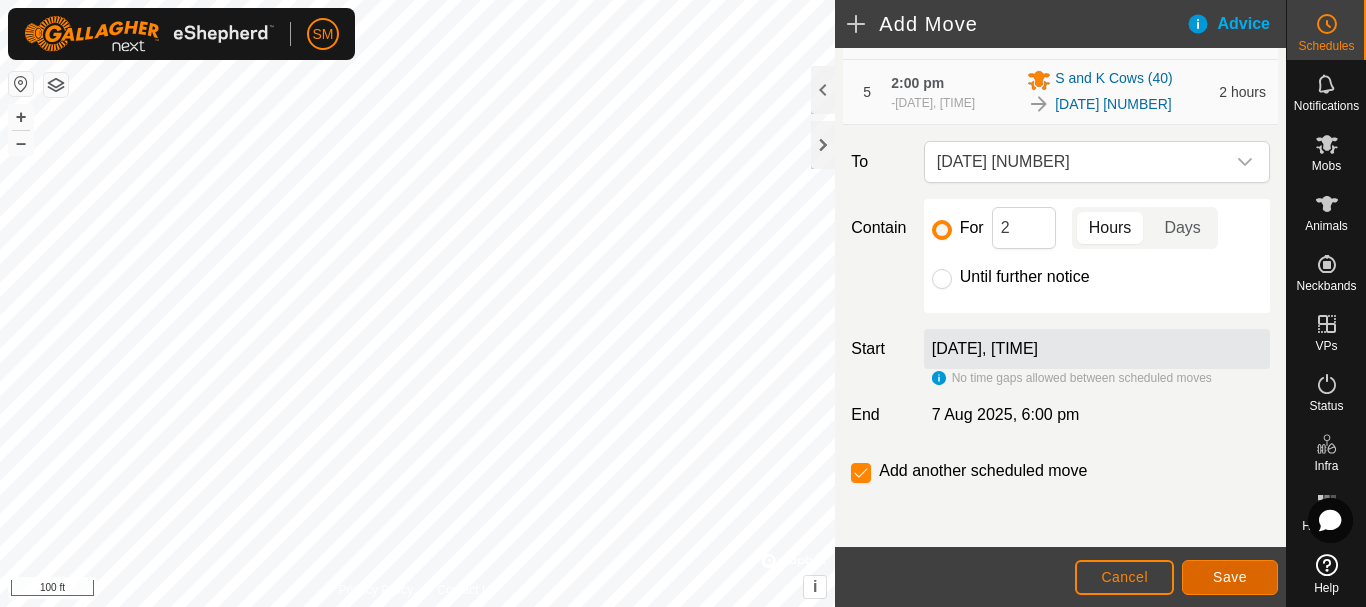 click on "Save" 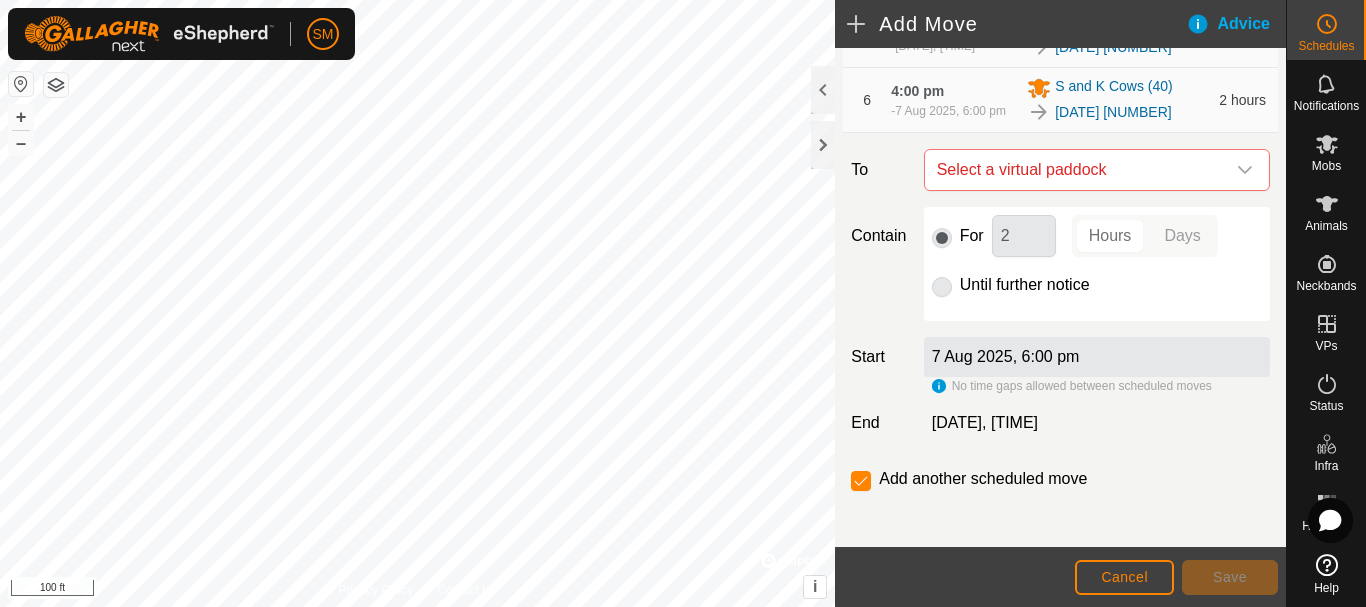 scroll, scrollTop: 578, scrollLeft: 0, axis: vertical 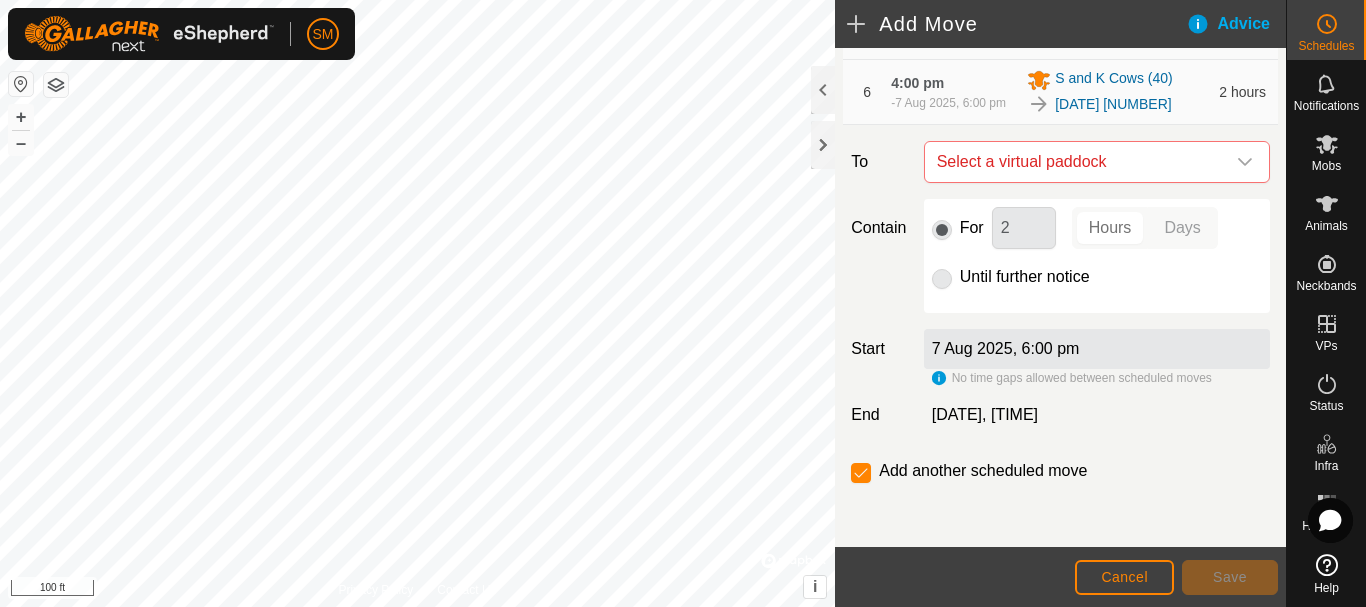 click 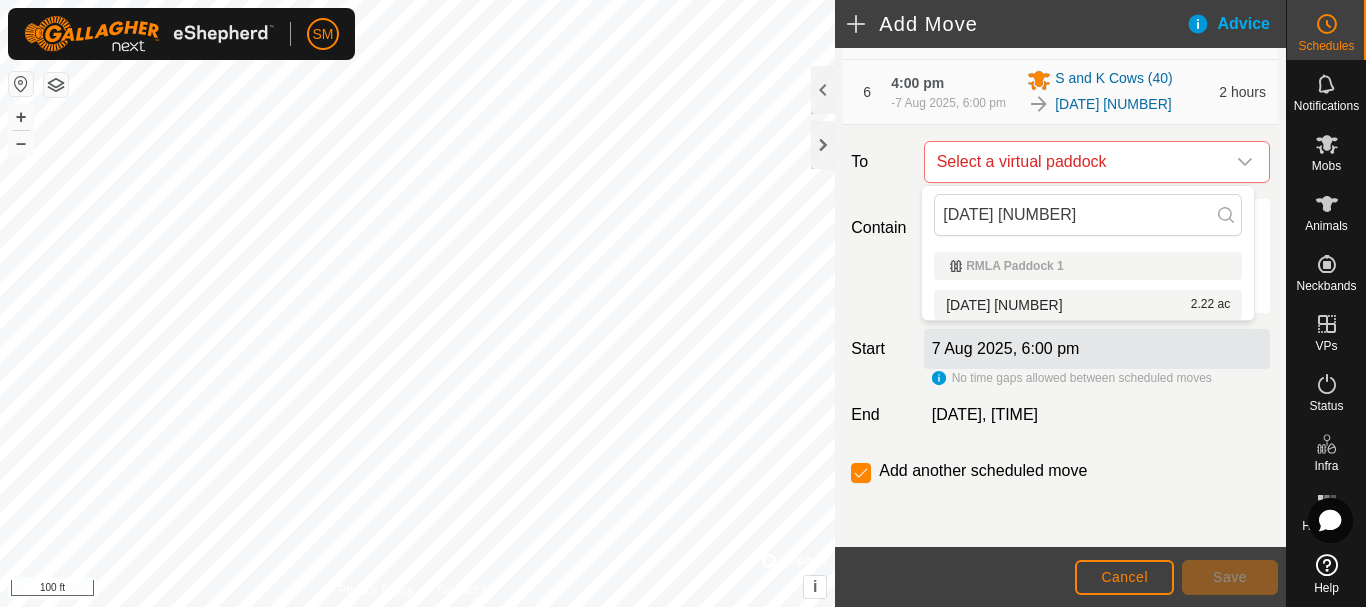 type on "[DATE] 4" 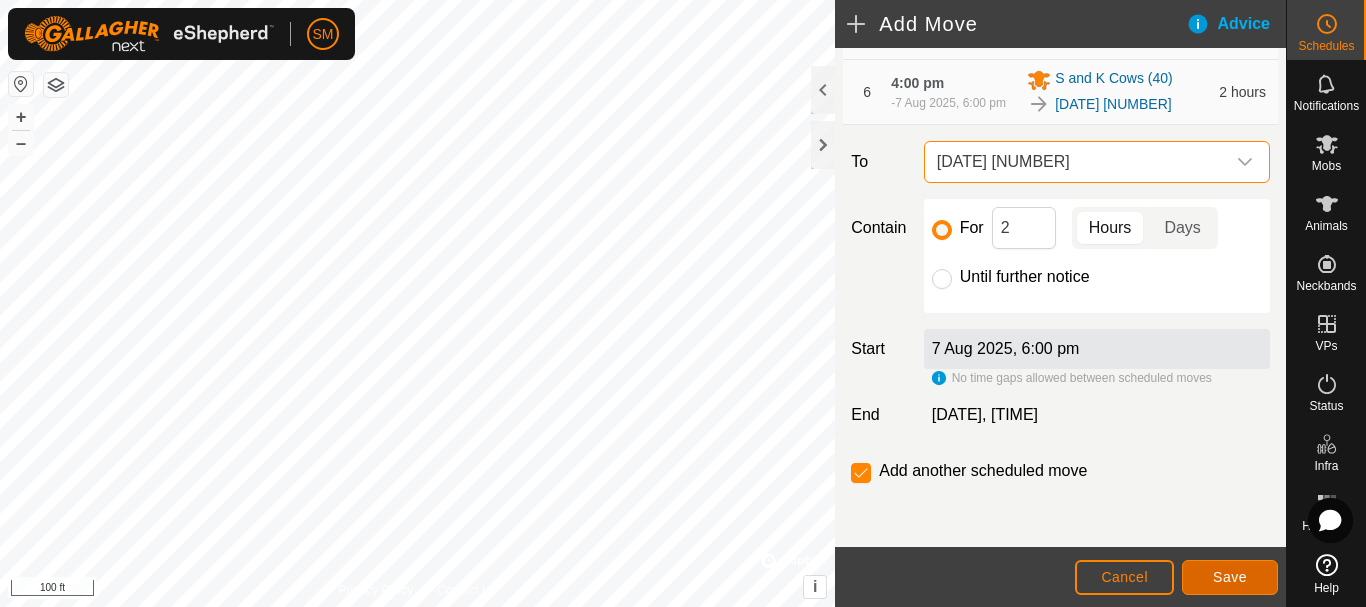 click on "Save" 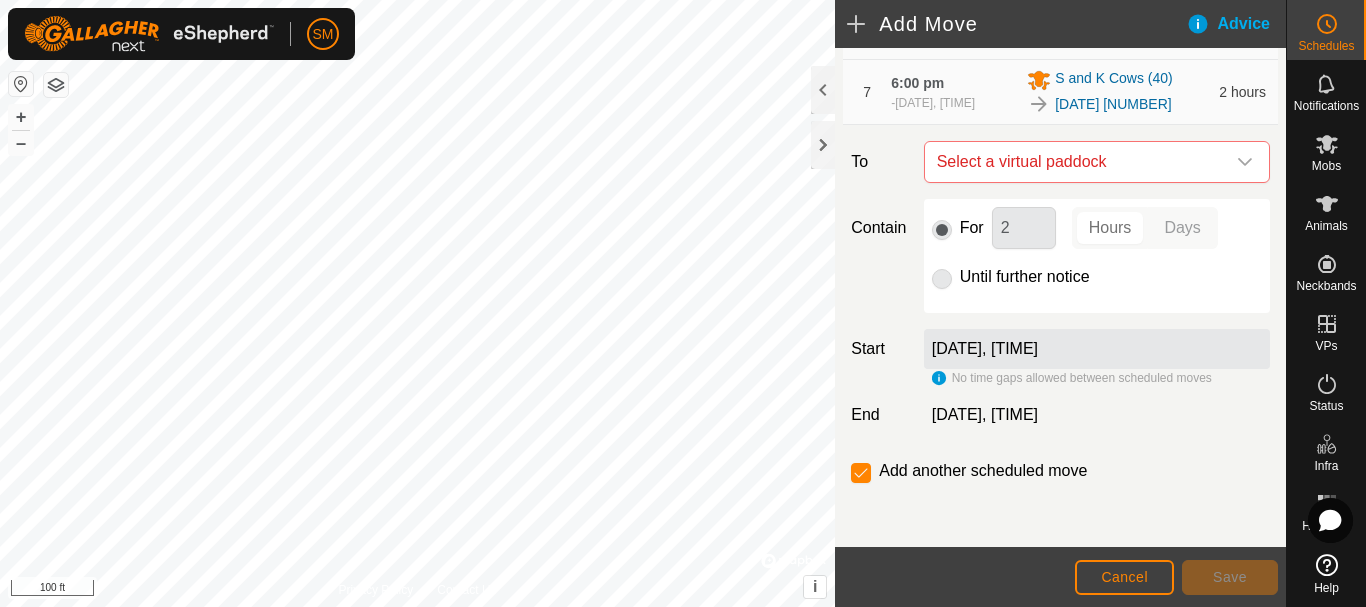 scroll, scrollTop: 643, scrollLeft: 0, axis: vertical 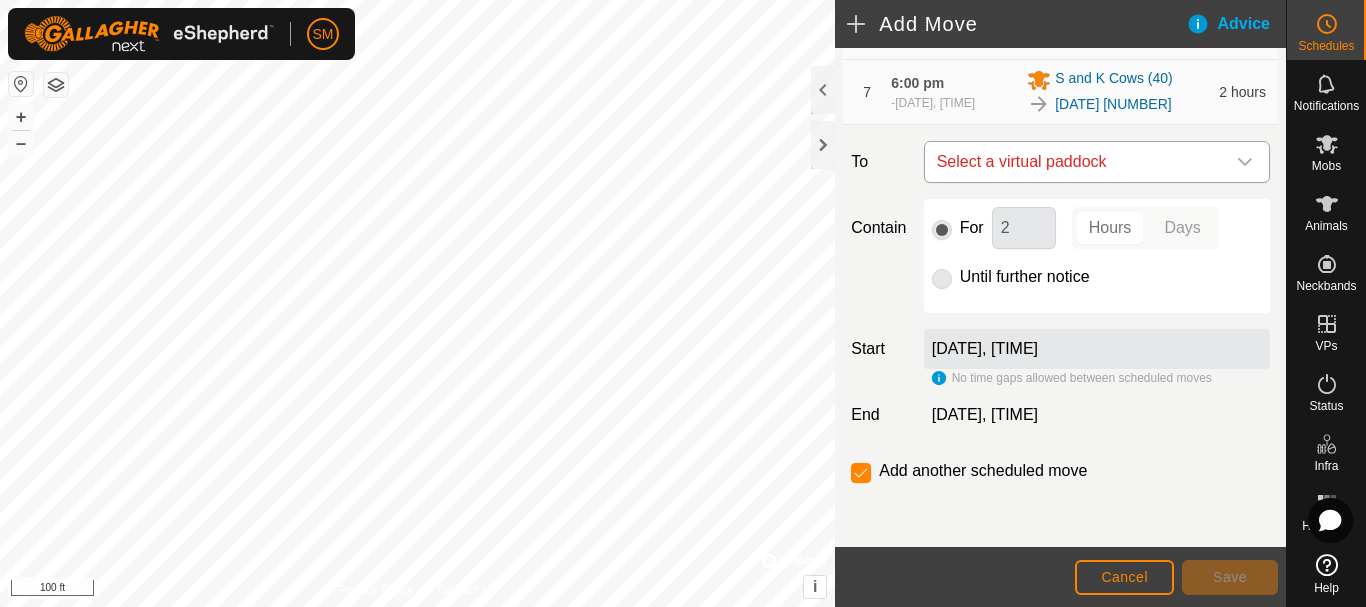 click 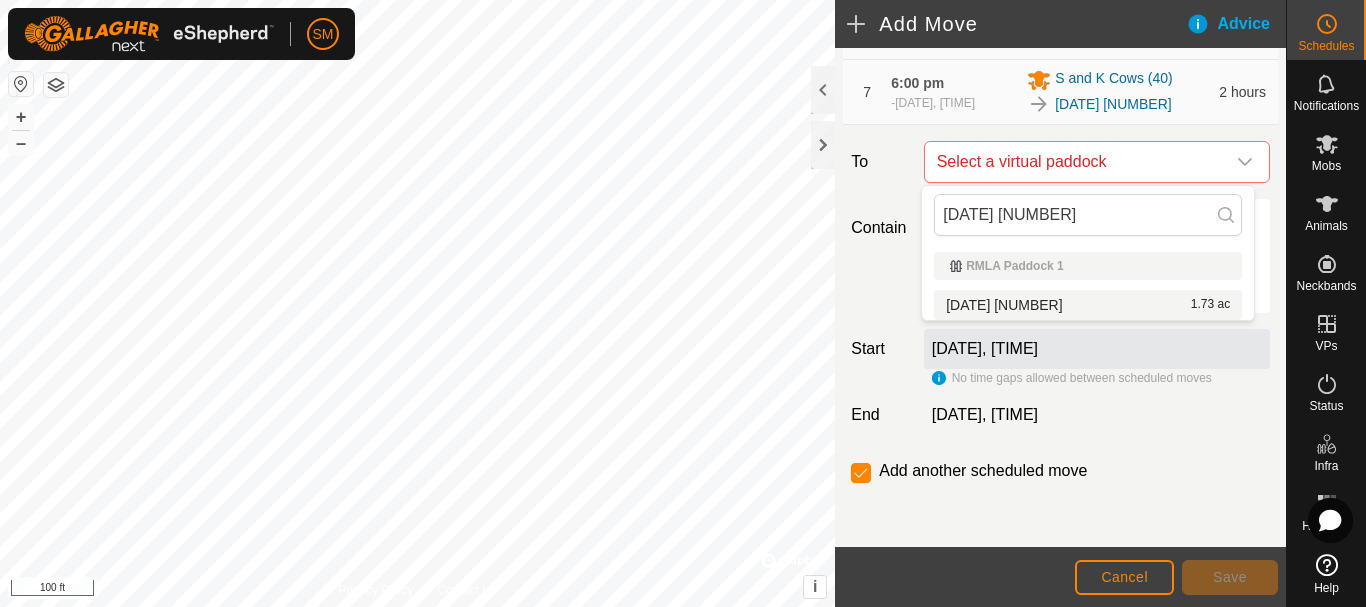 type on "[DATE] 5" 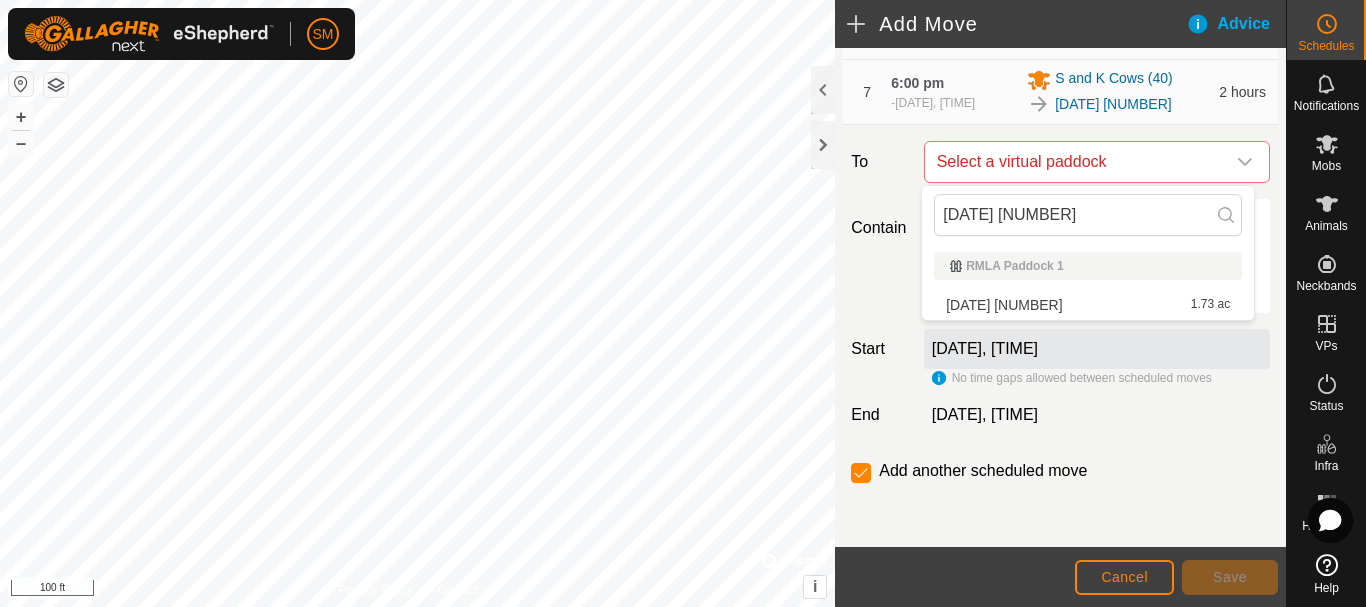 click on "2025-08-07 5  1.73 ac" at bounding box center [1088, 305] 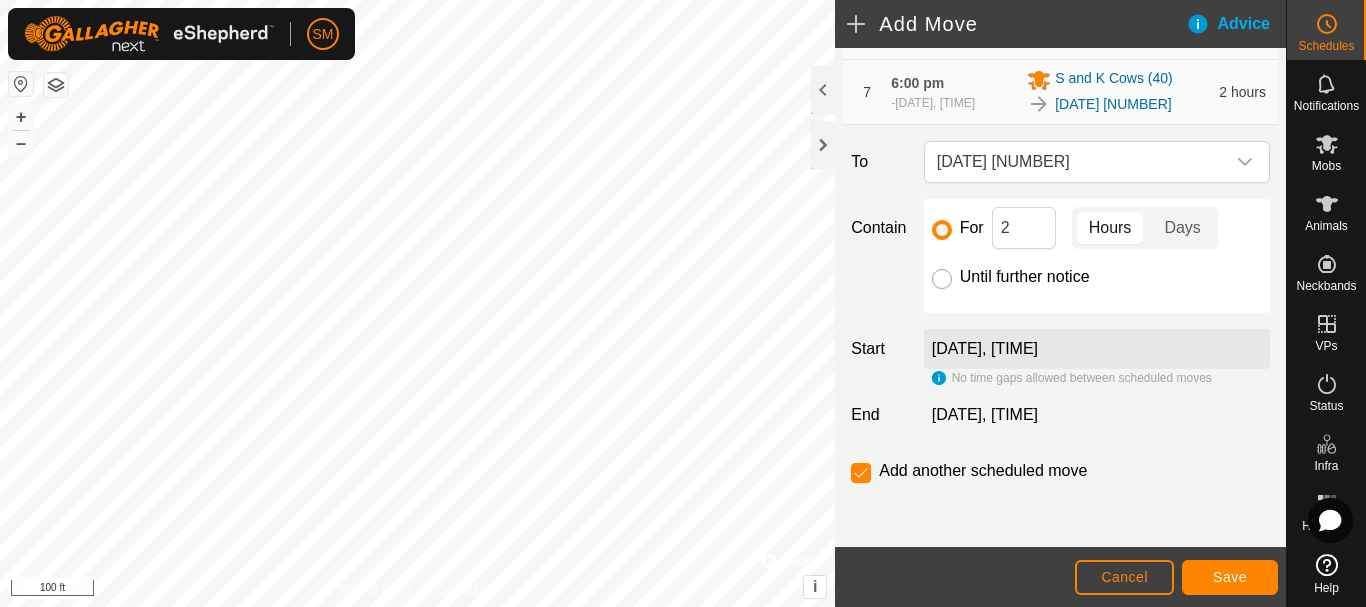 click on "Until further notice" at bounding box center (942, 279) 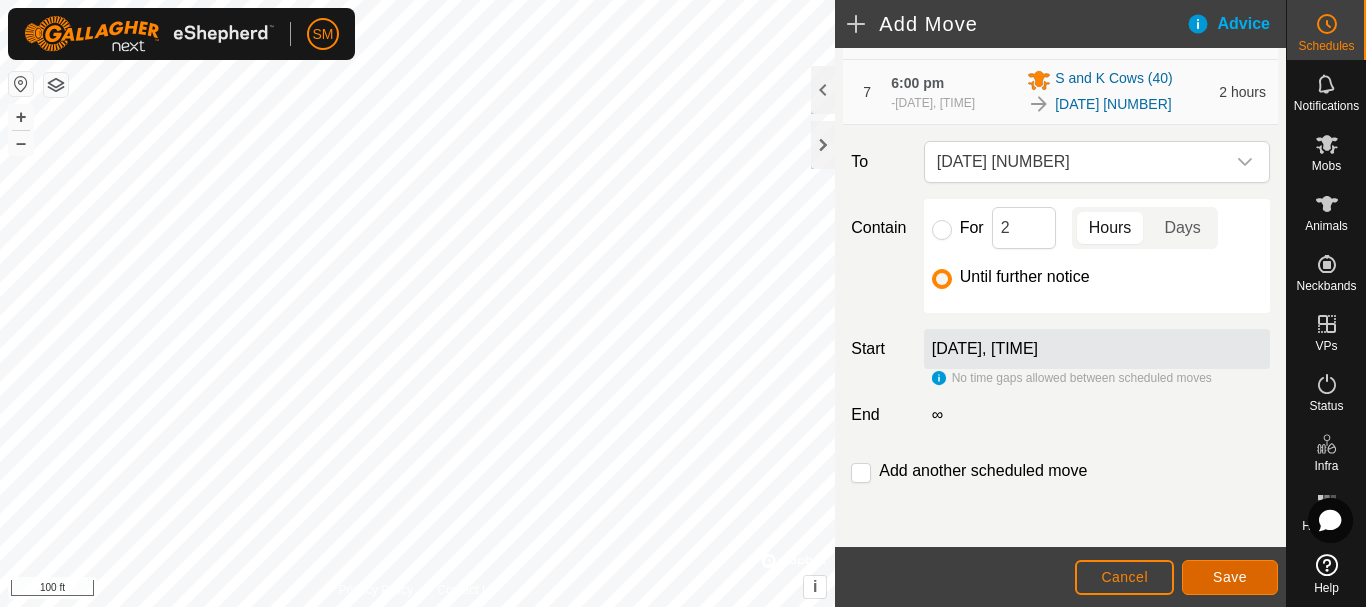 click on "Save" 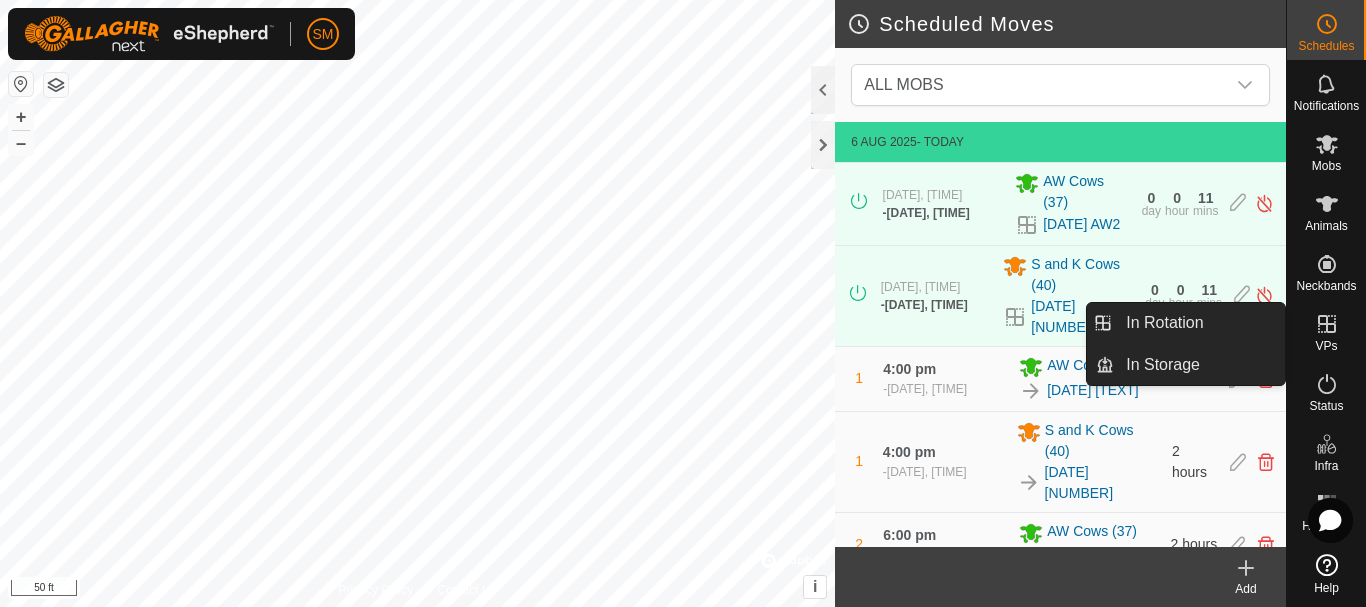click at bounding box center (1327, 324) 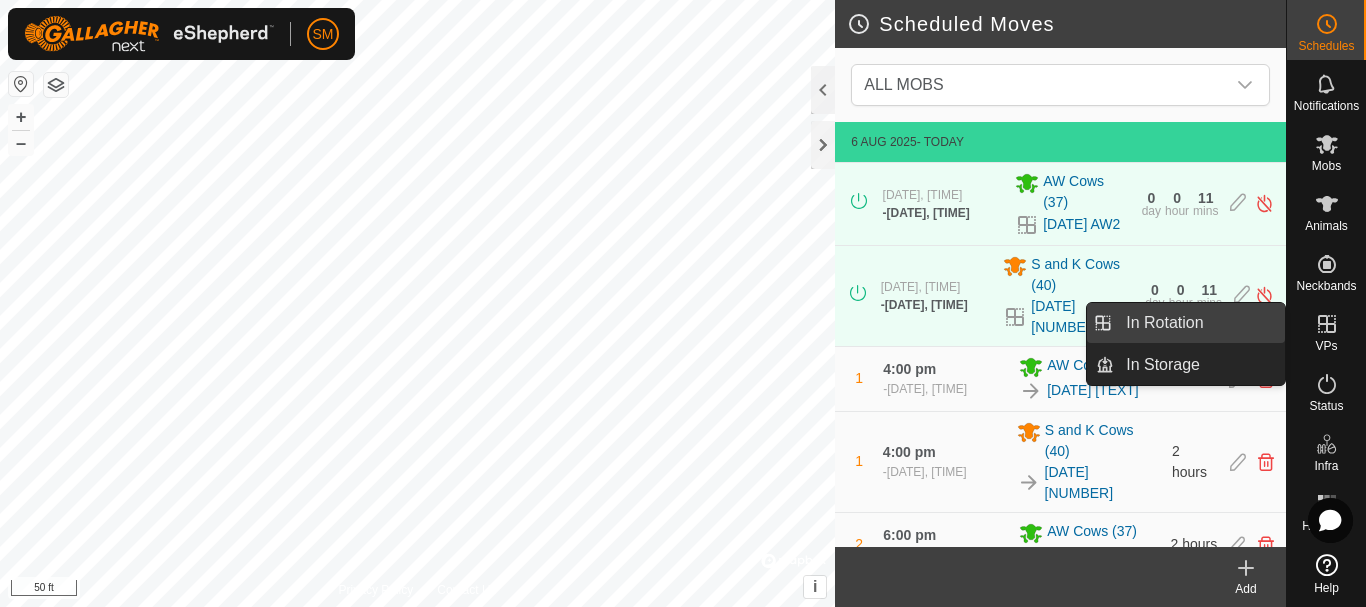 click on "In Rotation" at bounding box center [1199, 323] 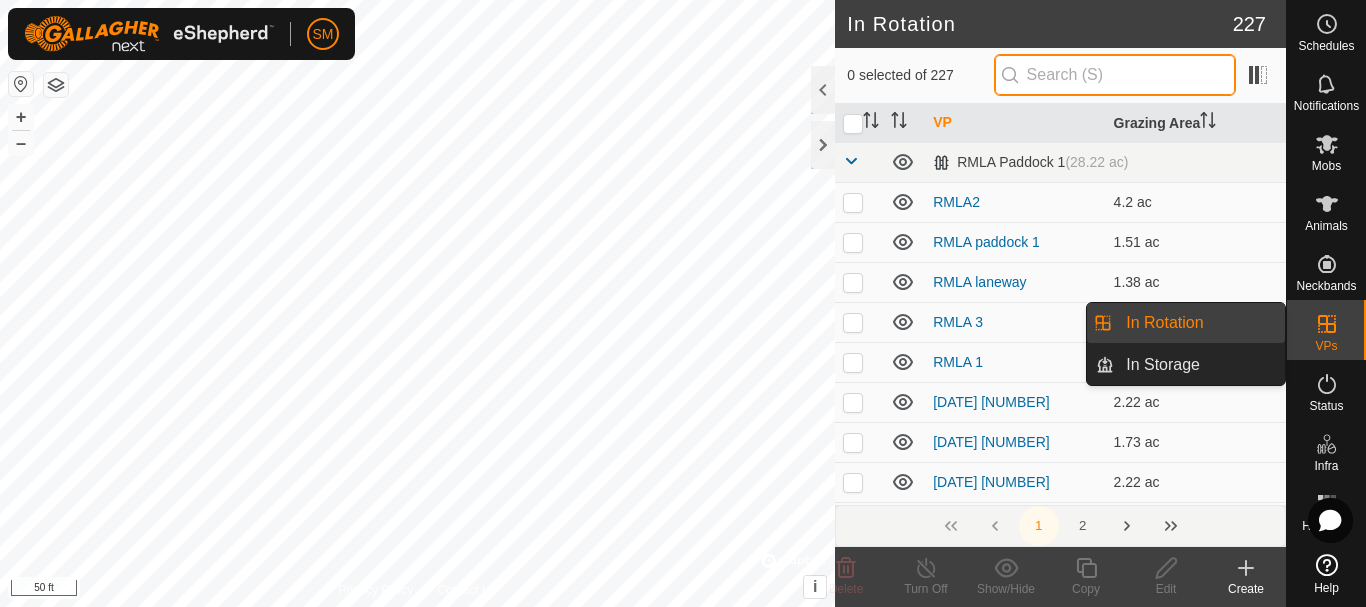 click at bounding box center (1115, 75) 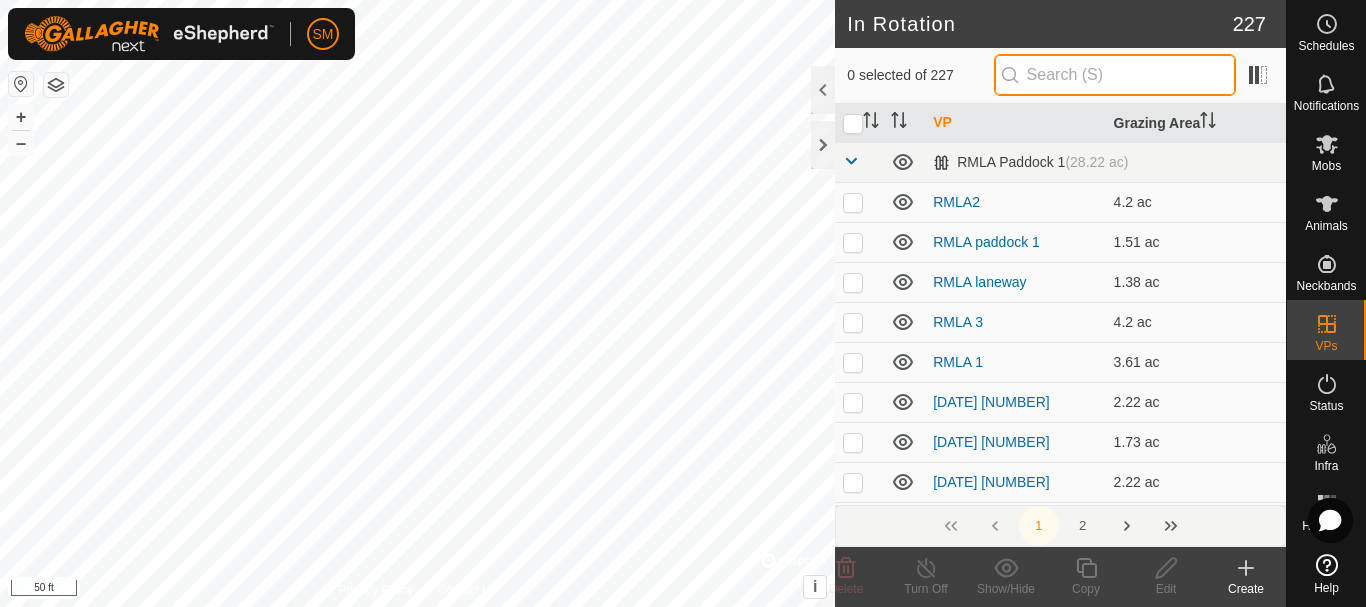 paste on "2025-08-07" 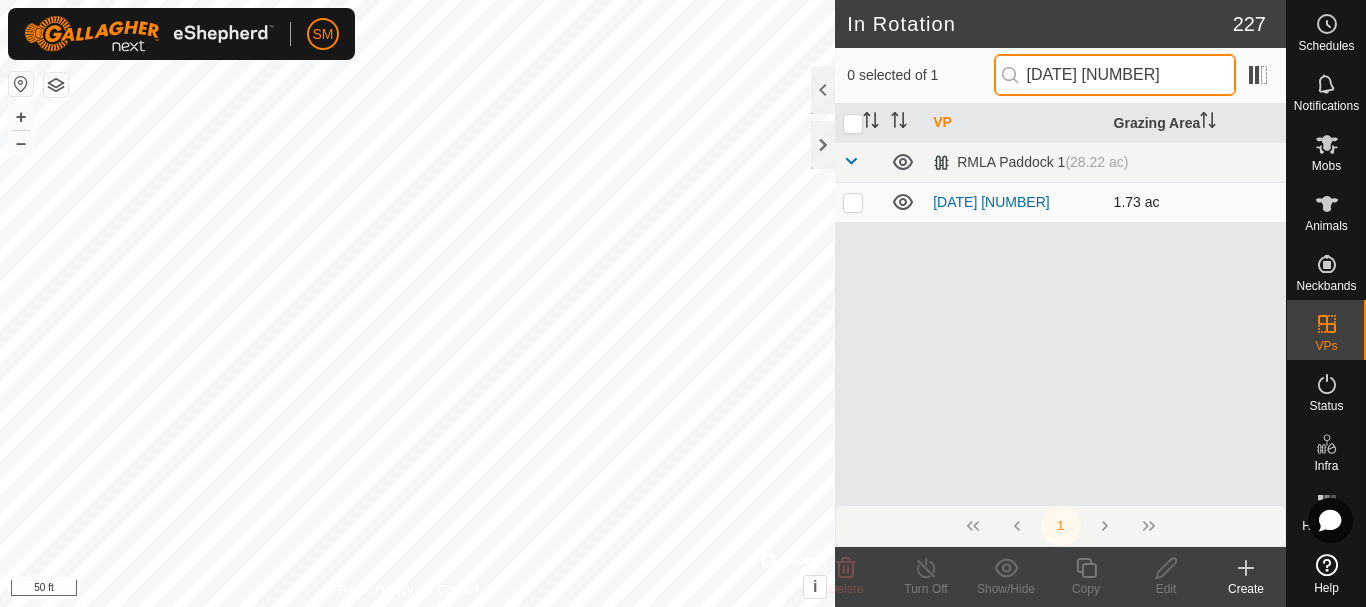 type on "[DATE] 5" 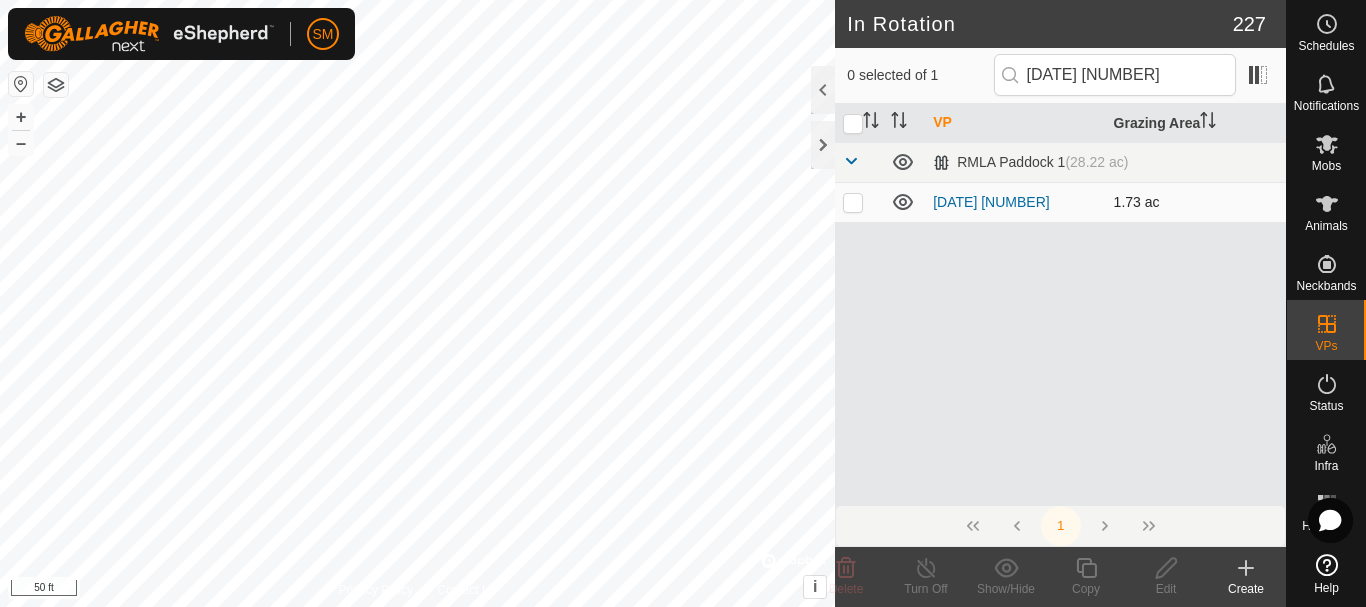 click at bounding box center [859, 202] 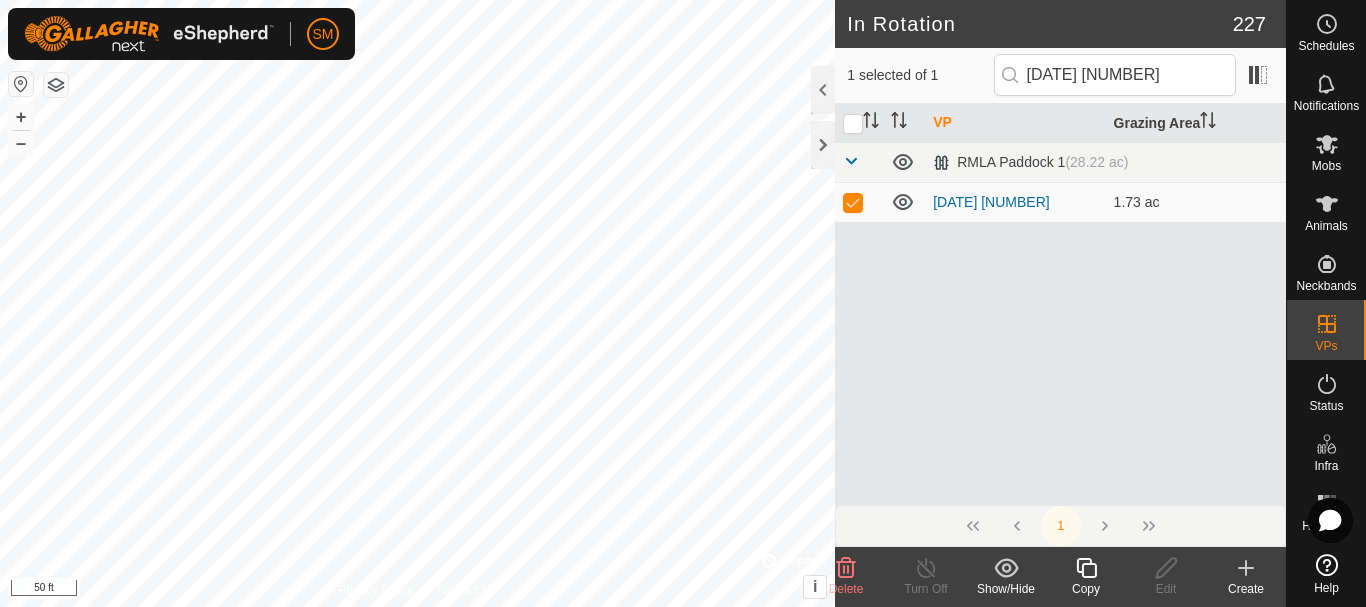 click 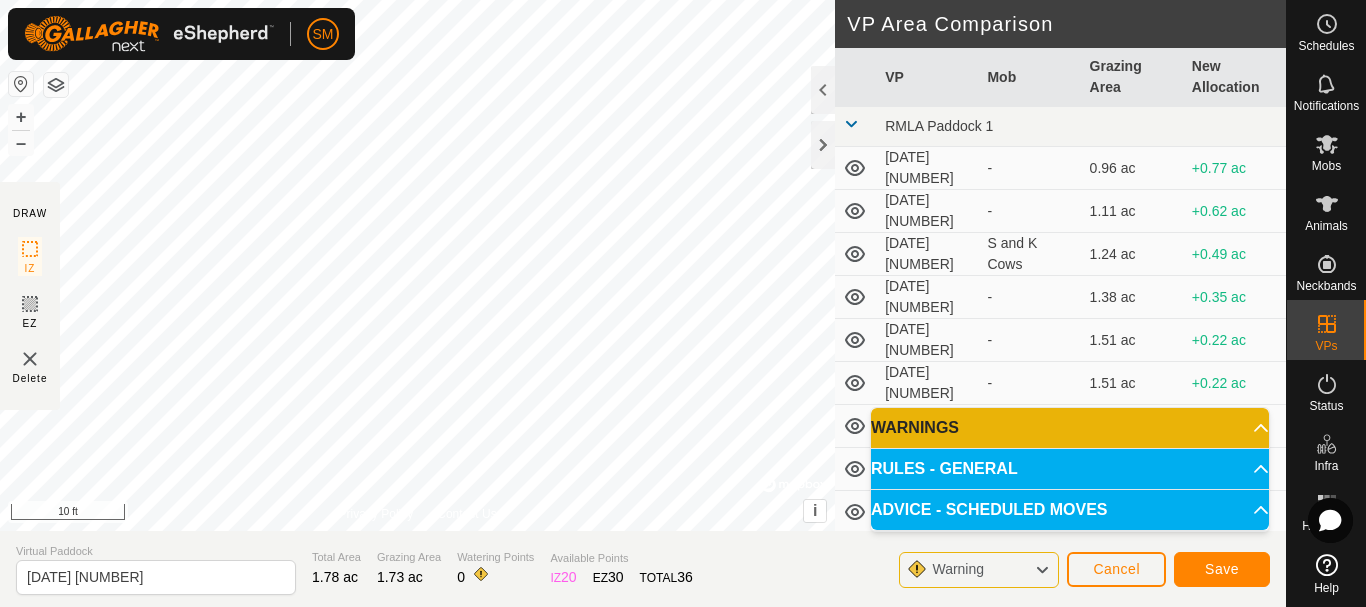 click on "DRAW IZ EZ Delete Privacy Policy Contact Us + – ⇧ i ©  Mapbox , ©  OpenStreetMap ,  Improve this map 10 ft VP Area Comparison     VP   Mob   Grazing Area   New Allocation  RMLA Paddock 1  2025-08-05 5  -  0.96 ac  +0.77 ac  2025-08-06 1  -  1.11 ac  +0.62 ac  2025-08-06 2   S and K Cows   1.24 ac  +0.49 ac  2025-08-06 3  -  1.38 ac  +0.35 ac  2025-08-06 4  -  1.51 ac  +0.22 ac  2025-08-06 5  -  1.51 ac  +0.22 ac  2025-08-07 1  -  1.68 ac  +0.05 ac  2025-08-07 2  -  1.88 ac  -0.15 ac  2025-08-07 3  -  2.05 ac  -0.32 ac  2025-08-07 4  -  2.22 ac  -0.49 ac  2025-08-07 6  -  2.22 ac  -0.49 ac  RMLA 1  -  3.61 ac  -1.88 ac  RMLA 3  -  4.2 ac  -2.47 ac  RMLA laneway  -  1.38 ac  +0.35 ac  RMLA paddock 1  -  1.51 ac  +0.22 ac  RMLA2  -  4.2 ac  -2.47 ac RMLA Paddock 5  2025-07-21 1  -  1.98 ac  -0.25 ac  2025-07-21 2  -  2.1 ac  -0.37 ac  2025-07-21 3  -  2.25 ac  -0.52 ac  2025-07-21 4  -  2.37 ac  -0.64 ac  2025-07-21 5  -  1.85 ac  -0.12 ac  2025-07-22 1  -  1.98 ac  -0.25 ac  2025-07-22 2  -  2.1 ac  - - -" 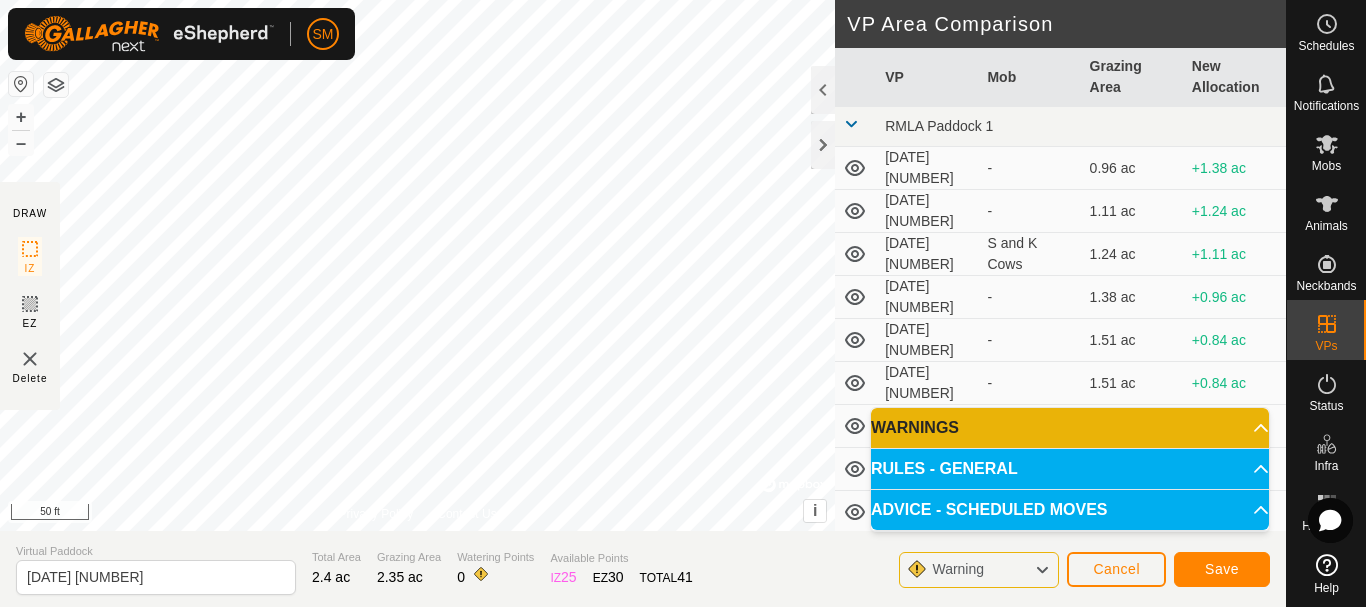 click on "DRAW IZ EZ Delete Privacy Policy Contact Us Segment length must be longer than 5 m  (Current: 1.8 m) . + – ⇧ i ©  Mapbox , ©  OpenStreetMap ,  Improve this map 50 ft VP Area Comparison     VP   Mob   Grazing Area   New Allocation  RMLA Paddock 1  2025-08-05 5  -  0.96 ac  +1.38 ac  2025-08-06 1  -  1.11 ac  +1.24 ac  2025-08-06 2   S and K Cows   1.24 ac  +1.11 ac  2025-08-06 3  -  1.38 ac  +0.96 ac  2025-08-06 4  -  1.51 ac  +0.84 ac  2025-08-06 5  -  1.51 ac  +0.84 ac  2025-08-07 1  -  1.68 ac  +0.67 ac  2025-08-07 2  -  1.88 ac  +0.47 ac  2025-08-07 3  -  2.05 ac  +0.3 ac  2025-08-07 4  -  2.22 ac  +0.12 ac  2025-08-07 6  -  2.22 ac  +0.12 ac  RMLA 1  -  3.61 ac  -1.26 ac  RMLA 3  -  4.2 ac  -1.85 ac  RMLA laneway  -  1.38 ac  +0.96 ac  RMLA paddock 1  -  1.51 ac  +0.84 ac  RMLA2  -  4.2 ac  -1.85 ac RMLA Paddock 5  2025-07-21 1  -  1.98 ac  +0.37 ac  2025-07-21 2  -  2.1 ac  +0.25 ac  2025-07-21 3  -  2.25 ac  +0.1 ac  2025-07-21 4  -  2.37 ac  -0.02 ac  2025-07-21 5  -  1.85 ac  +0.49 ac - +0.37 ac" 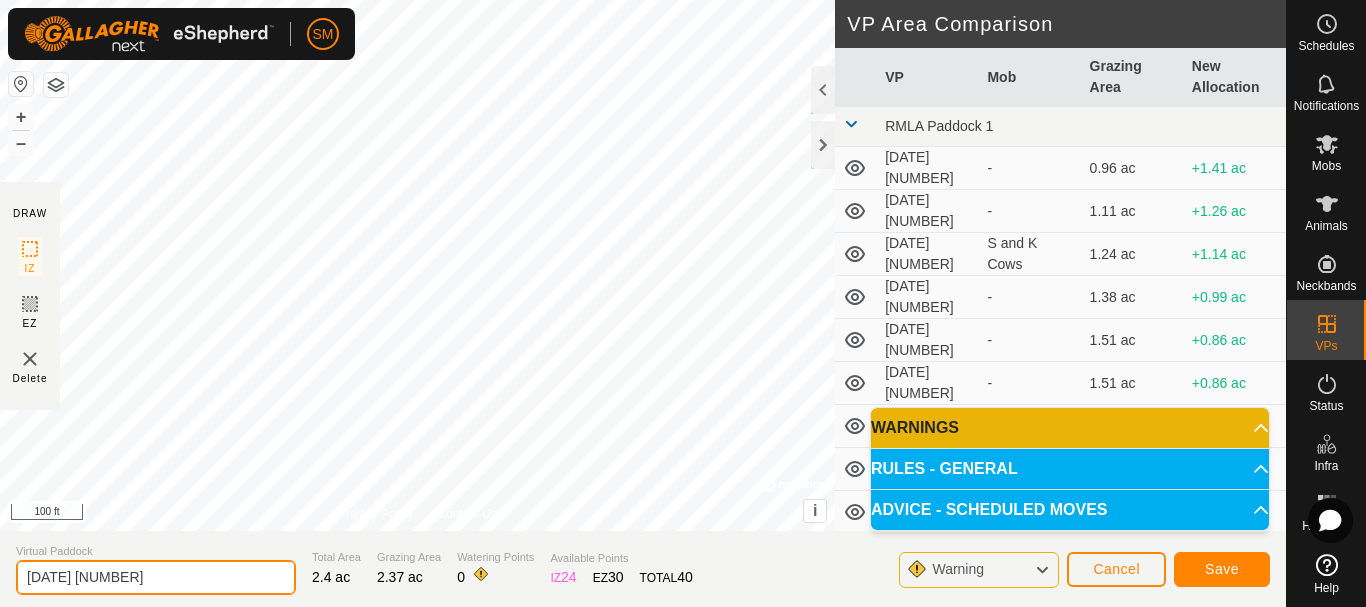 drag, startPoint x: 158, startPoint y: 587, endPoint x: 0, endPoint y: 589, distance: 158.01266 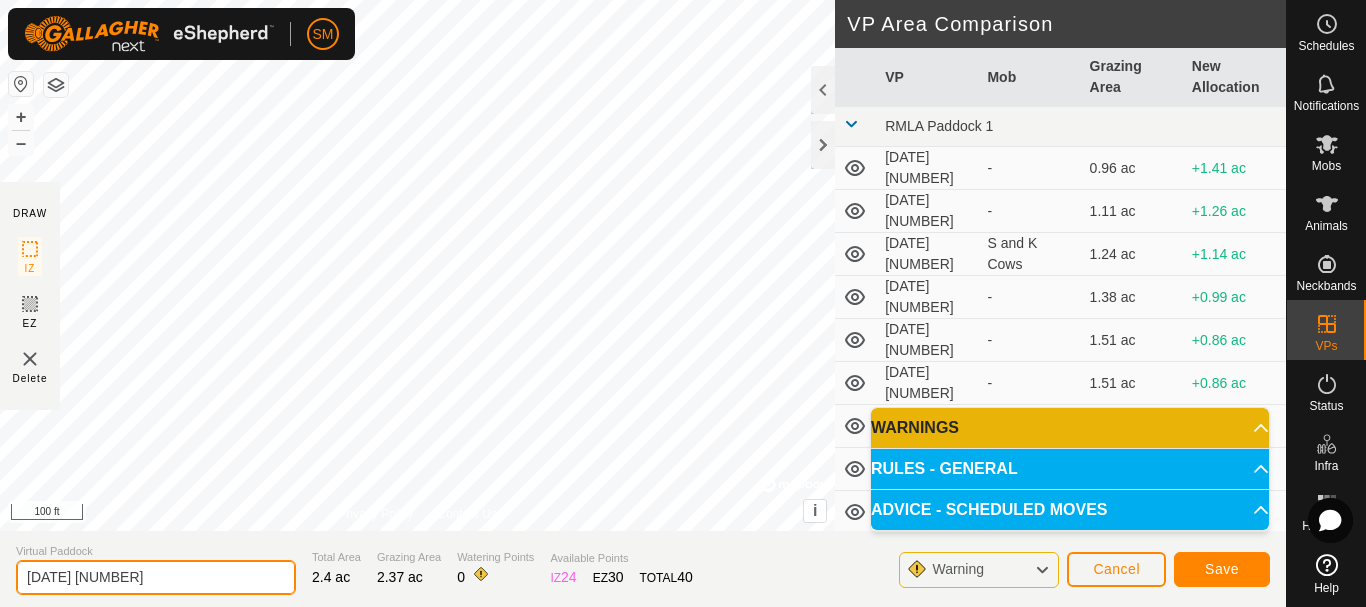 paste on "7" 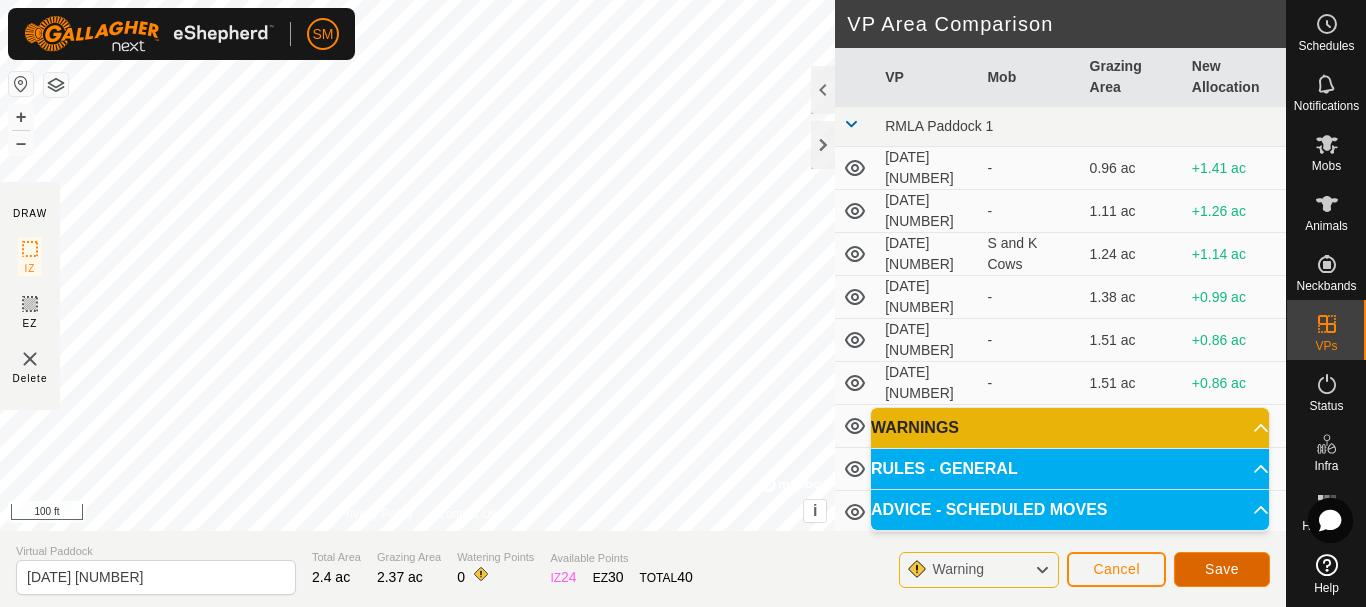 click on "Save" 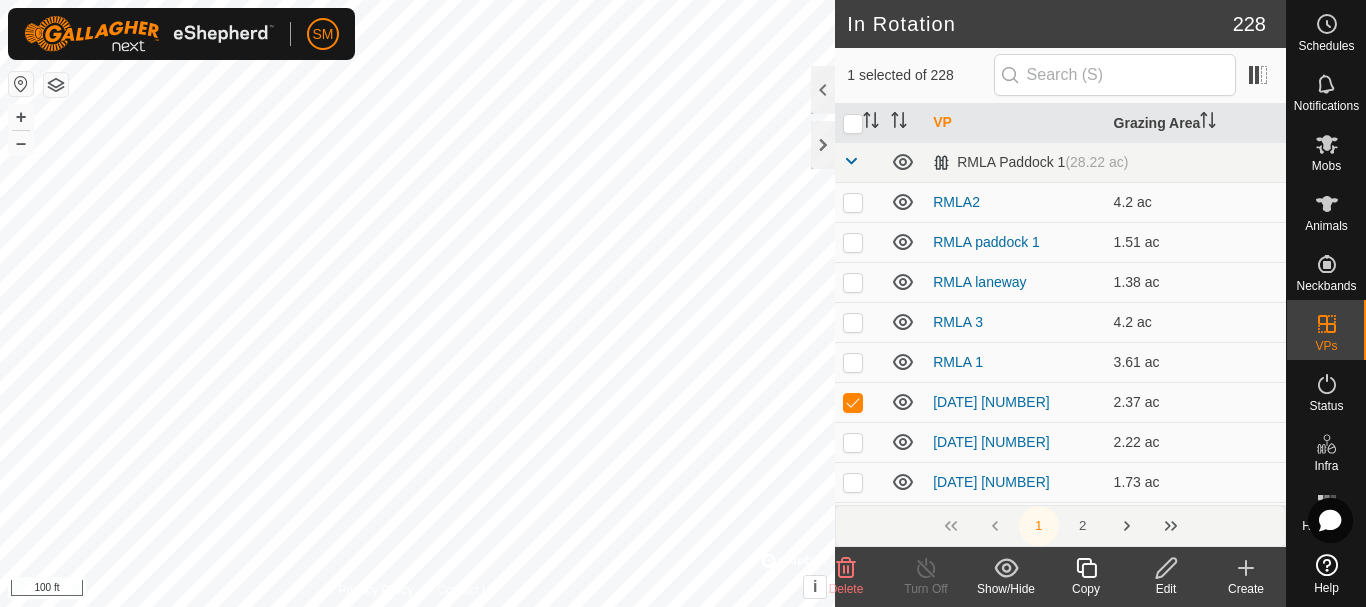 checkbox on "true" 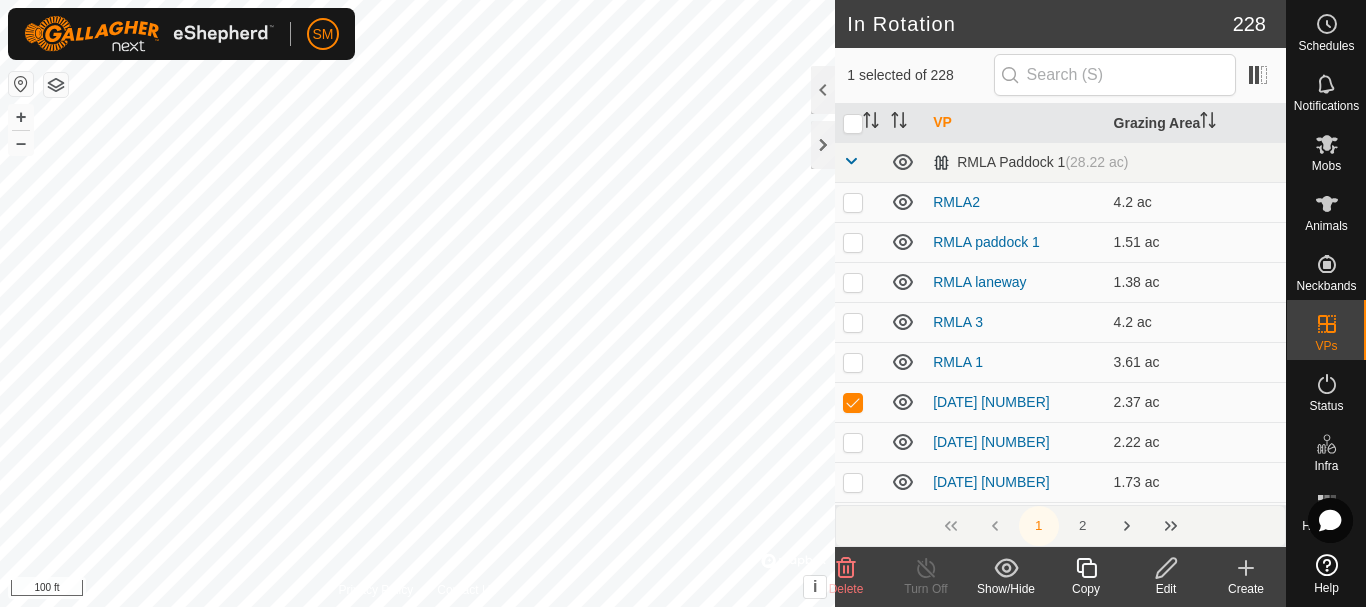 click 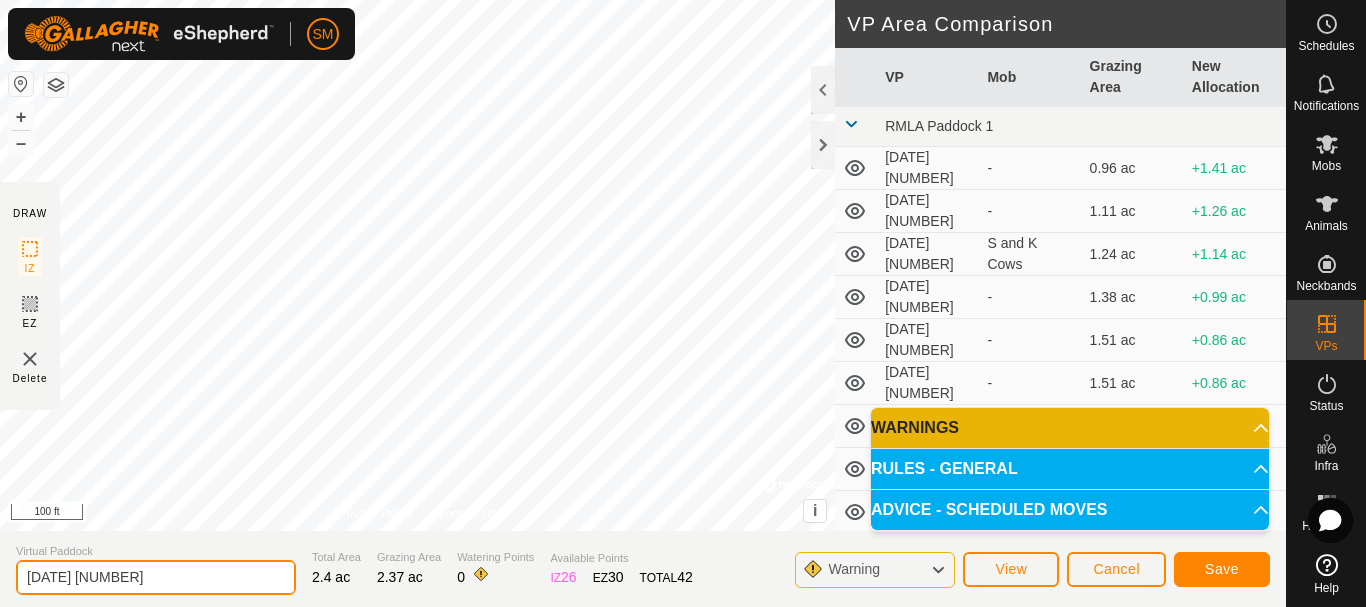 drag, startPoint x: 174, startPoint y: 581, endPoint x: 0, endPoint y: 577, distance: 174.04597 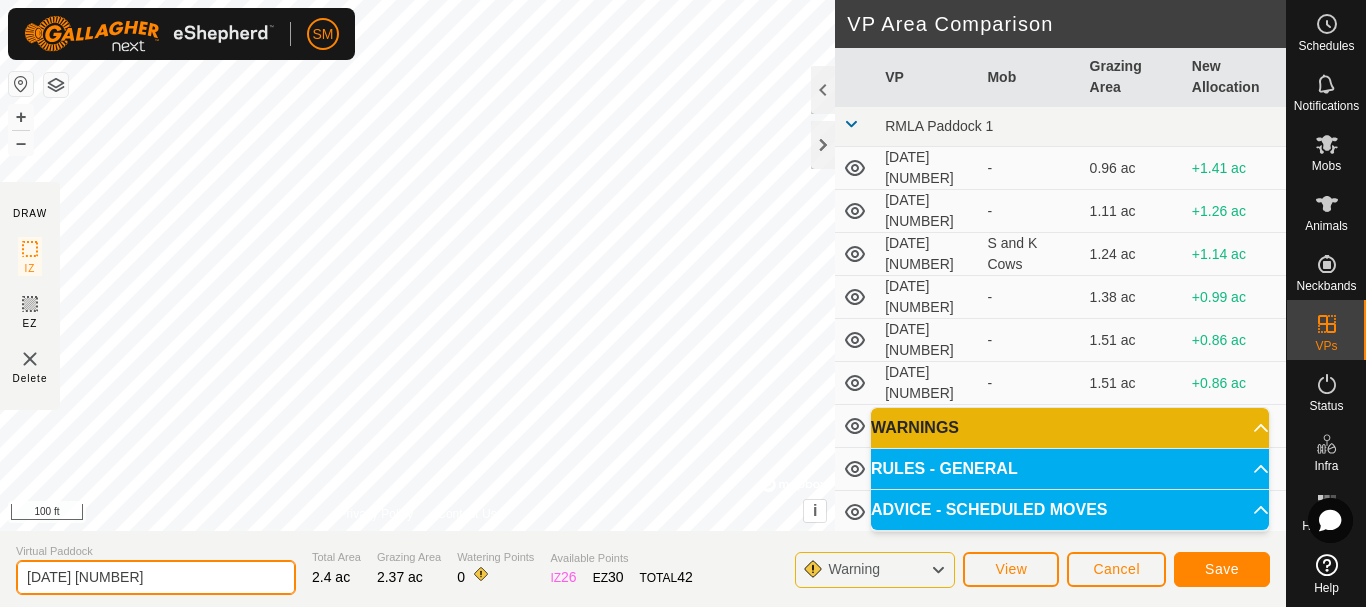 drag, startPoint x: 81, startPoint y: 578, endPoint x: 158, endPoint y: 583, distance: 77.16217 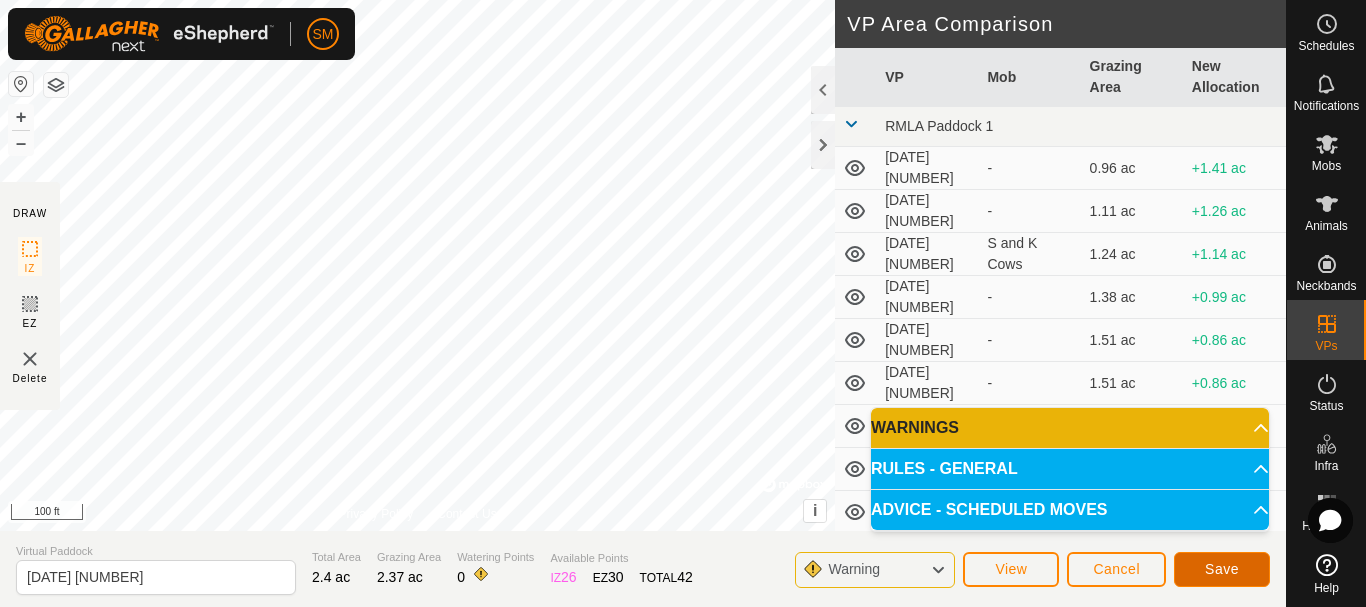 click on "Save" 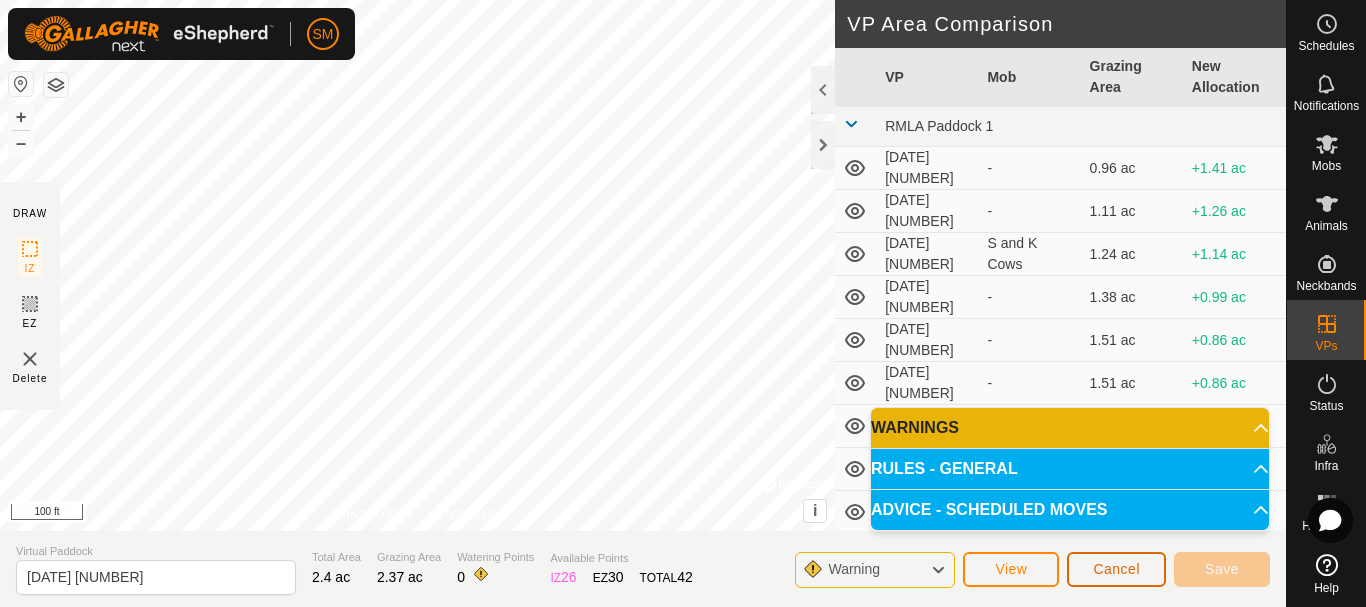 click on "Cancel" 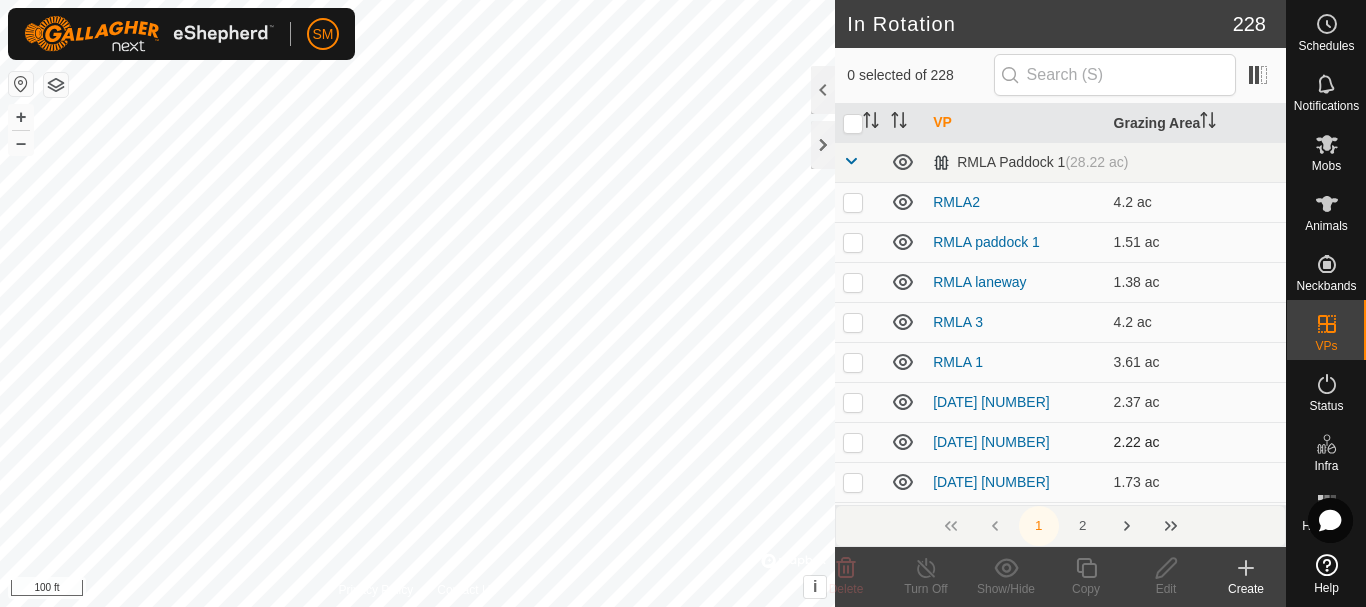 checkbox on "true" 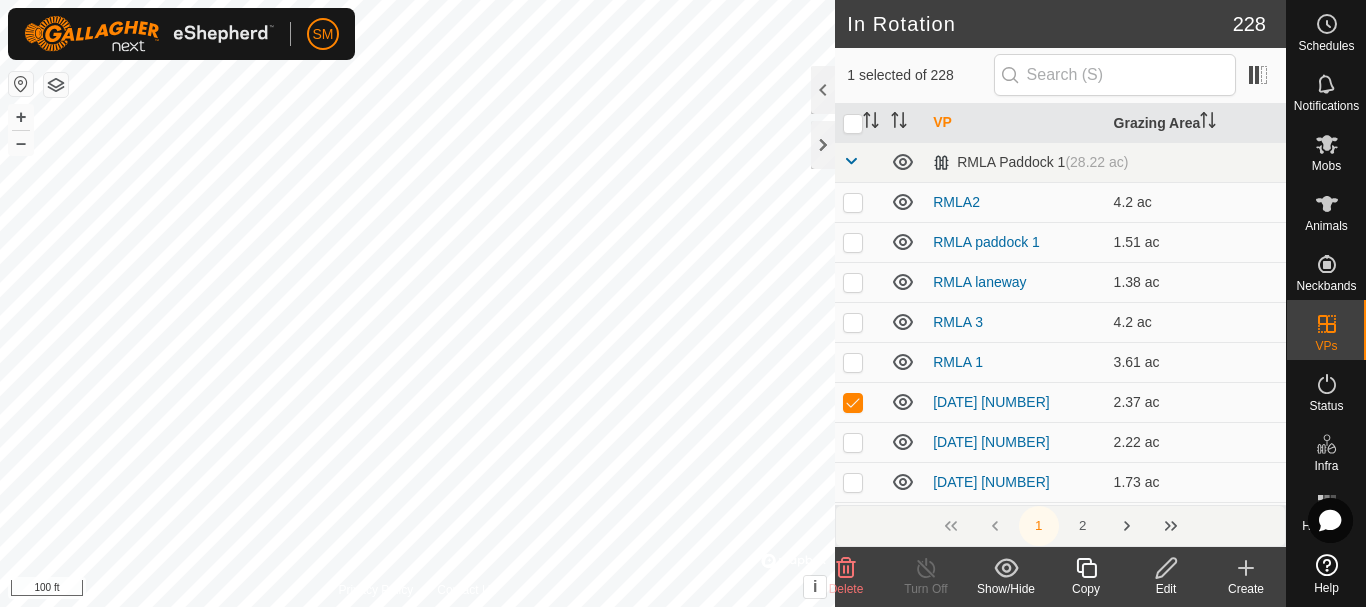 click 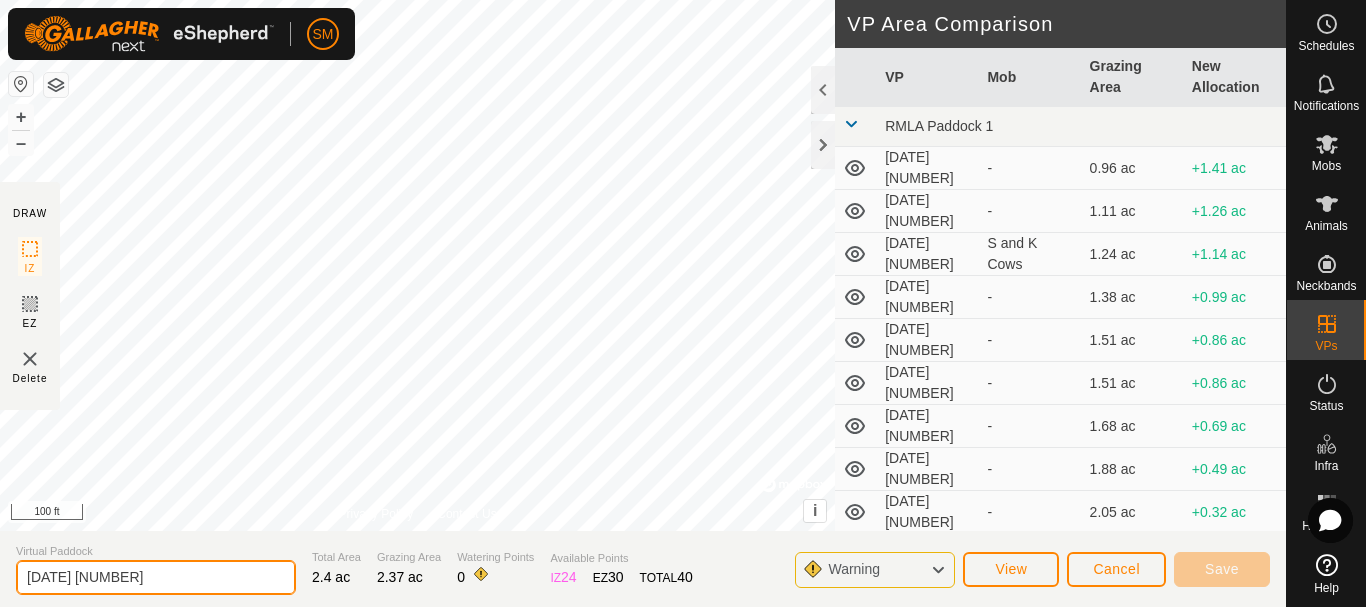 drag, startPoint x: 103, startPoint y: 575, endPoint x: 0, endPoint y: 571, distance: 103.077644 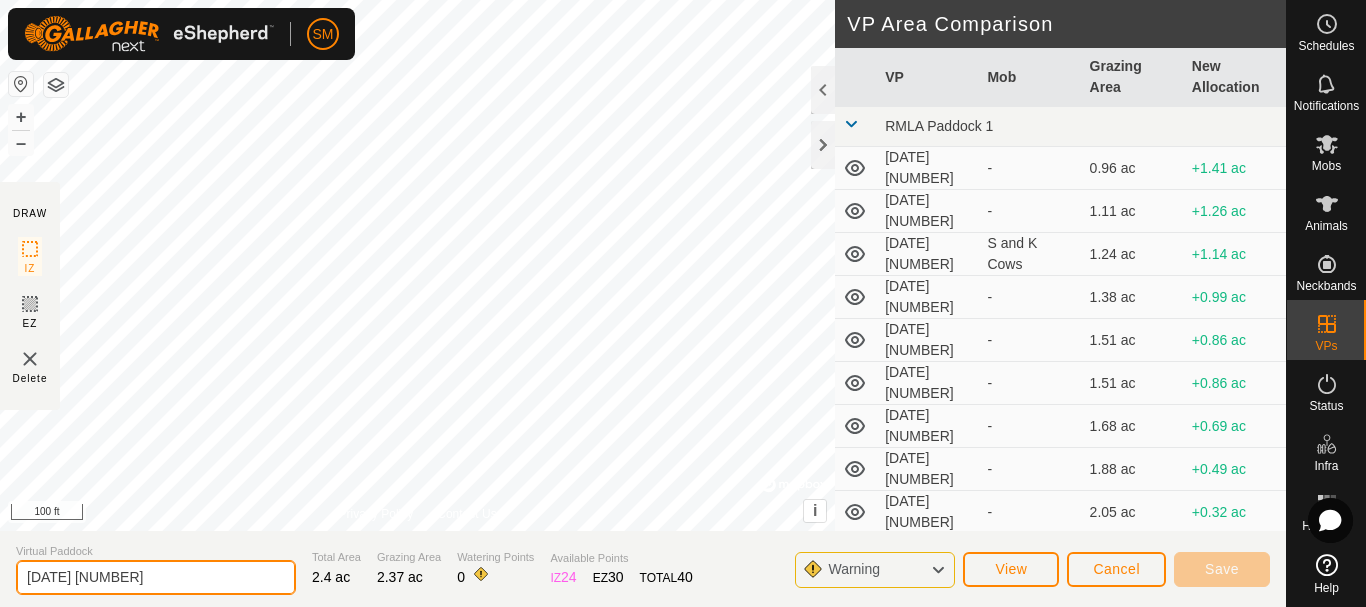 click on "[DATE] 4" 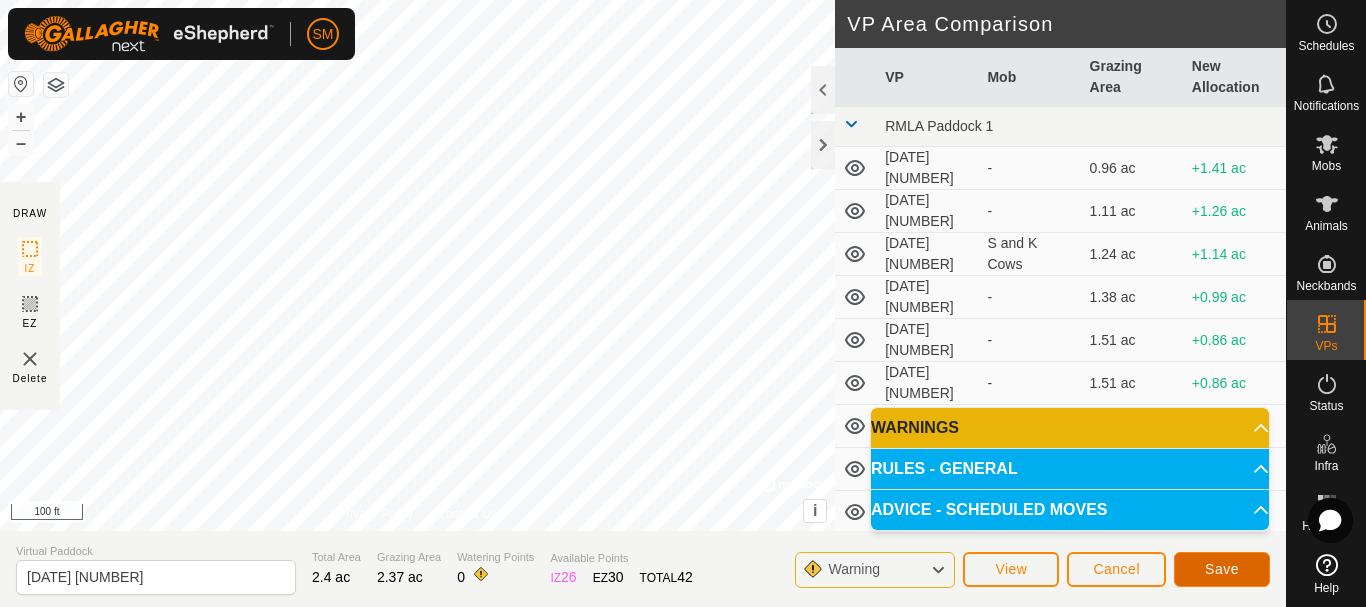 click on "Save" 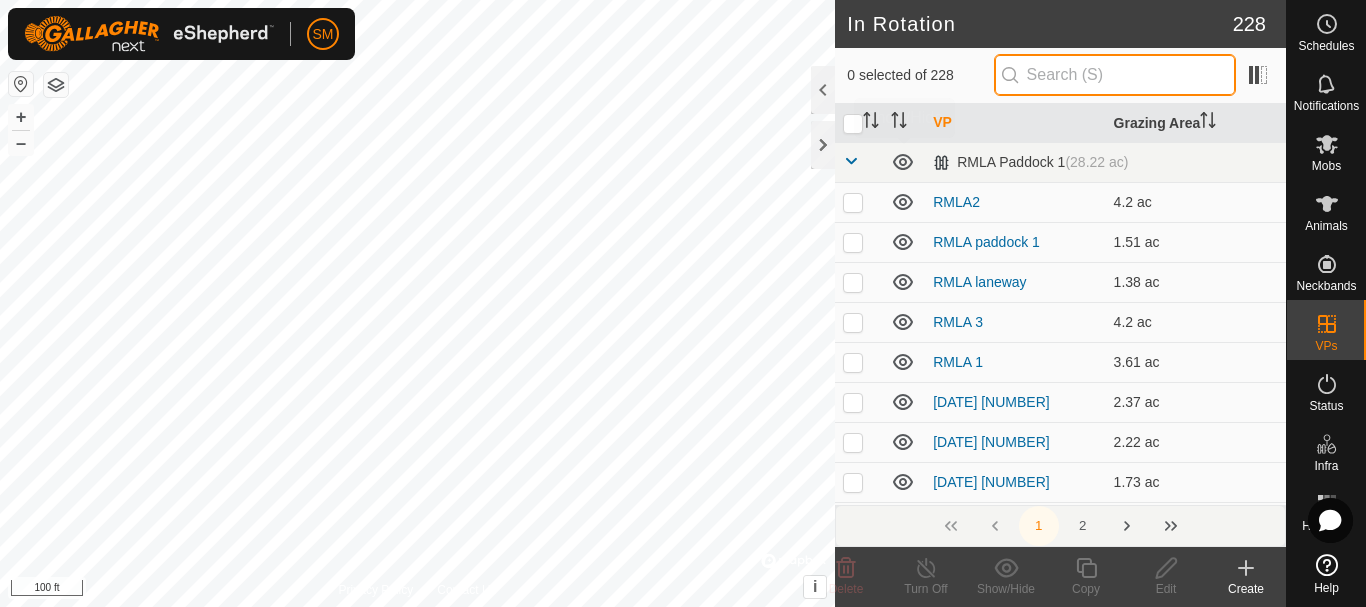 click at bounding box center [1115, 75] 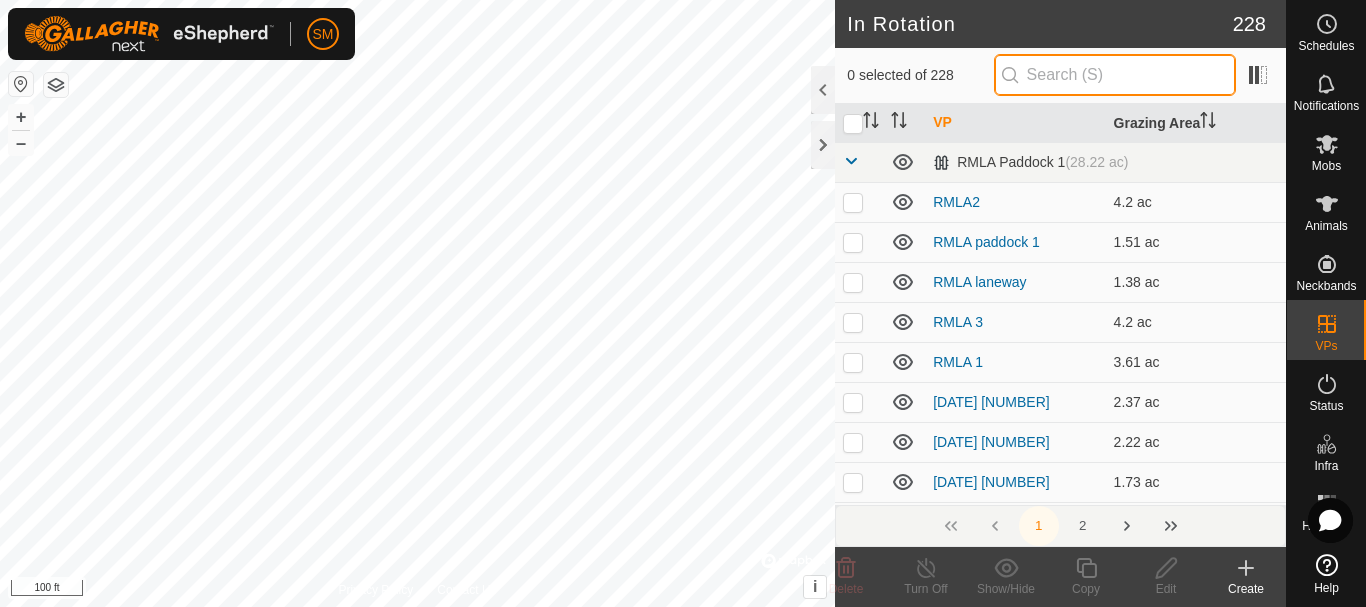 paste on "[DATE]" 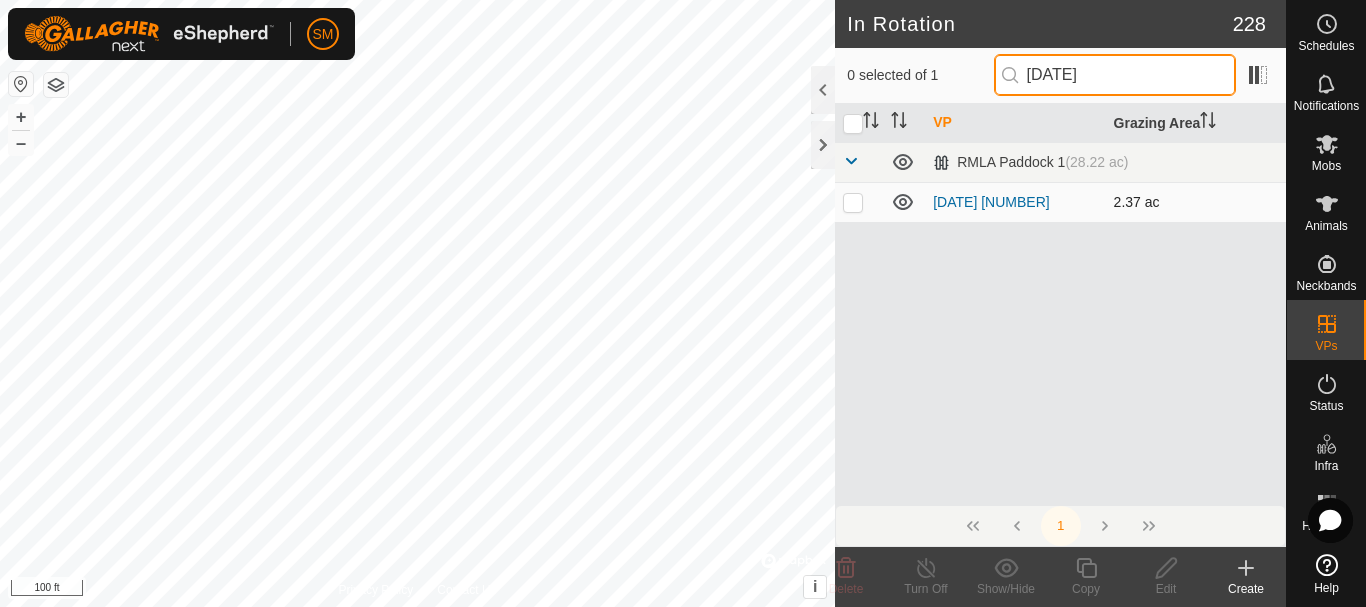 type on "[DATE]" 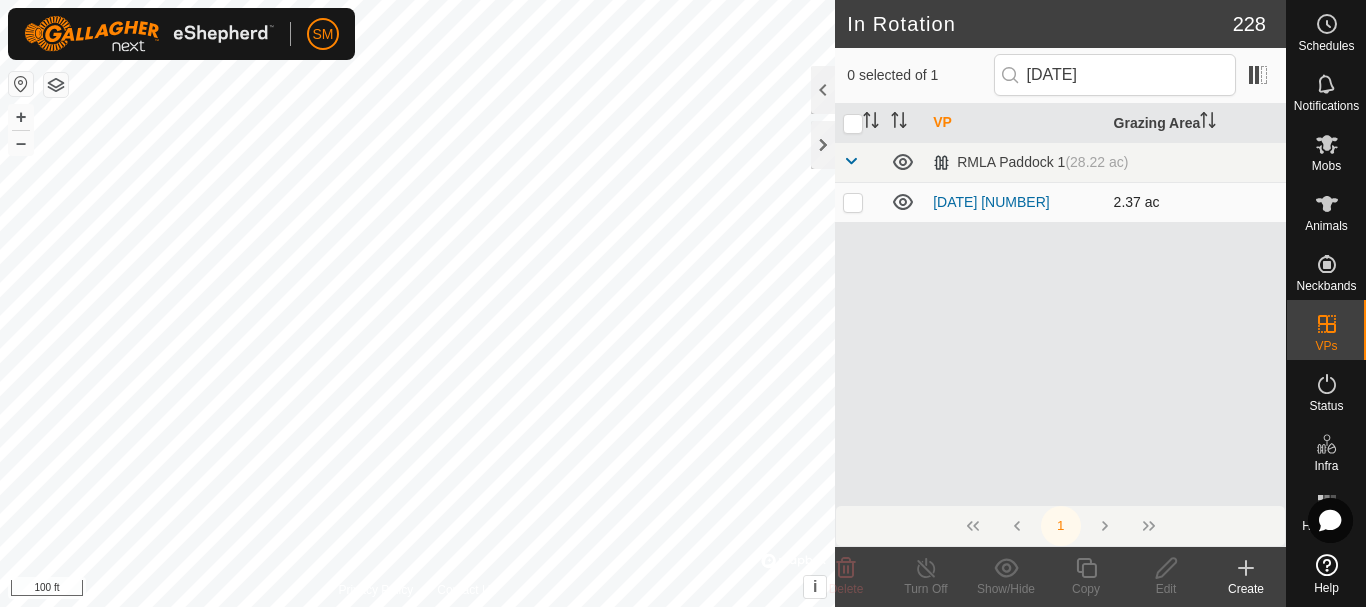 click at bounding box center (853, 202) 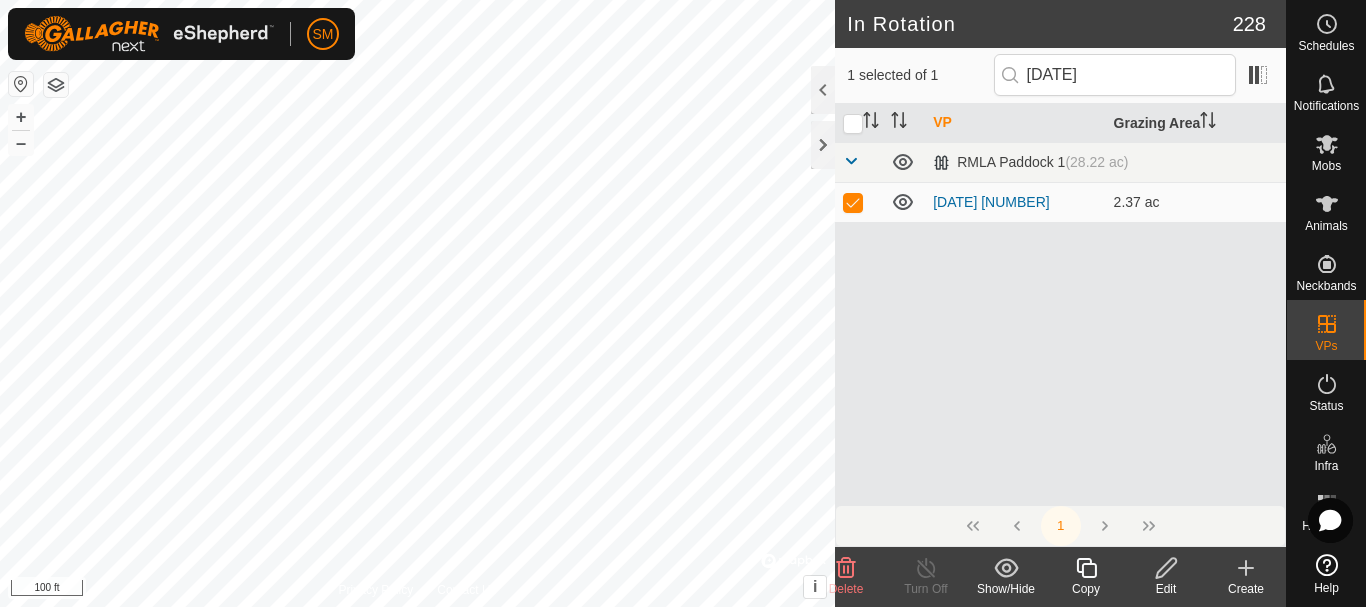 click 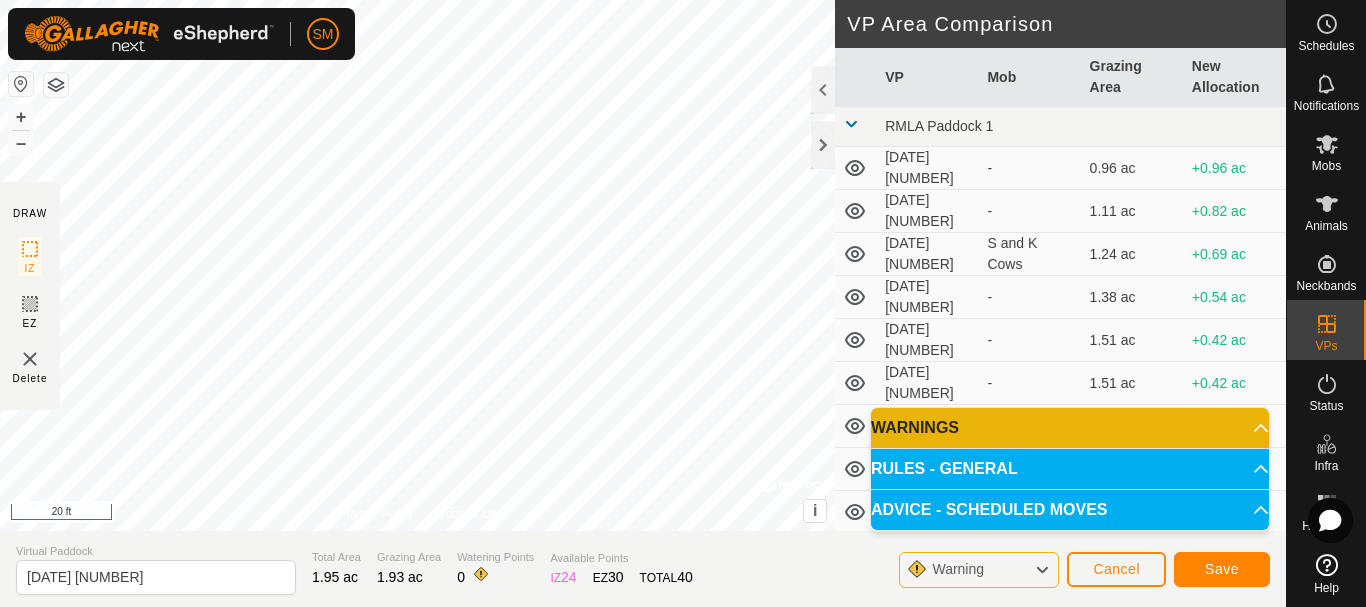 click on "SM Schedules Notifications Mobs Animals Neckbands VPs Status Infra Heatmap Help DRAW IZ EZ Delete Privacy Policy Contact Us + – ⇧ i ©  Mapbox , ©  OpenStreetMap ,  Improve this map 20 ft VP Area Comparison     VP   Mob   Grazing Area   New Allocation  RMLA Paddock 1  2025-08-05 5  -  0.96 ac  +0.96 ac  2025-08-06 1  -  1.11 ac  +0.82 ac  2025-08-06 2   S and K Cows   1.24 ac  +0.69 ac  2025-08-06 3  -  1.38 ac  +0.54 ac  2025-08-06 4  -  1.51 ac  +0.42 ac  2025-08-06 5  -  1.51 ac  +0.42 ac  2025-08-07 1  -  1.68 ac  +0.25 ac  2025-08-07 2  -  1.88 ac  +0.05 ac  2025-08-07 3  -  2.05 ac  -0.12 ac  2025-08-07 4  -  2.22 ac  -0.3 ac  2025-08-07 5  -  1.73 ac  +0.2 ac  2025-08-07 6  -  2.22 ac  -0.3 ac  RMLA 1  -  3.61 ac  -1.68 ac  RMLA 3  -  4.2 ac  -2.27 ac  RMLA laneway  -  1.38 ac  +0.54 ac  RMLA paddock 1  -  1.51 ac  +0.42 ac  RMLA2  -  4.2 ac  -2.27 ac RMLA Paddock 5  2025-07-21 1  -  1.98 ac  -0.05 ac  2025-07-21 2  -  2.1 ac  -0.17 ac  2025-07-21 3  -  2.25 ac  -0.32 ac  2025-07-21 4" at bounding box center (683, 303) 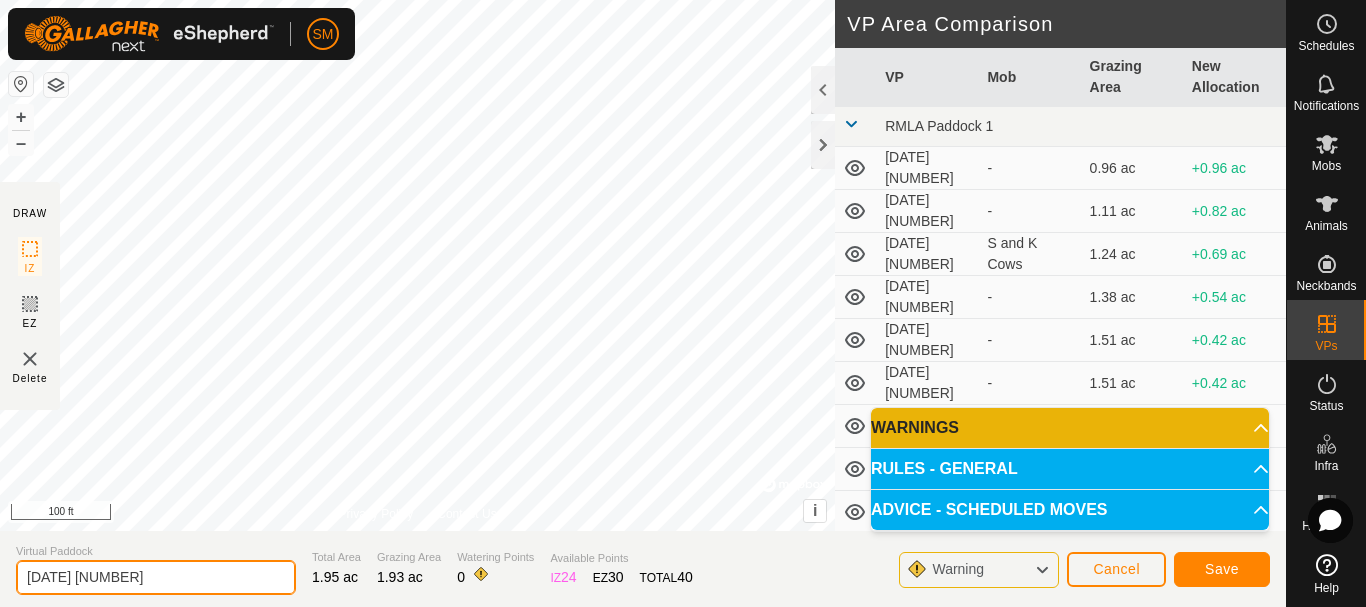 click on "2025-08-06 155658" 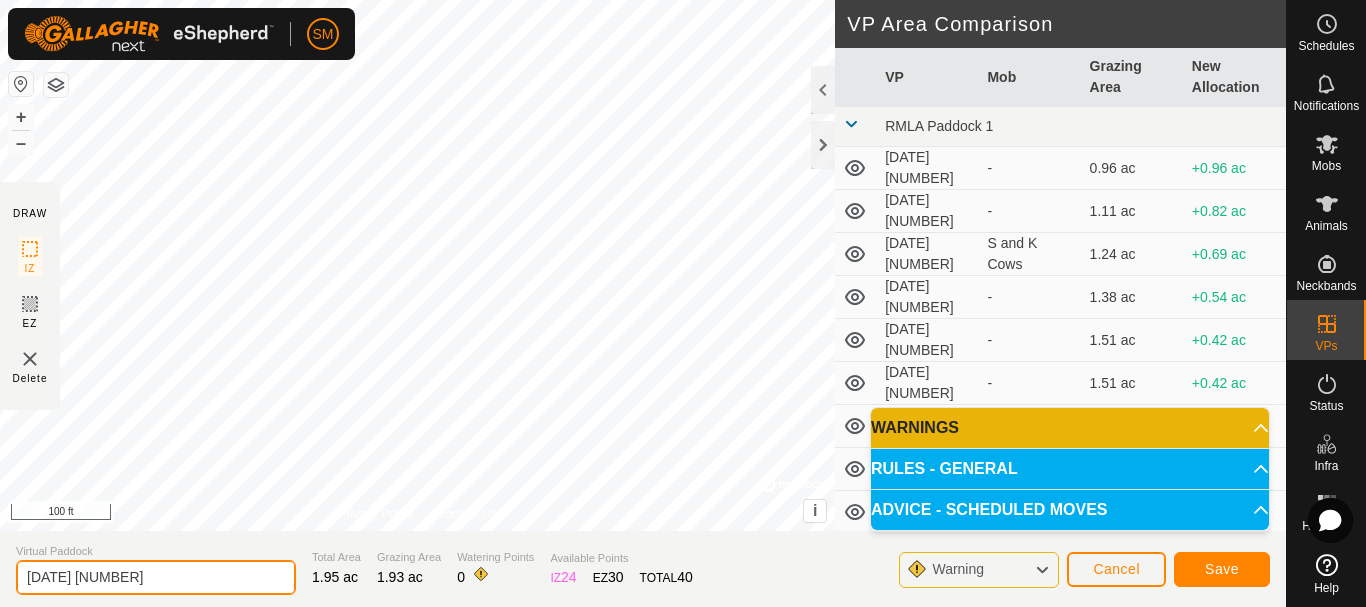 paste on "8" 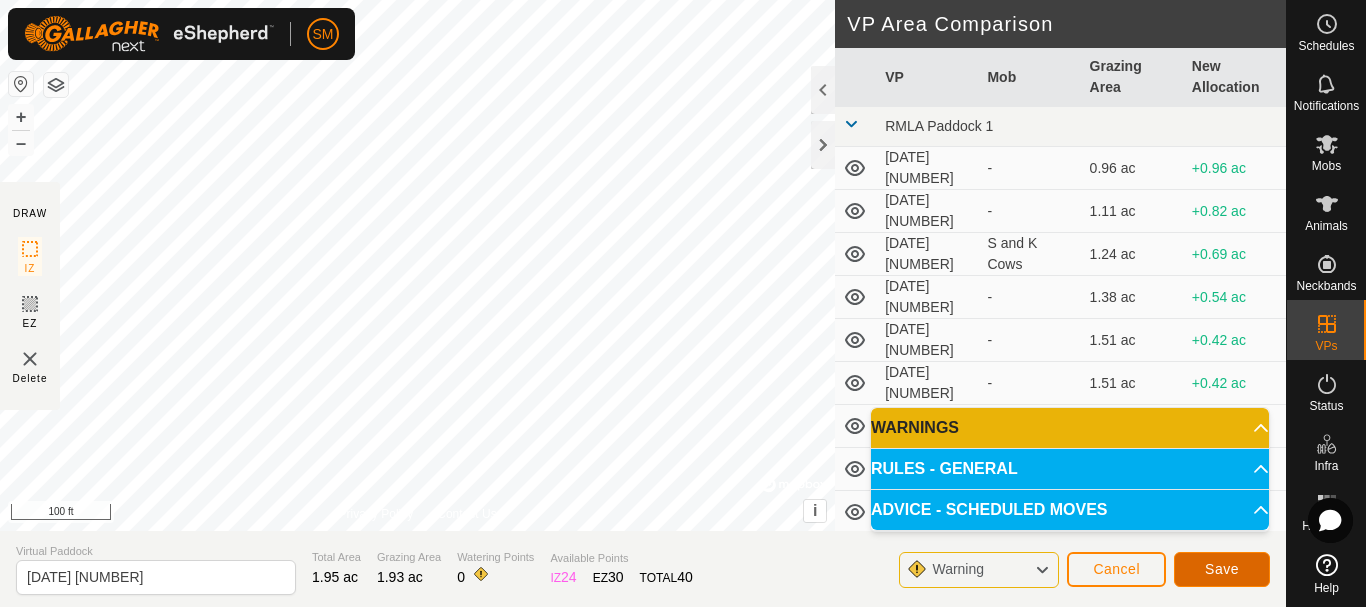 click on "Save" 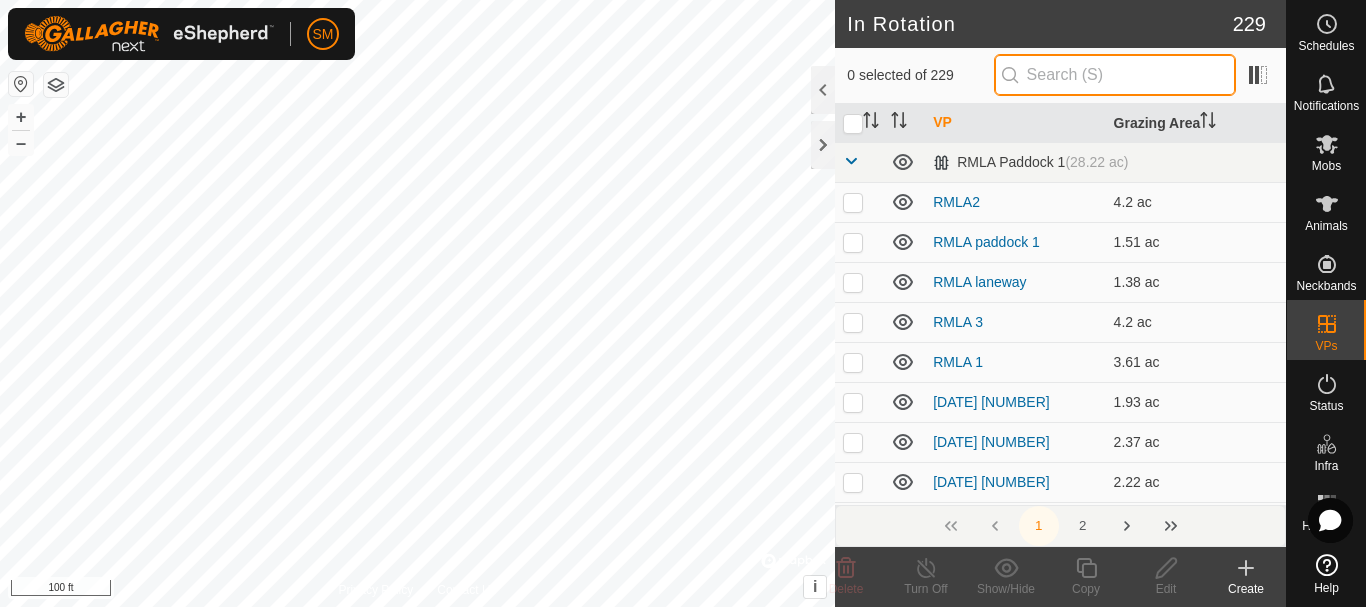 click at bounding box center [1115, 75] 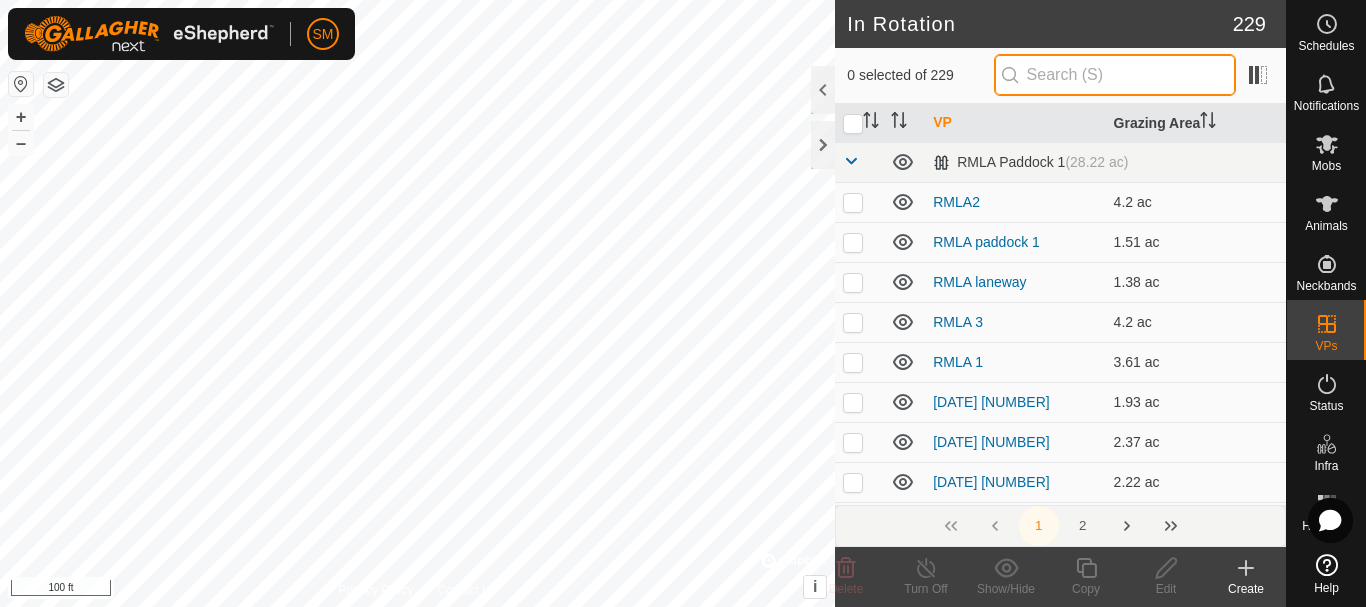 paste on "[DATE]" 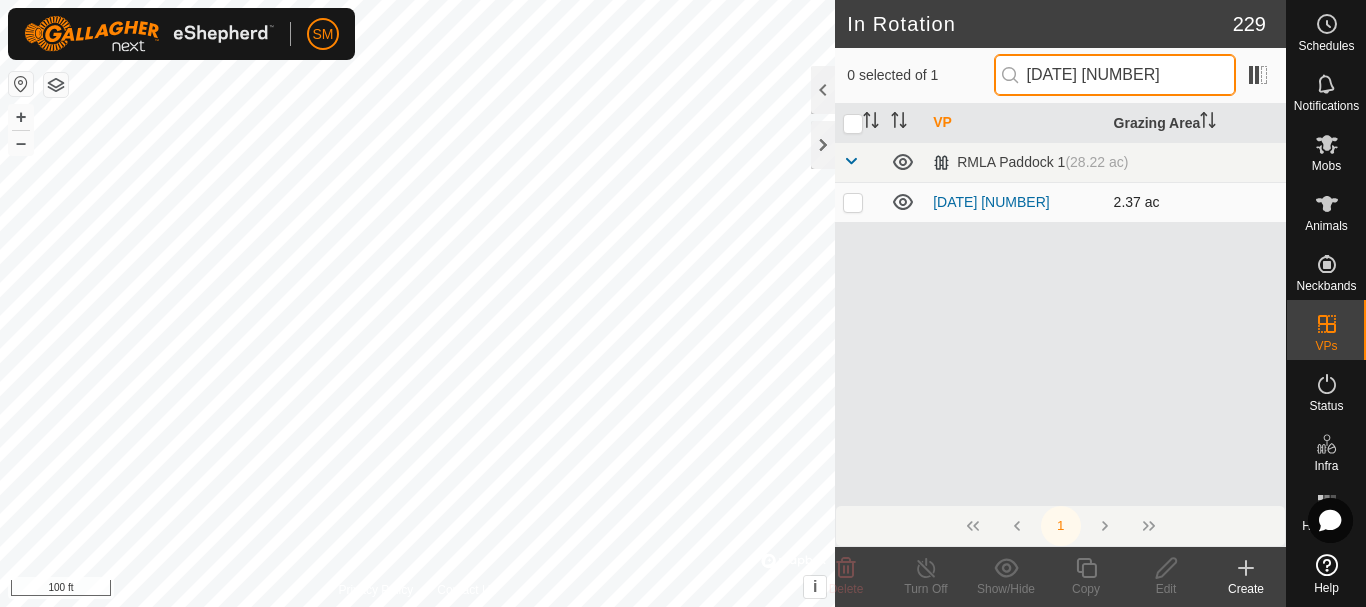 type on "[DATE] 4" 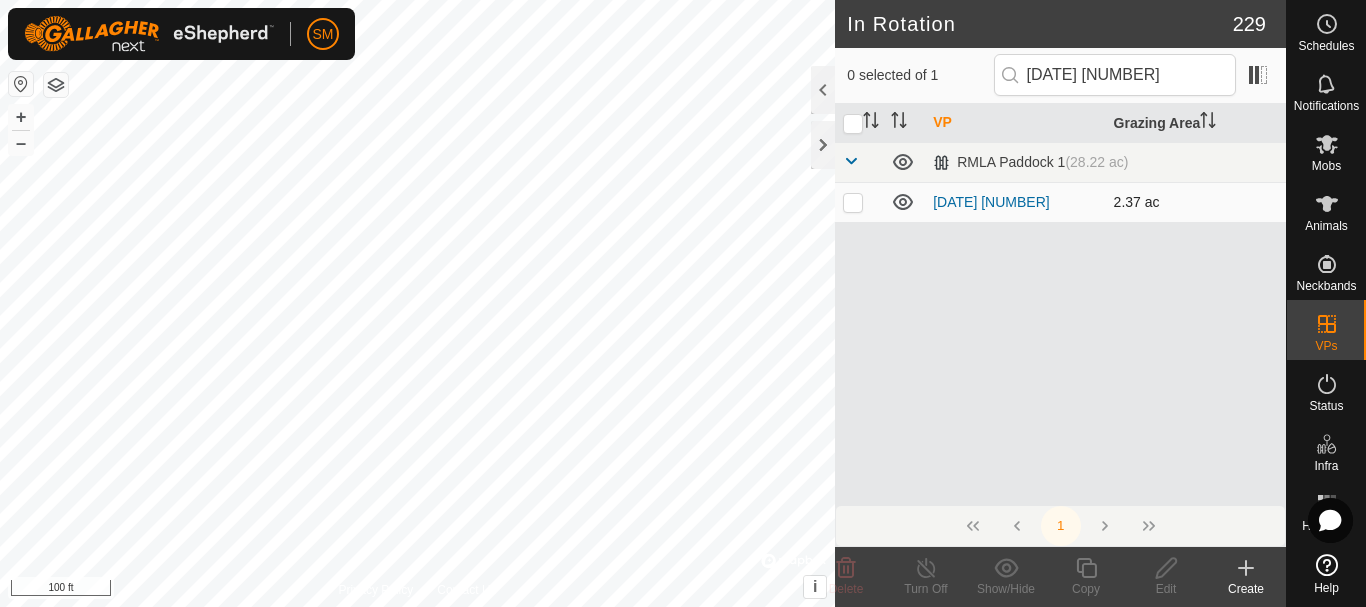 click at bounding box center [853, 202] 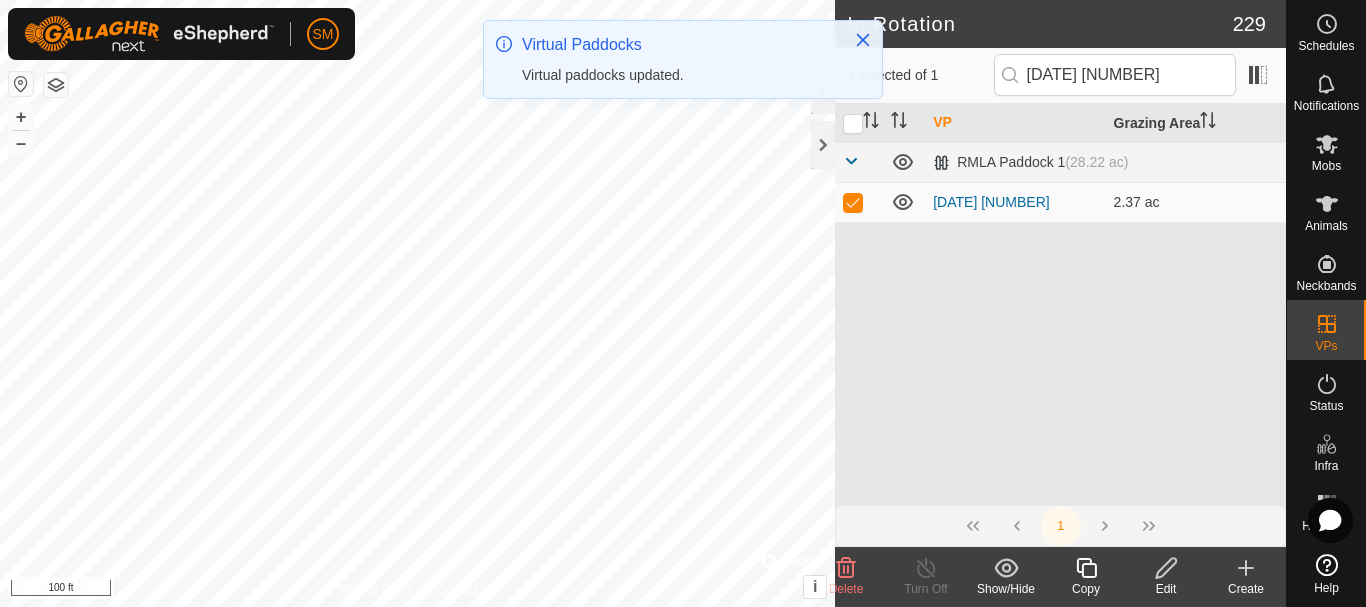 click 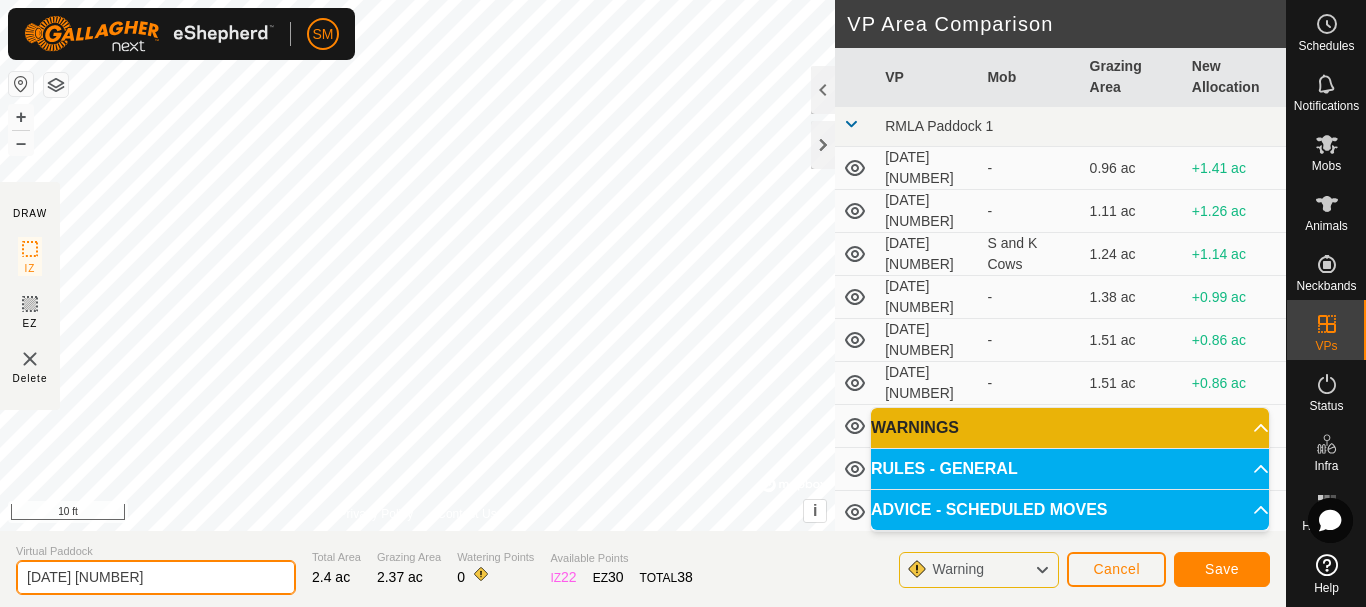 drag, startPoint x: 190, startPoint y: 570, endPoint x: 0, endPoint y: 570, distance: 190 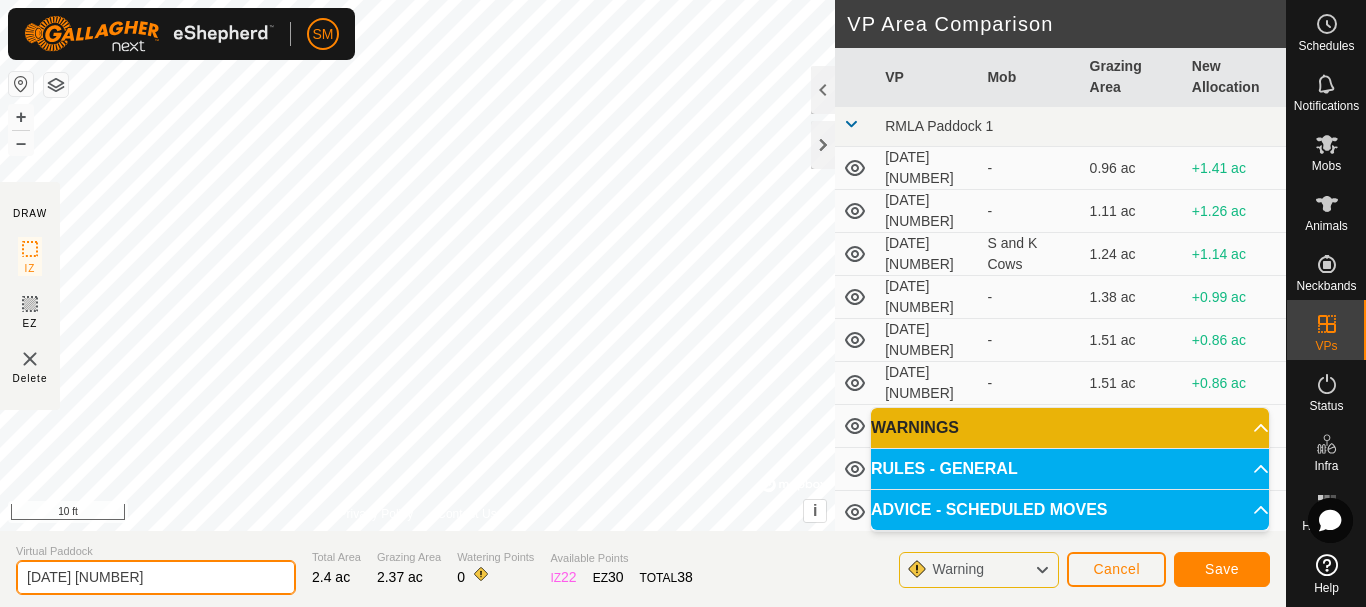 type on "[DATE] 6" 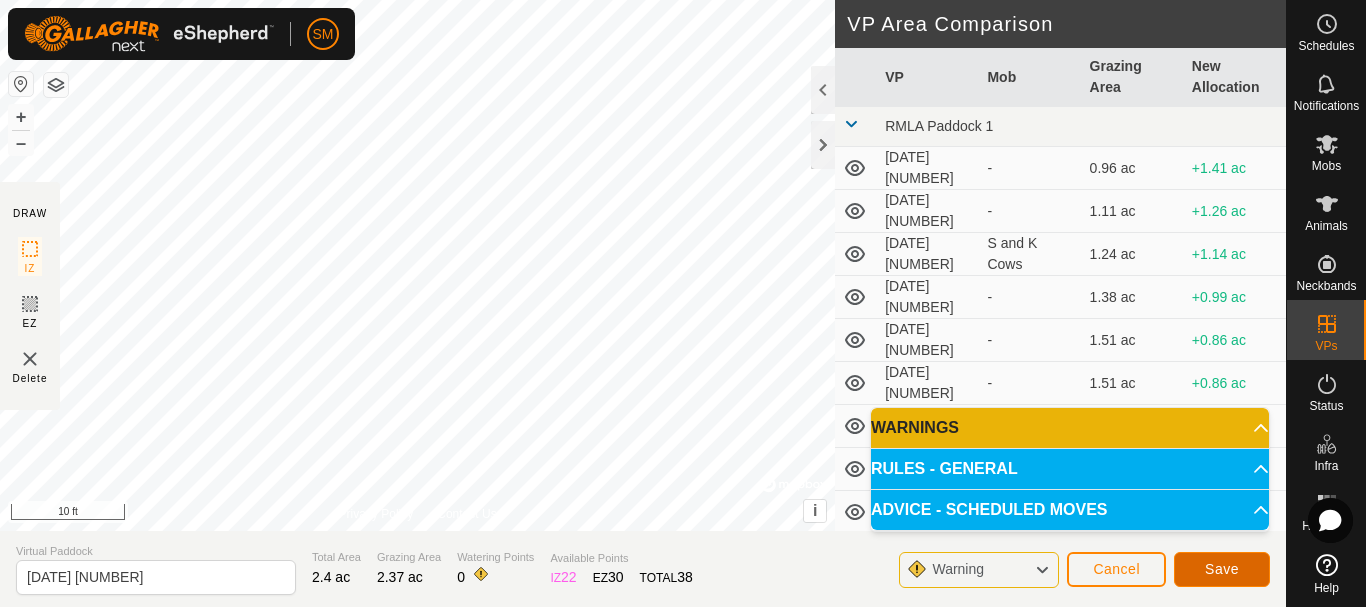 click on "Save" 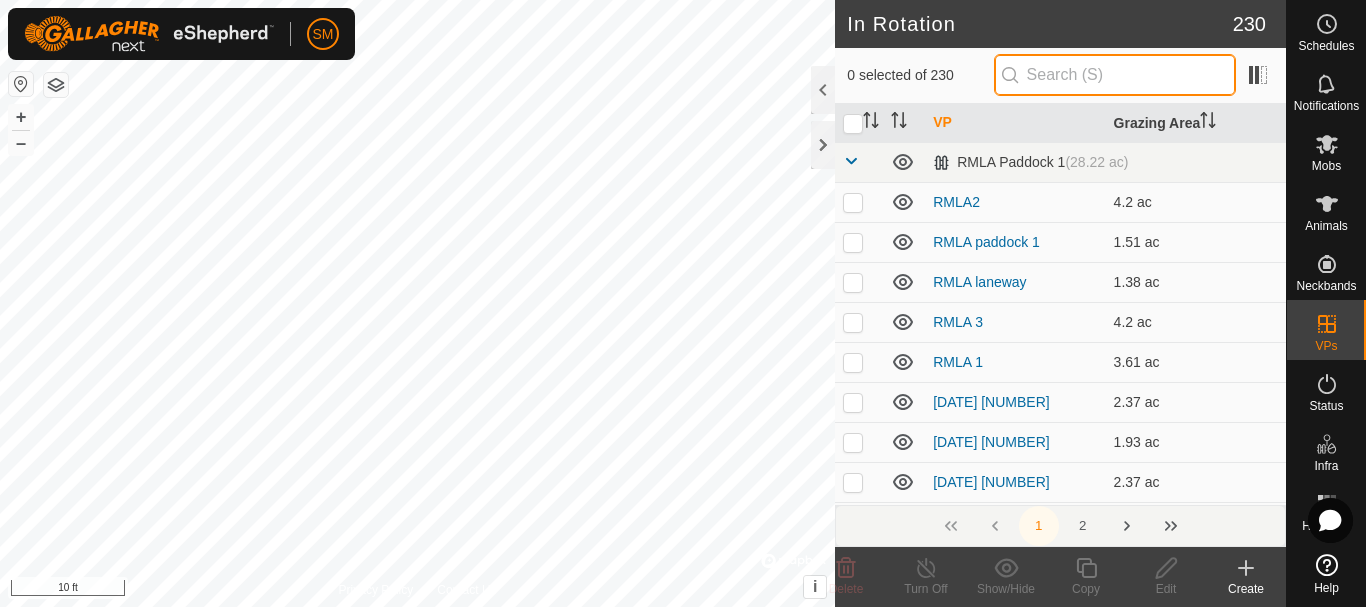 click at bounding box center [1115, 75] 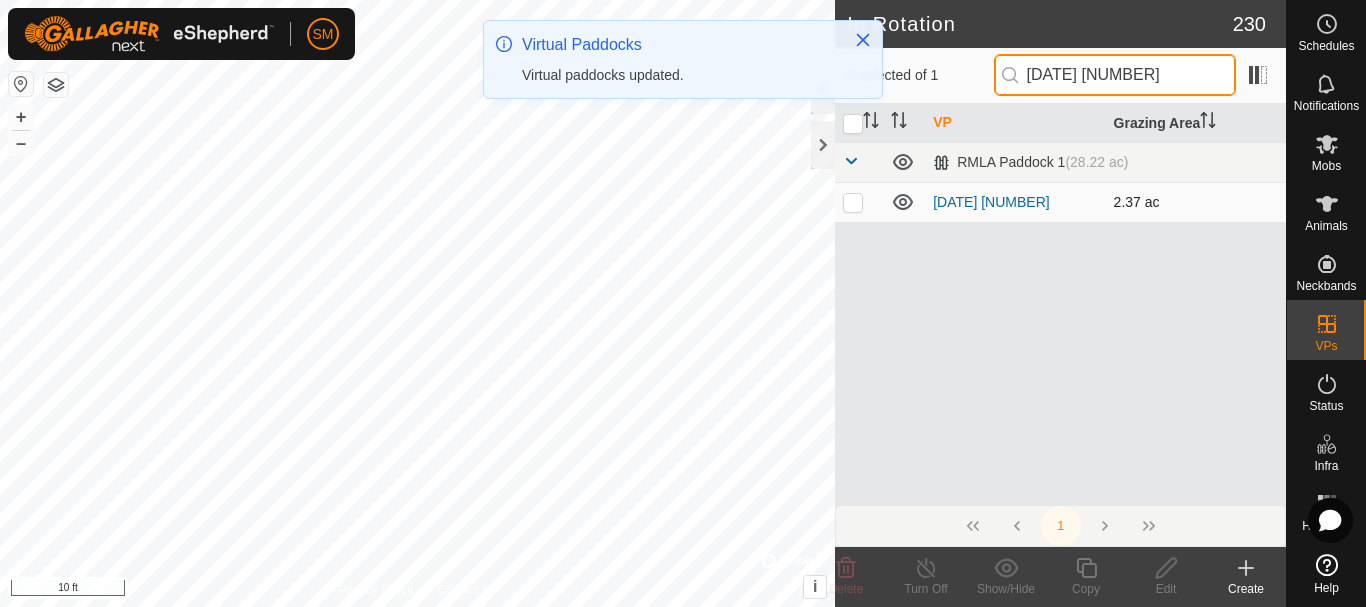 type on "[DATE] 6" 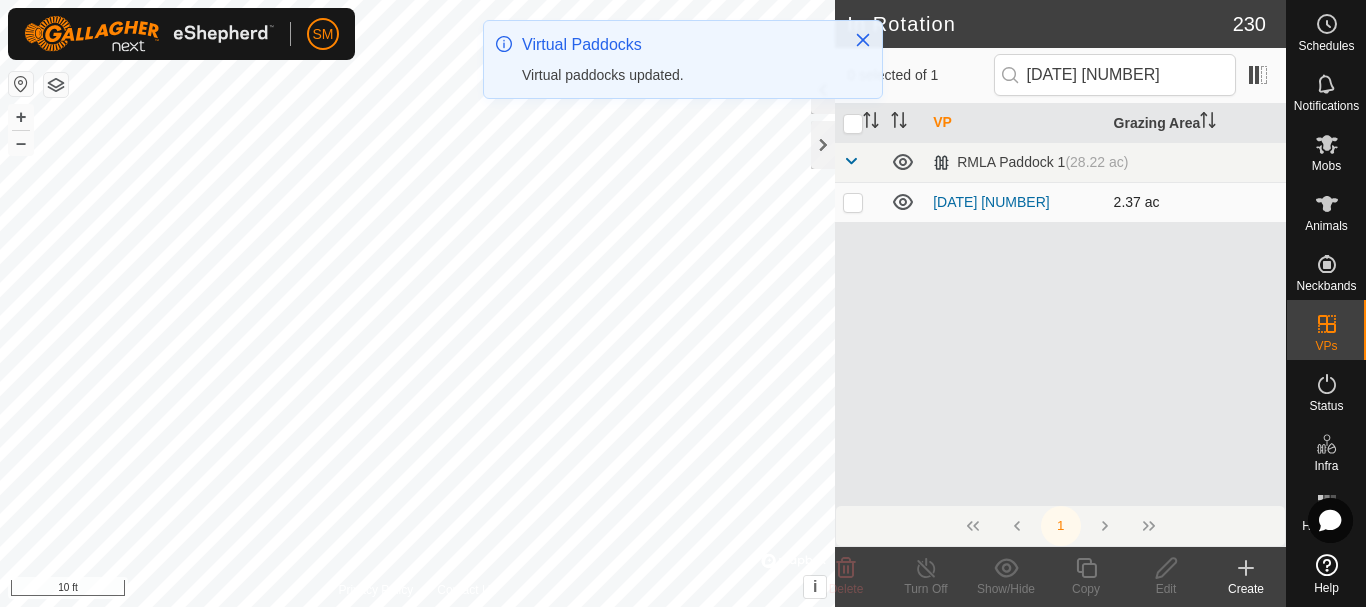 click at bounding box center (853, 202) 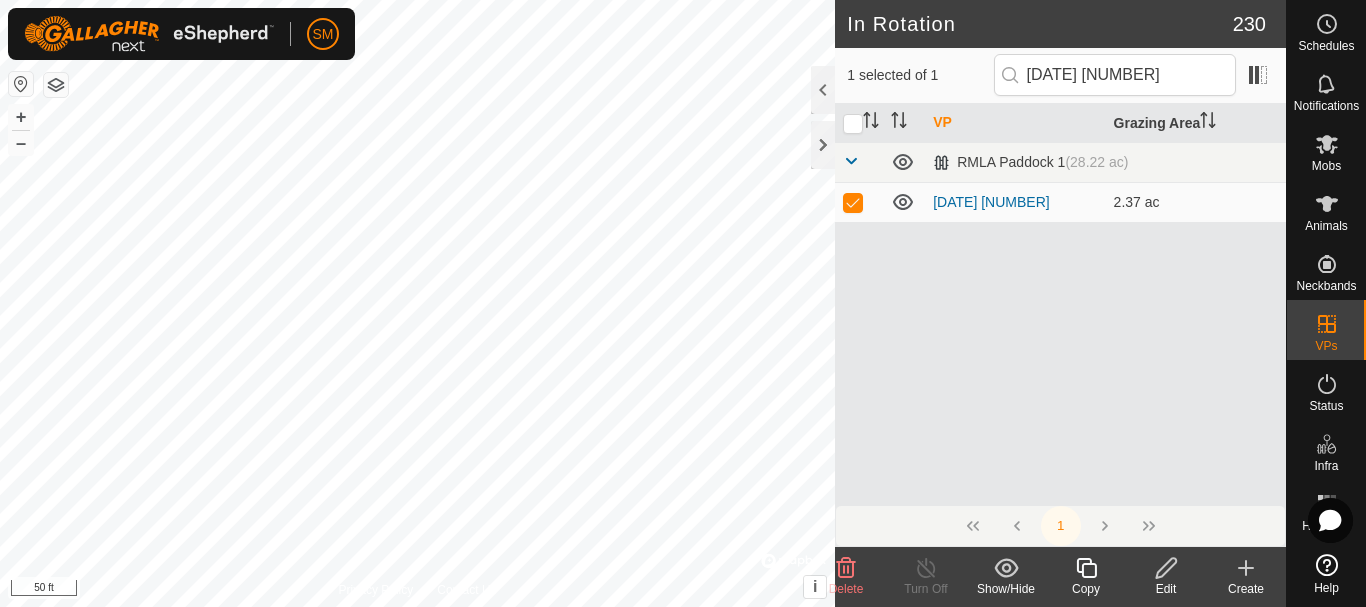 click 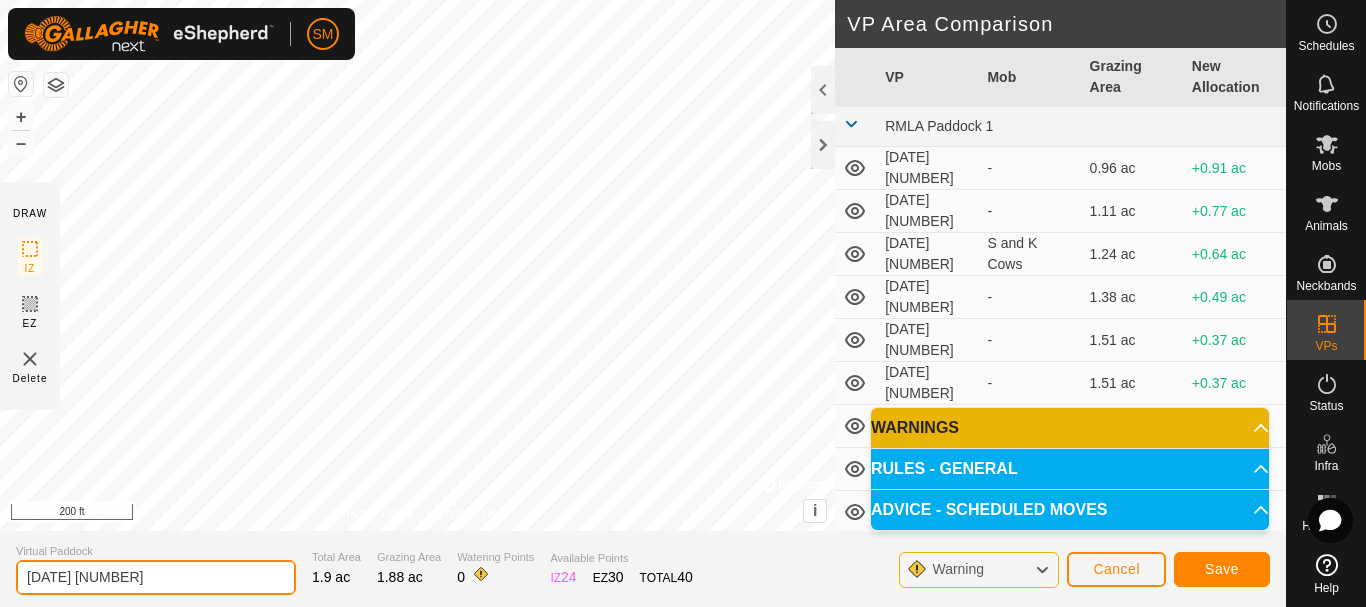 click on "2025-08-06 155929" 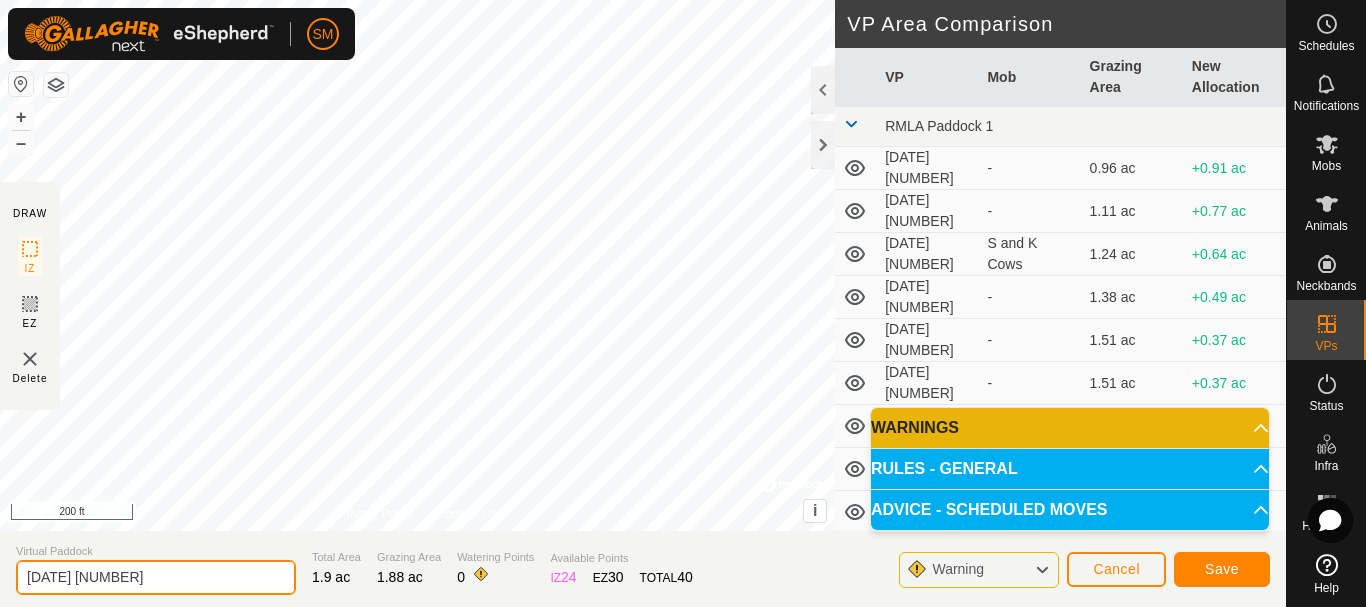 paste on "8" 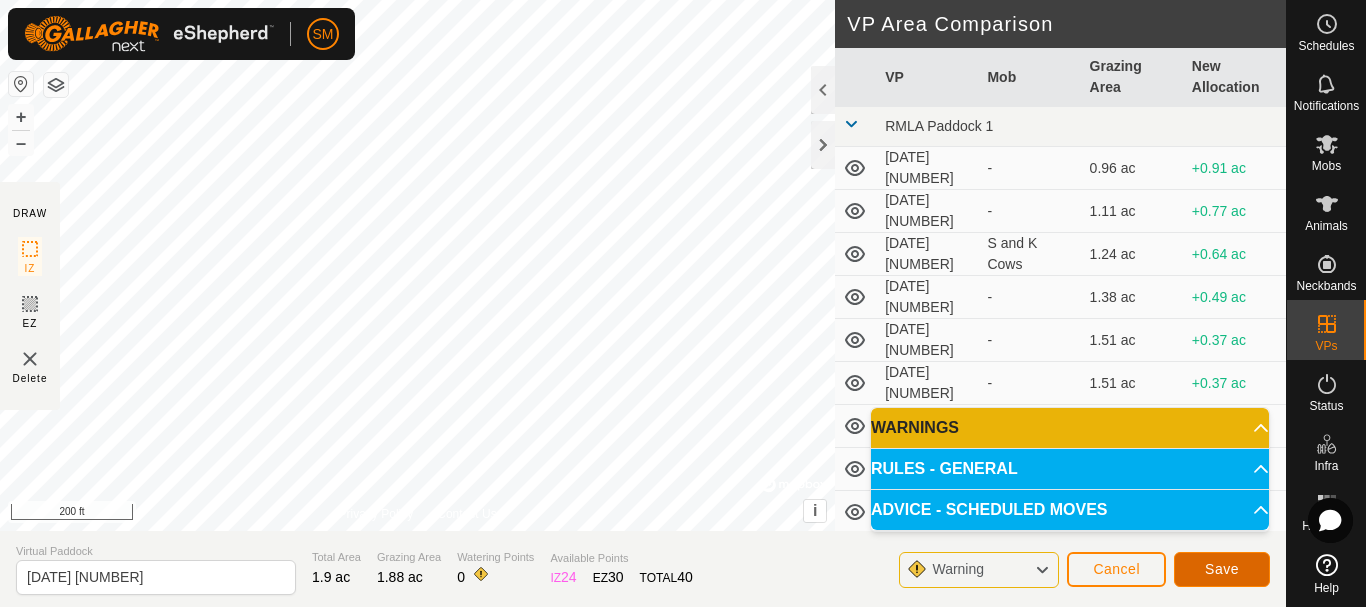 click on "Save" 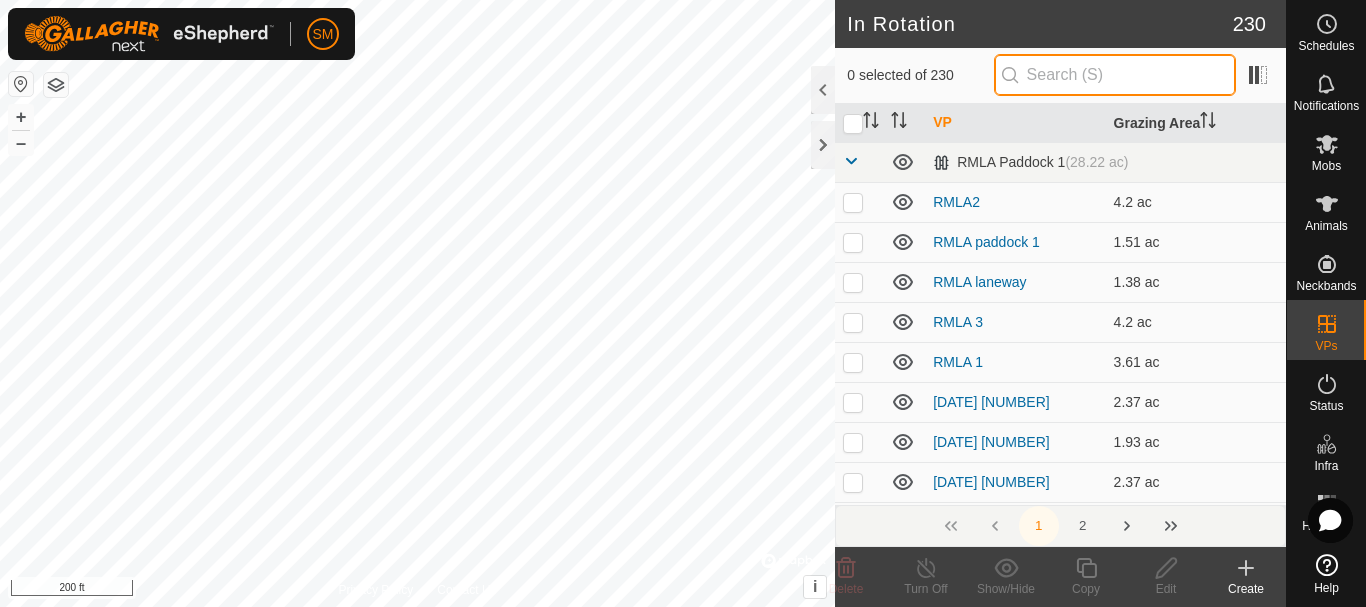 click at bounding box center (1115, 75) 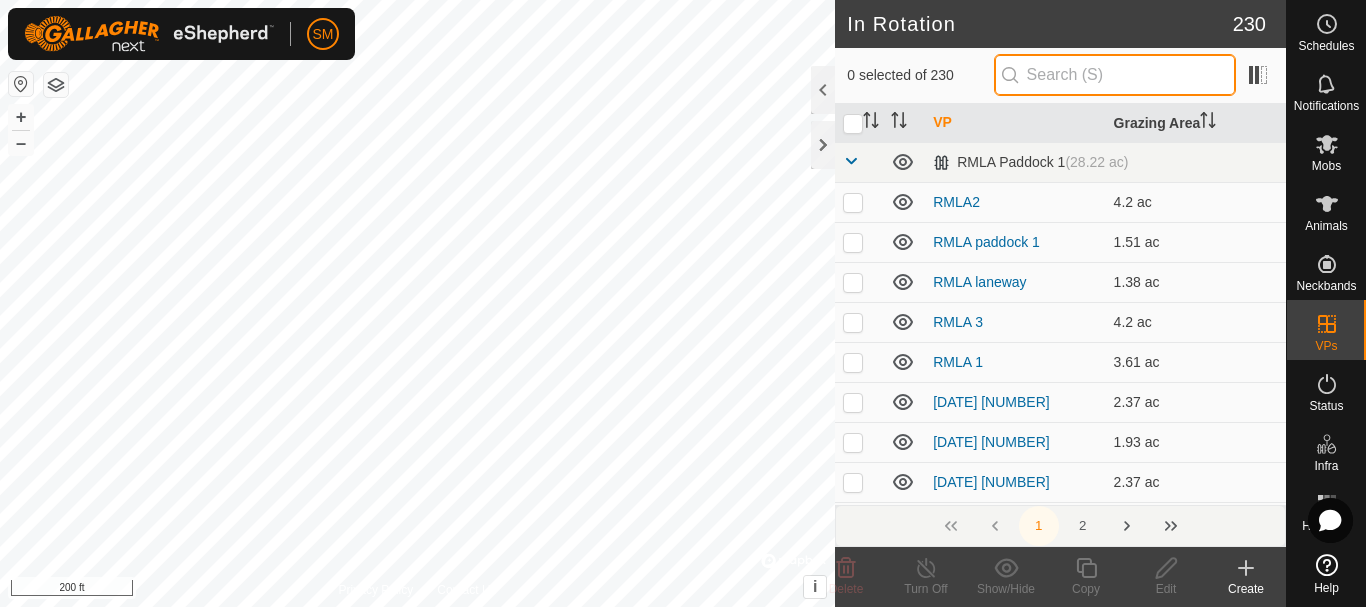 paste on "[DATE]" 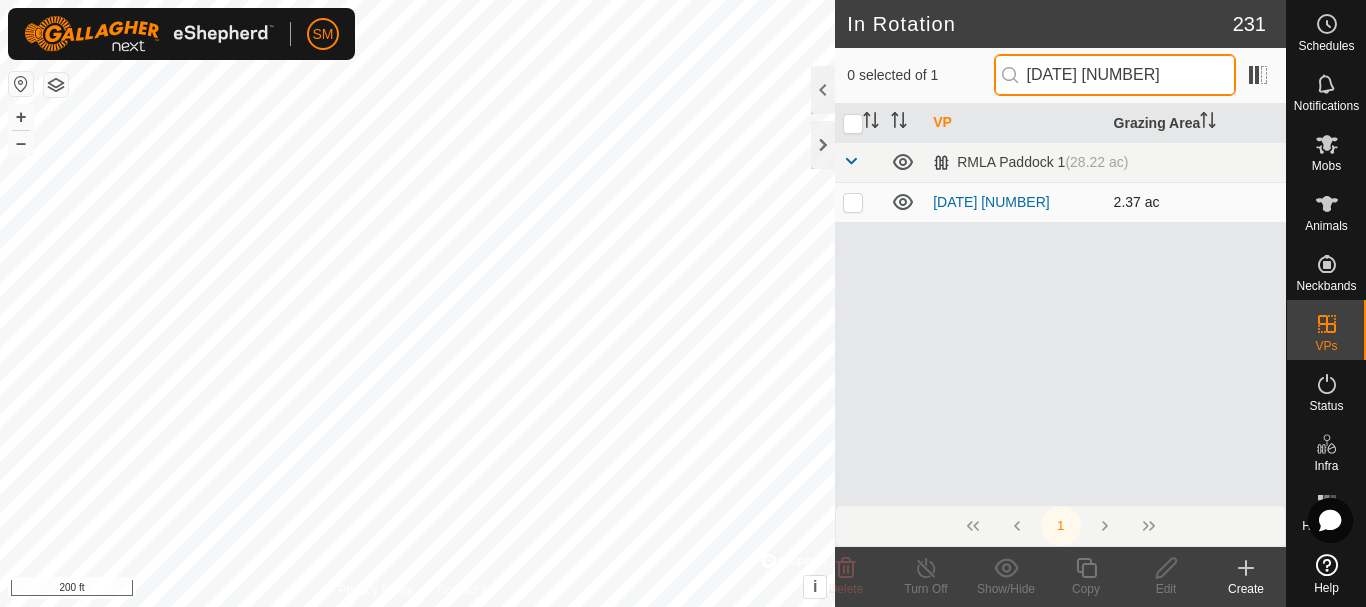 type on "[DATE] 6" 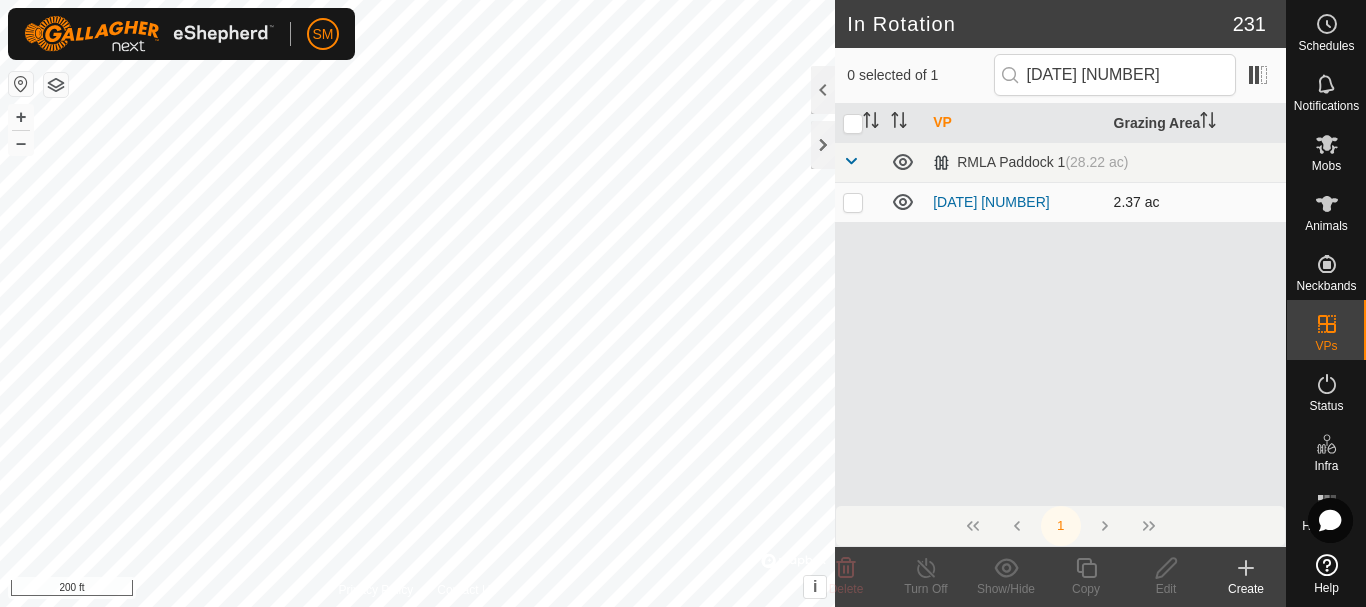 click at bounding box center (853, 202) 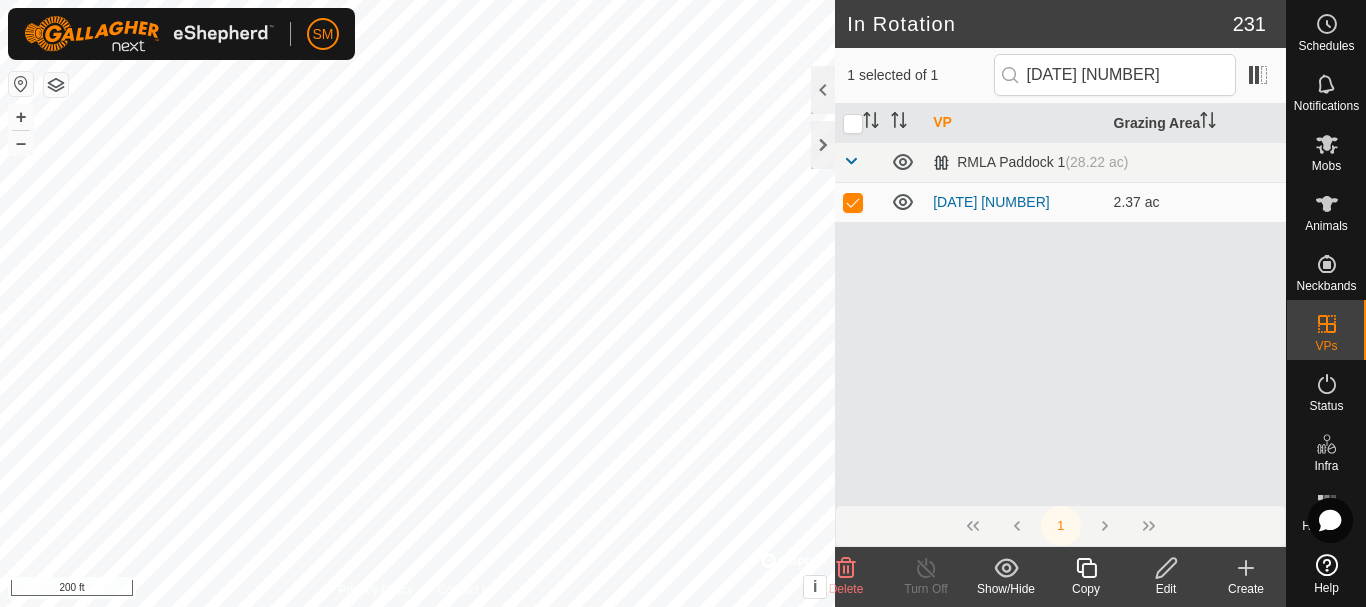 click 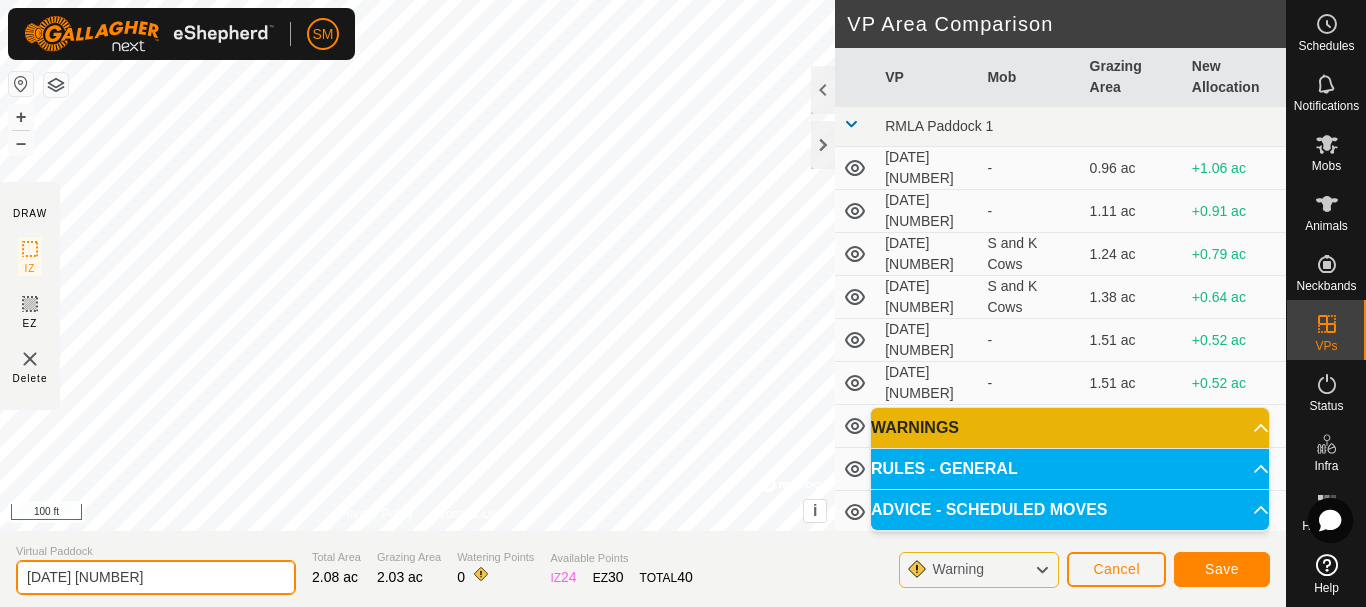 click on "2025-08-06 160036" 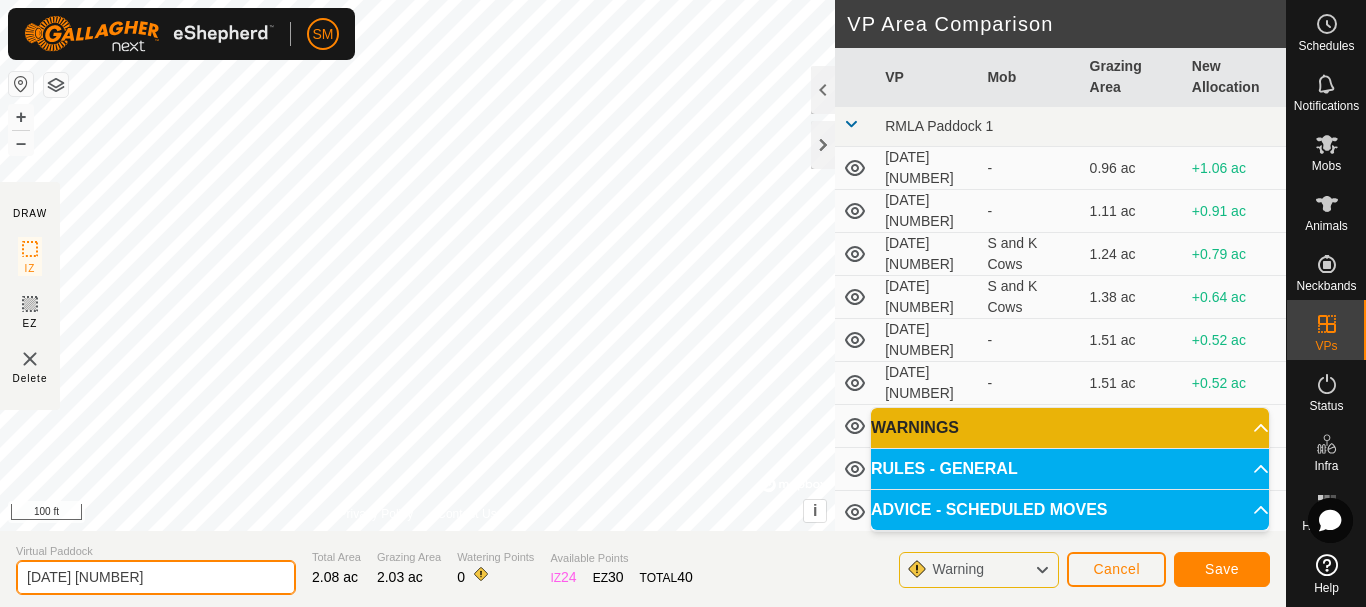 paste on "8" 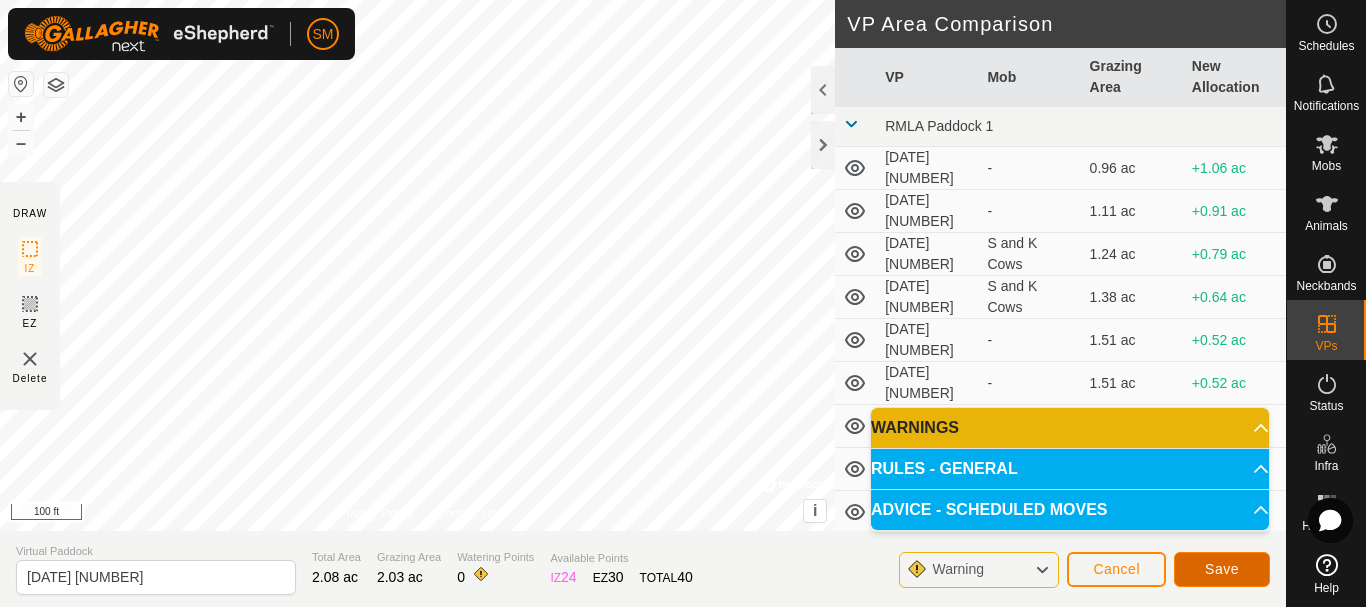 click on "Save" 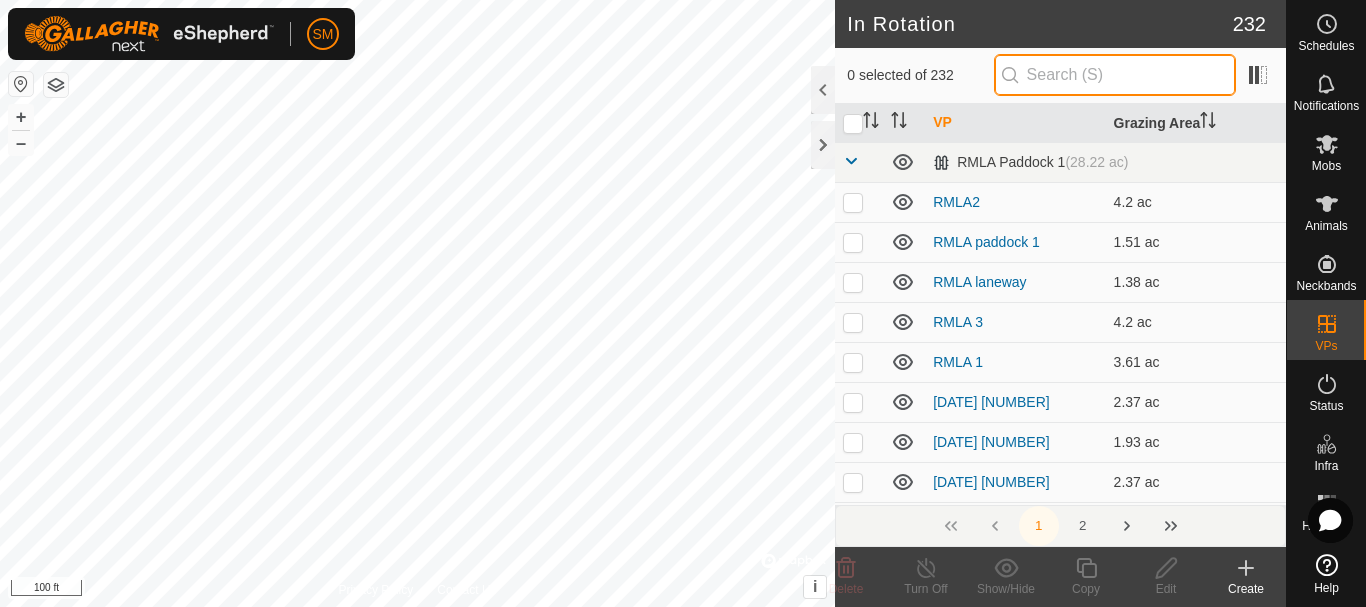 click at bounding box center (1115, 75) 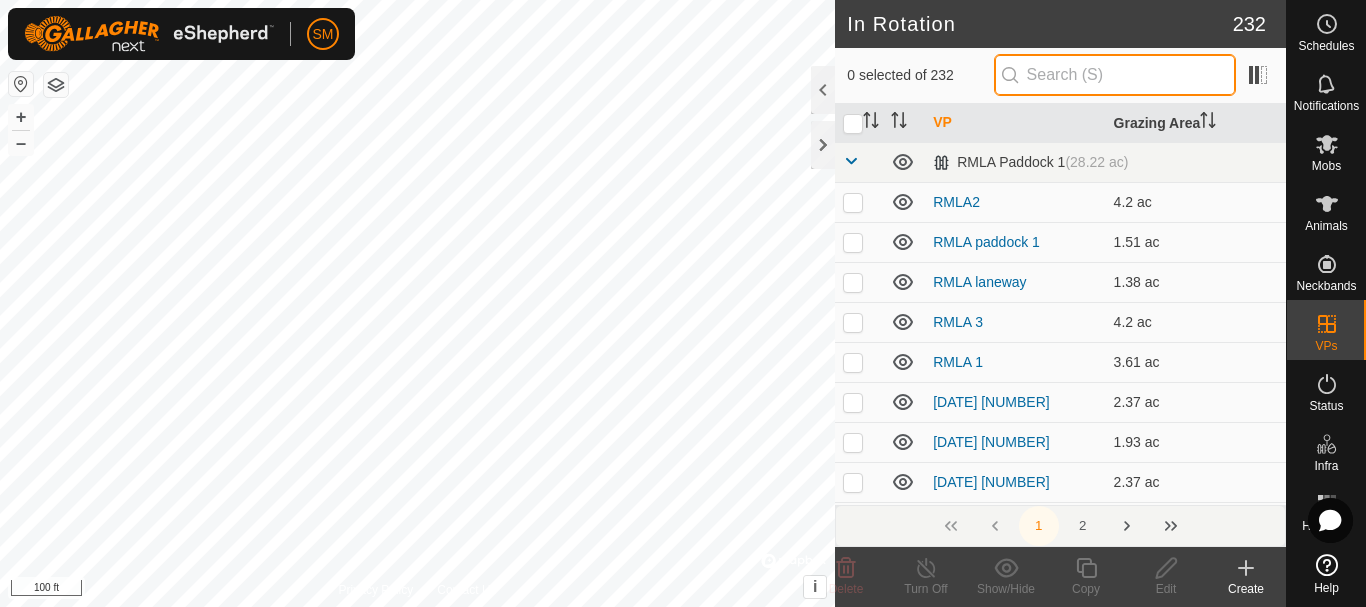 paste on "[DATE]" 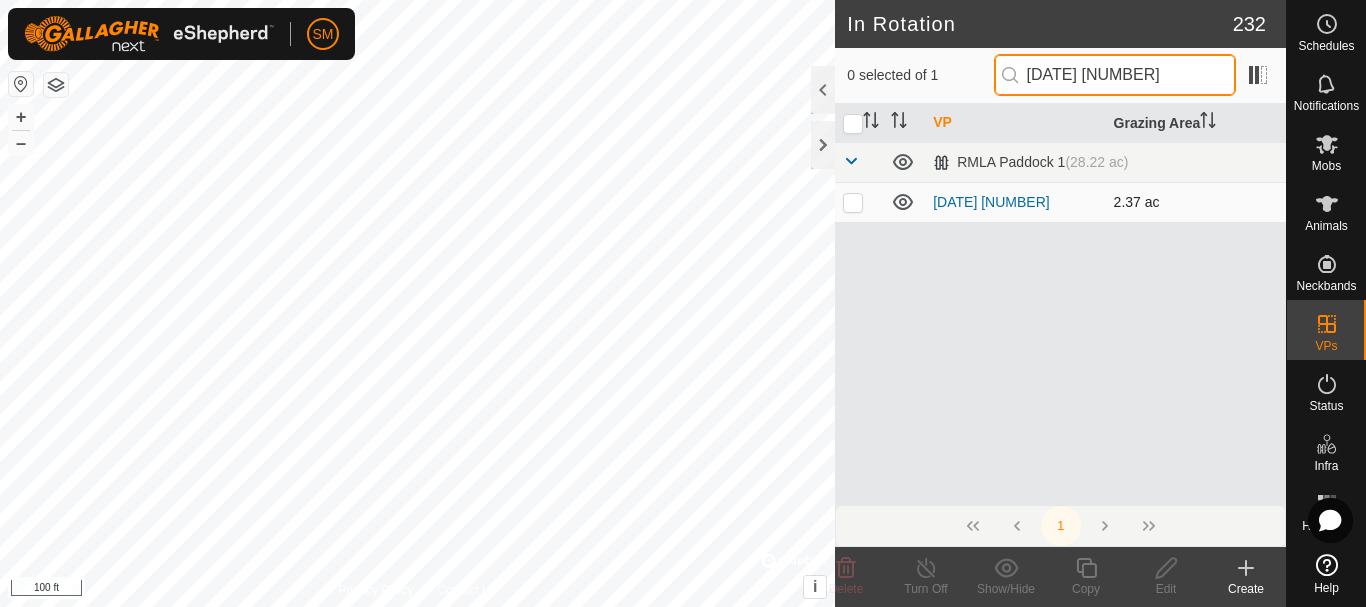 type on "[DATE] 6" 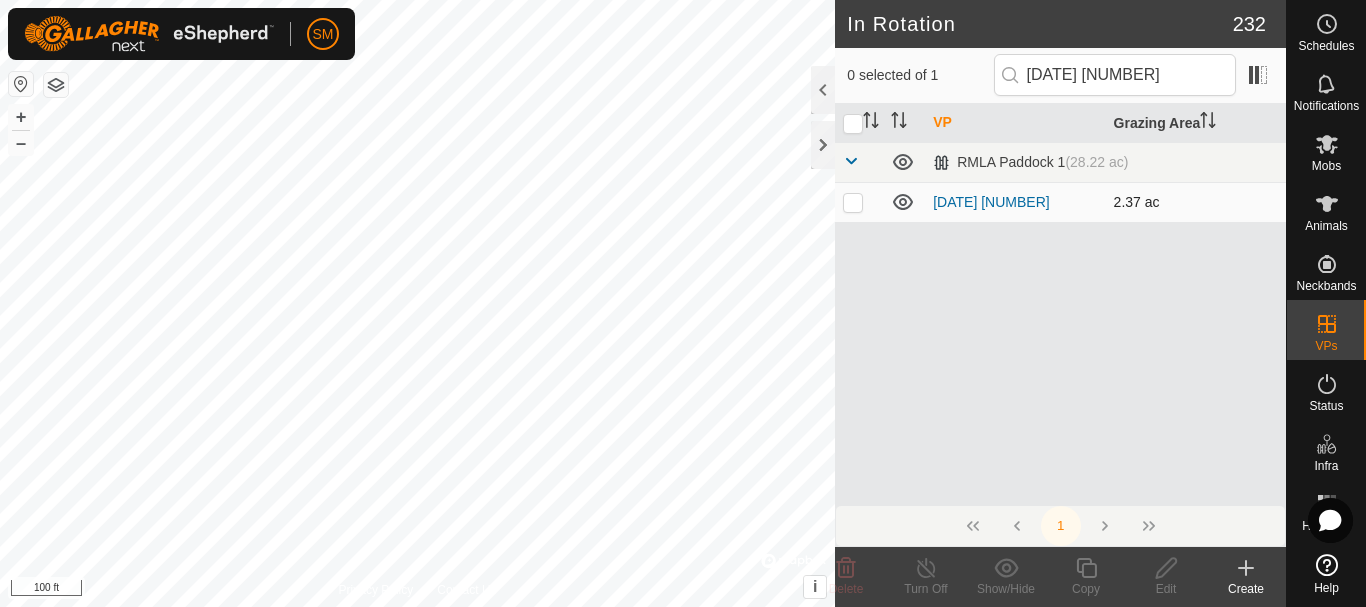 click at bounding box center [853, 202] 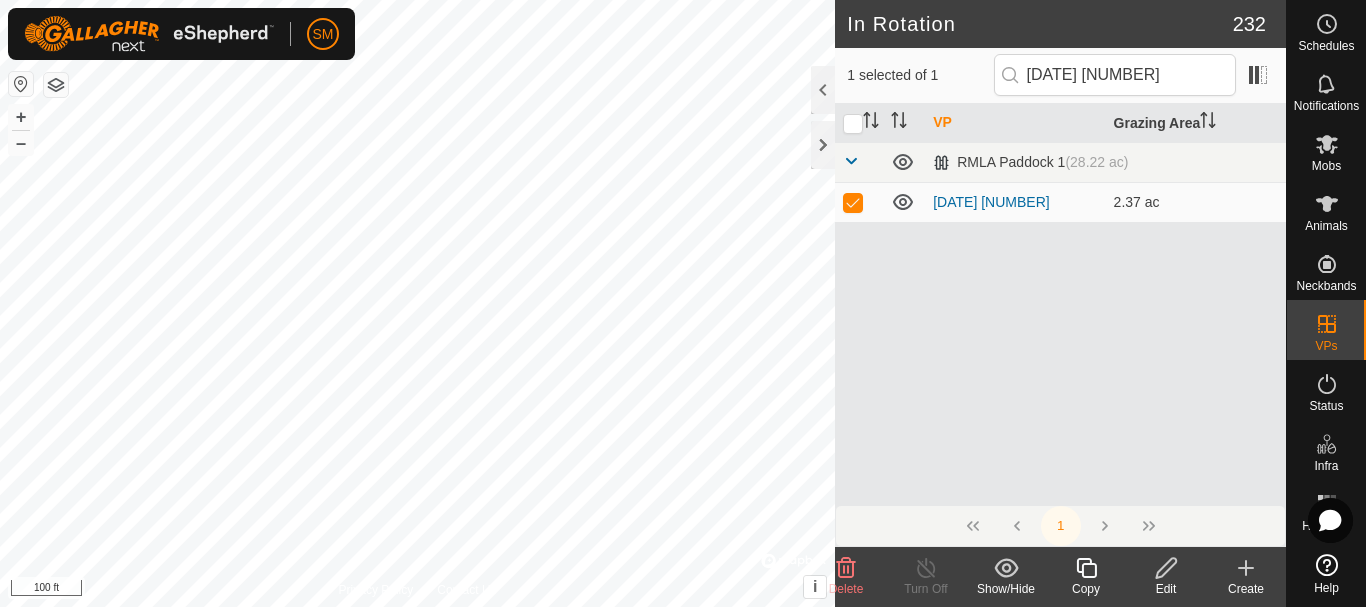click 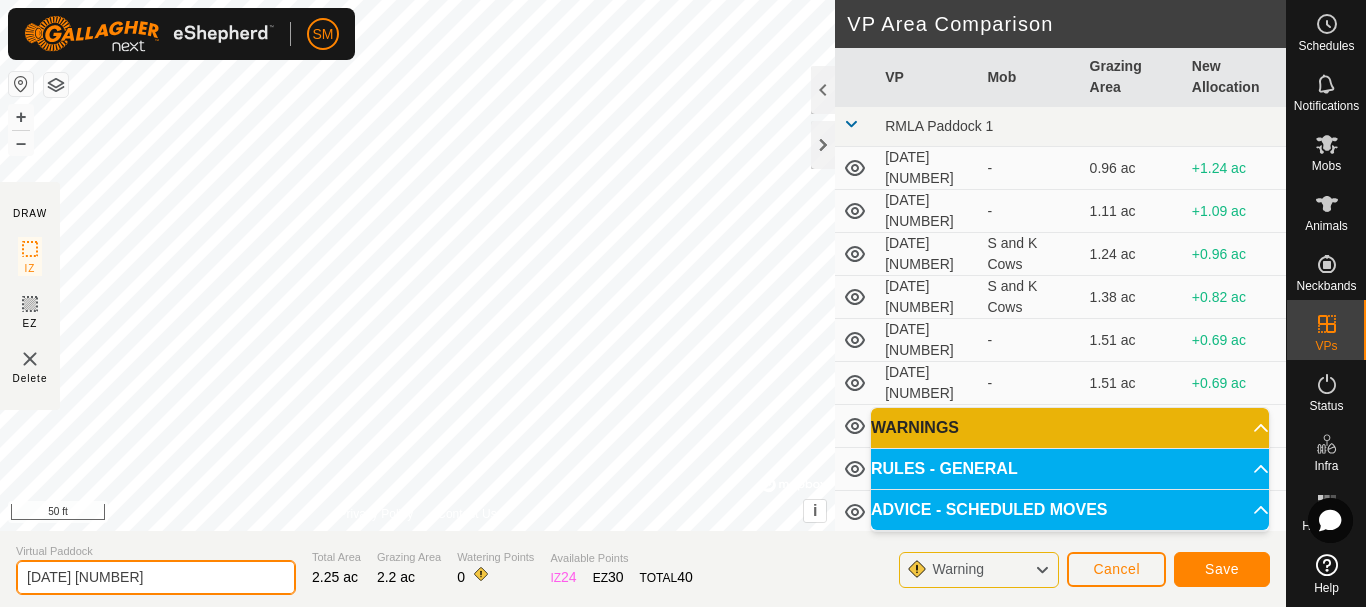 click on "2025-08-06 160137" 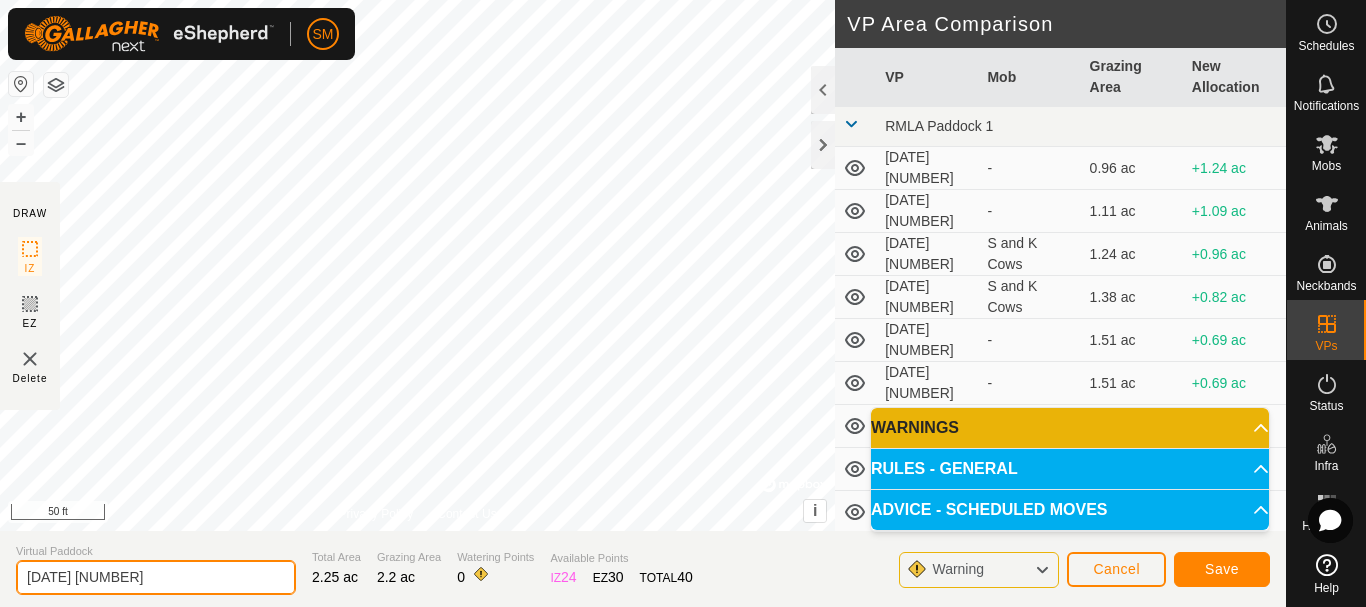 paste on "8" 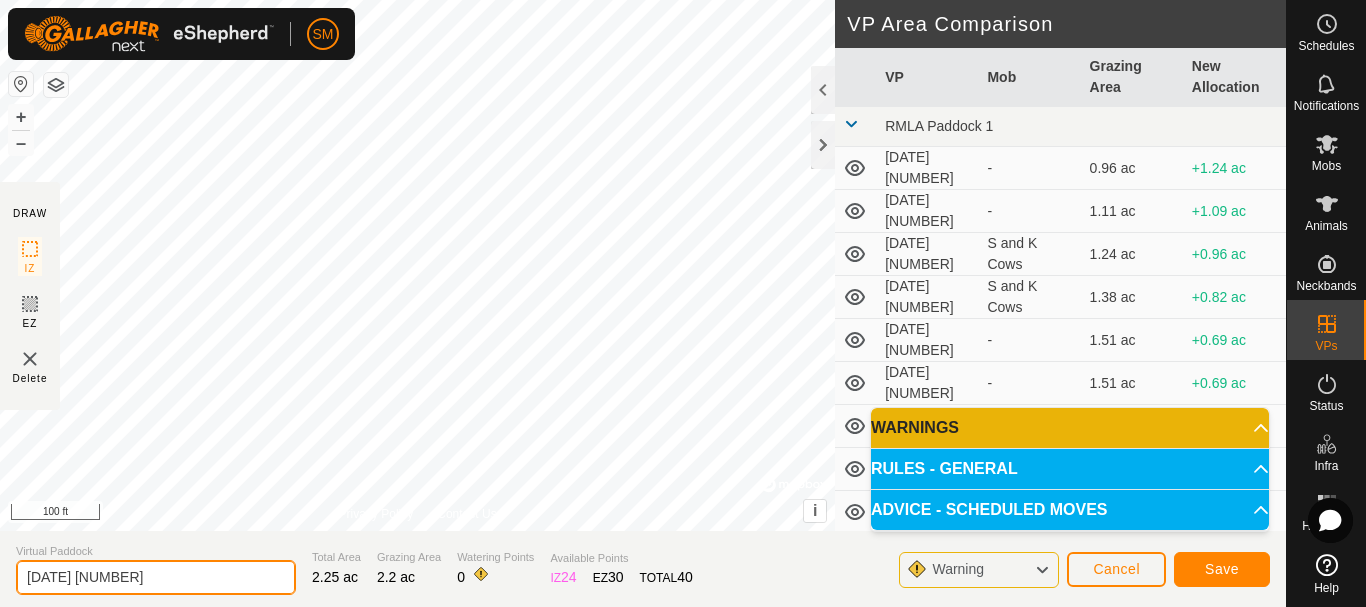 type on "[DATE] 3" 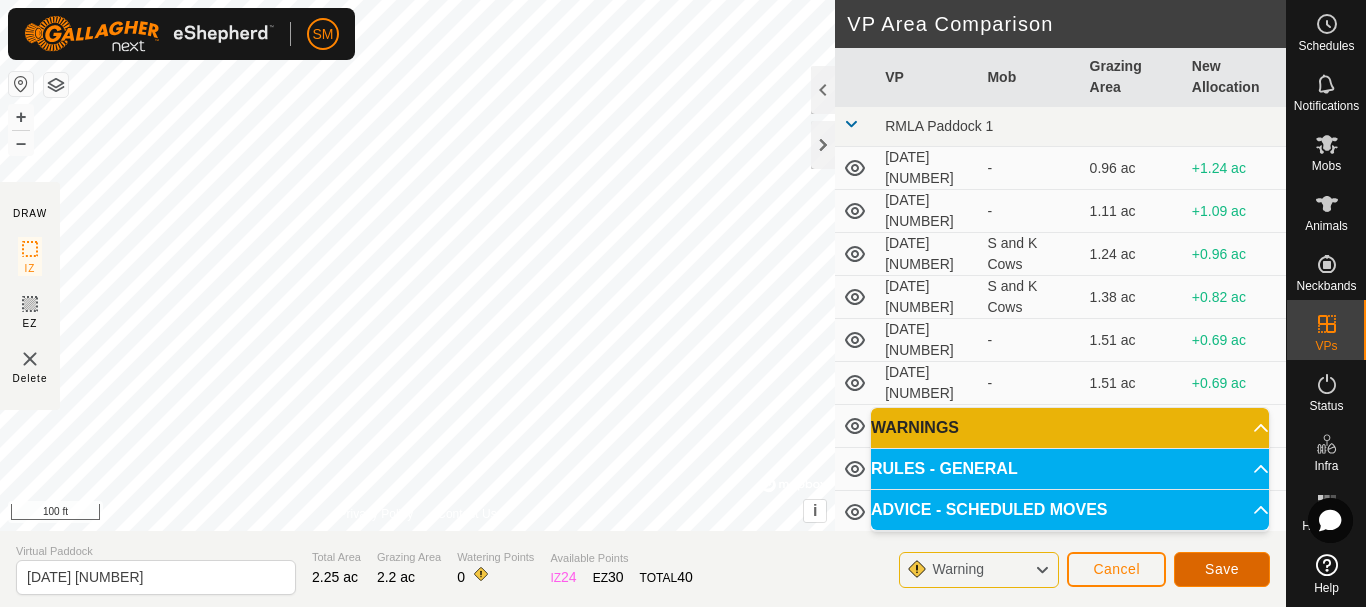 click on "Save" 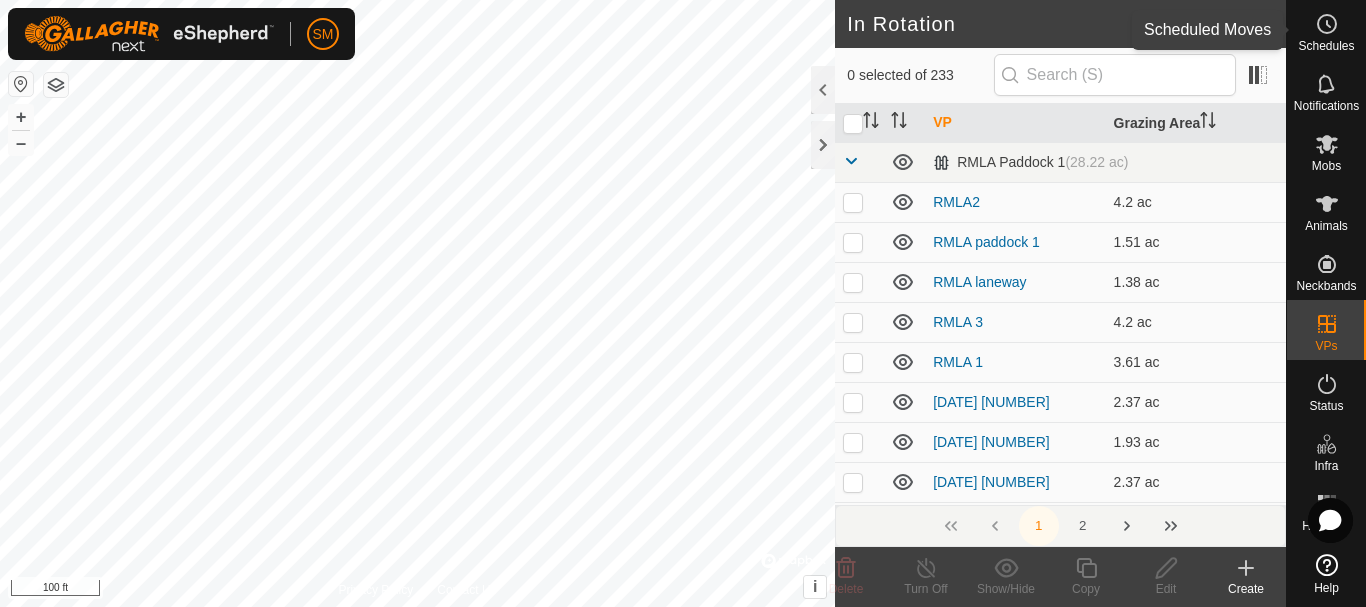 click 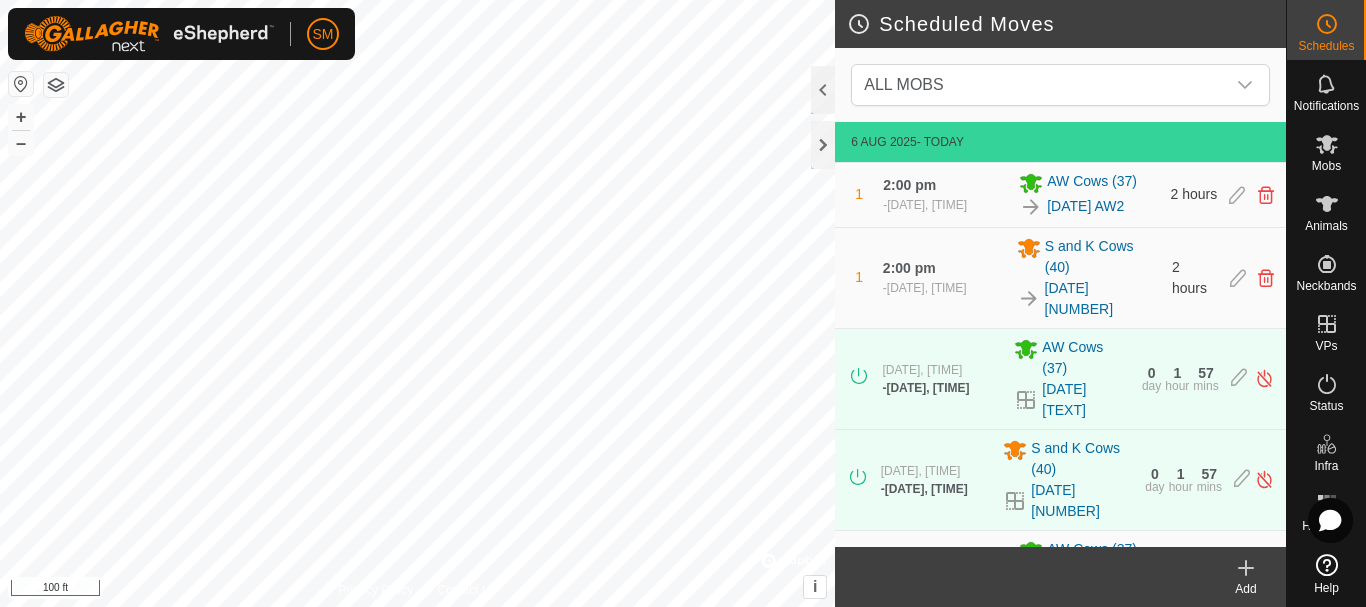 scroll, scrollTop: 1138, scrollLeft: 0, axis: vertical 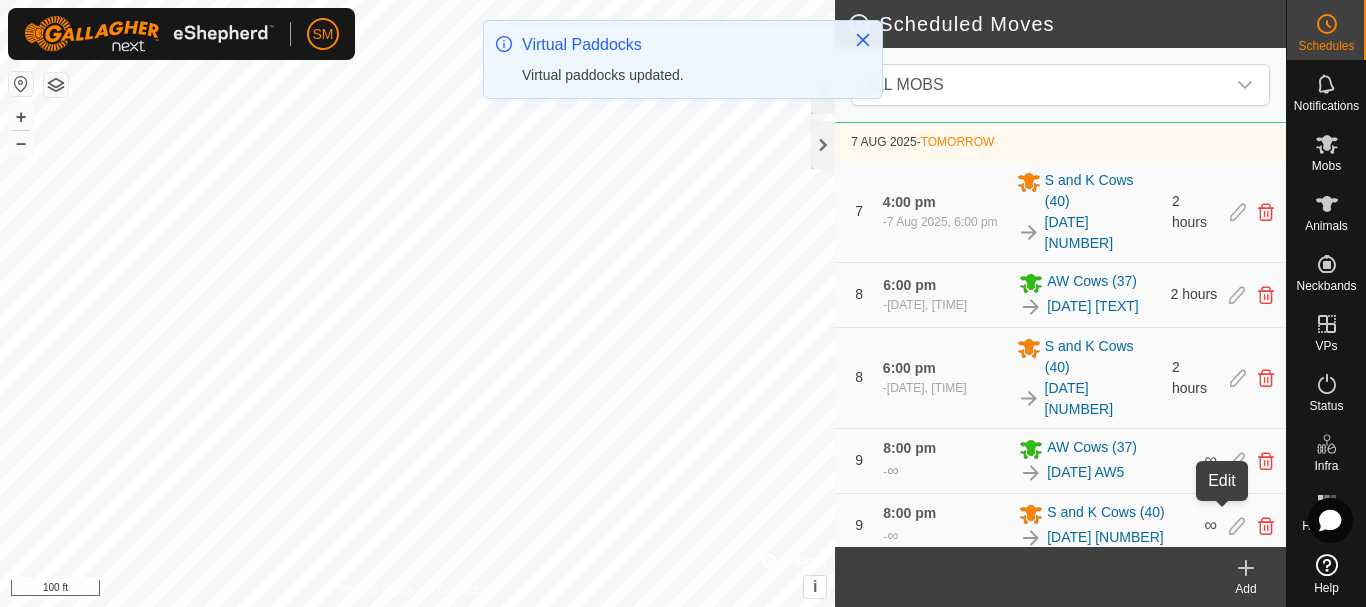 click at bounding box center (1237, 526) 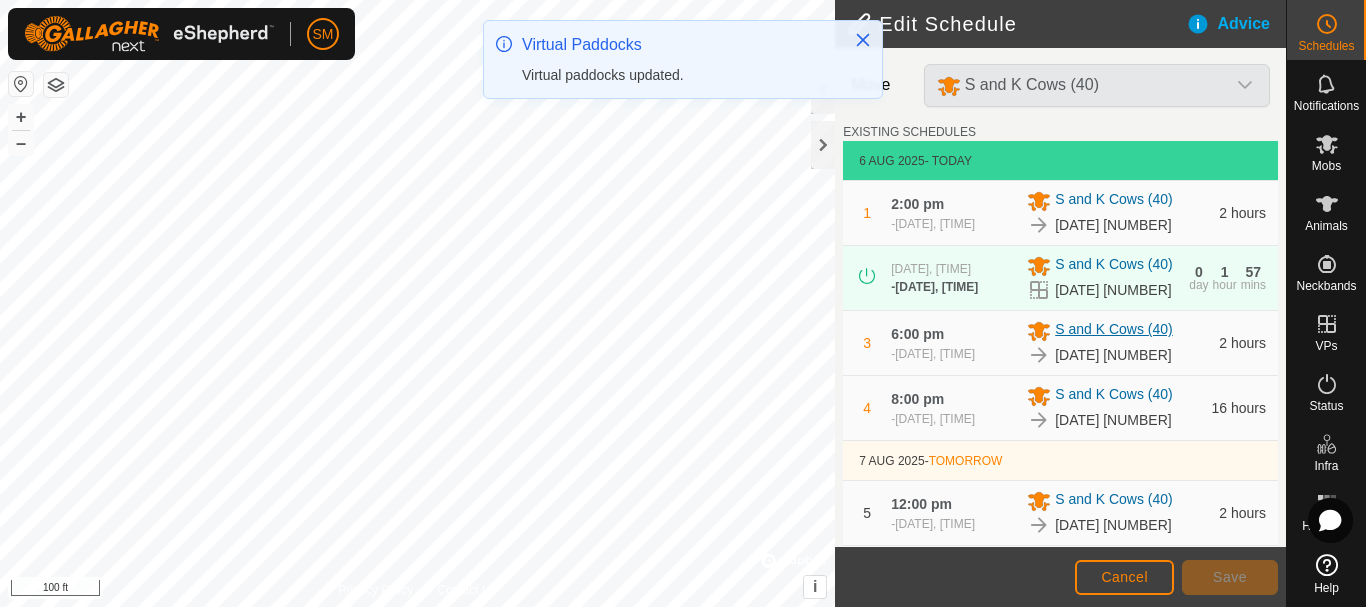 scroll, scrollTop: 620, scrollLeft: 0, axis: vertical 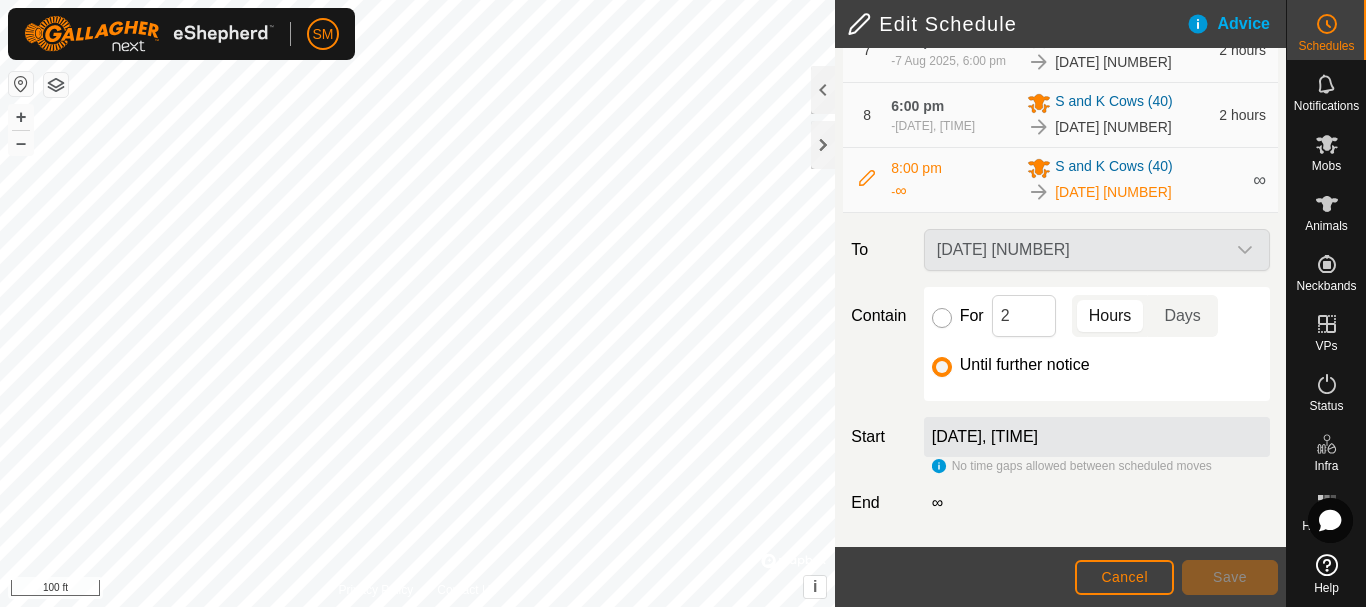 click on "For" at bounding box center (942, 318) 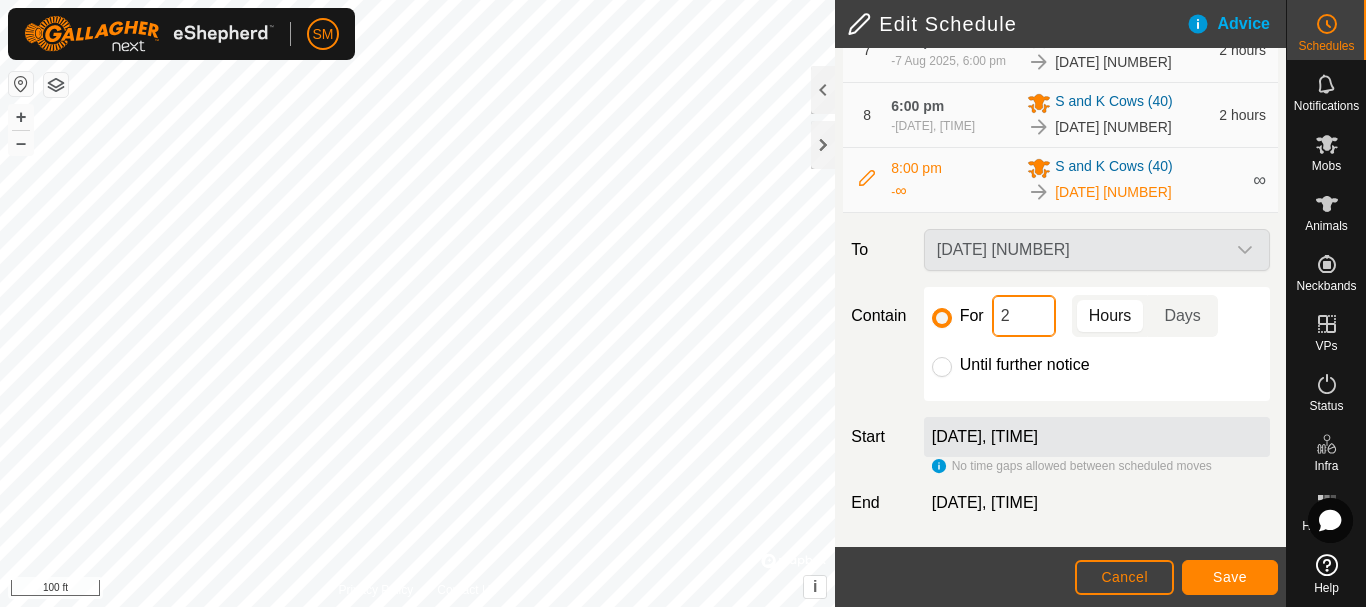 click on "2" 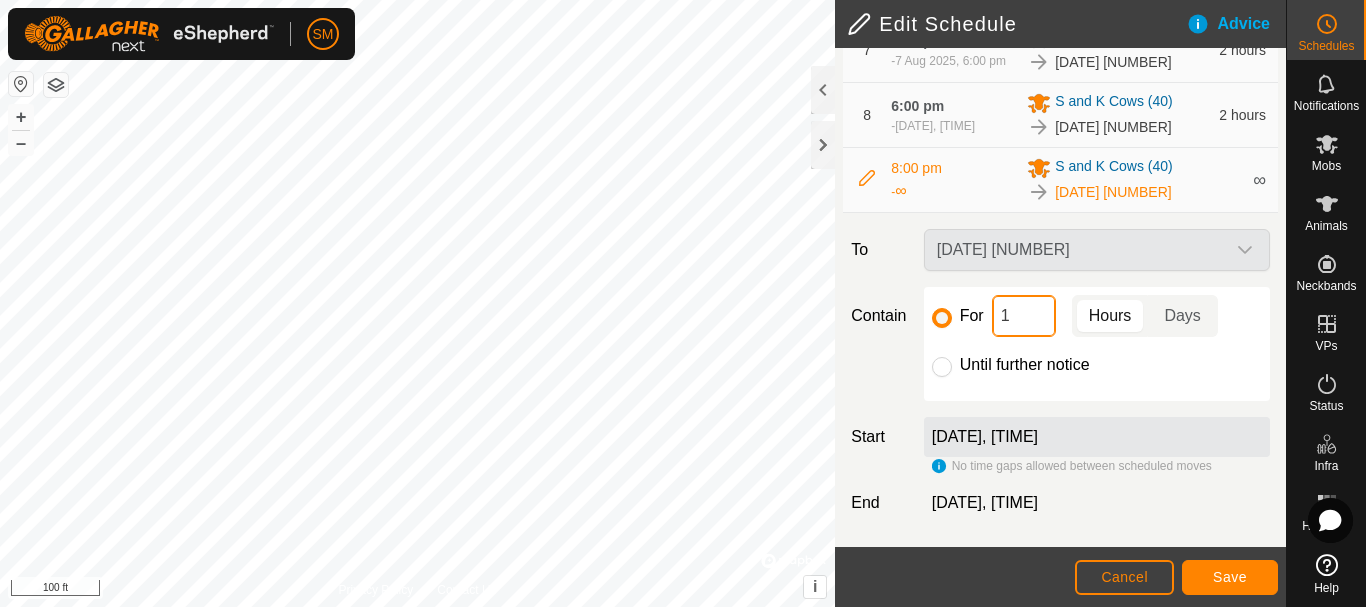 type on "16" 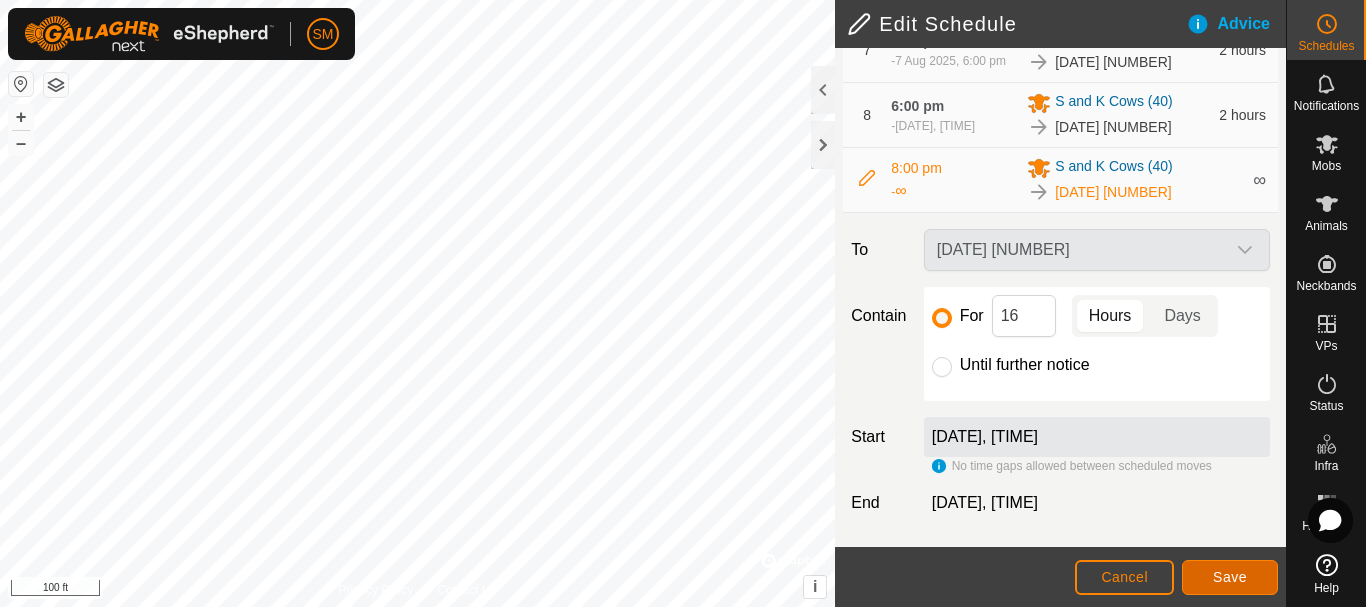 click on "Save" 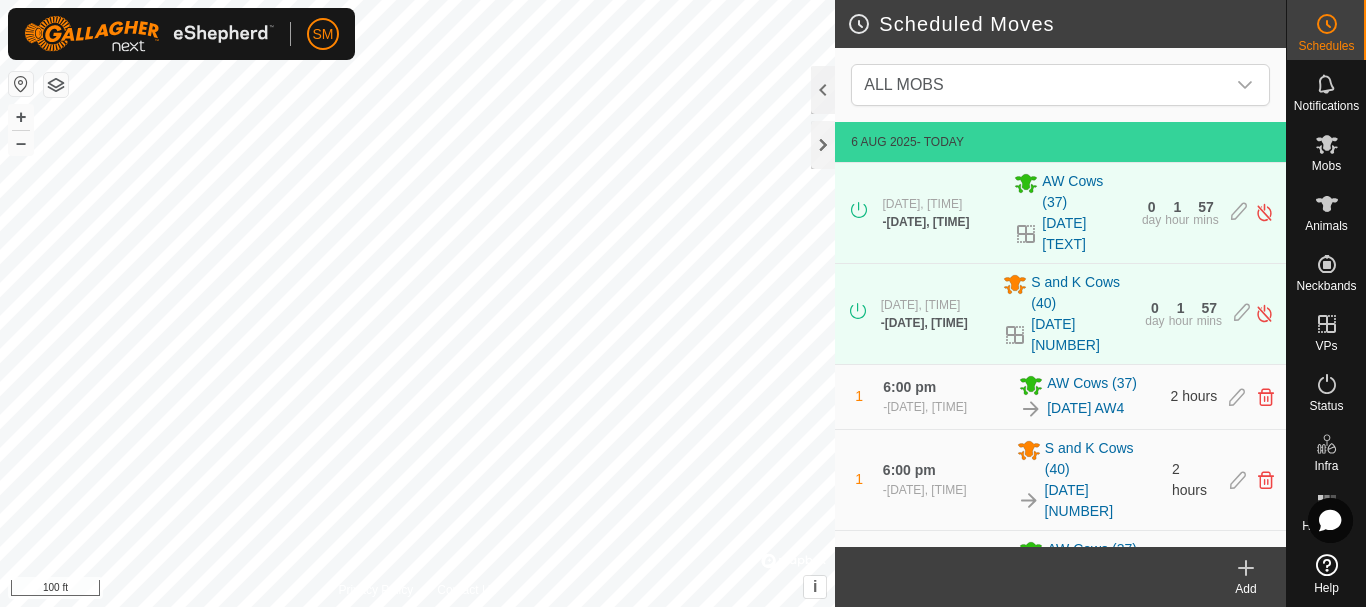 click 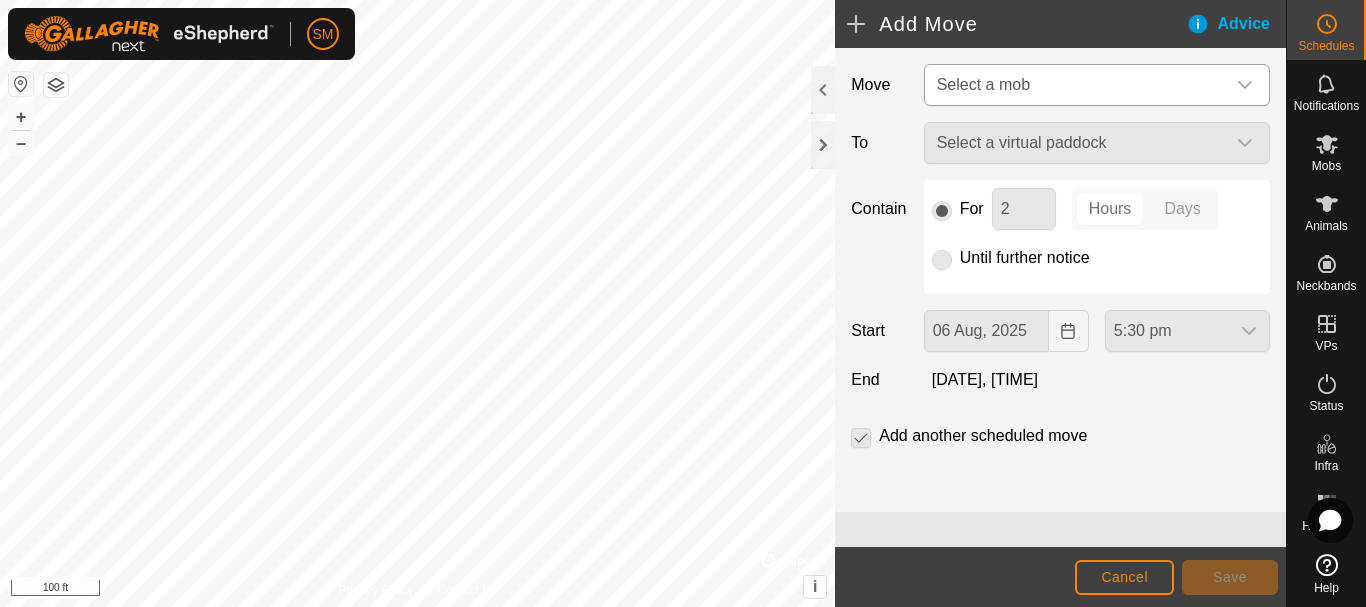 click on "Select a mob" at bounding box center [1077, 85] 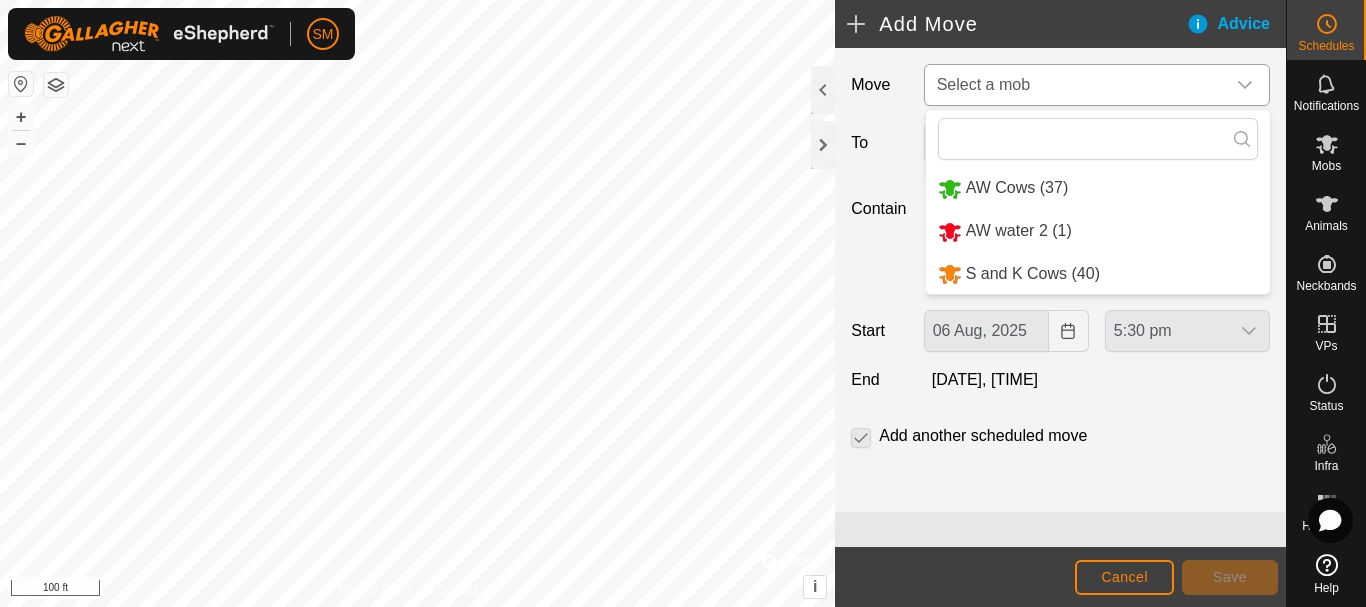 click on "S and K Cows (40)" at bounding box center [1098, 274] 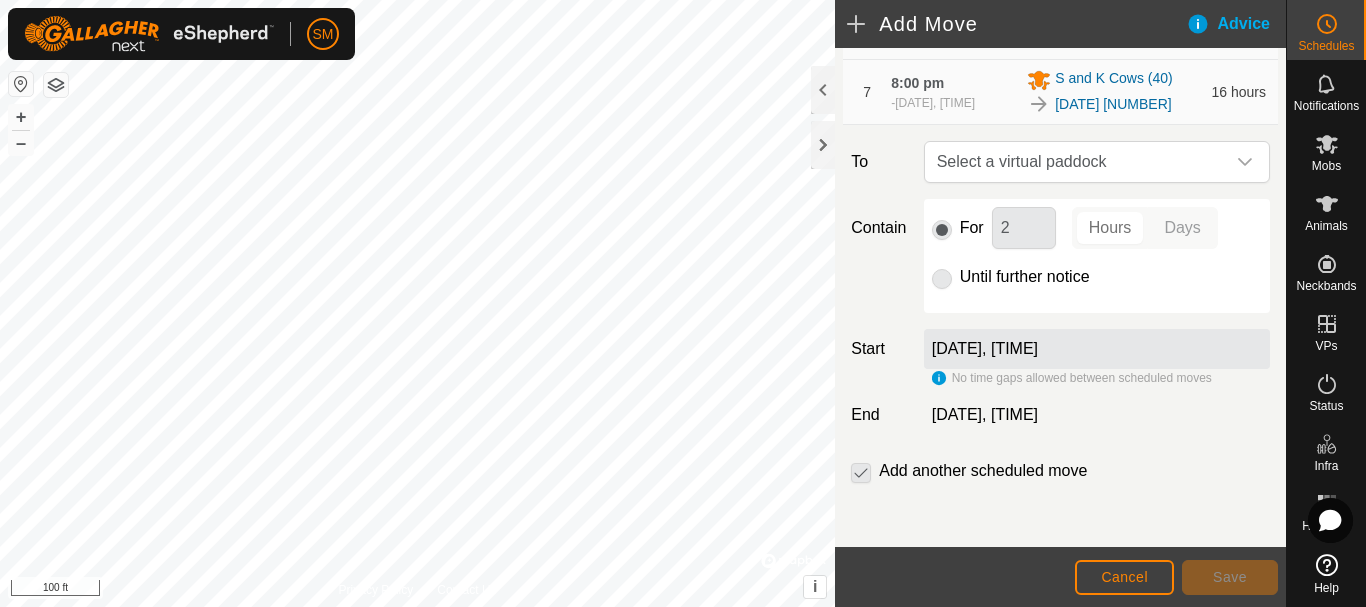 scroll, scrollTop: 652, scrollLeft: 0, axis: vertical 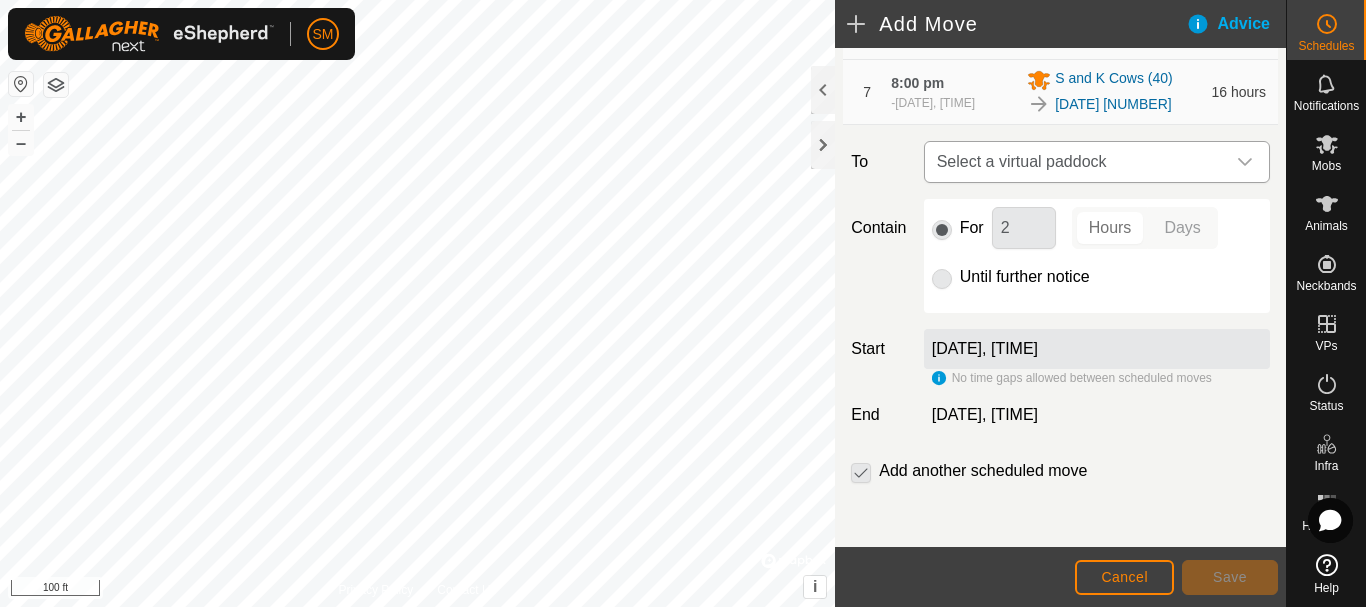 click 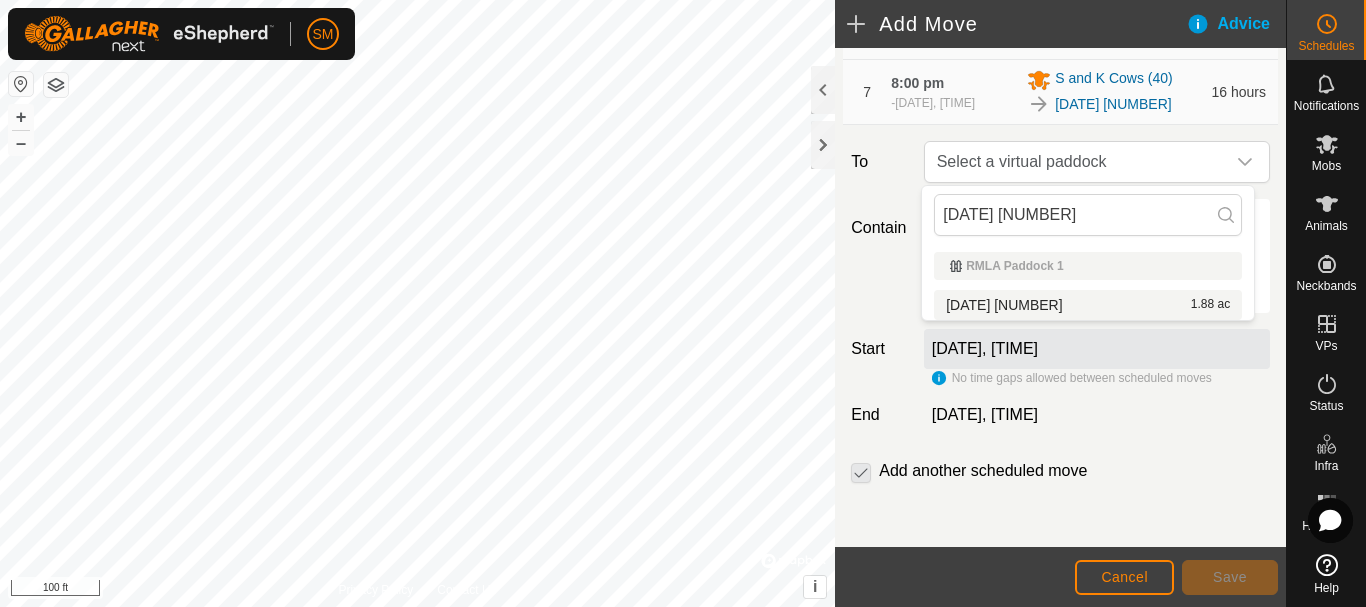 type on "[DATE] 1" 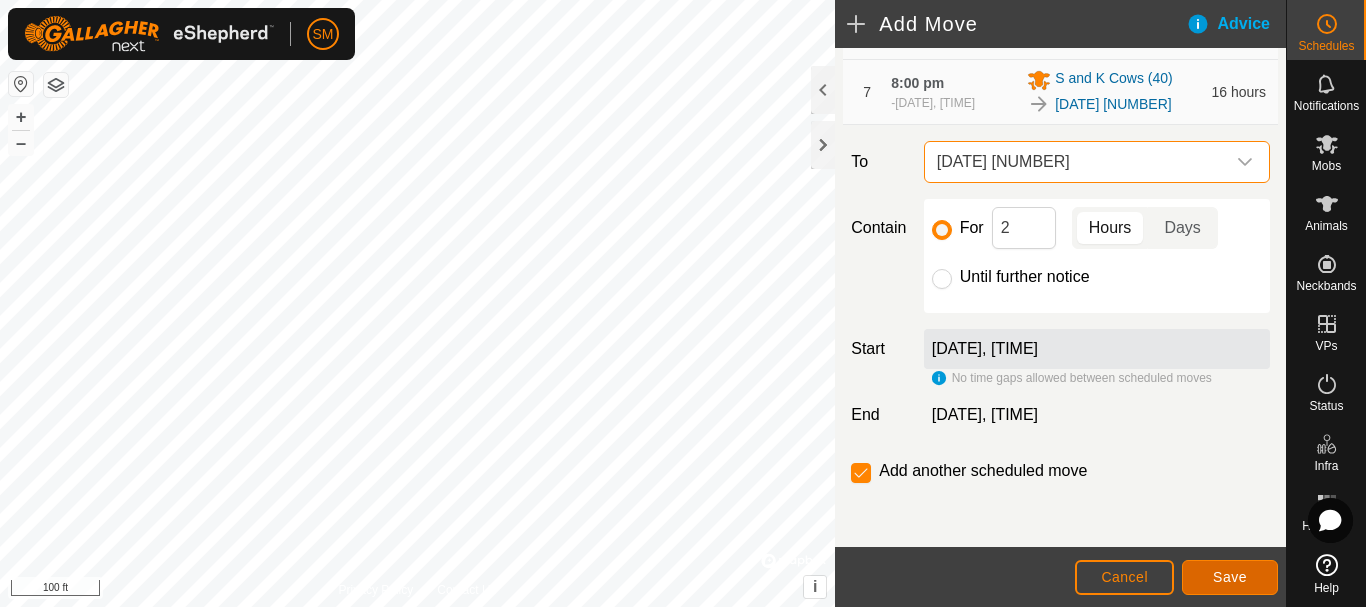 click on "Save" 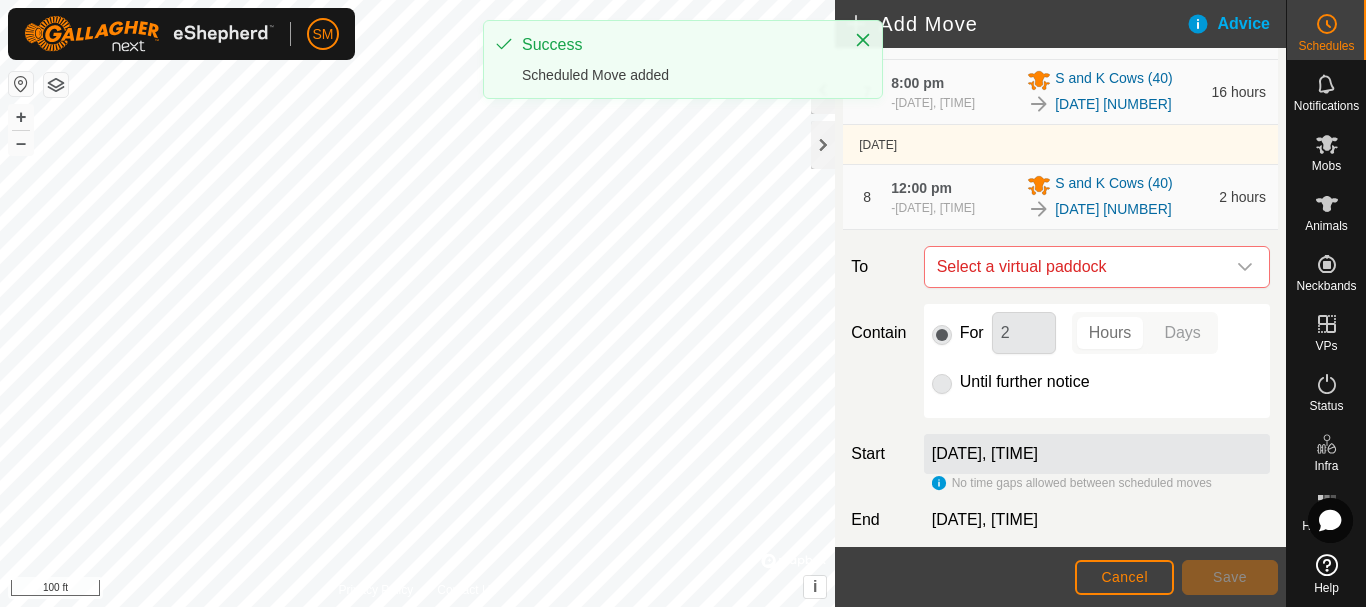 scroll, scrollTop: 757, scrollLeft: 0, axis: vertical 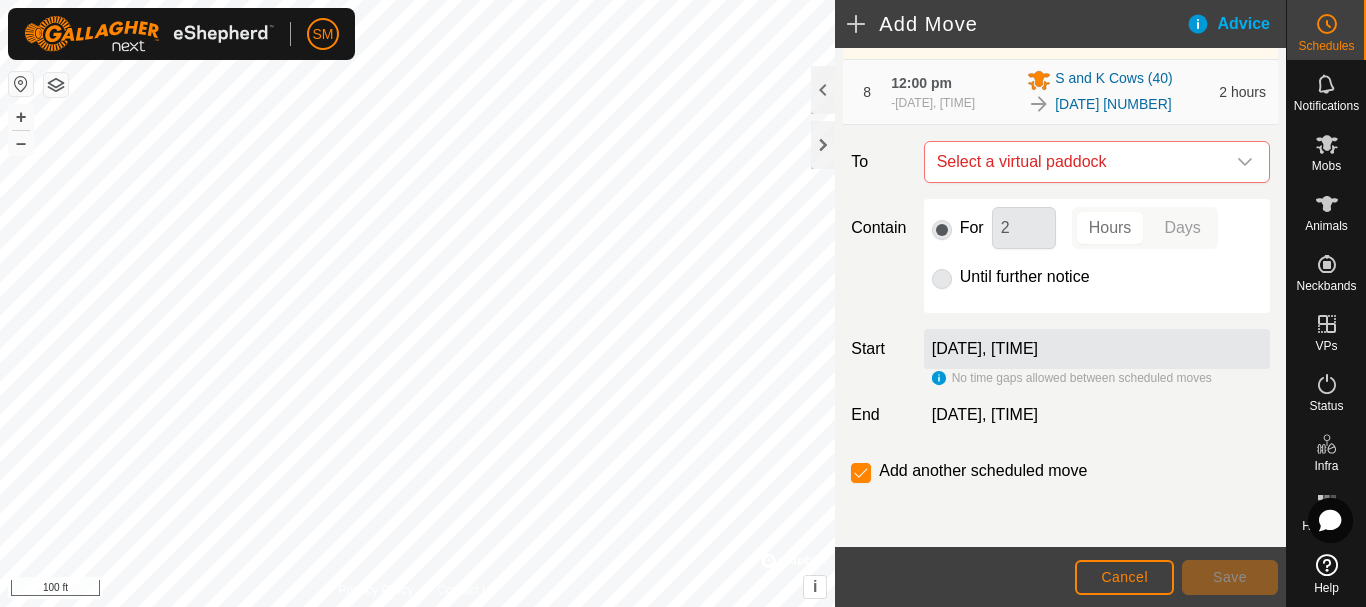 click at bounding box center [1245, 162] 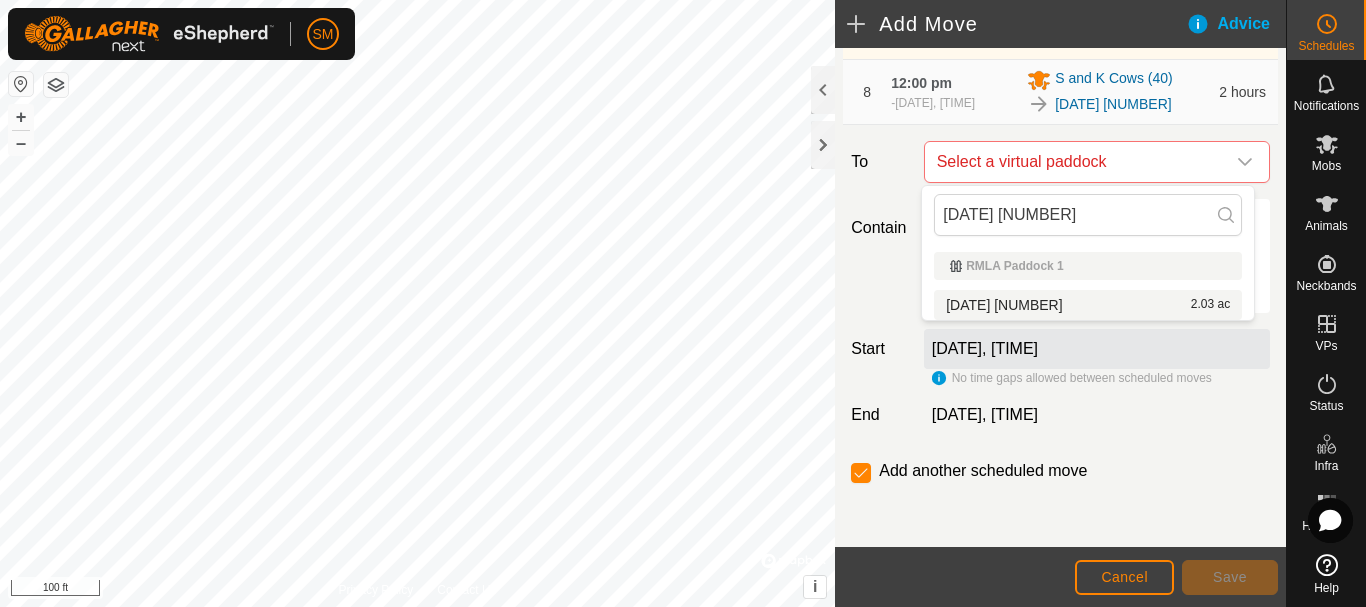 type on "[DATE] 2" 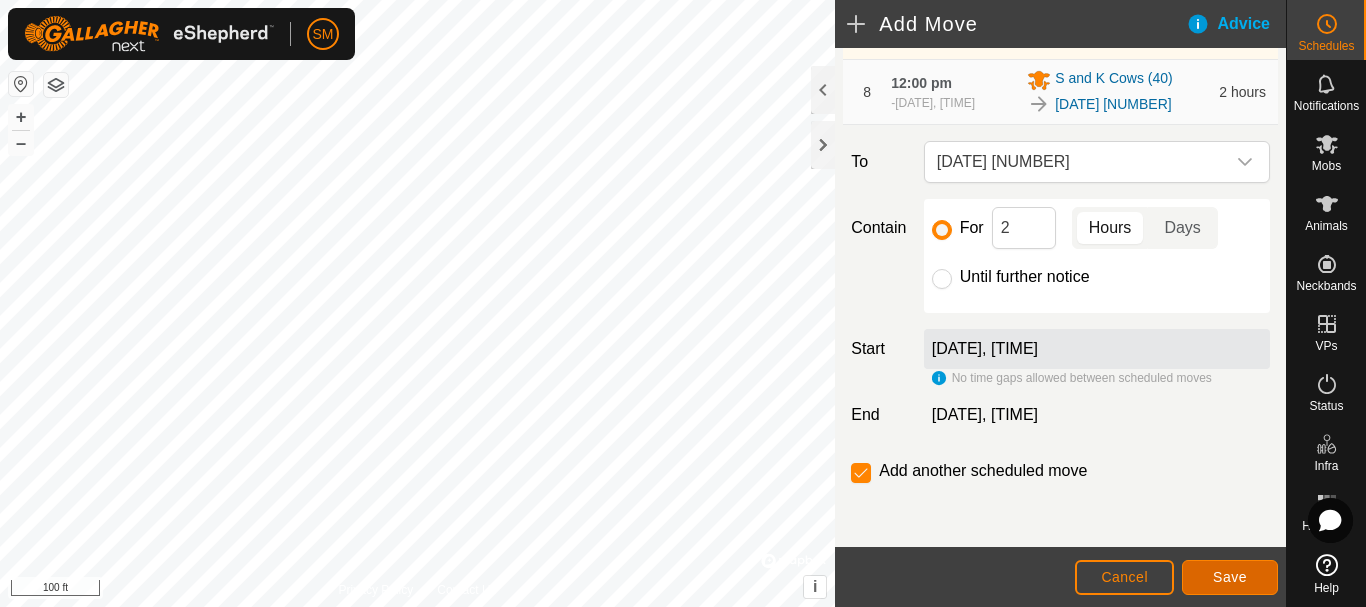 click on "Save" 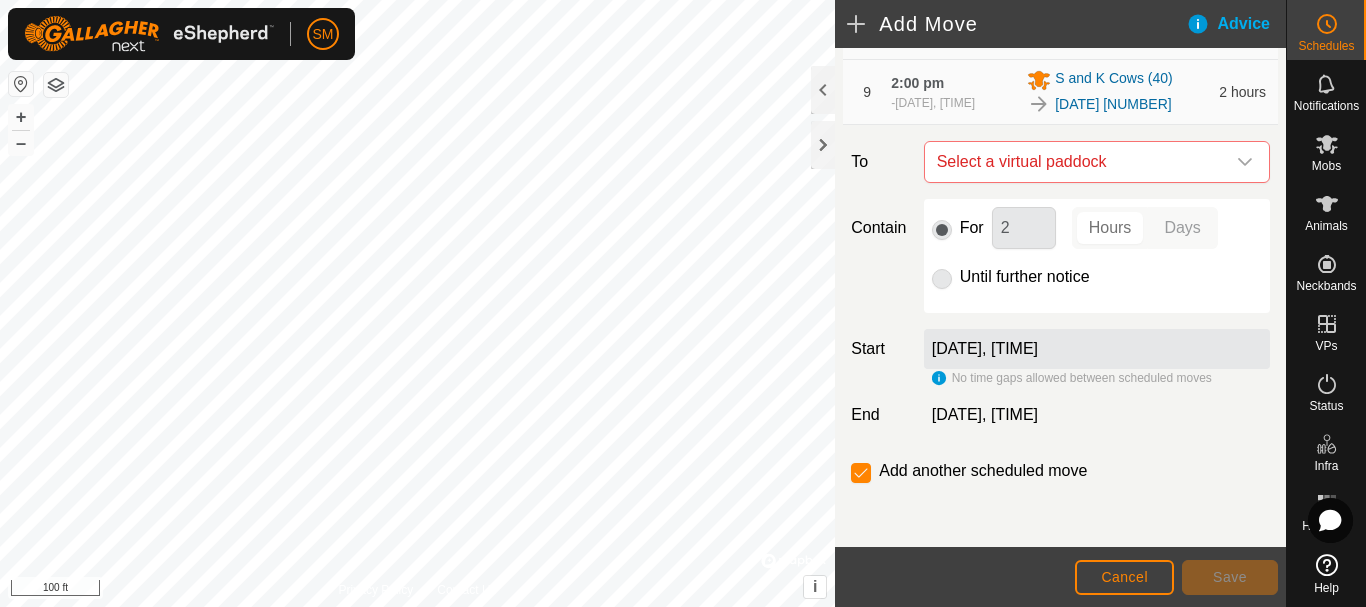 scroll, scrollTop: 822, scrollLeft: 0, axis: vertical 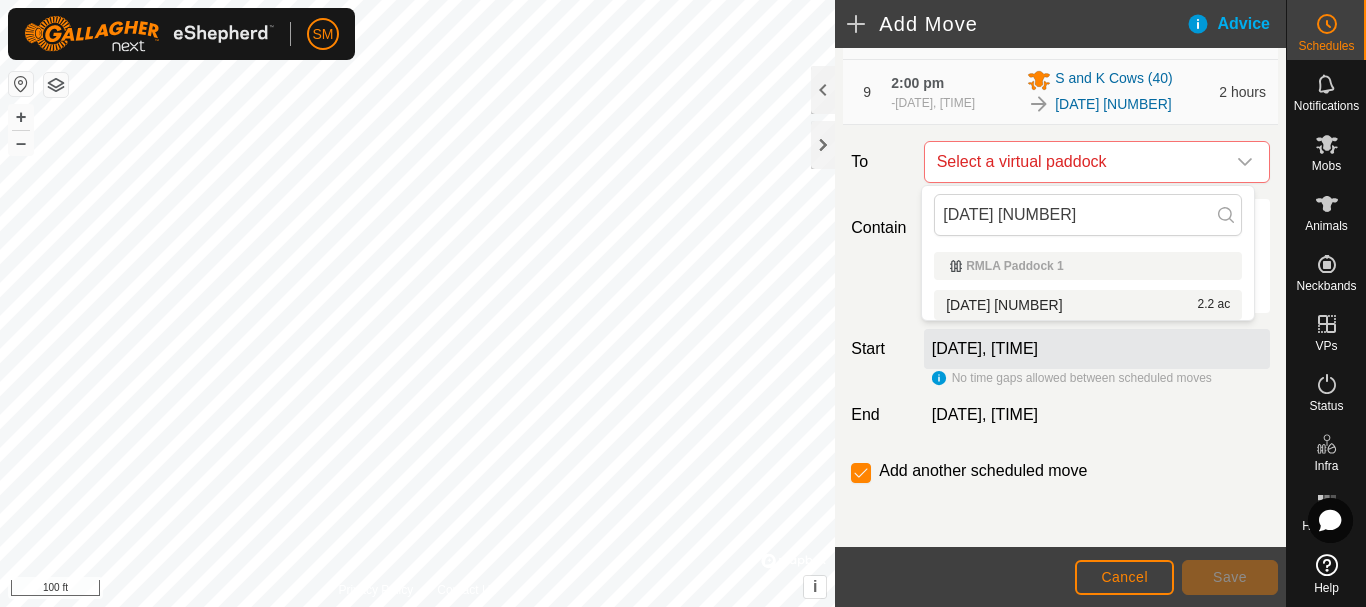 type on "[DATE] 3" 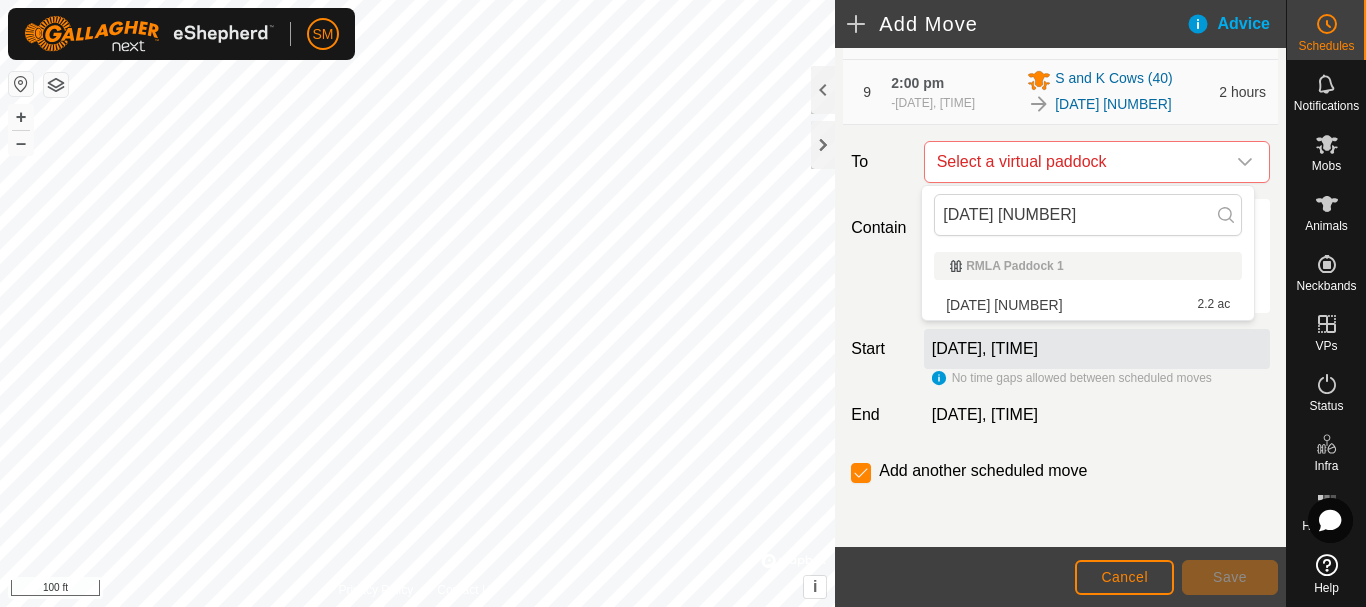 click on "2025-08-08 3  2.2 ac" at bounding box center [1088, 305] 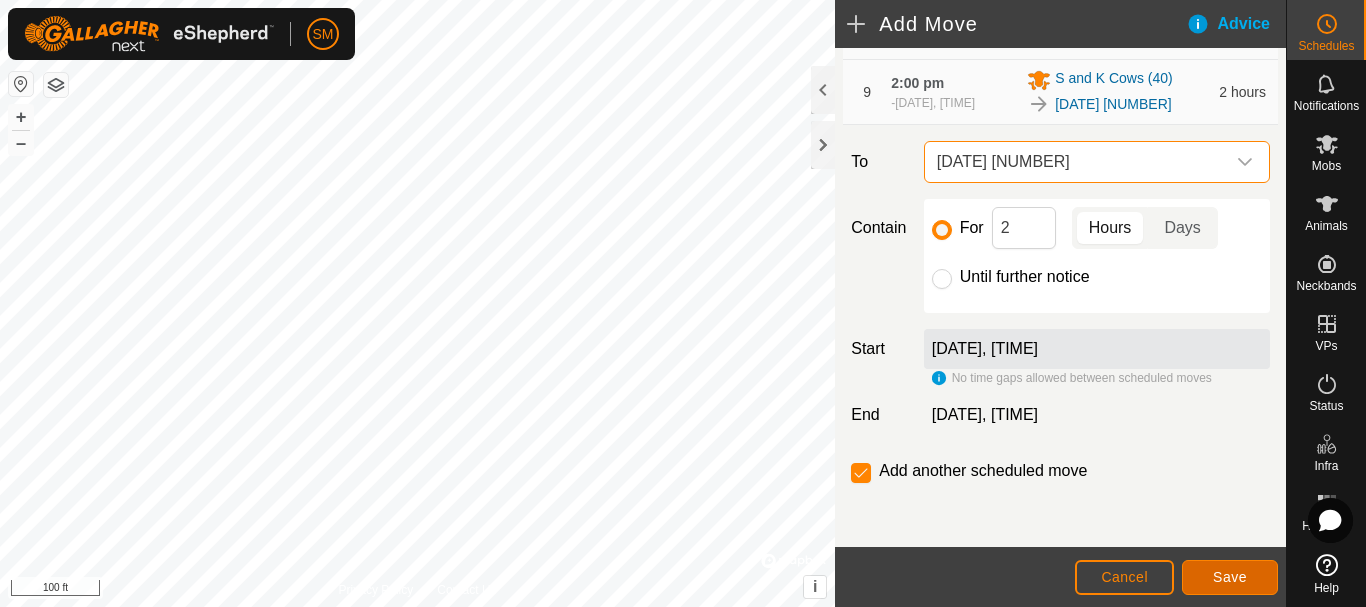 click on "Save" 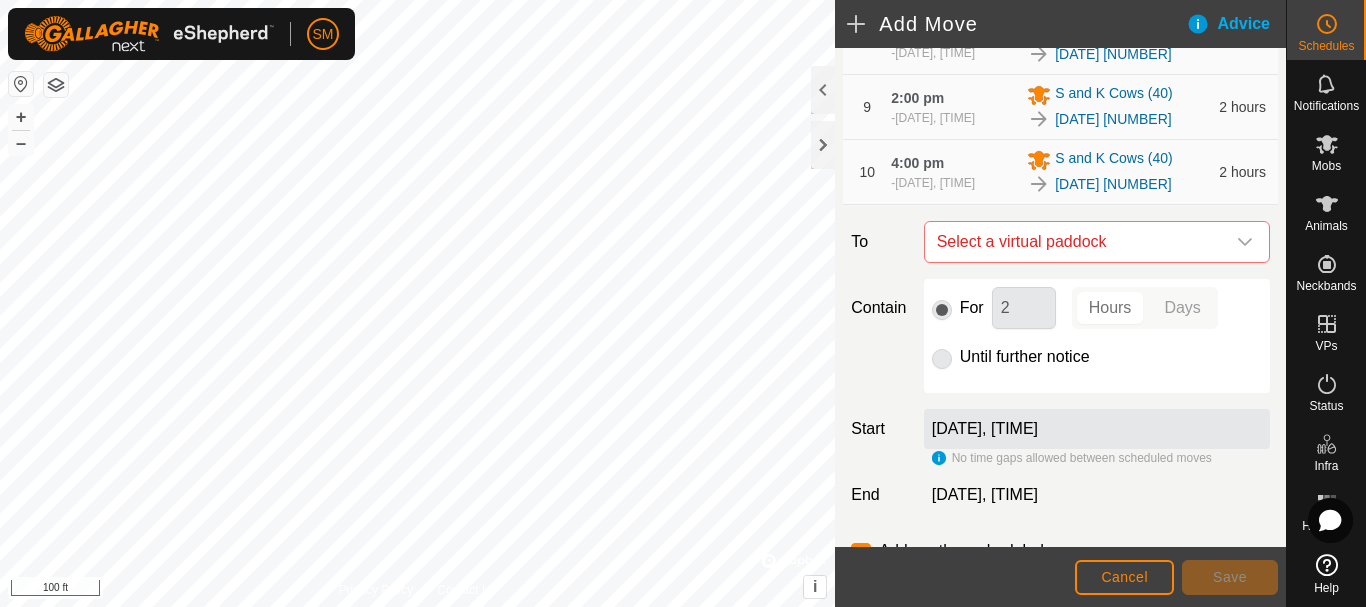 scroll, scrollTop: 887, scrollLeft: 0, axis: vertical 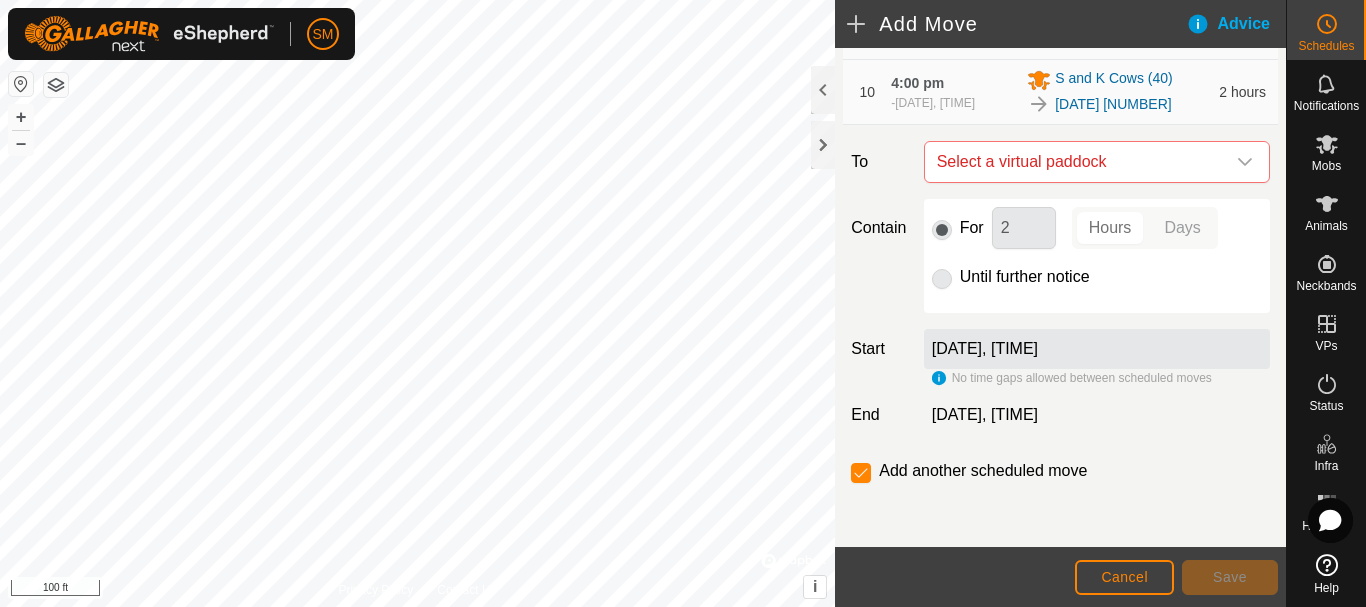 click at bounding box center (1245, 162) 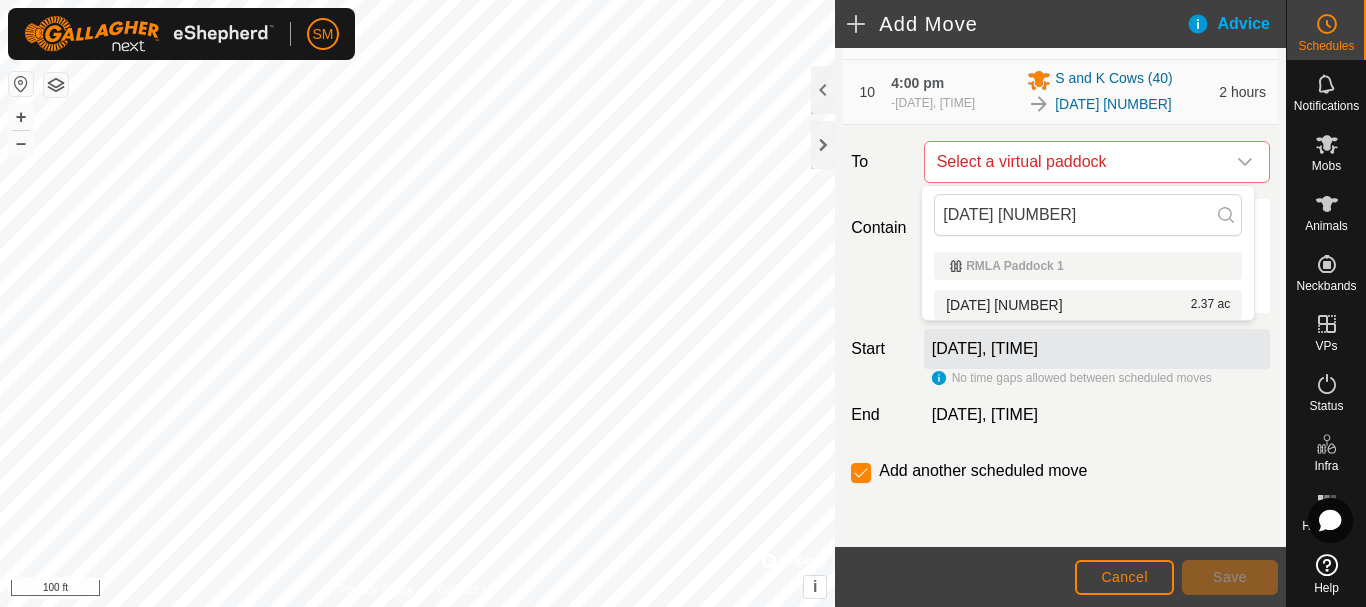 type on "[DATE] 4" 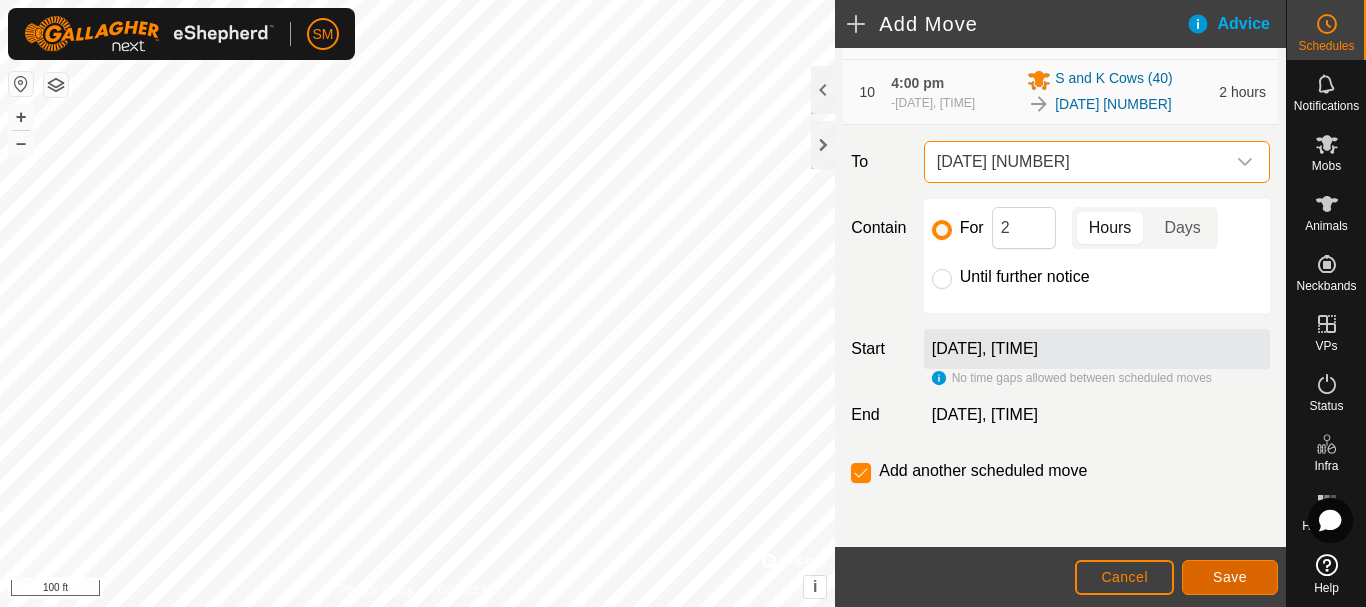 click on "Save" 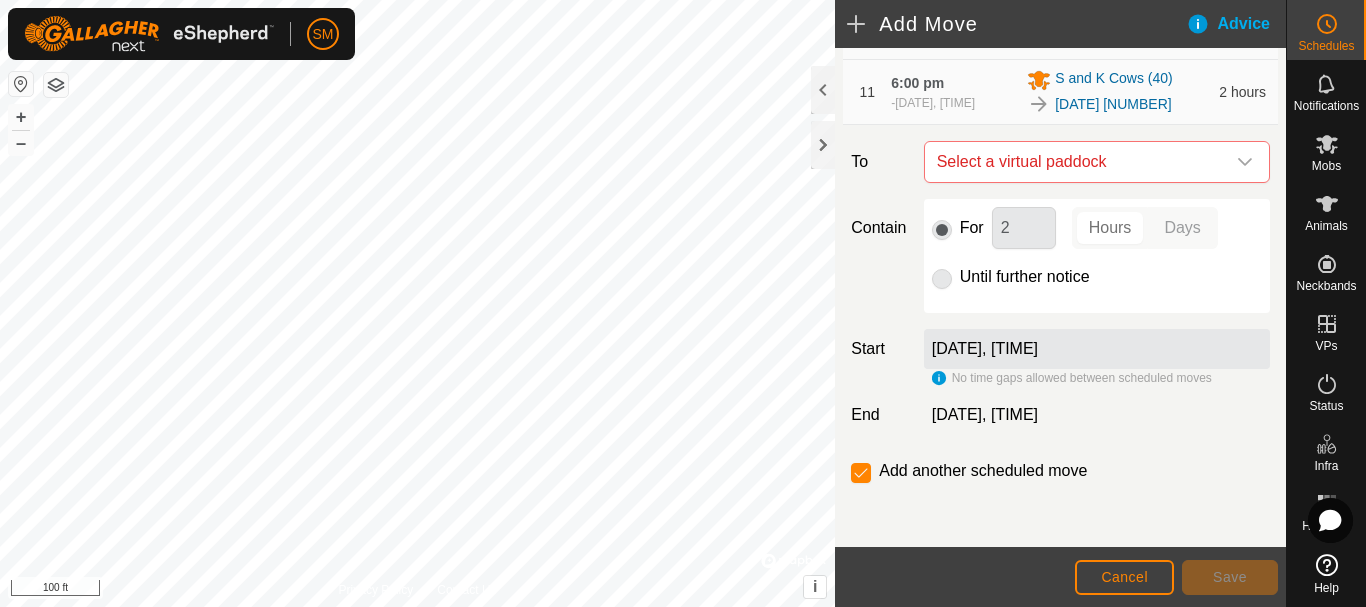 scroll, scrollTop: 952, scrollLeft: 0, axis: vertical 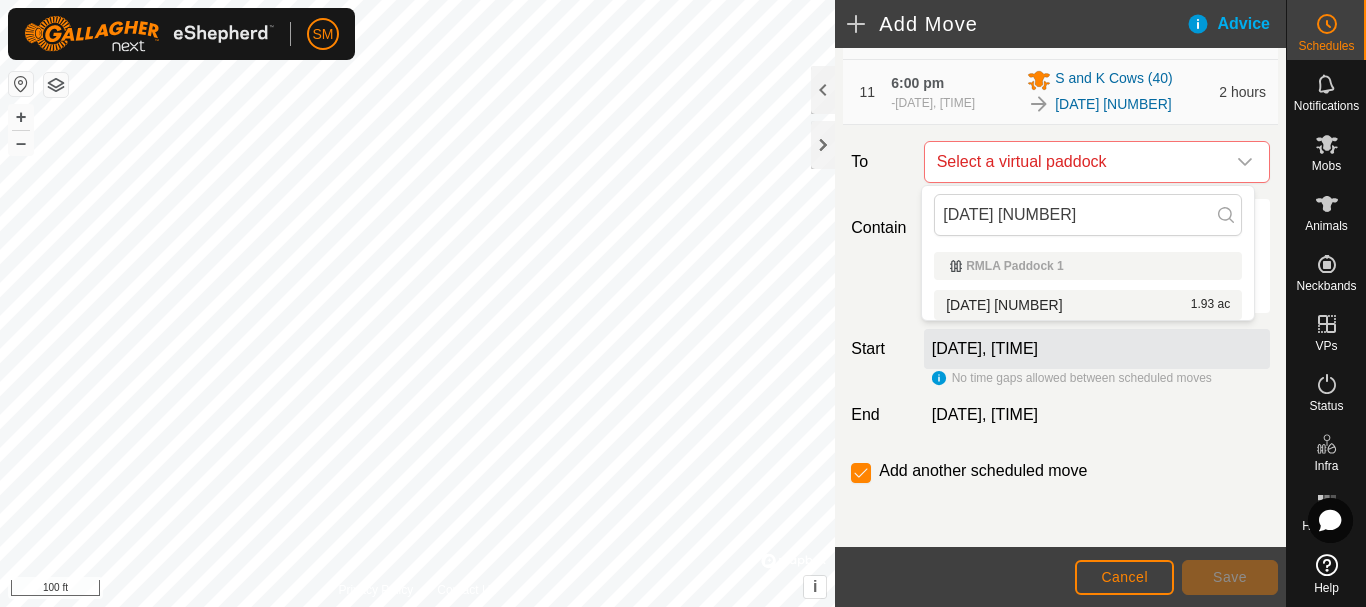 type on "[DATE] 5" 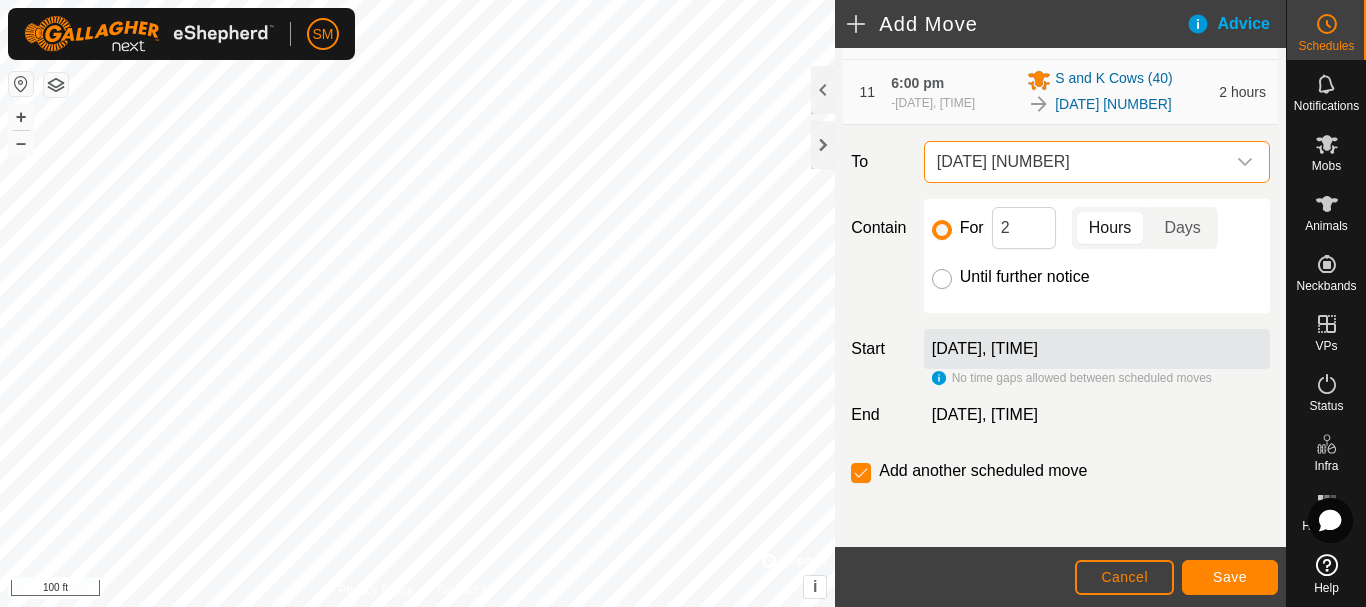 click on "Until further notice" at bounding box center (942, 279) 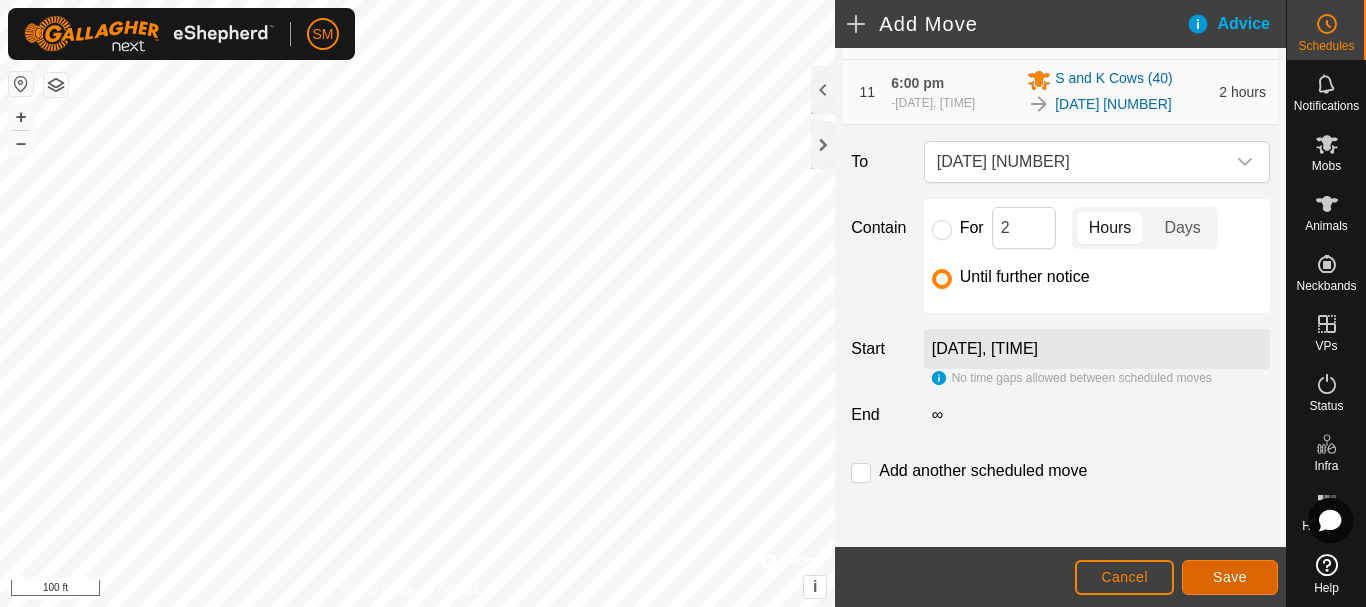 click on "Save" 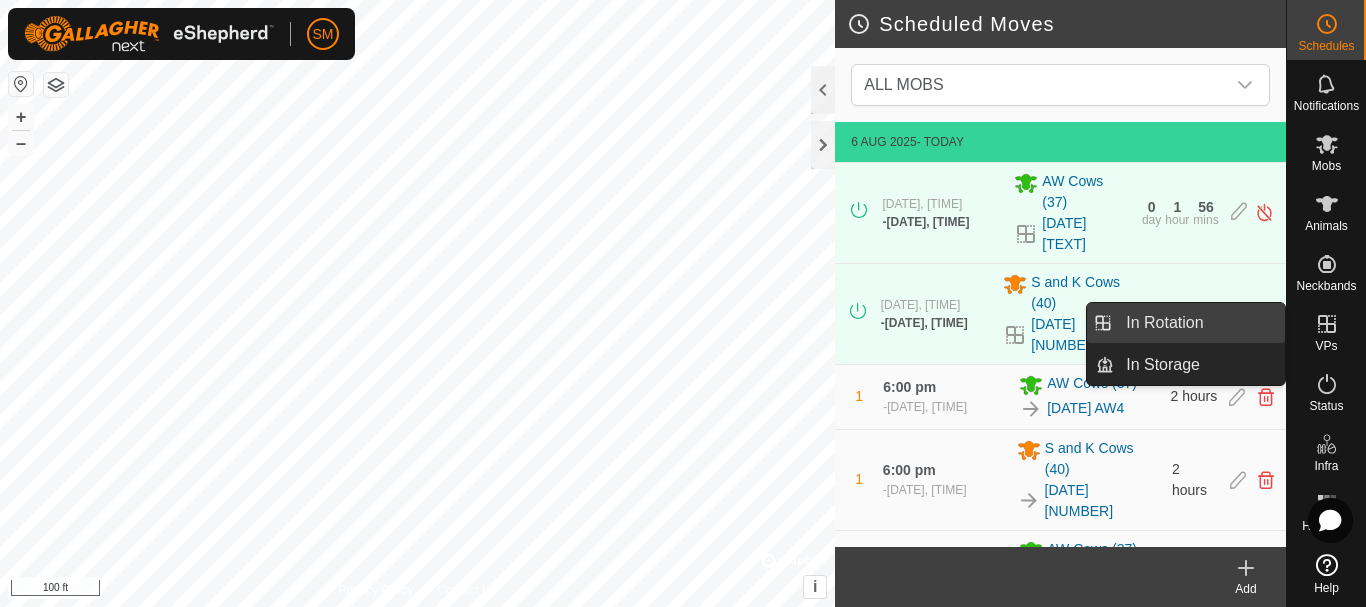 click on "In Rotation" at bounding box center [1199, 323] 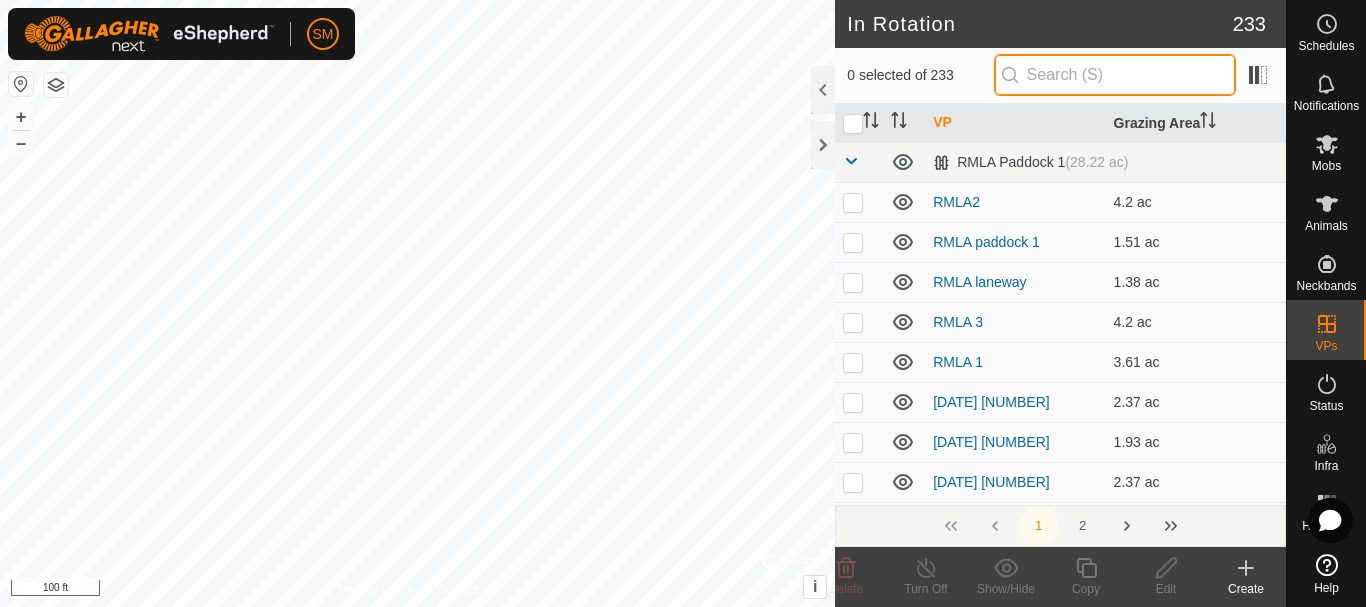 click at bounding box center (1115, 75) 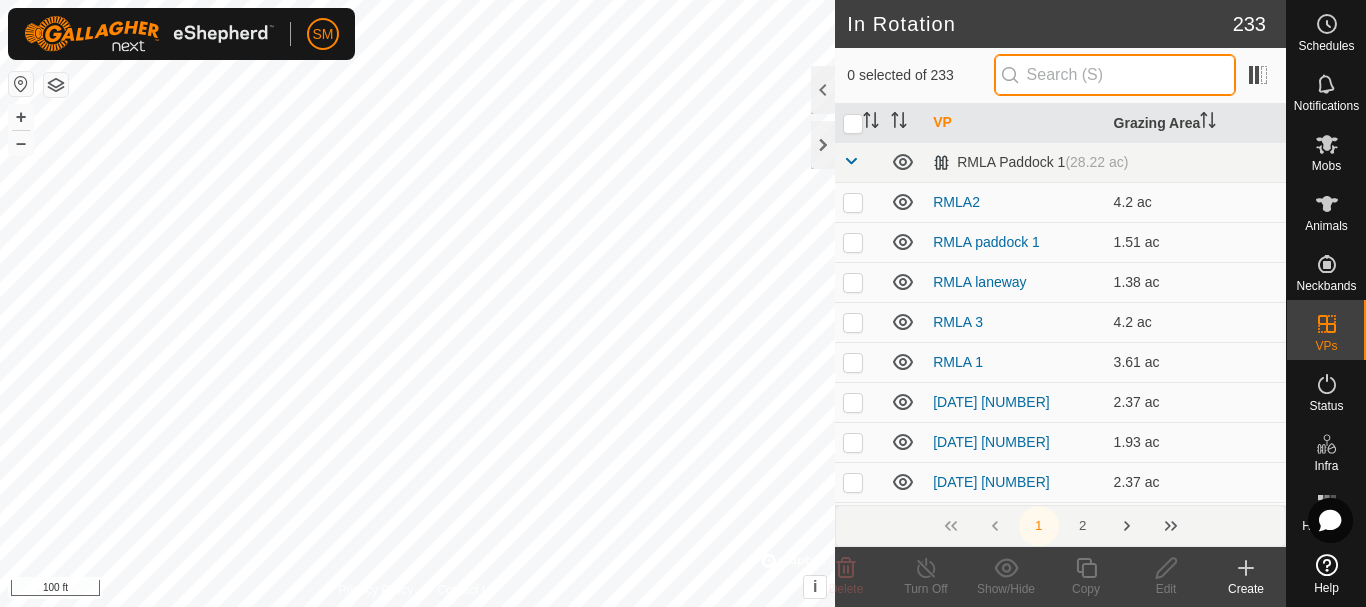 paste on "[DATE]" 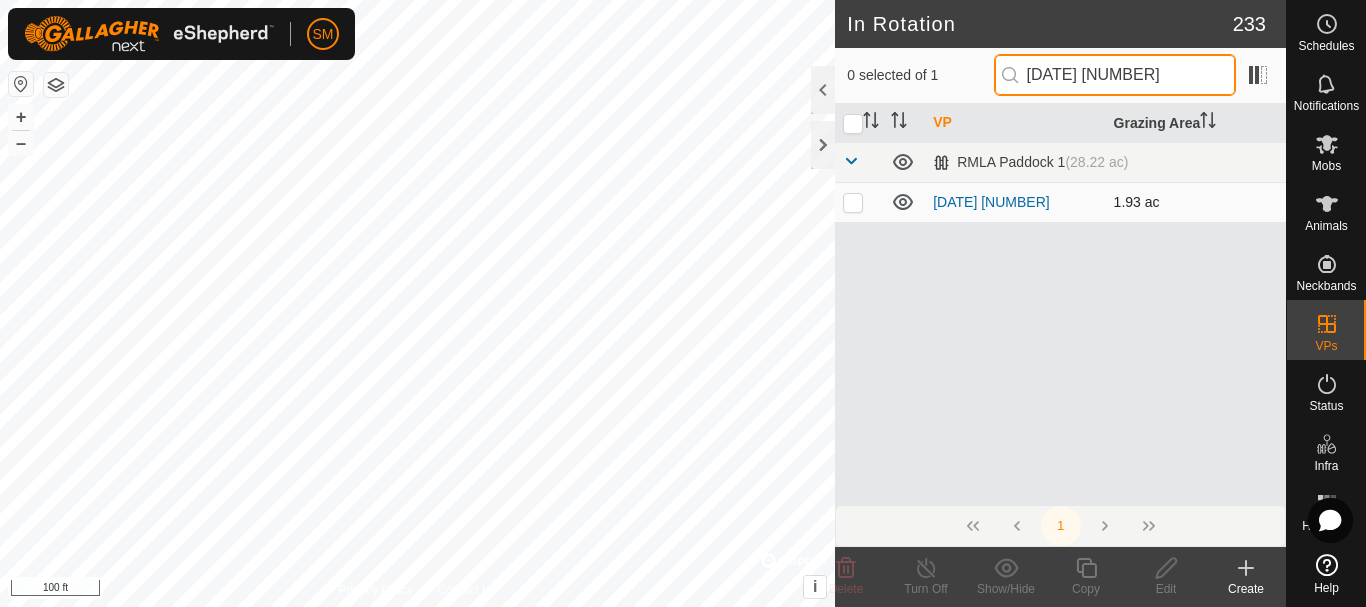 type on "[DATE] 5" 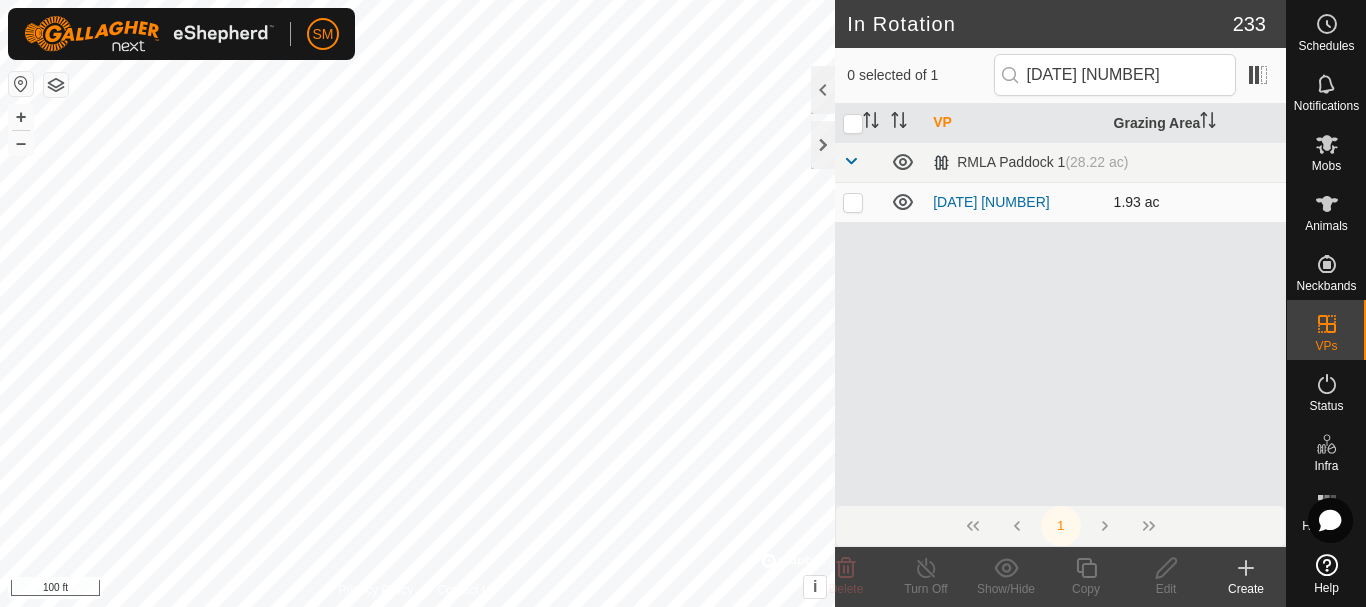 click at bounding box center [859, 202] 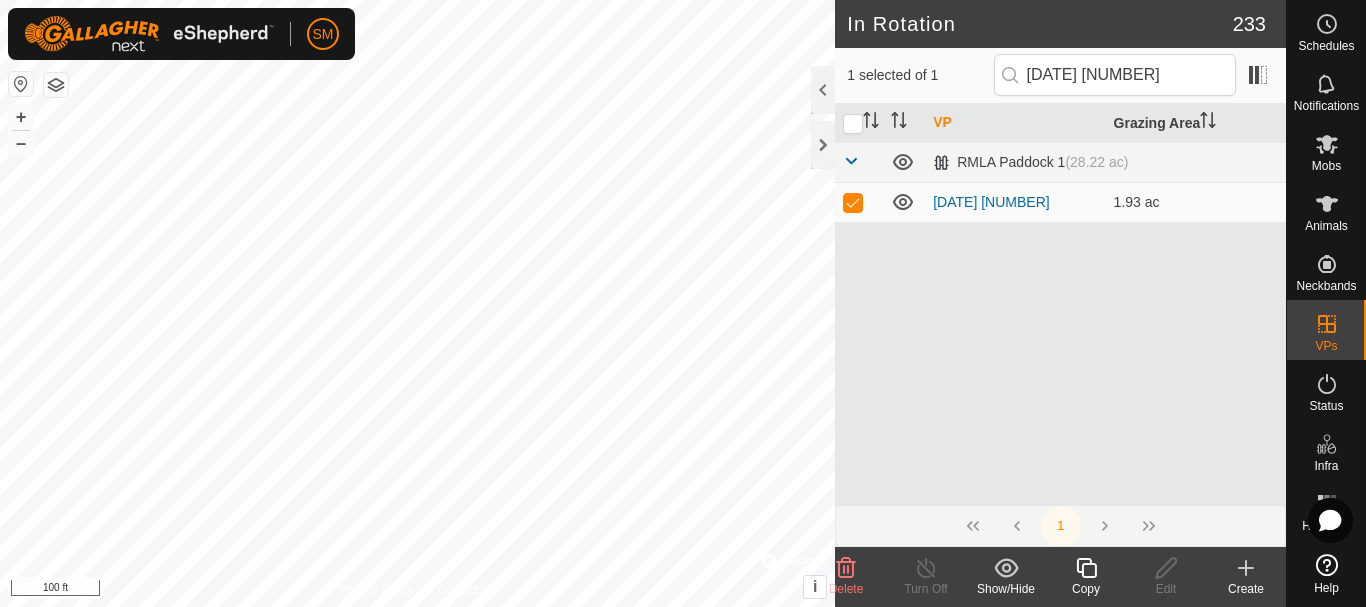 click 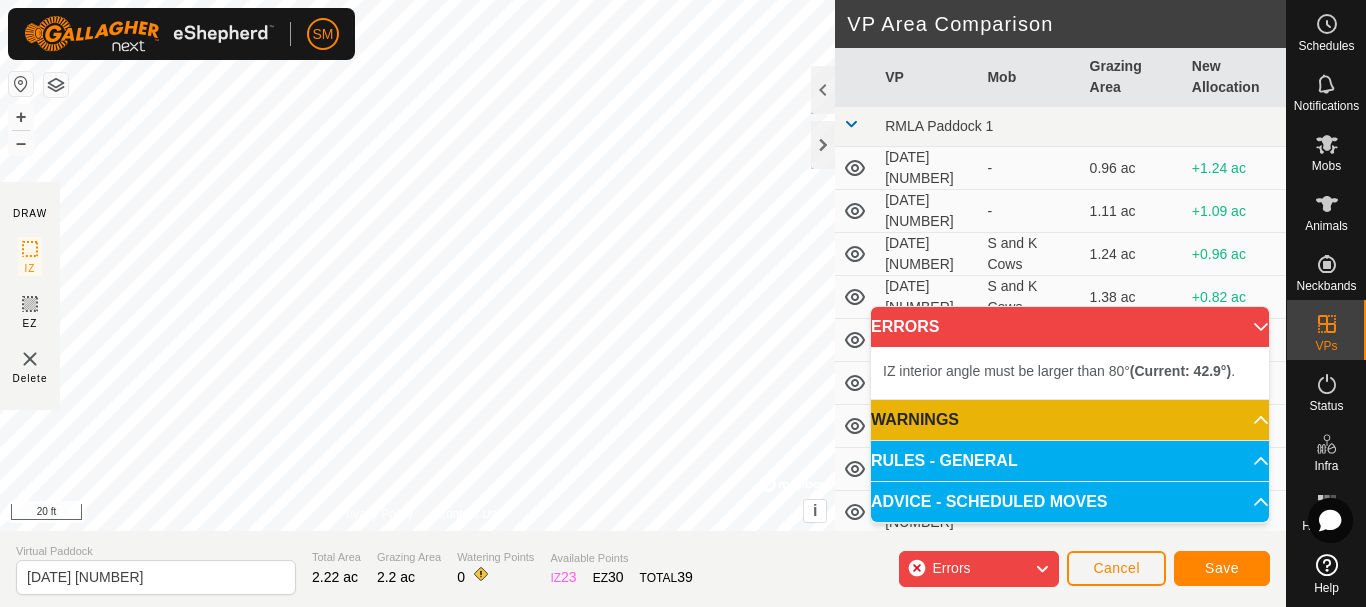 click on "SM Schedules Notifications Mobs Animals Neckbands VPs Status Infra Heatmap Help DRAW IZ EZ Delete Privacy Policy Contact Us + – ⇧ i ©  Mapbox , ©  OpenStreetMap ,  Improve this map 20 ft VP Area Comparison     VP   Mob   Grazing Area   New Allocation  RMLA Paddock 1  2025-08-05 5  -  0.96 ac  +1.24 ac  2025-08-06 1  -  1.11 ac  +1.09 ac  2025-08-06 2   S and K Cows   1.24 ac  +0.96 ac  2025-08-06 3   S and K Cows   1.38 ac  +0.82 ac  2025-08-06 4  -  1.51 ac  +0.69 ac  2025-08-06 5  -  1.51 ac  +0.69 ac  2025-08-07 1  -  1.68 ac  +0.52 ac  2025-08-07 2  -  1.88 ac  +0.32 ac  2025-08-07 3  -  2.05 ac  +0.15 ac  2025-08-07 4  -  2.22 ac  -0.02 ac  2025-08-07 5  -  1.73 ac  +0.47 ac  2025-08-07 6  -  2.22 ac  -0.02 ac  2025-08-08 1  -  1.88 ac  +0.32 ac  2025-08-08 2  -  2.03 ac  +0.17 ac  2025-08-08 3  -  2.2 ac   -   2025-08-08 4  -  2.37 ac  -0.17 ac  2025-08-08 6  -  2.37 ac  -0.17 ac  RMLA 1  -  3.61 ac  -1.41 ac  RMLA 3  -  4.2 ac  -2 ac  RMLA laneway  -  1.38 ac  +0.82 ac  RMLA paddock 1" at bounding box center (683, 303) 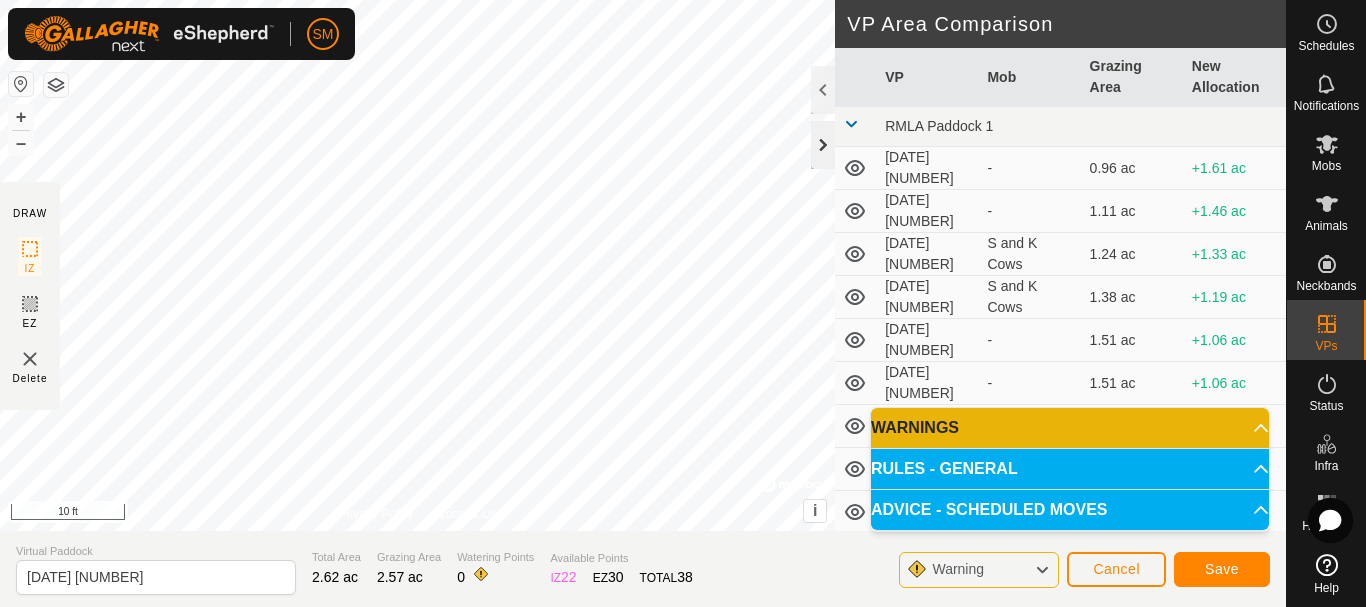 click 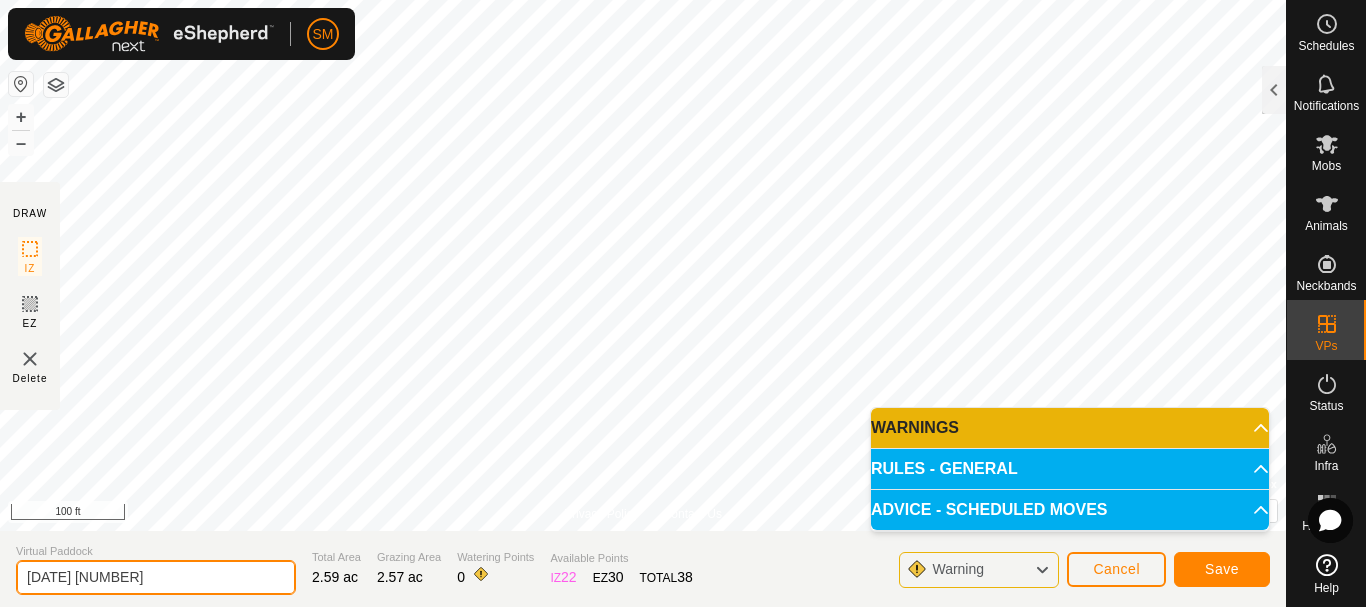 drag, startPoint x: 184, startPoint y: 584, endPoint x: 0, endPoint y: 584, distance: 184 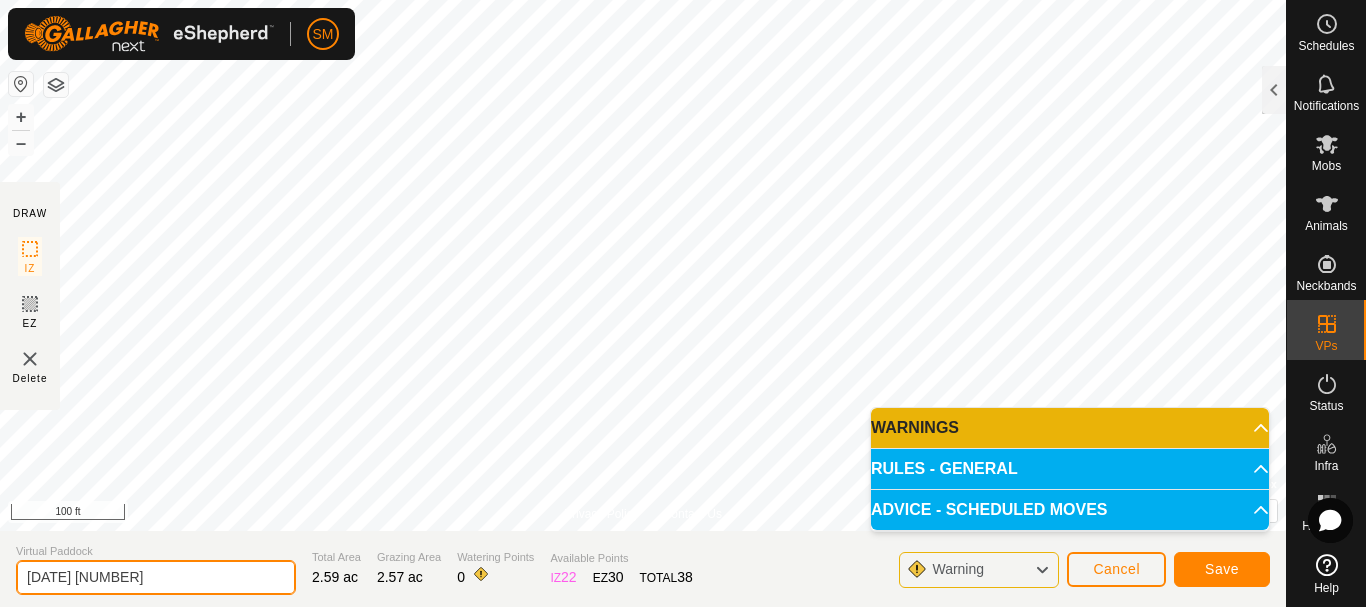 paste on "8" 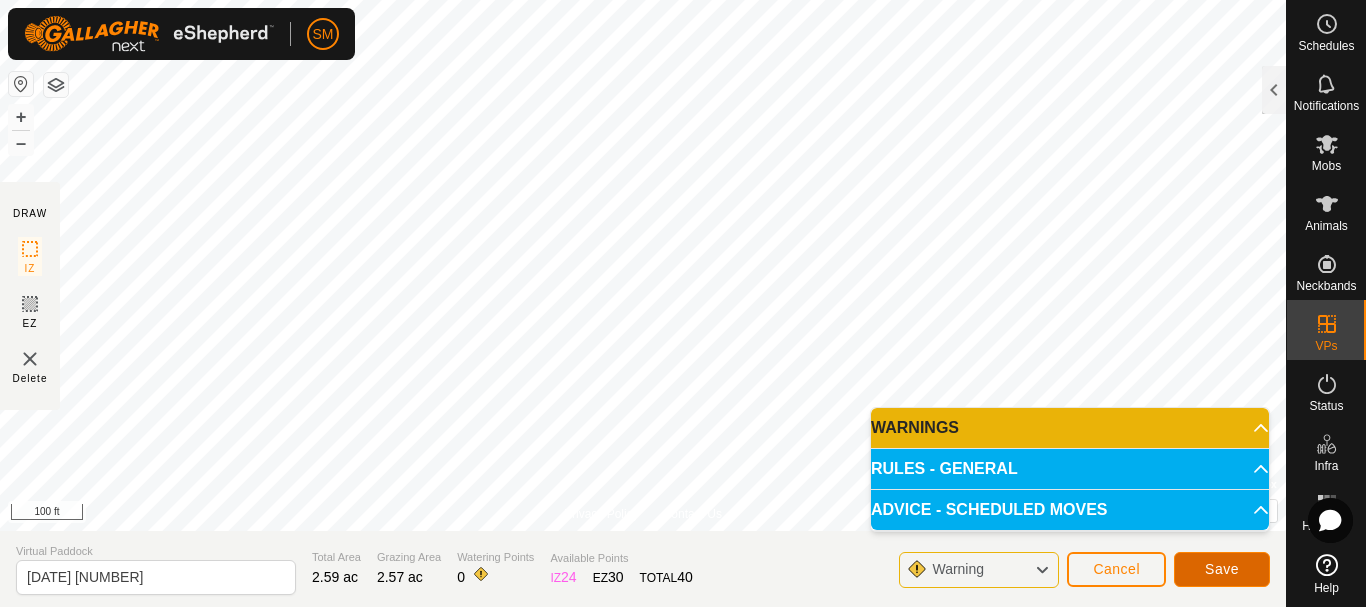 click on "Save" 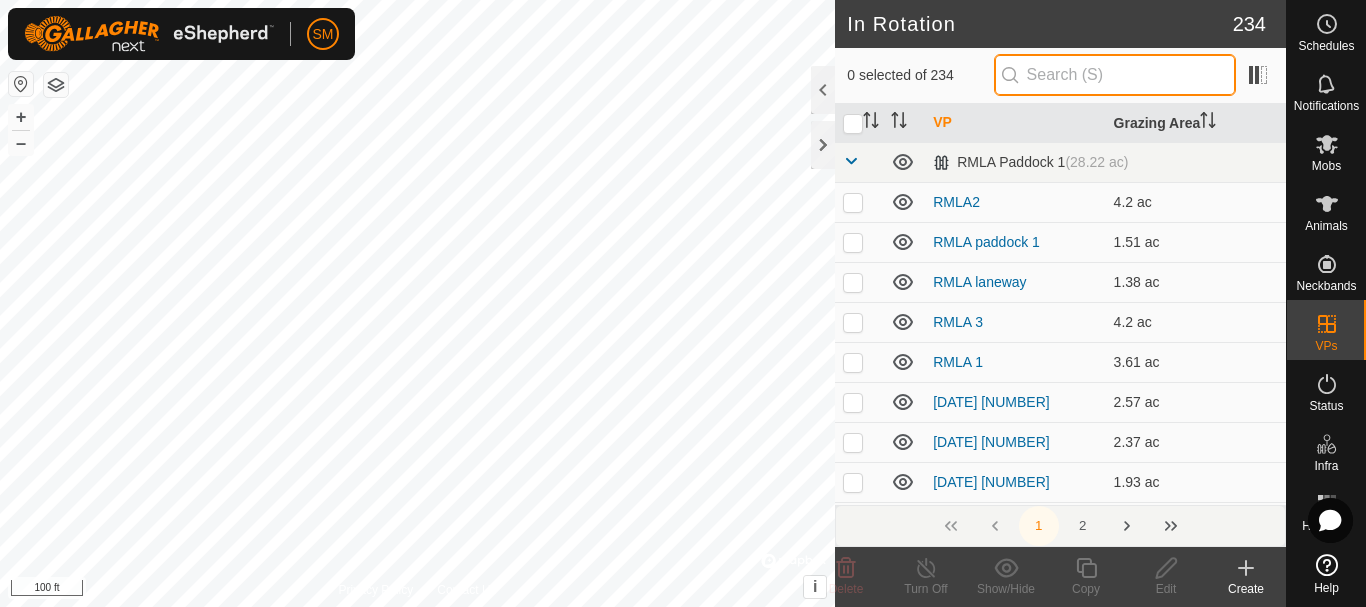 click at bounding box center (1115, 75) 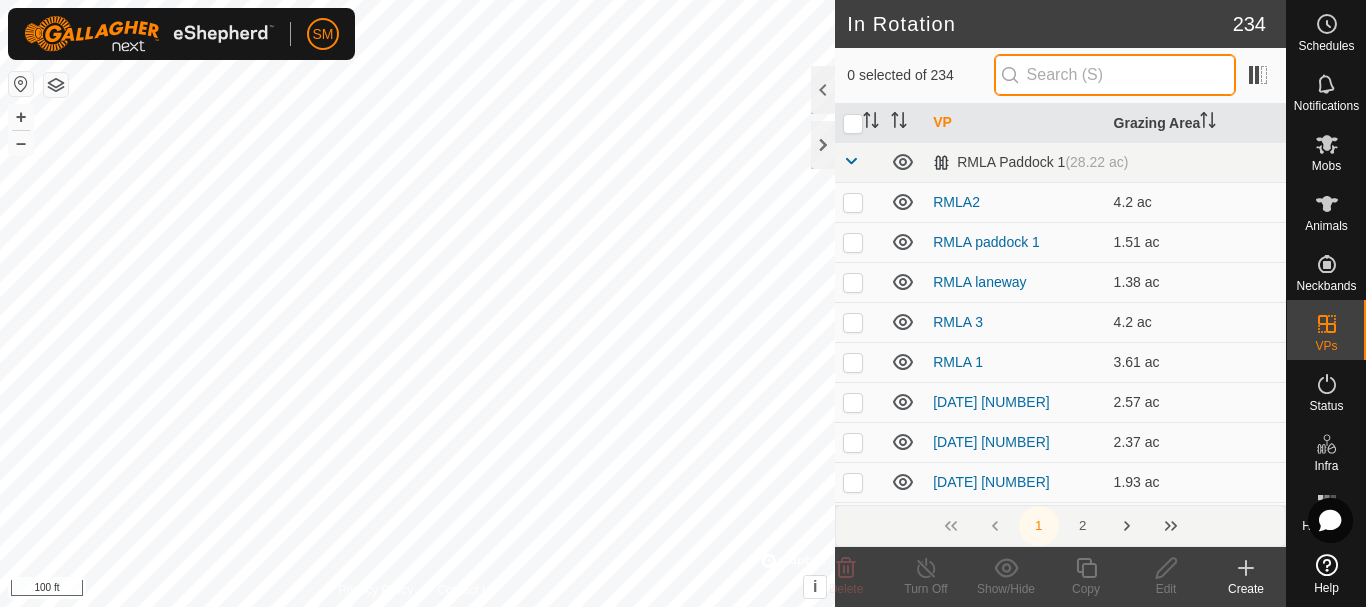 paste on "[DATE]" 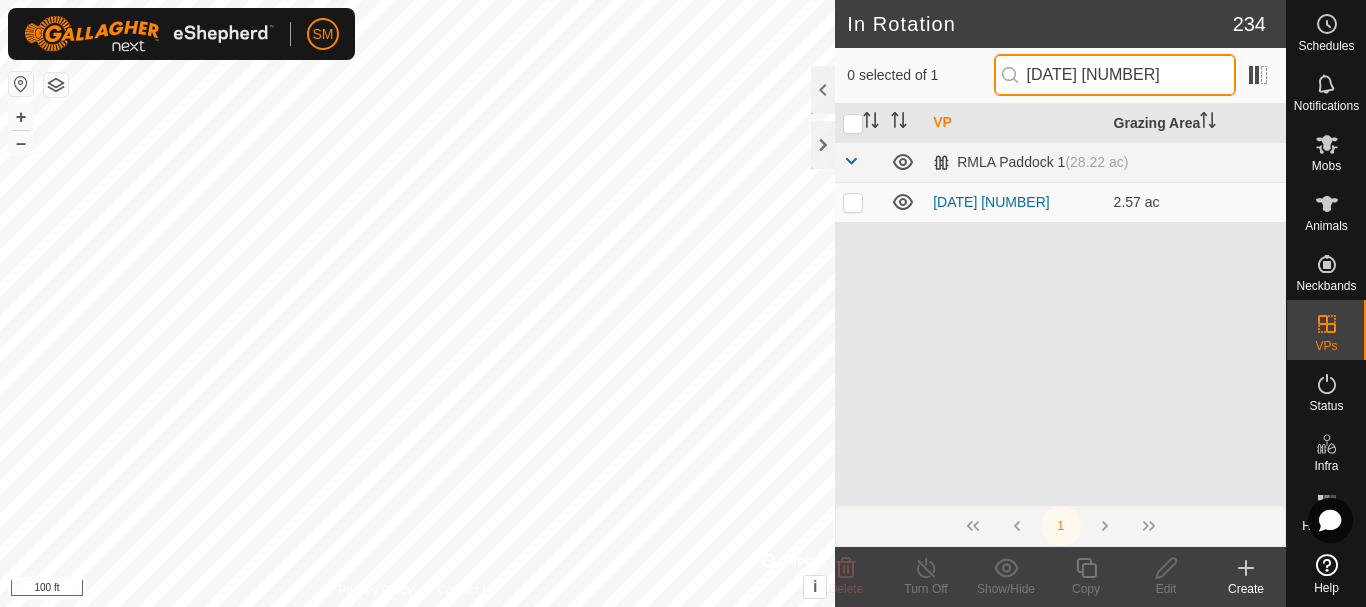 drag, startPoint x: 1119, startPoint y: 72, endPoint x: 1032, endPoint y: 87, distance: 88.28363 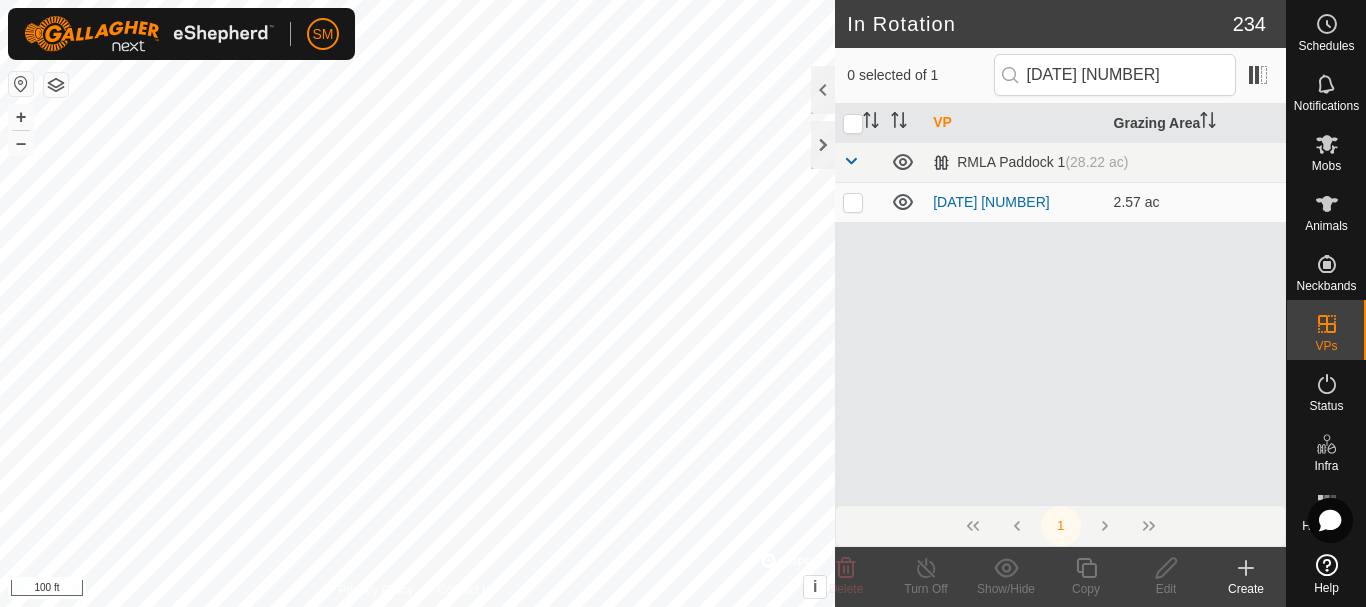 click on "VP   Grazing Area   RMLA Paddock 1   (28.22 ac) 2025-08-09 4  2.57 ac" at bounding box center (1060, 304) 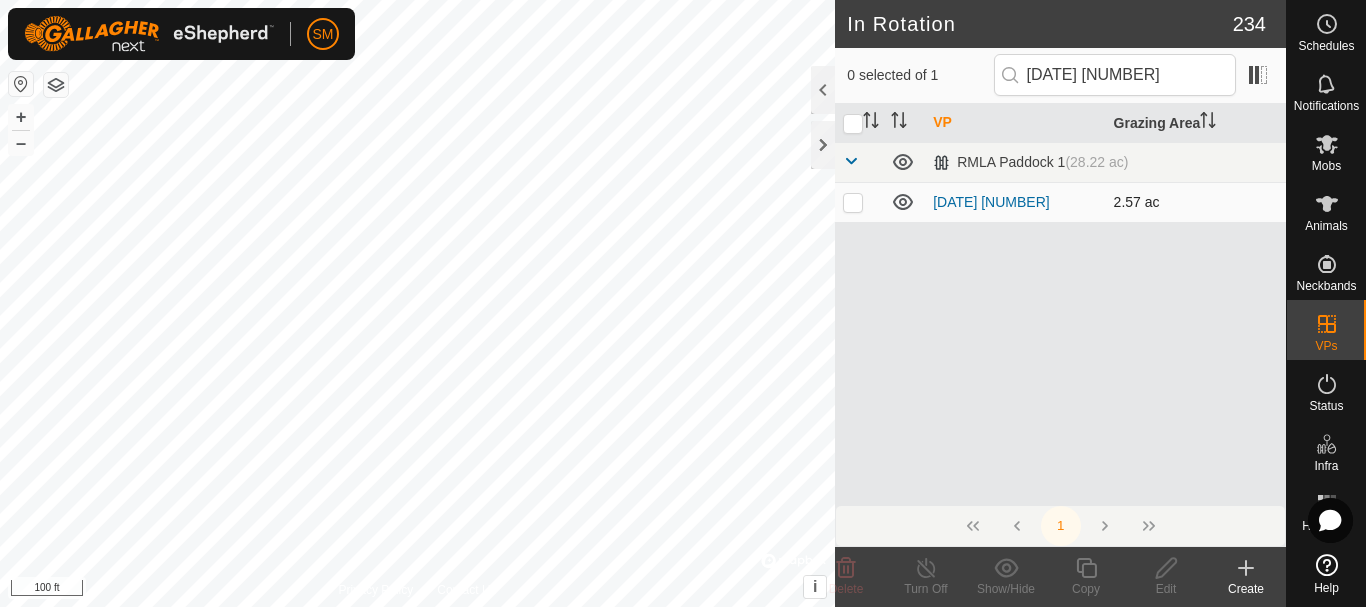 click at bounding box center [853, 202] 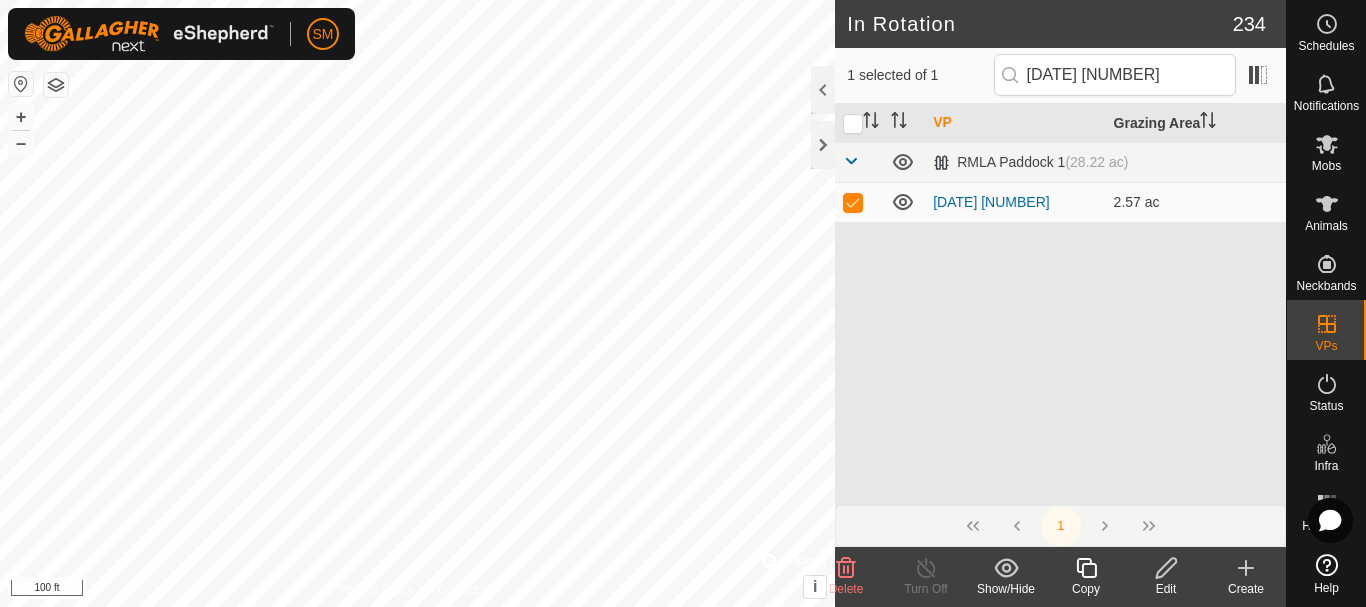click 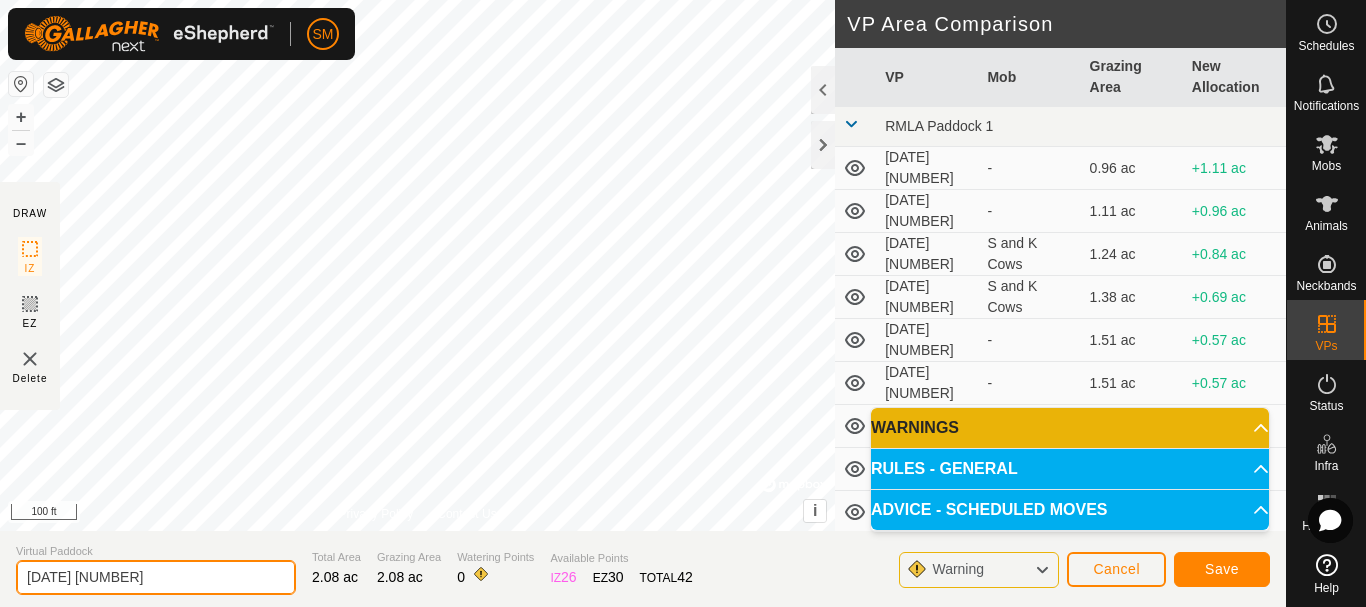 drag, startPoint x: 225, startPoint y: 574, endPoint x: 0, endPoint y: 578, distance: 225.03555 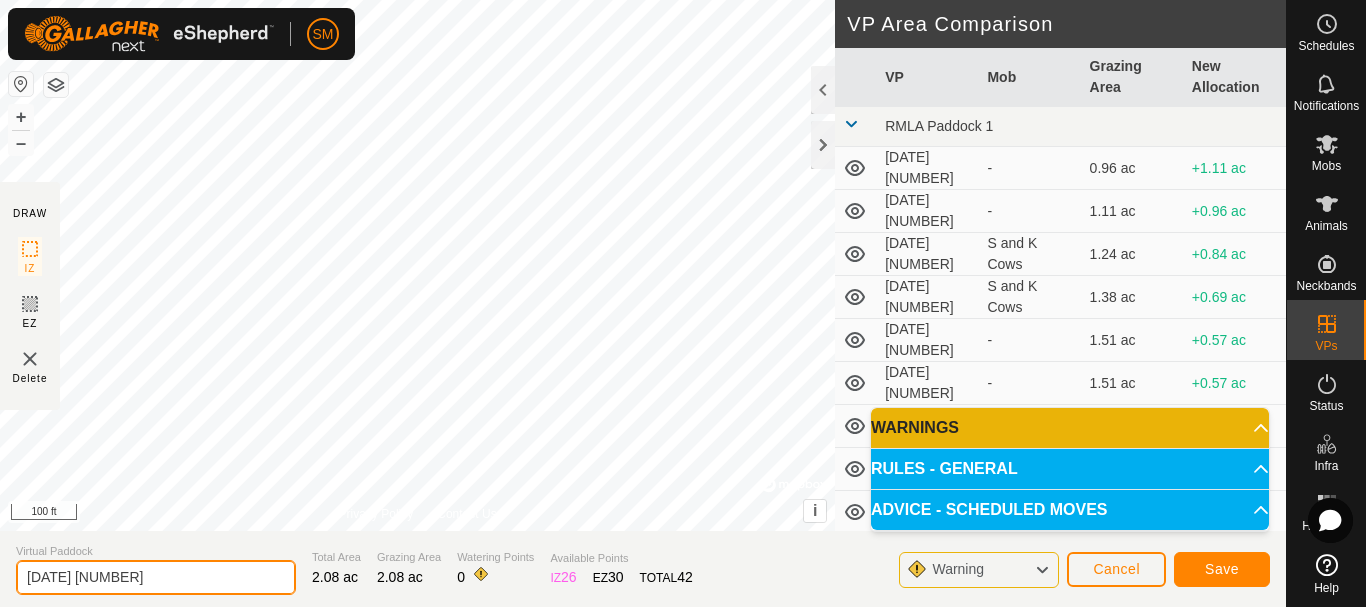 type on "[DATE] 5" 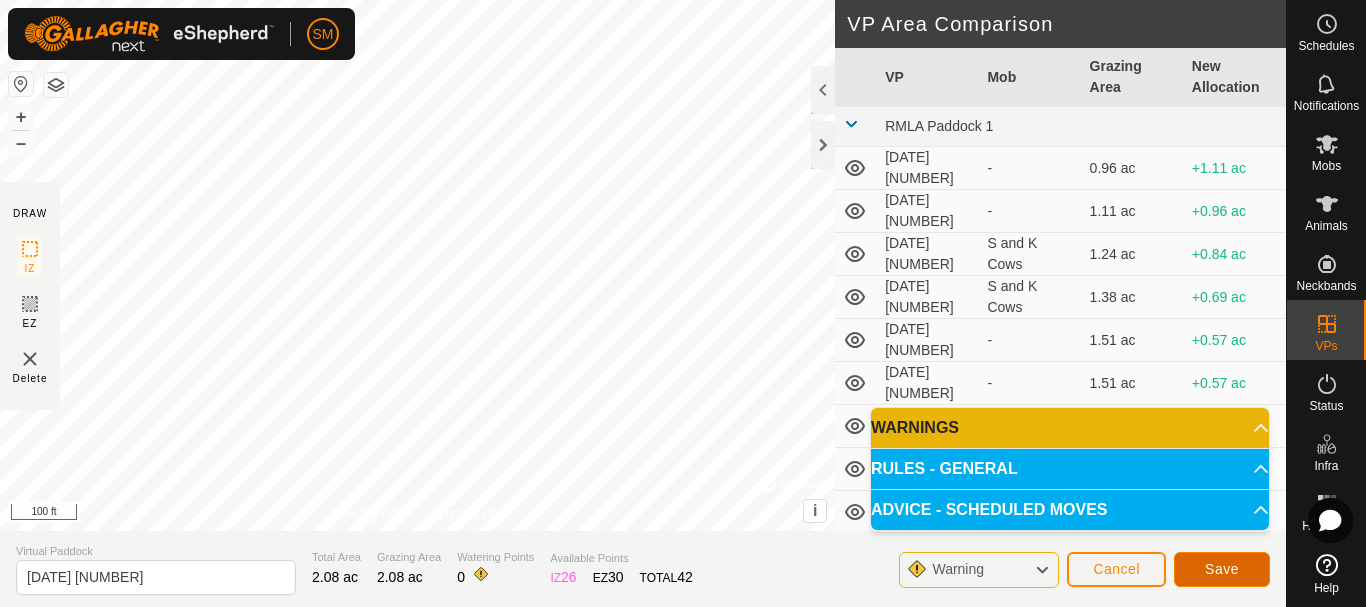 click on "Save" 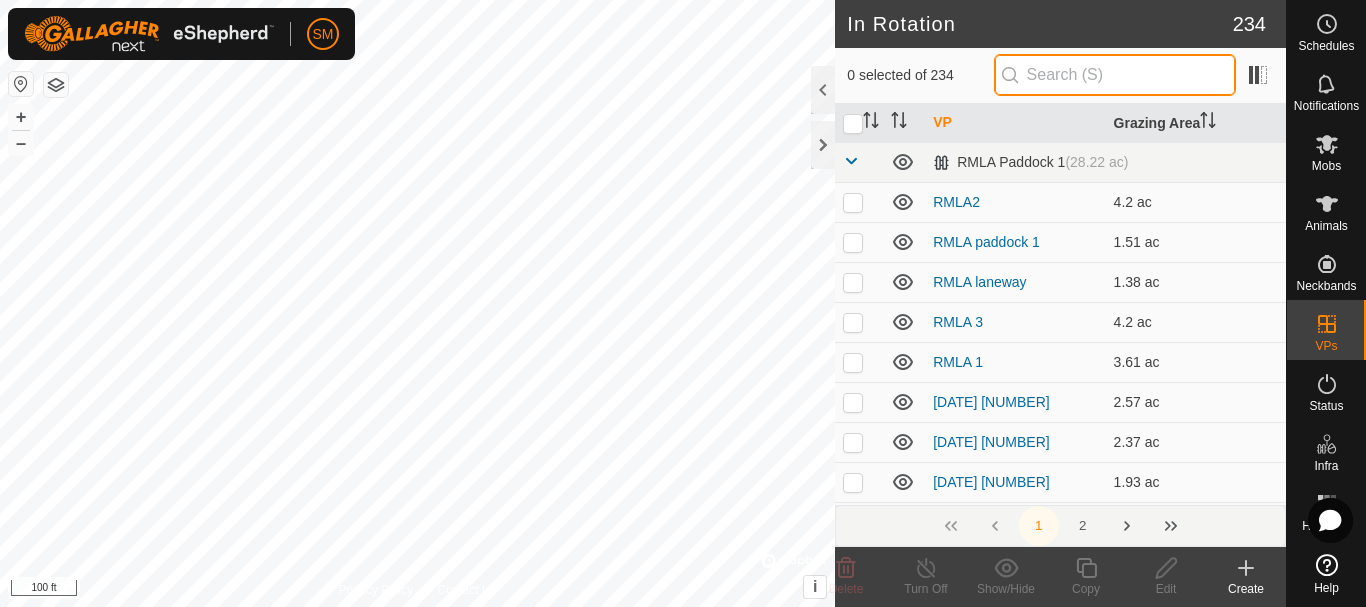 click at bounding box center [1115, 75] 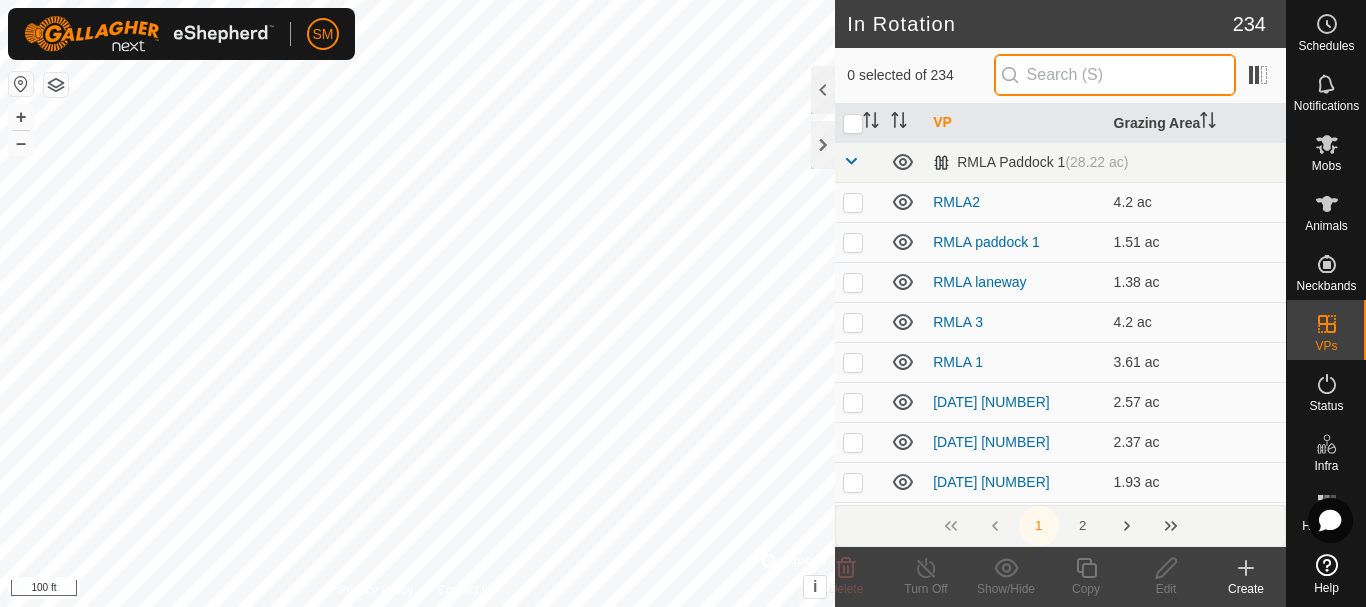 paste on "[DATE]" 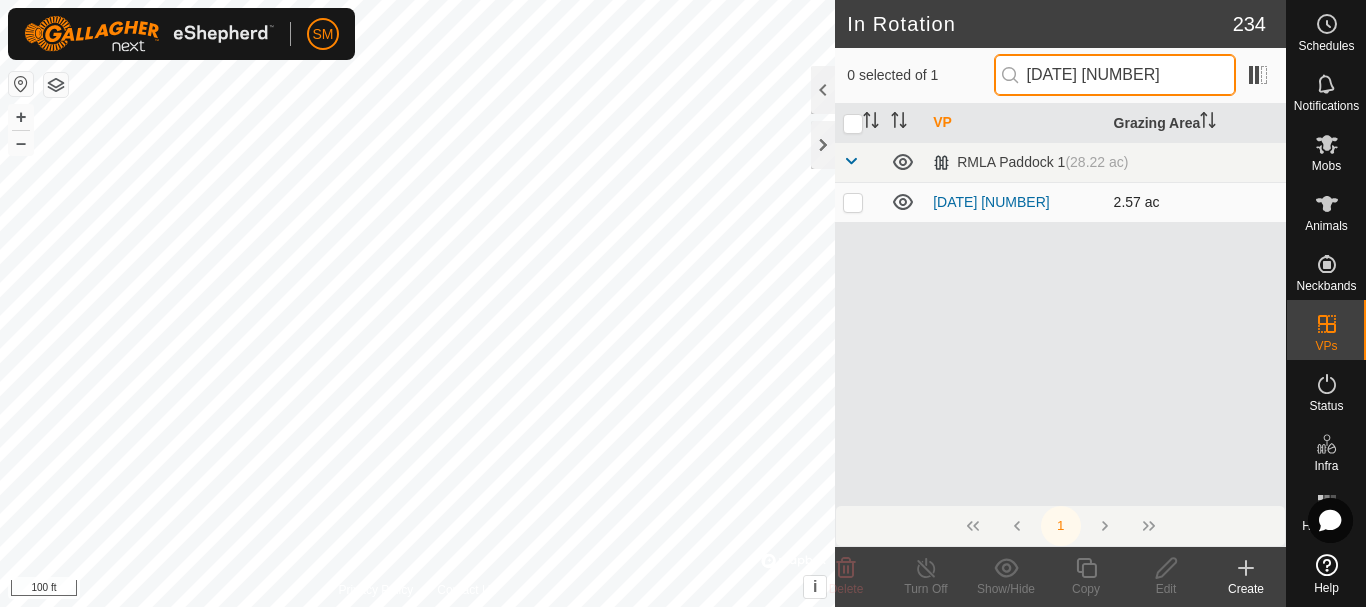 type on "[DATE] 4" 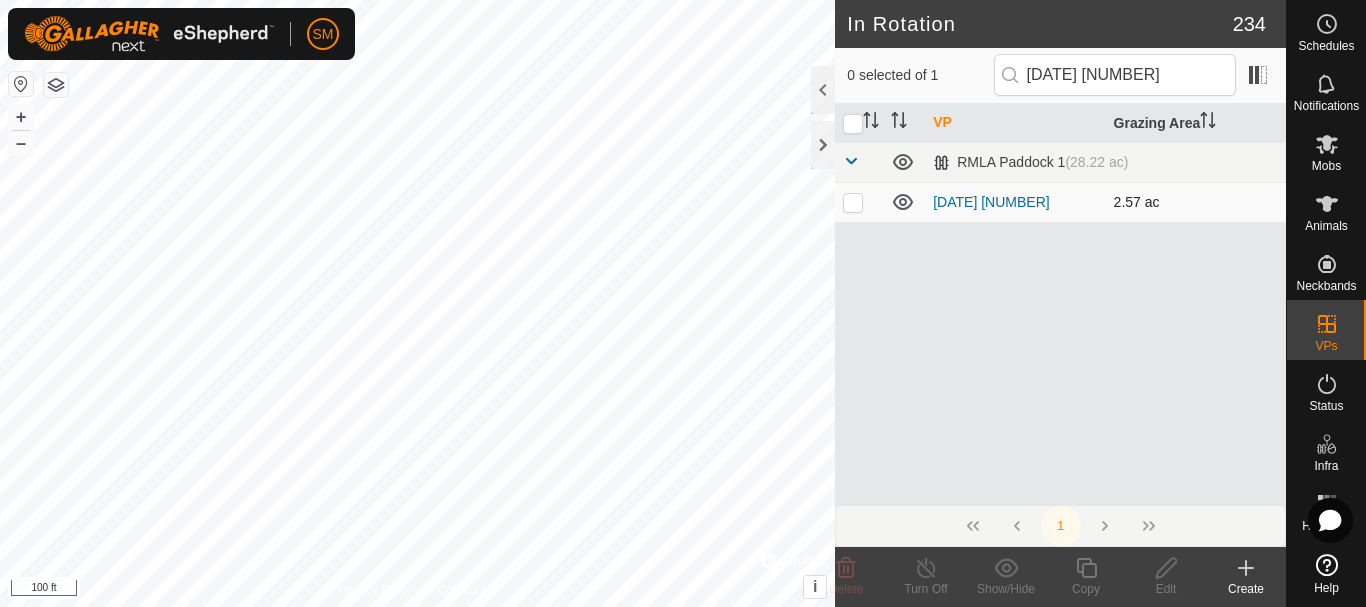 click at bounding box center (853, 202) 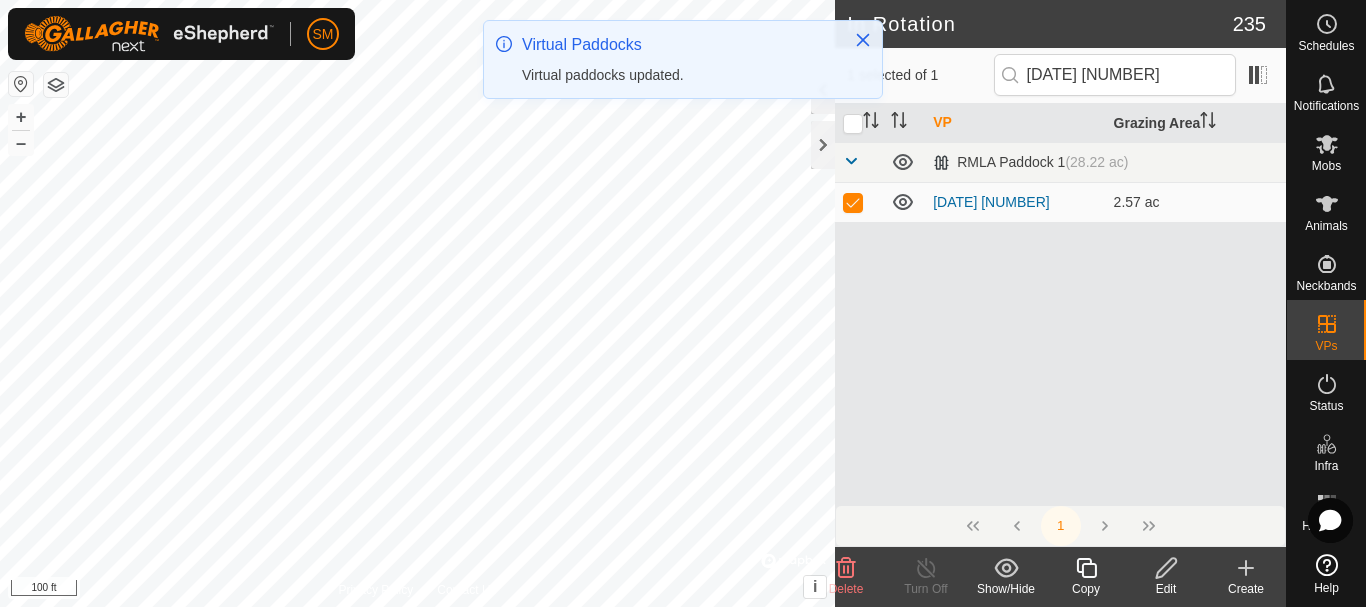 click 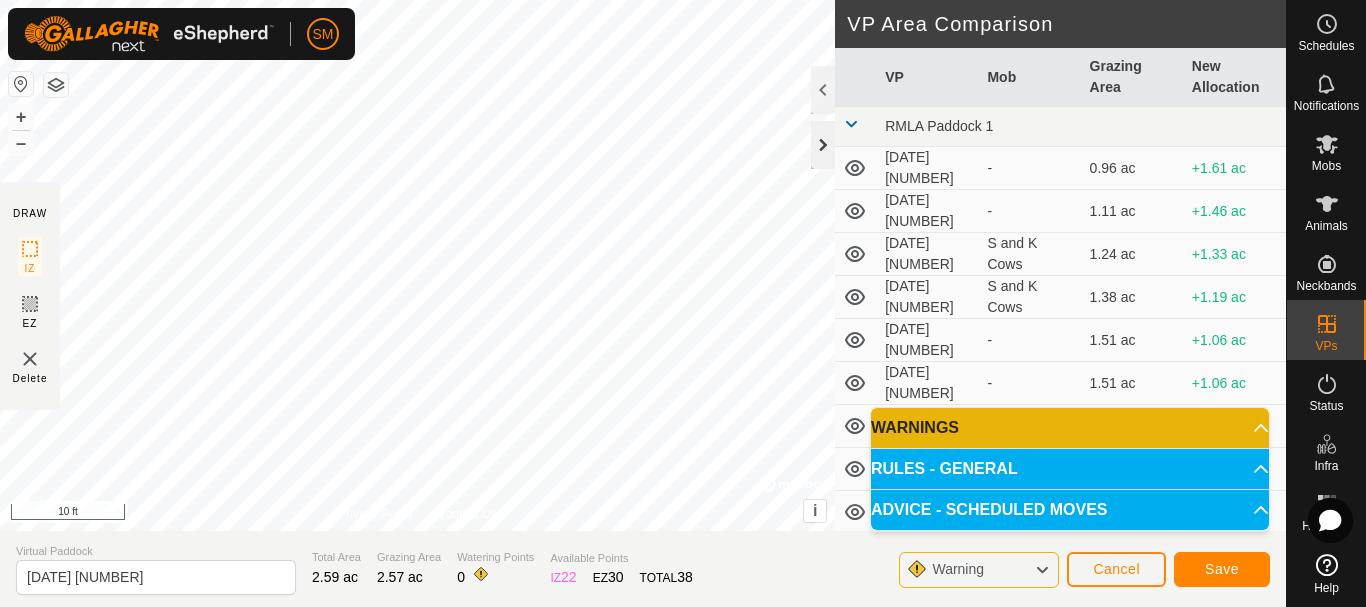 click 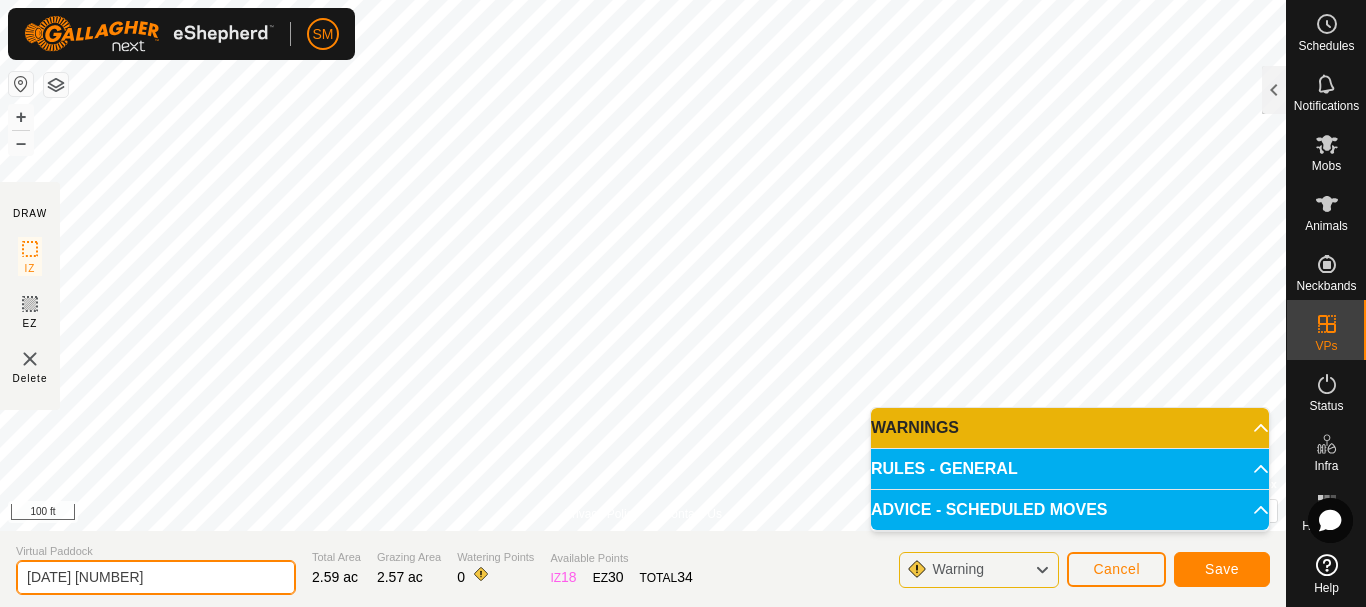 drag, startPoint x: 193, startPoint y: 569, endPoint x: 0, endPoint y: 583, distance: 193.50711 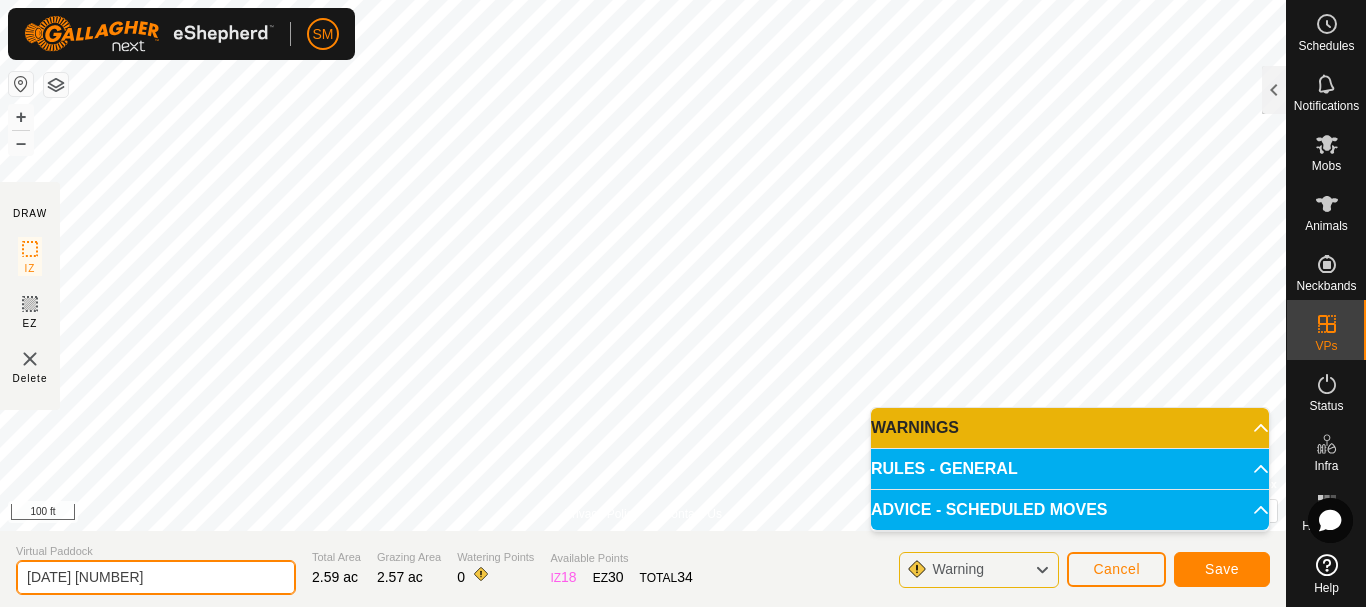 type on "[DATE] 6" 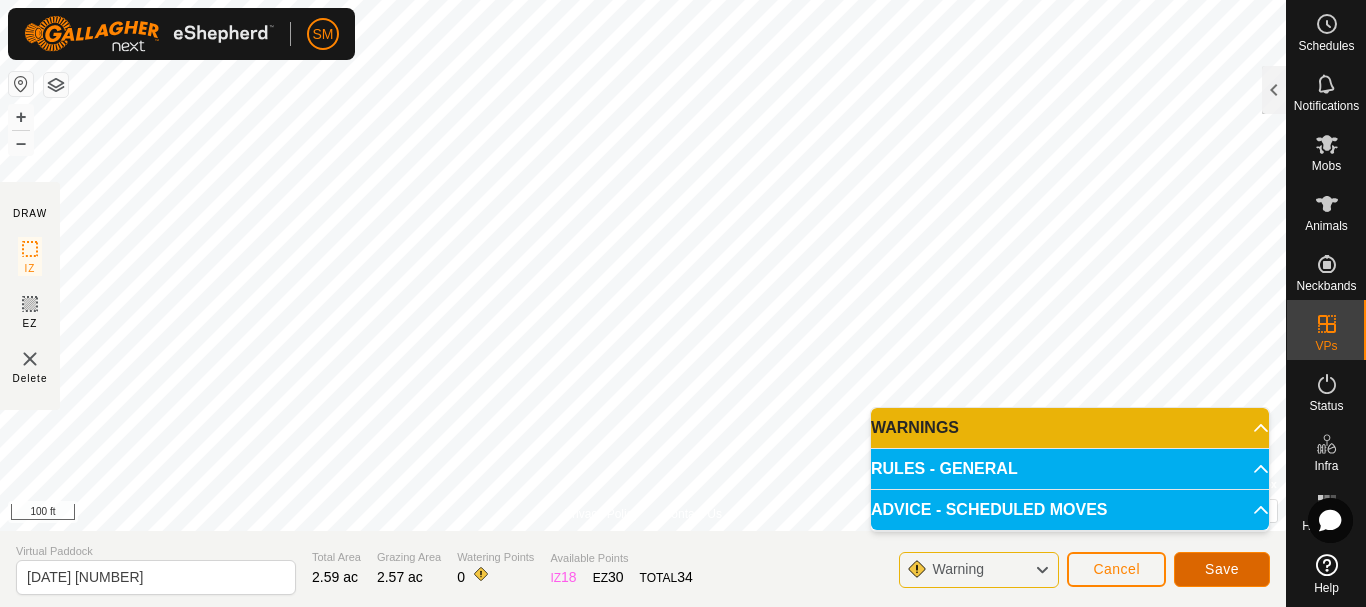 click on "Save" 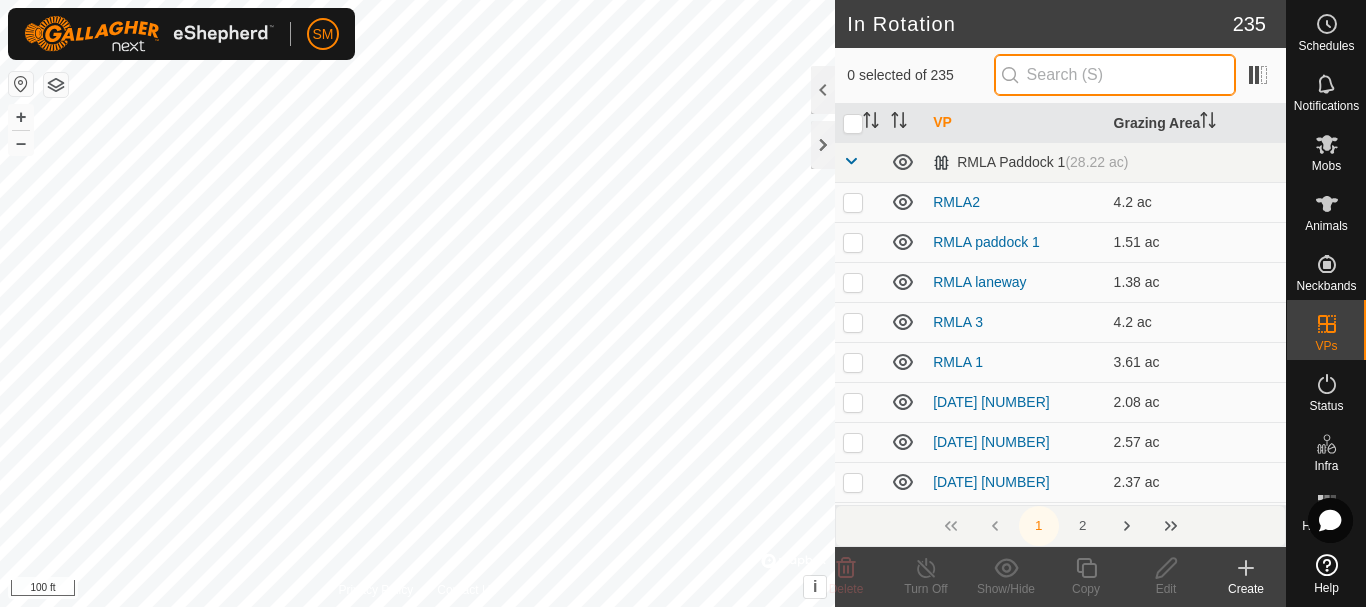 click at bounding box center (1115, 75) 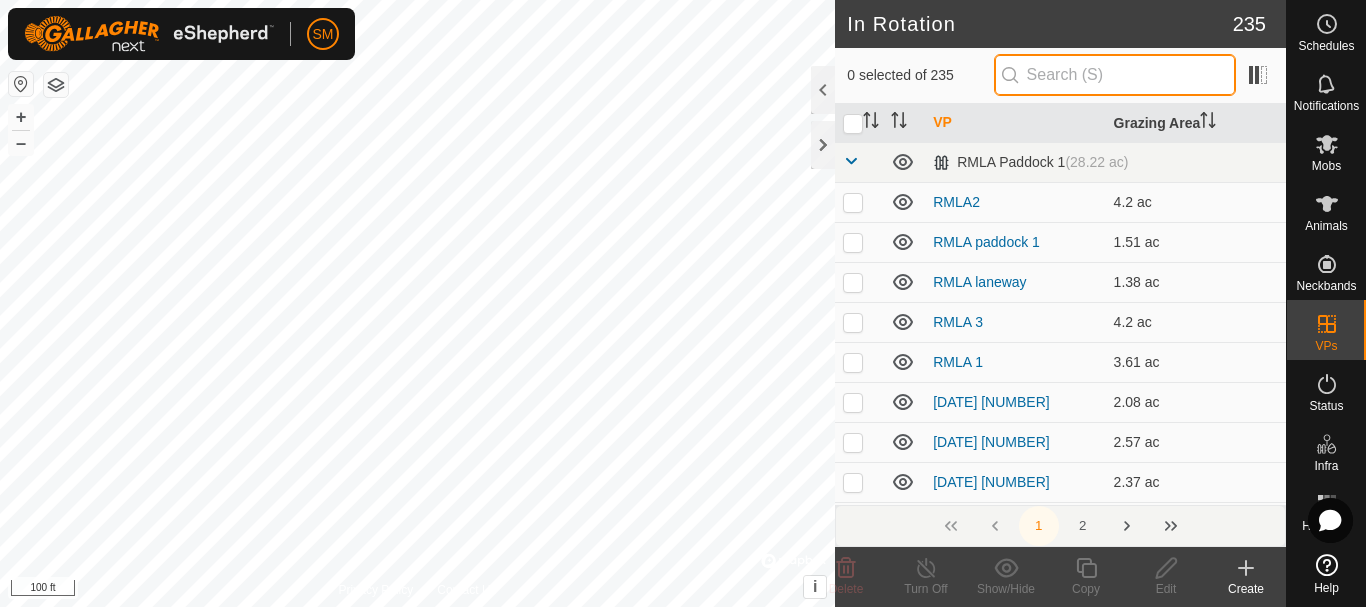 paste on "[DATE]" 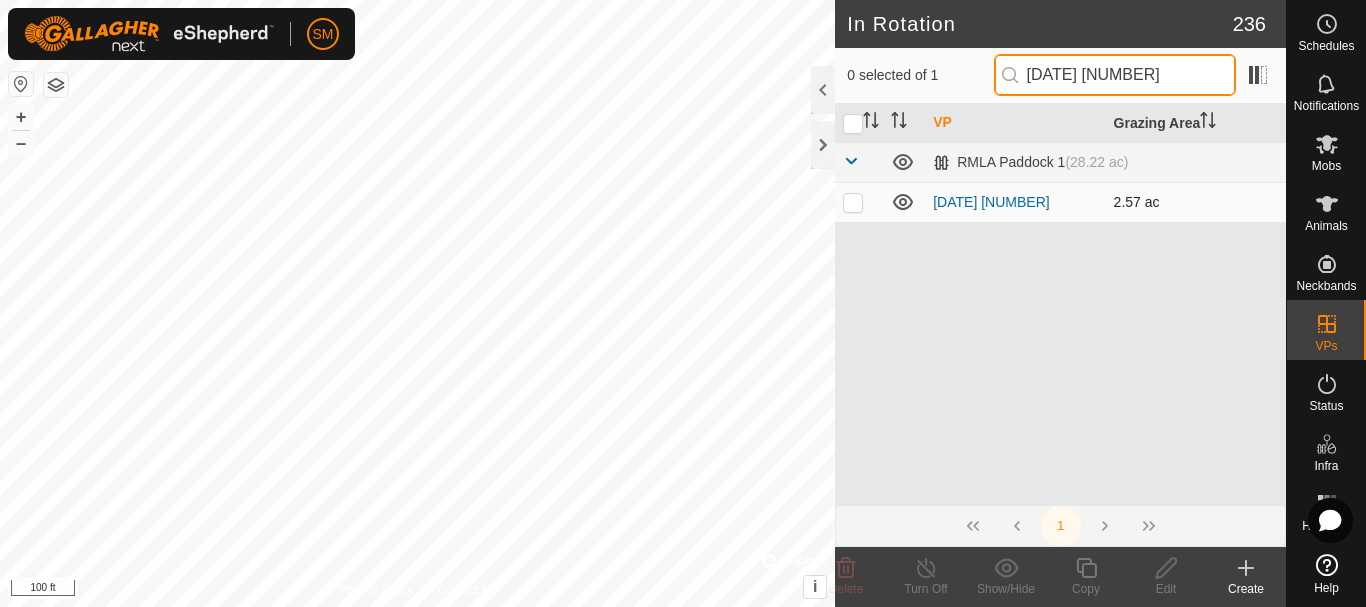 type on "[DATE] 6" 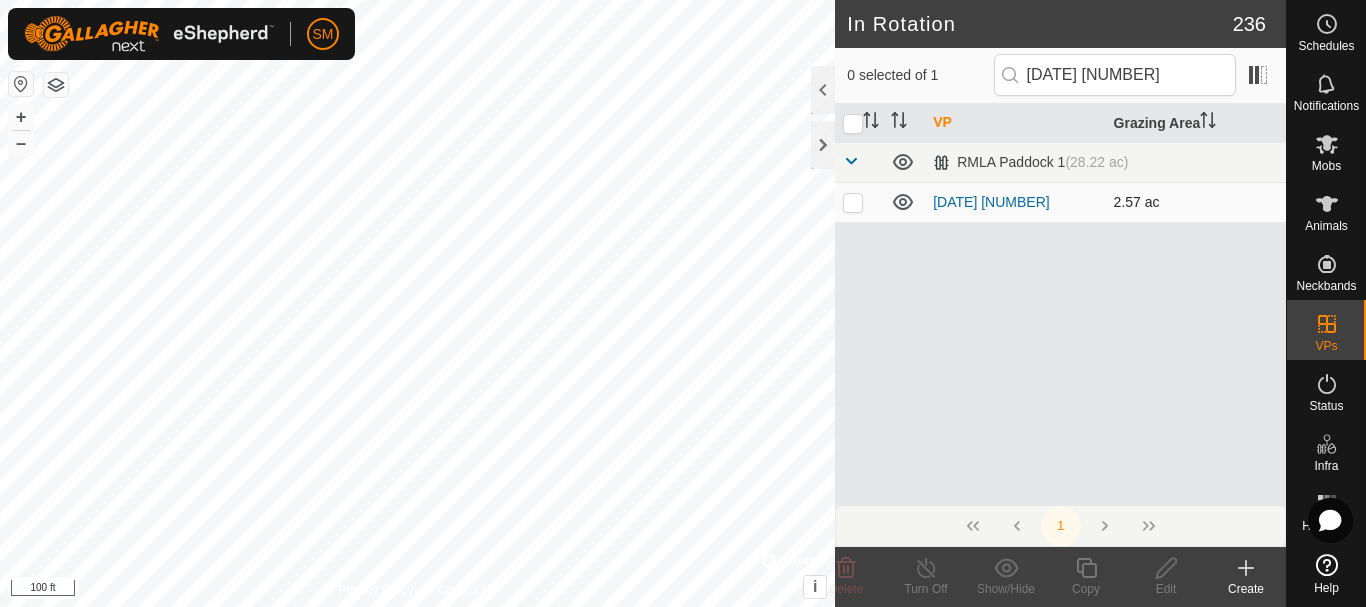 click at bounding box center [853, 202] 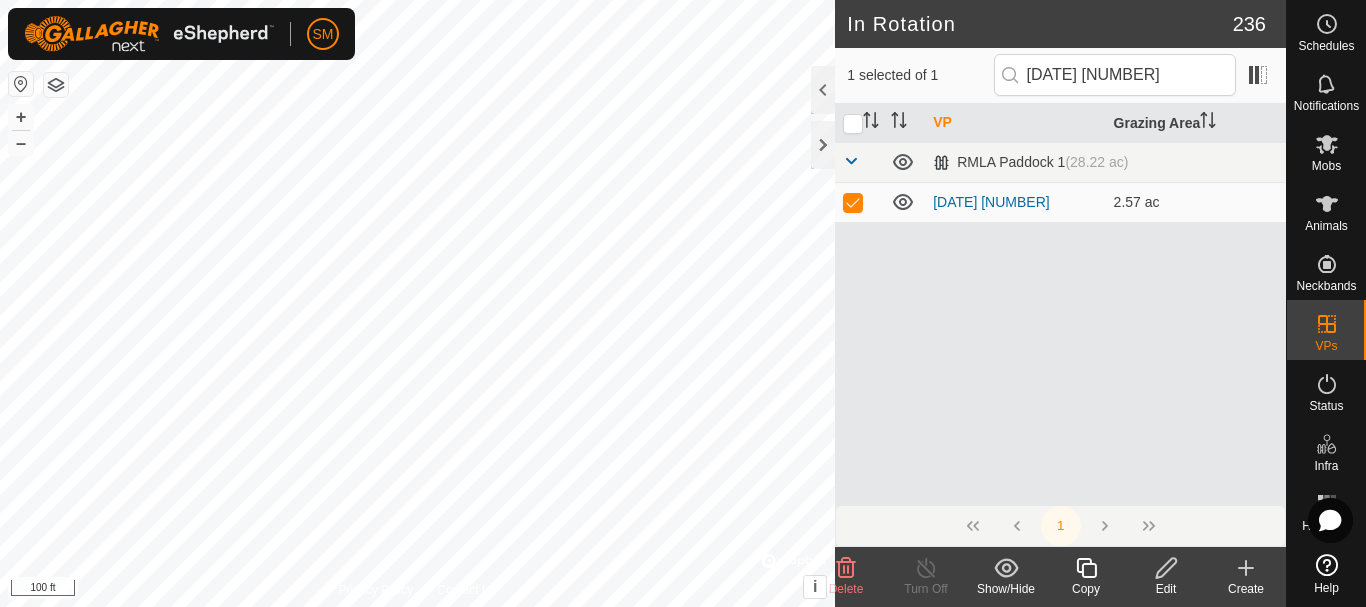 click 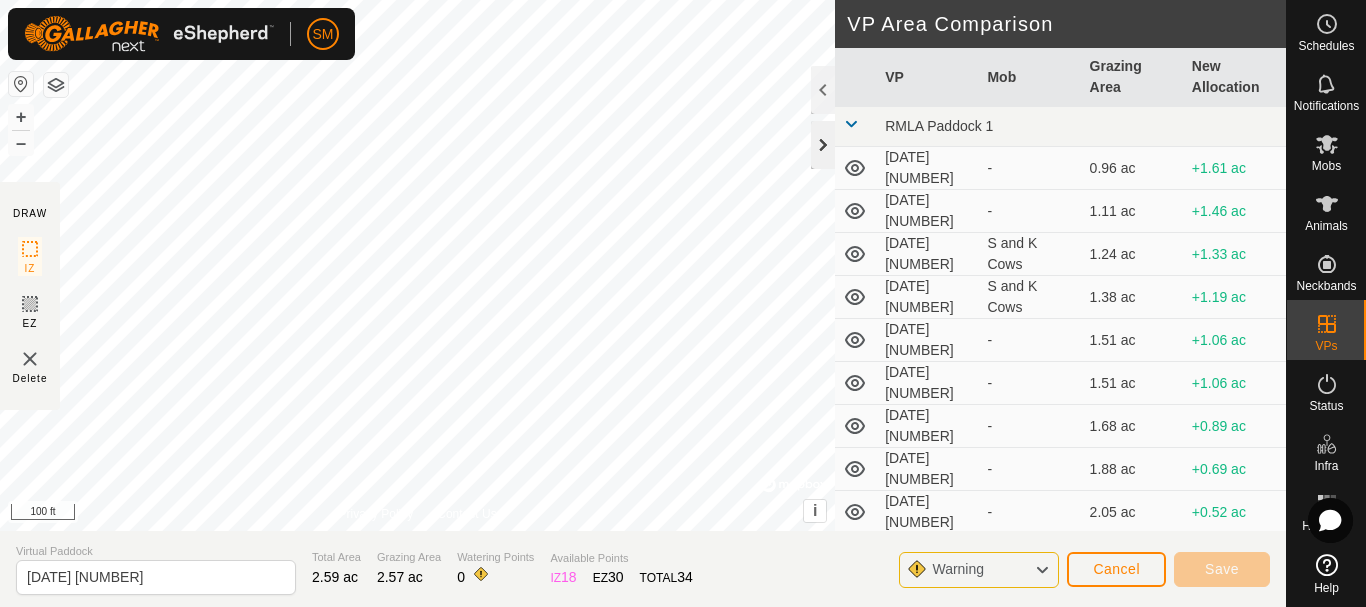 click 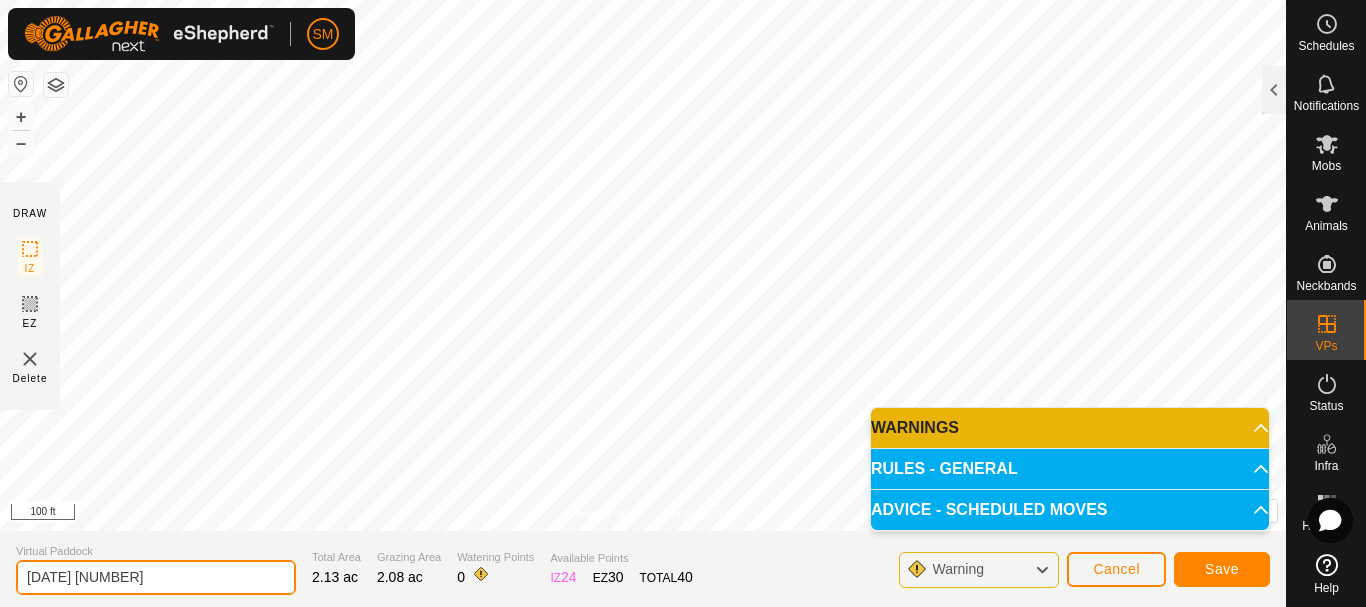 click on "2025-08-06 160956" 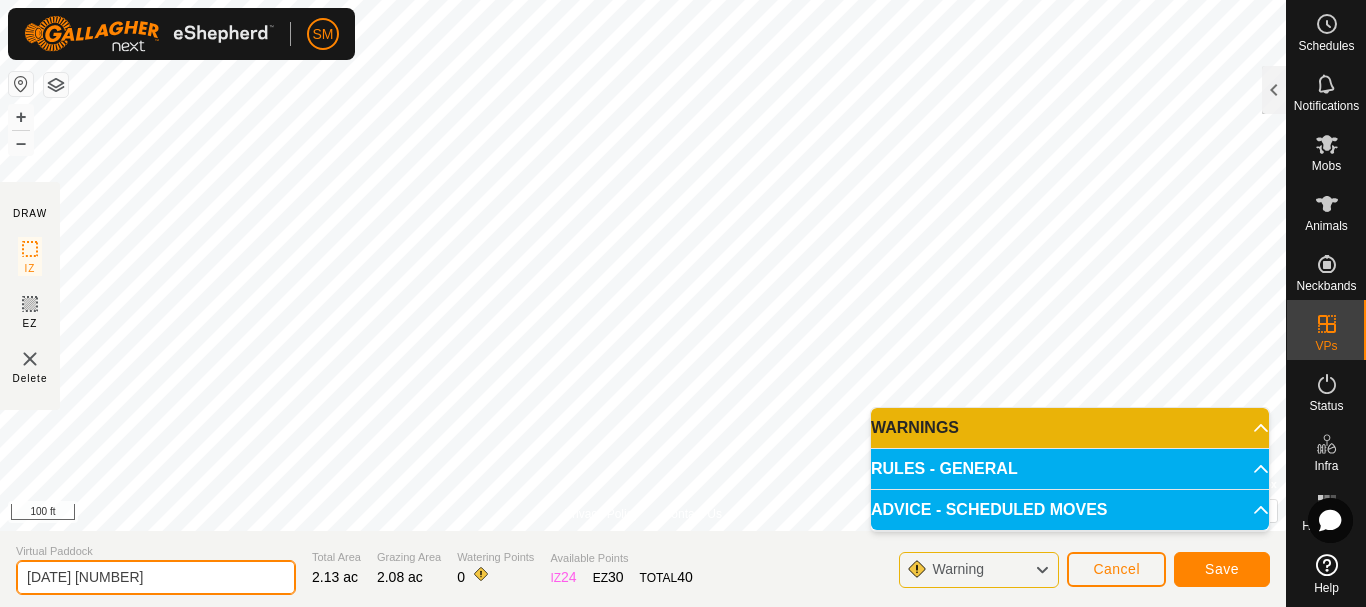 type on "[DATE] 1" 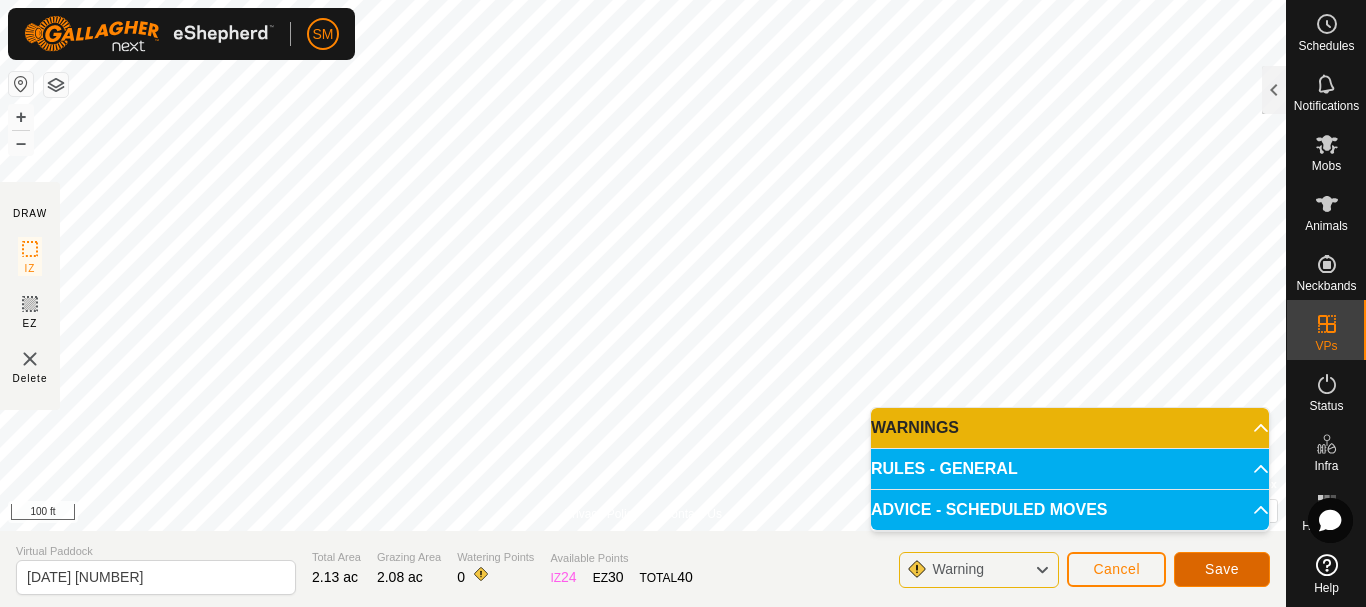 click on "Save" 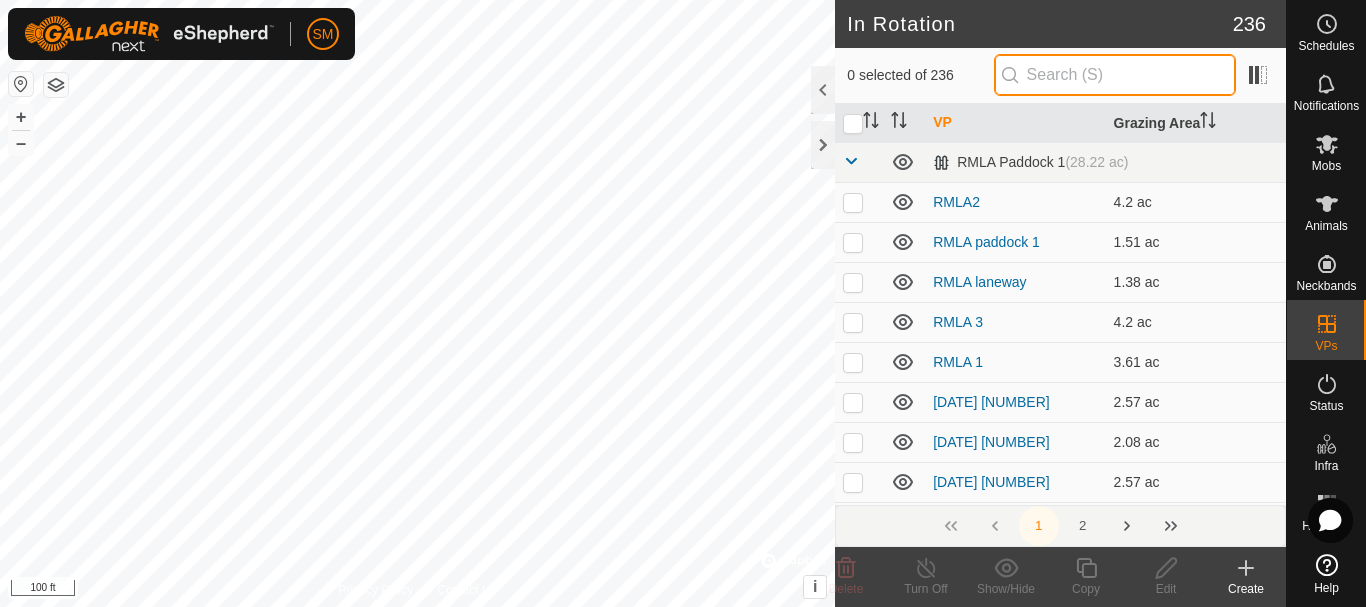 click at bounding box center (1115, 75) 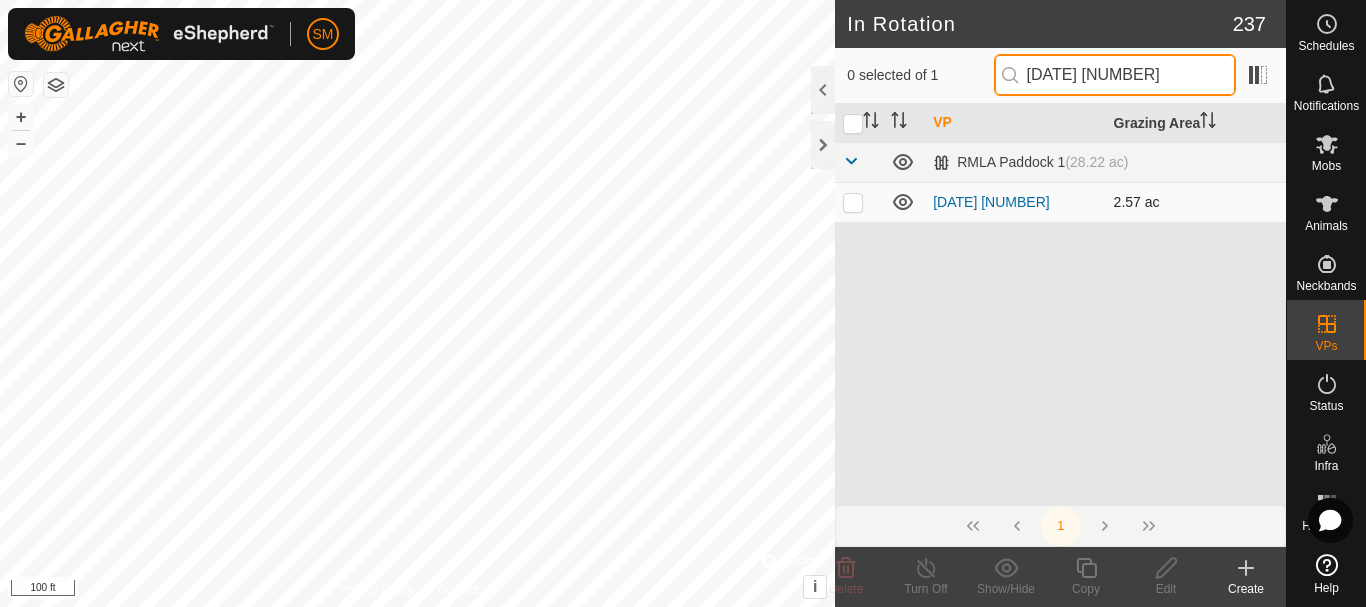 type on "[DATE] 6" 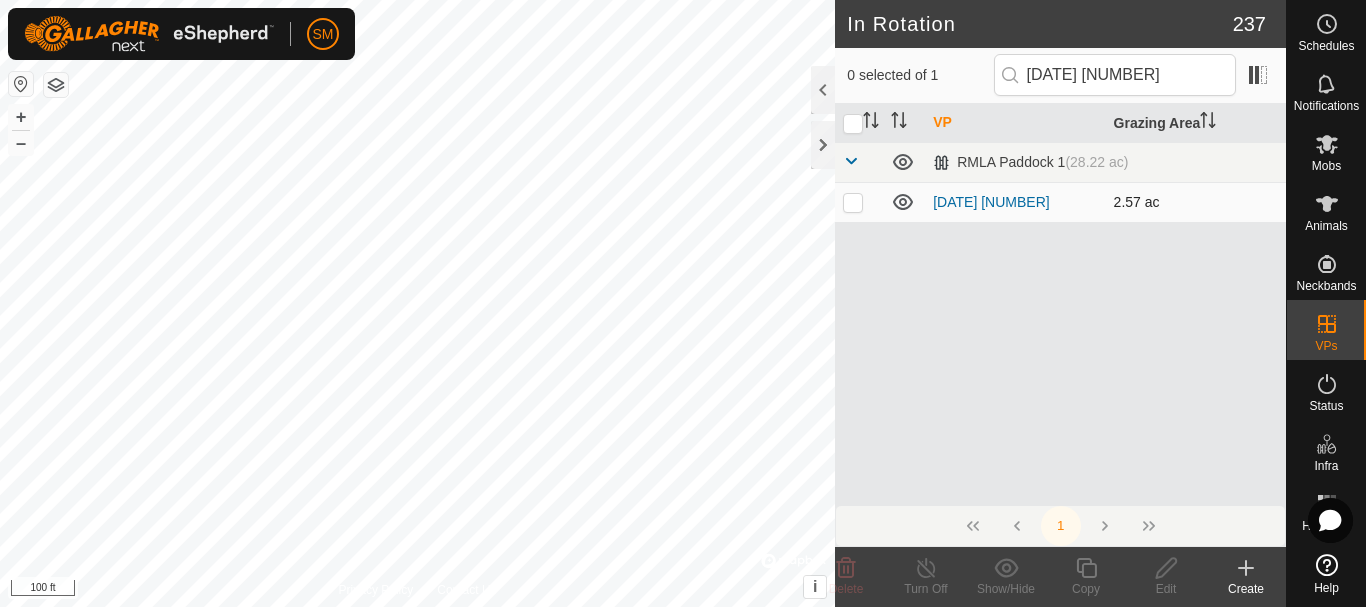 click at bounding box center (853, 202) 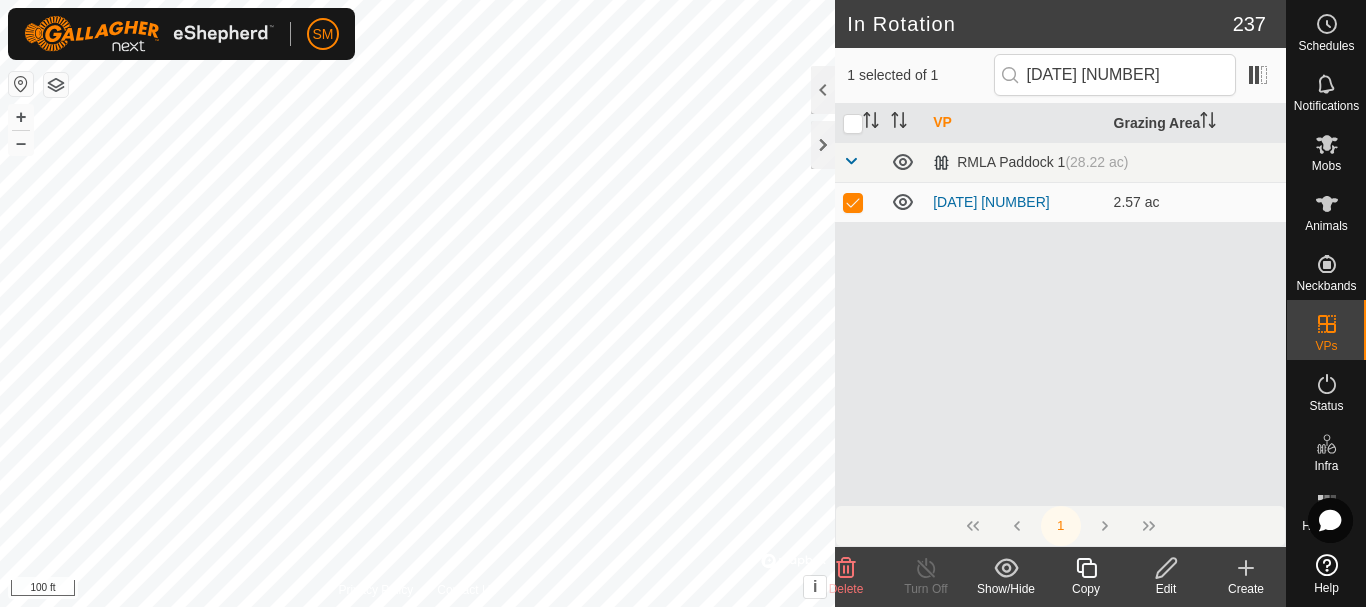 click 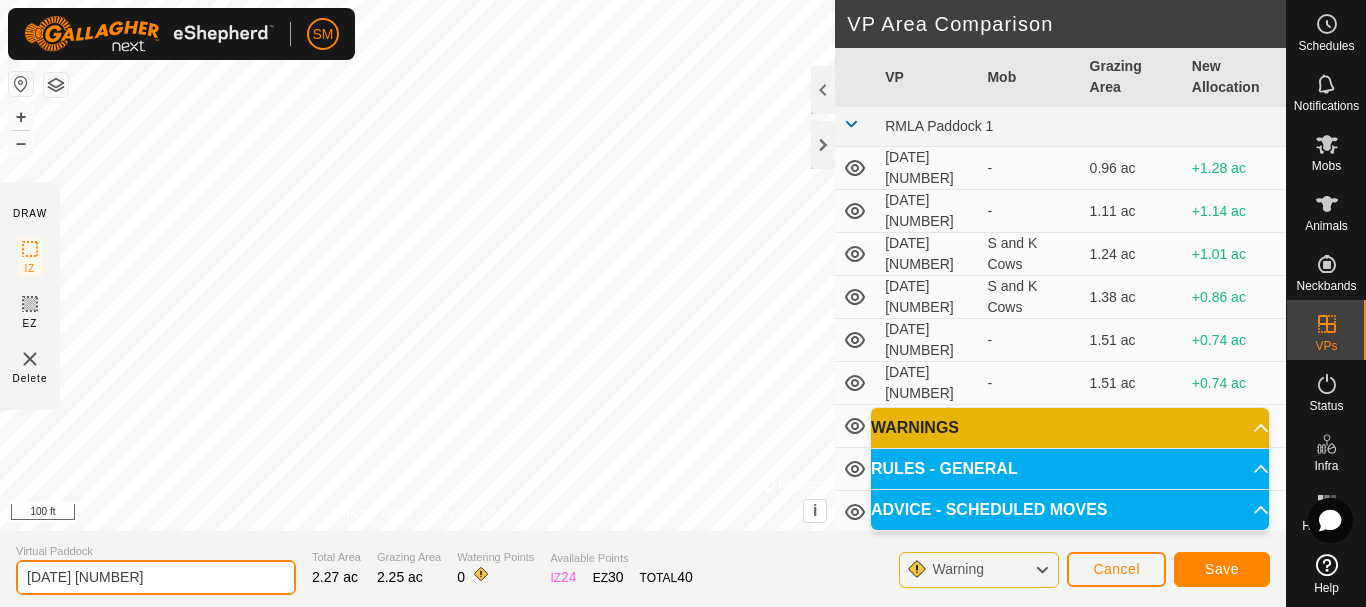 click on "2025-08-06 161024" 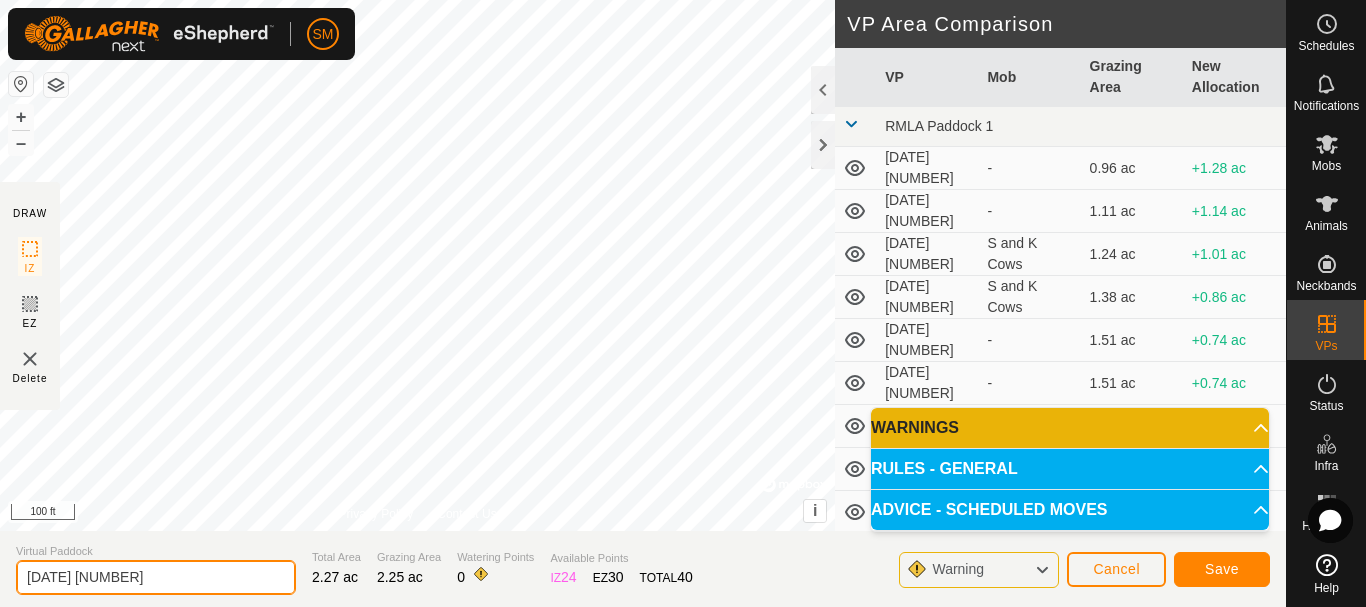 type on "[DATE] 2" 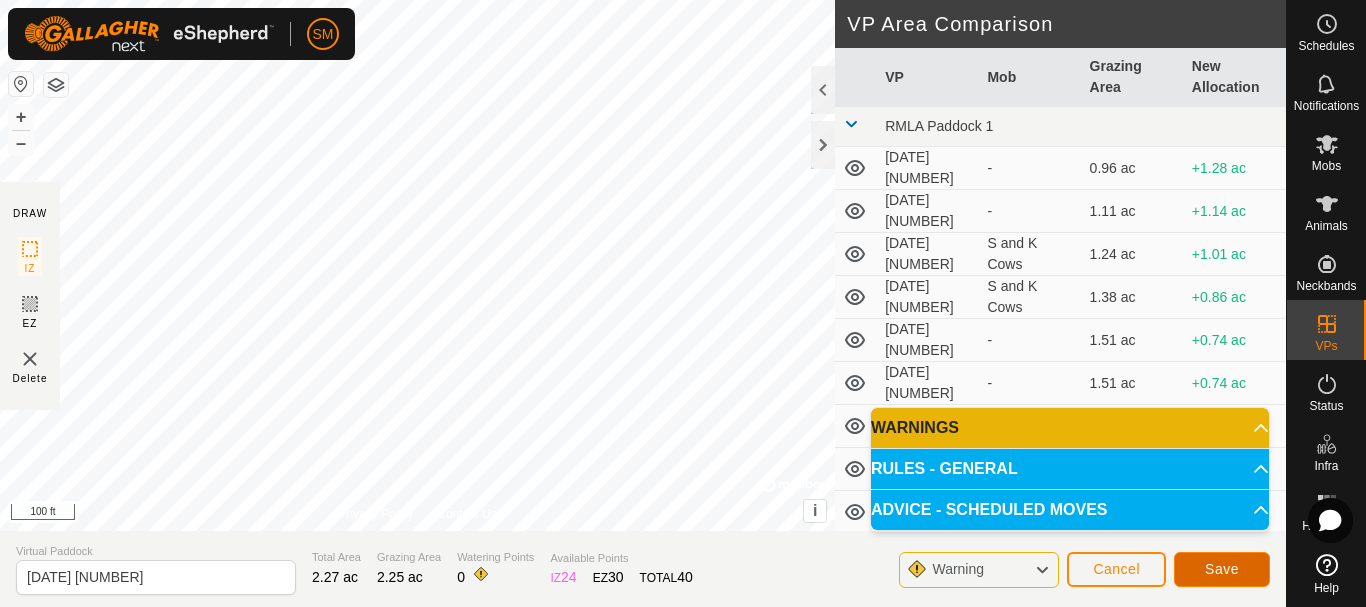 click on "Save" 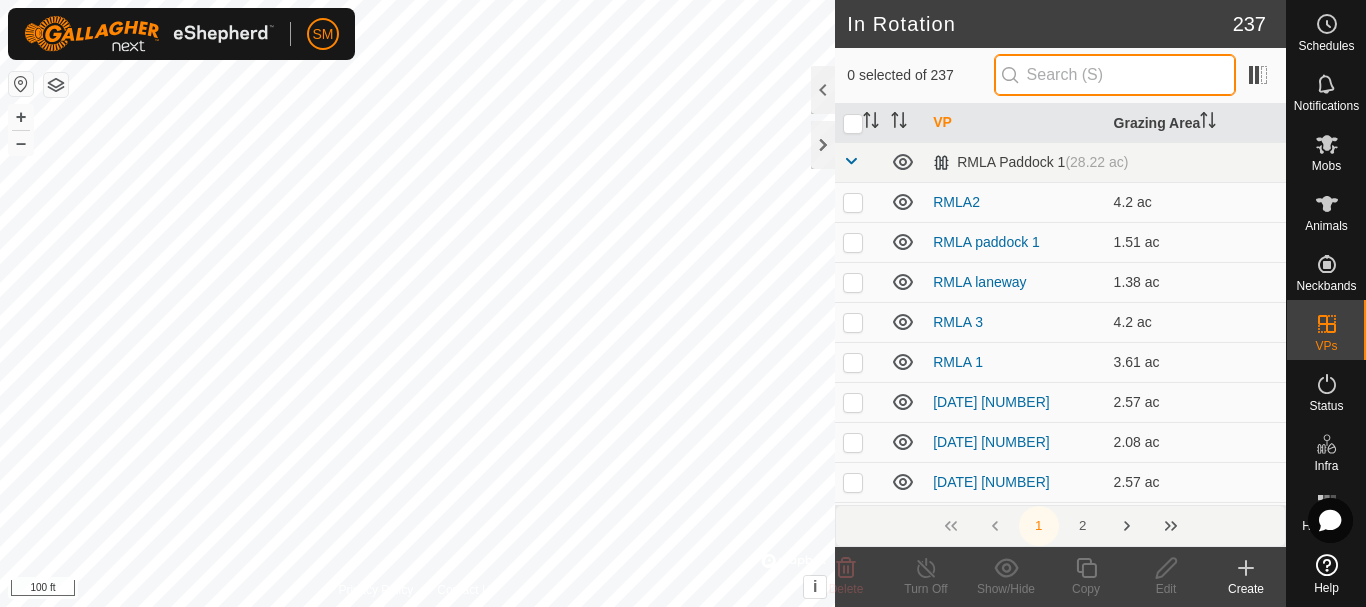click at bounding box center (1115, 75) 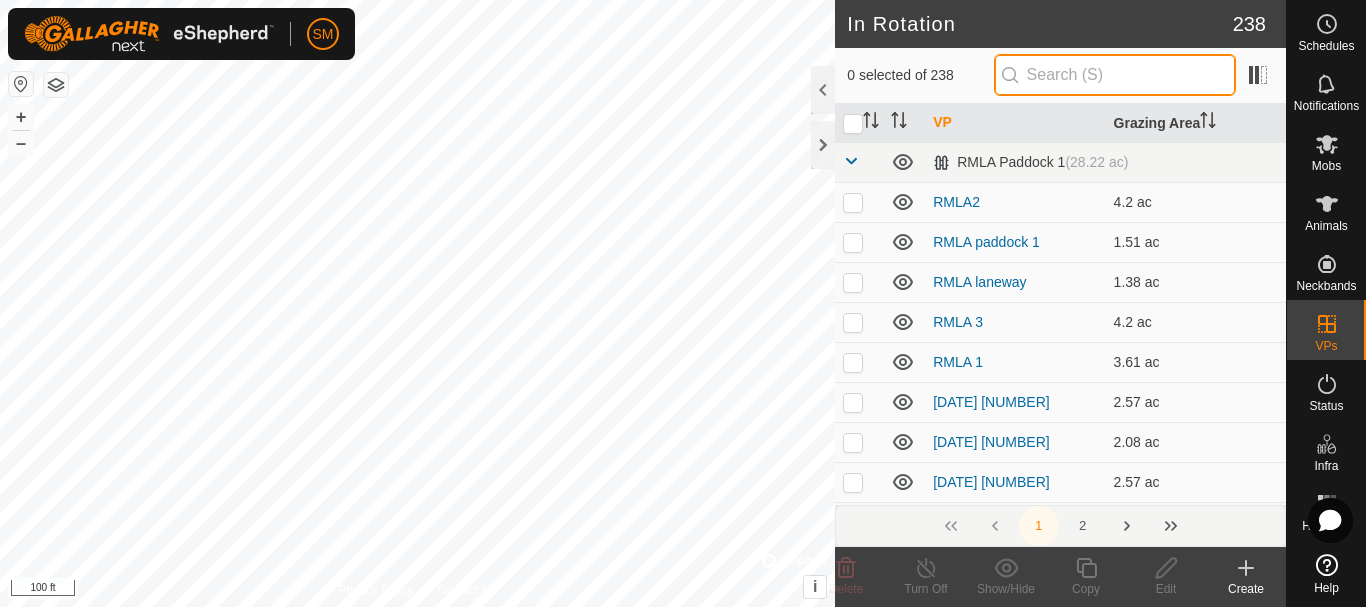 paste on "[DATE]" 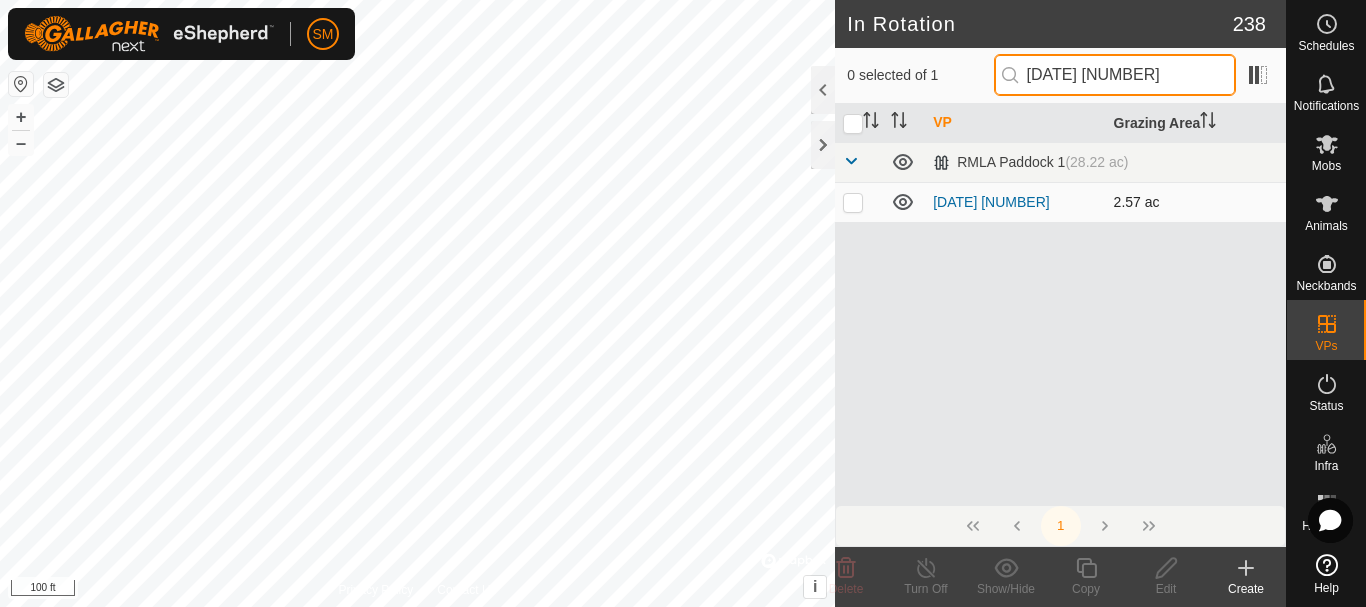 type on "[DATE] 6" 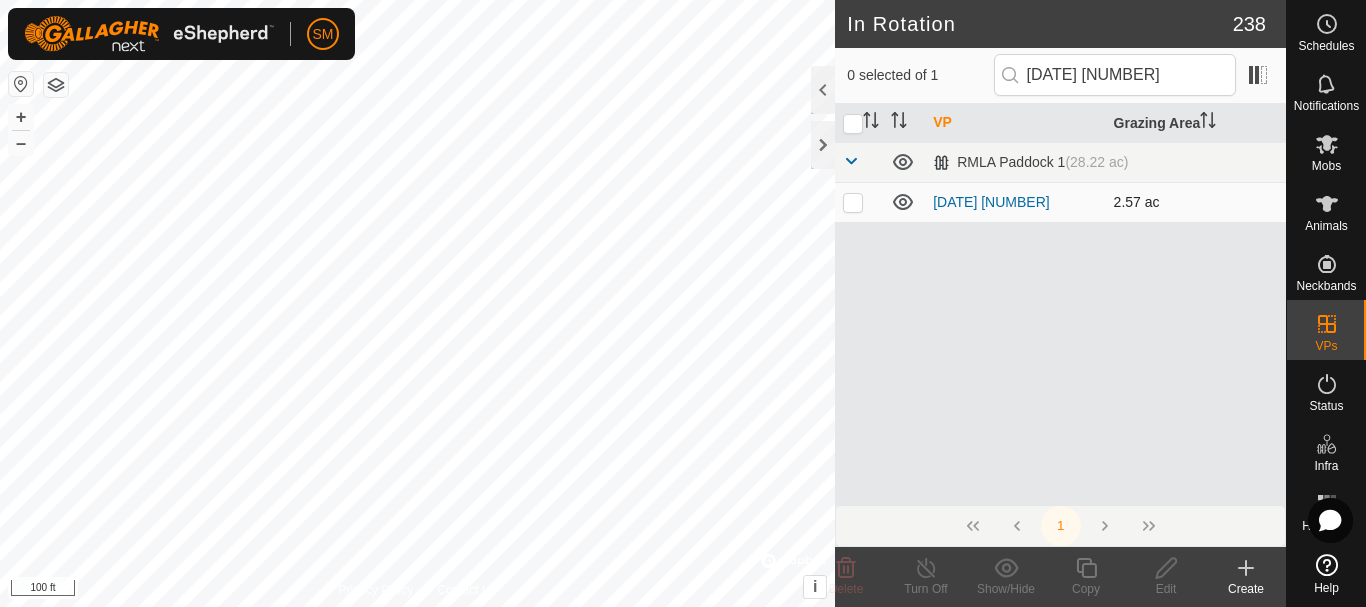 click at bounding box center [859, 202] 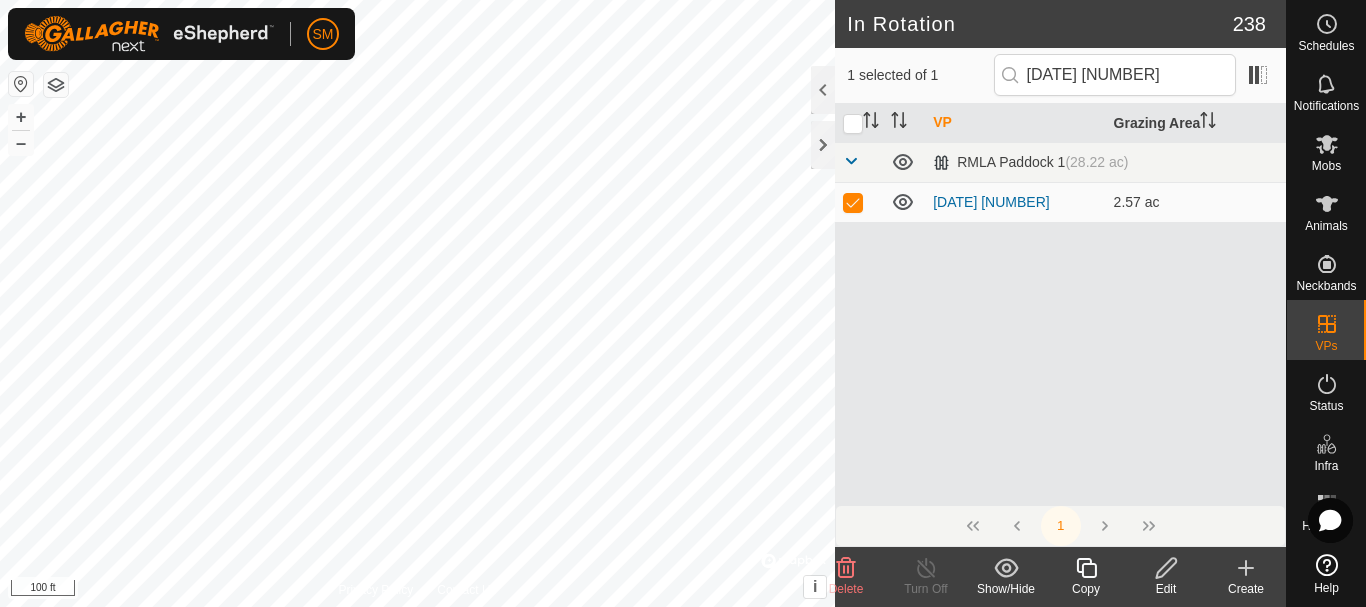 click 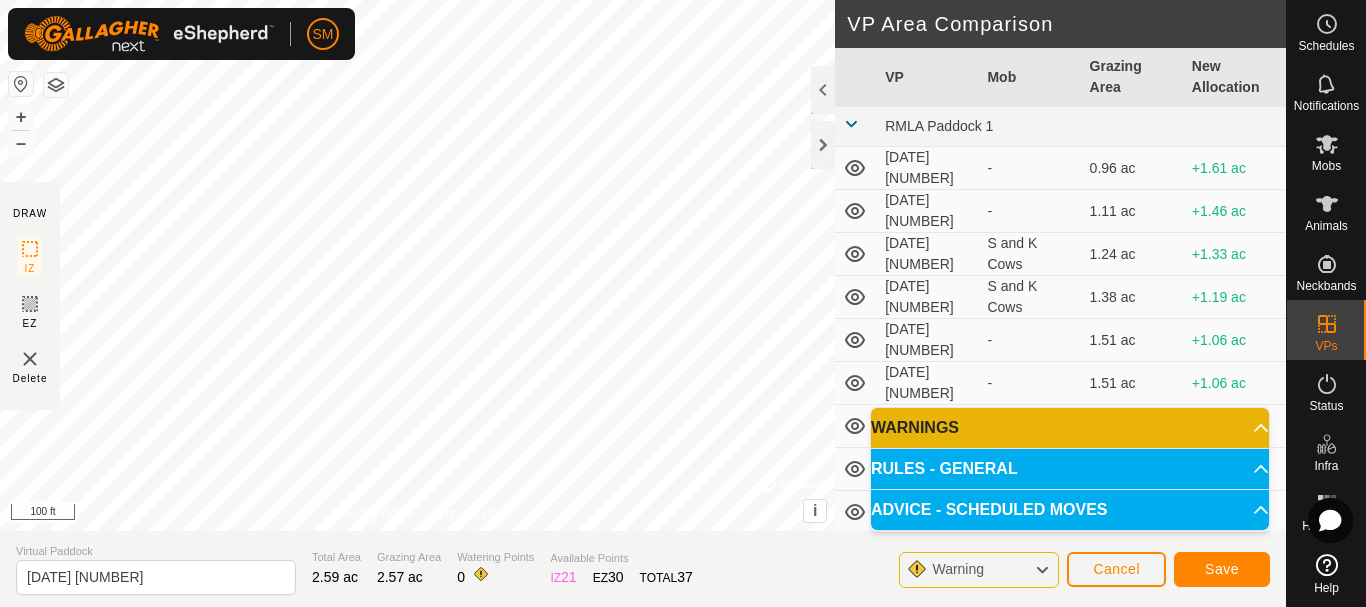 type on "2025-08-06 161056" 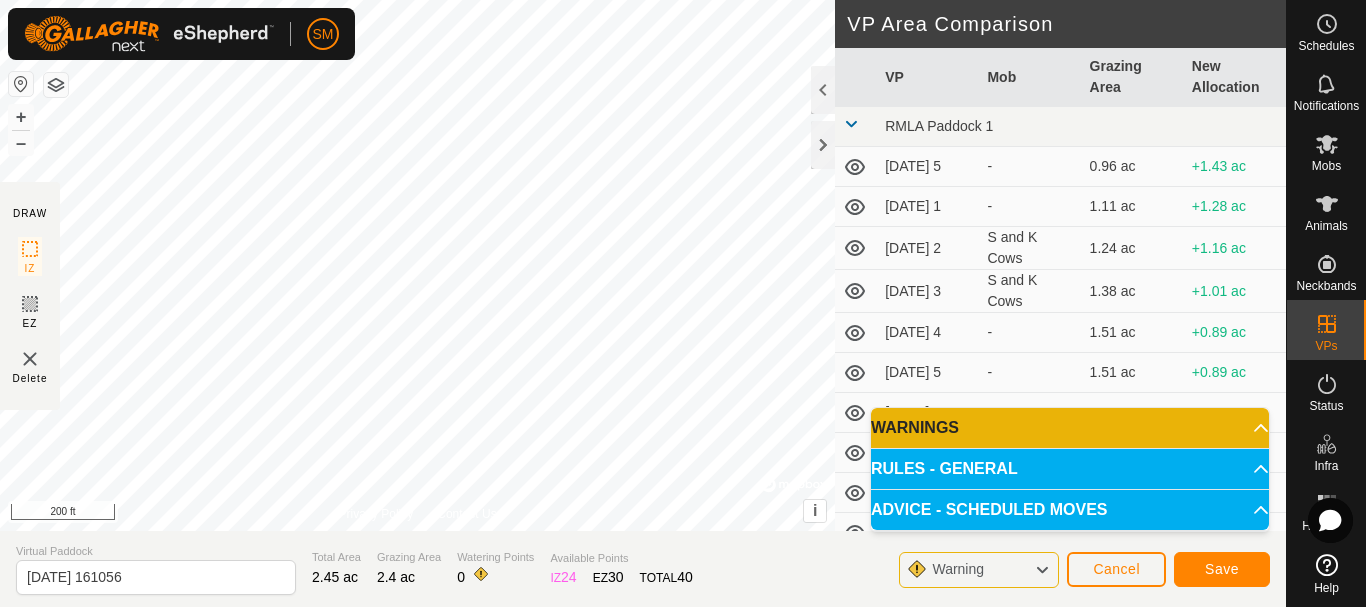 scroll, scrollTop: 0, scrollLeft: 0, axis: both 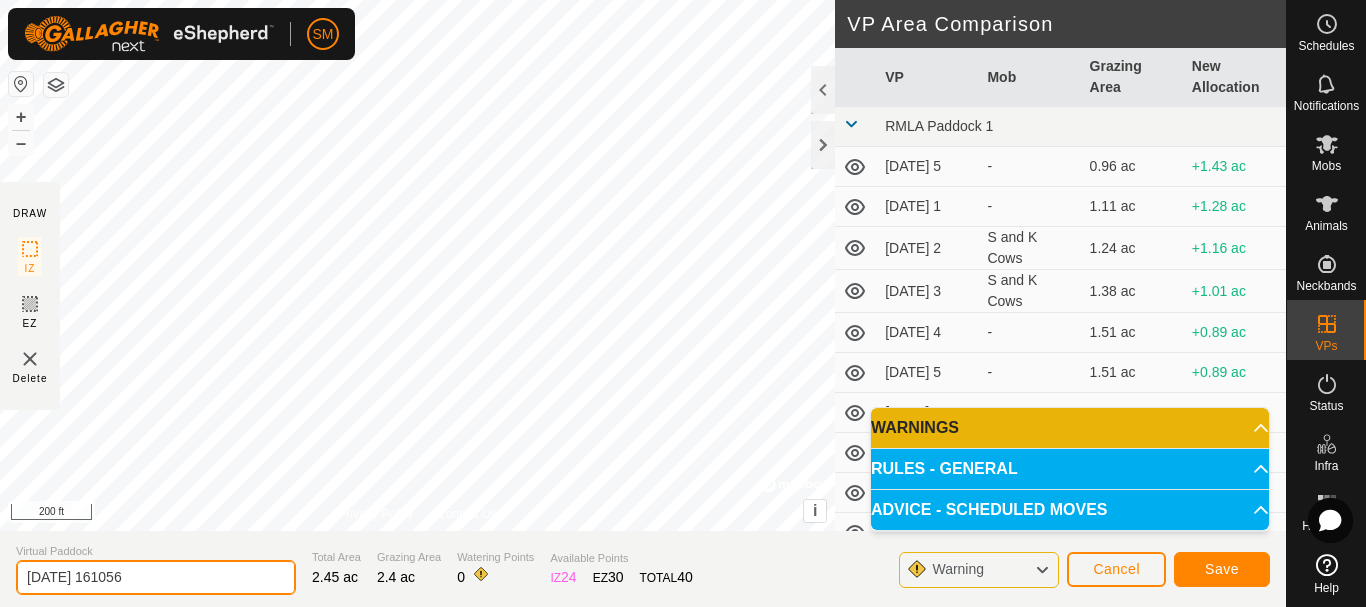 click on "[DATE] 161056" 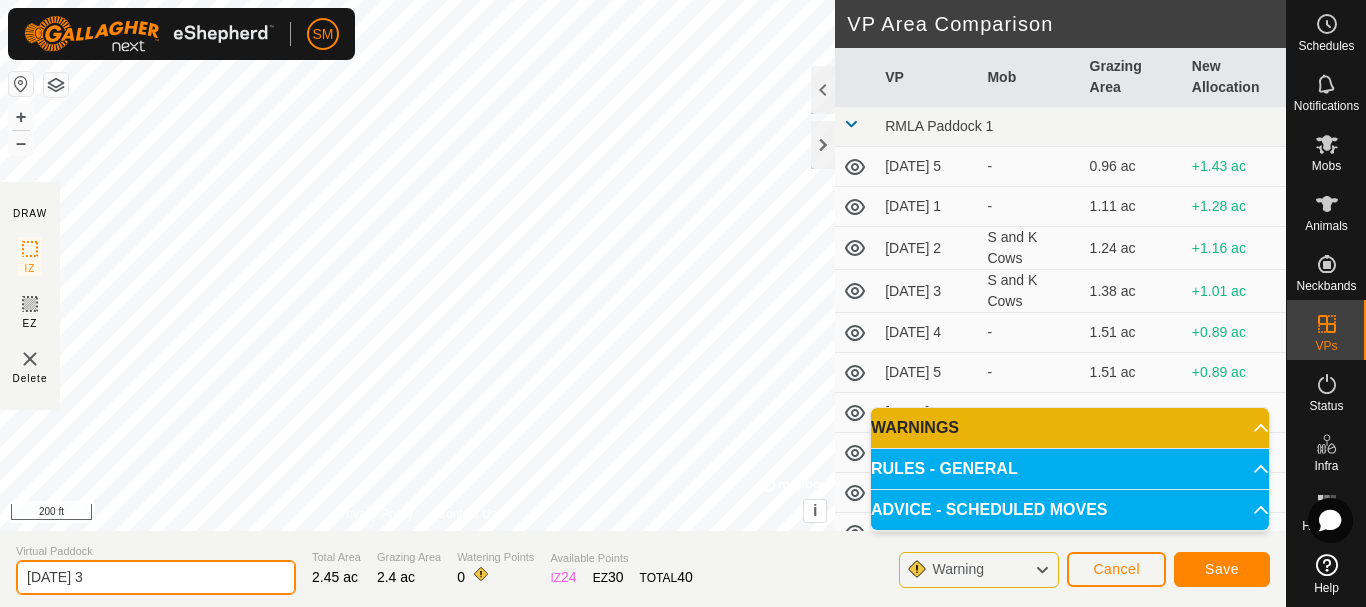 type on "[DATE] 3" 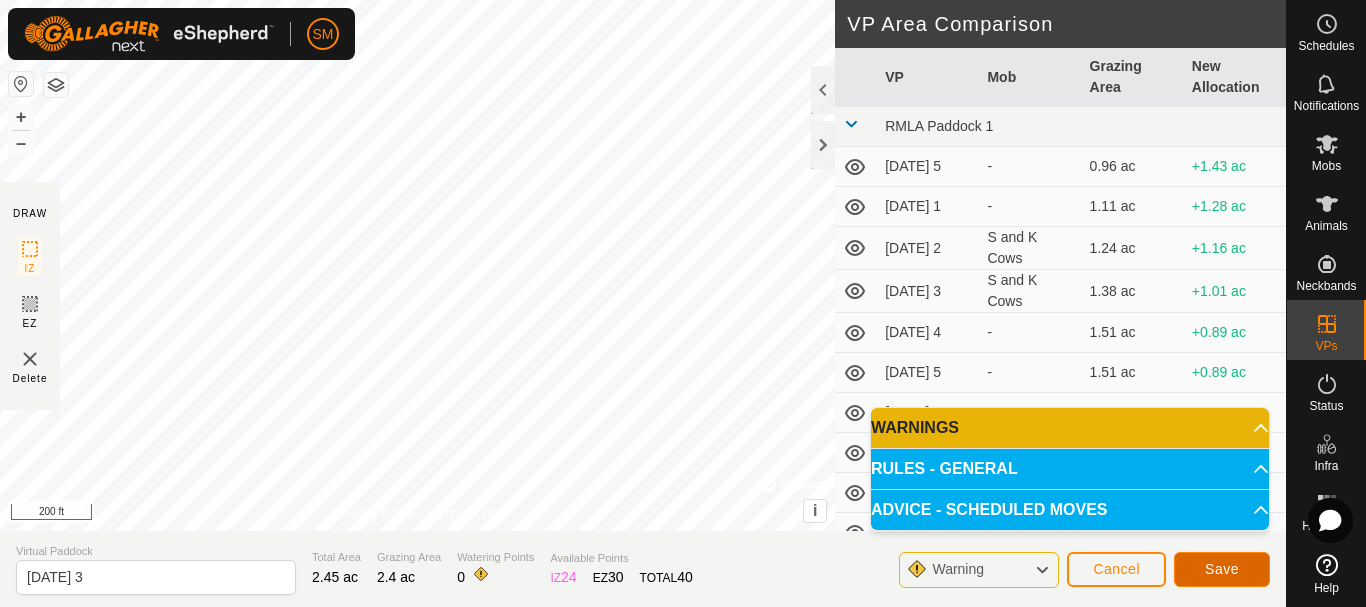 click on "Save" 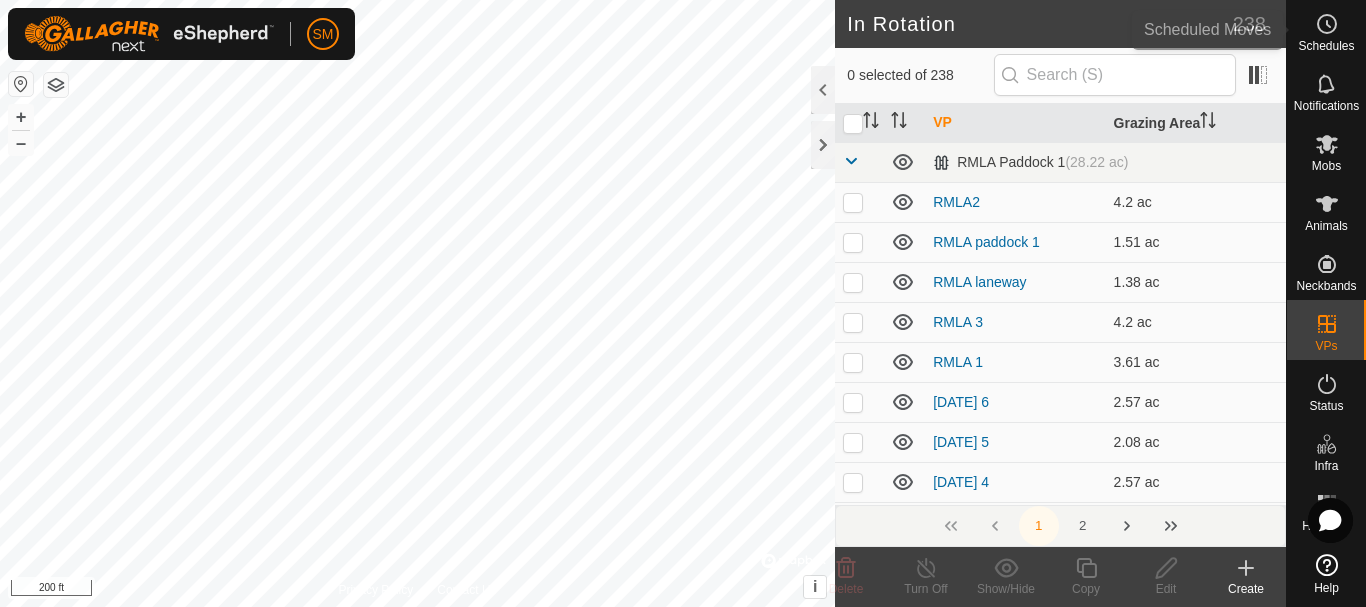 click at bounding box center [1327, 24] 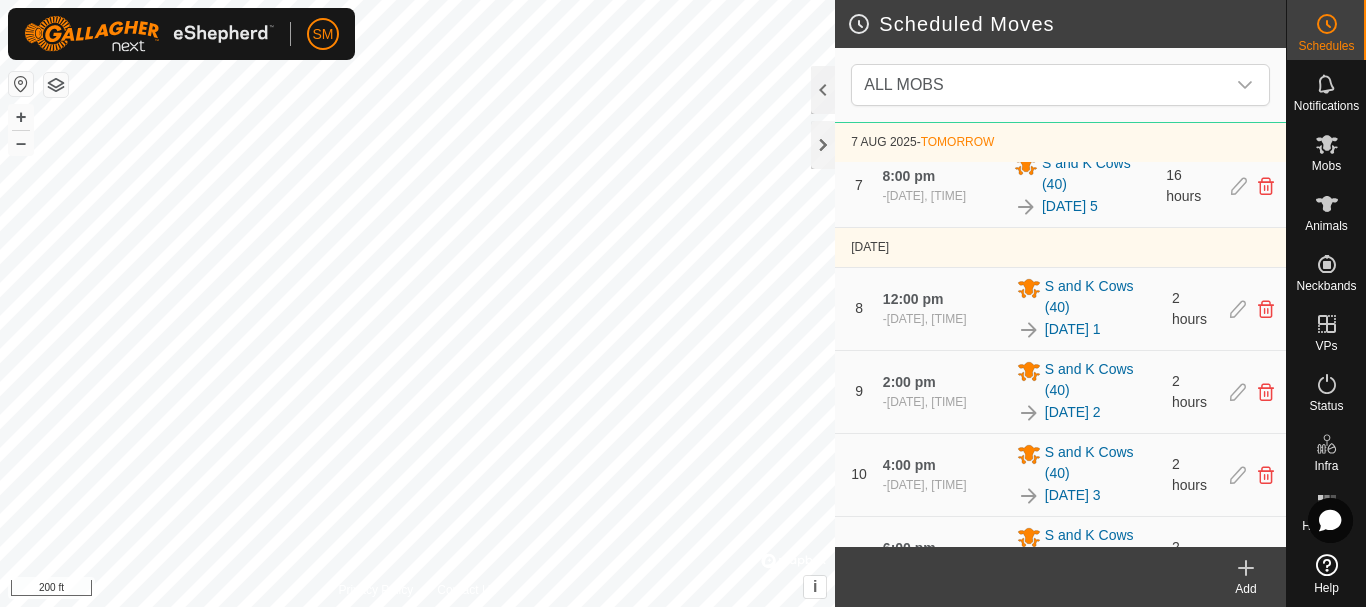scroll, scrollTop: 1427, scrollLeft: 0, axis: vertical 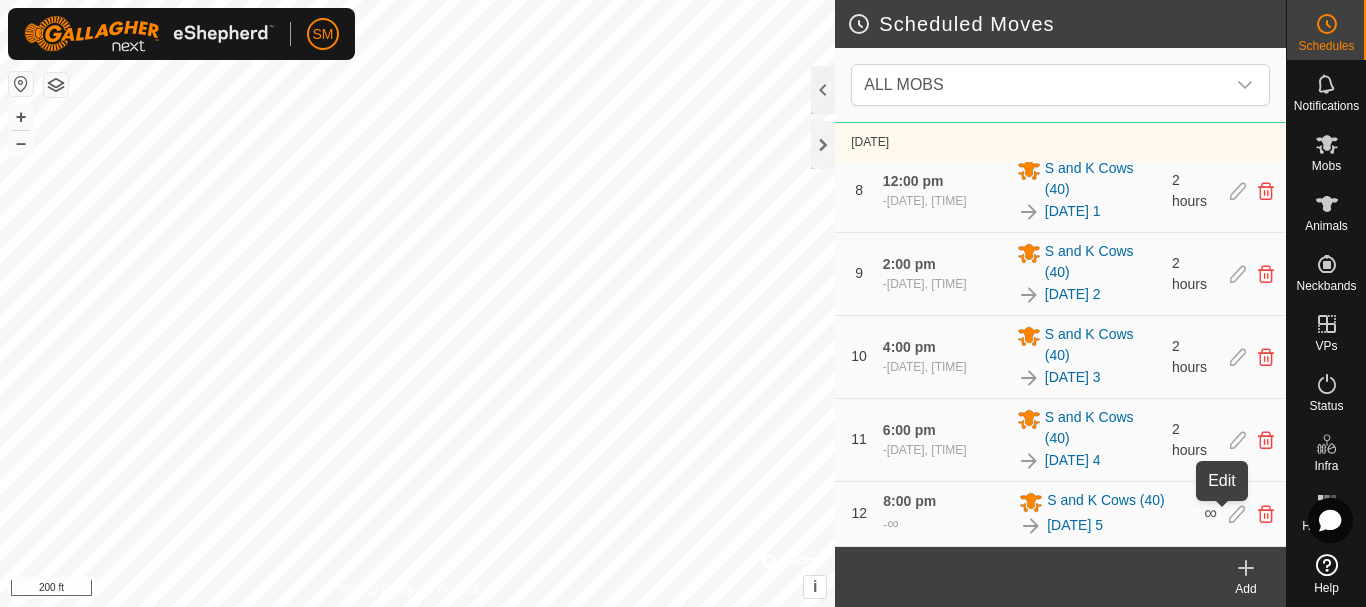 click at bounding box center [1237, 514] 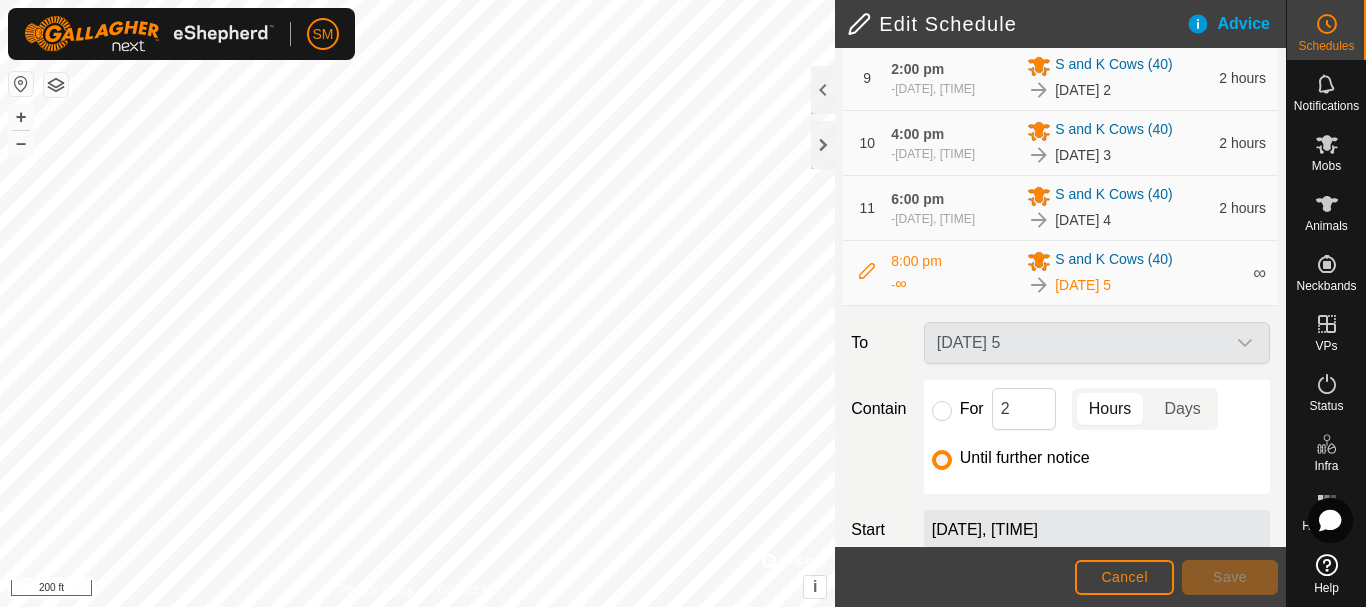 scroll, scrollTop: 929, scrollLeft: 0, axis: vertical 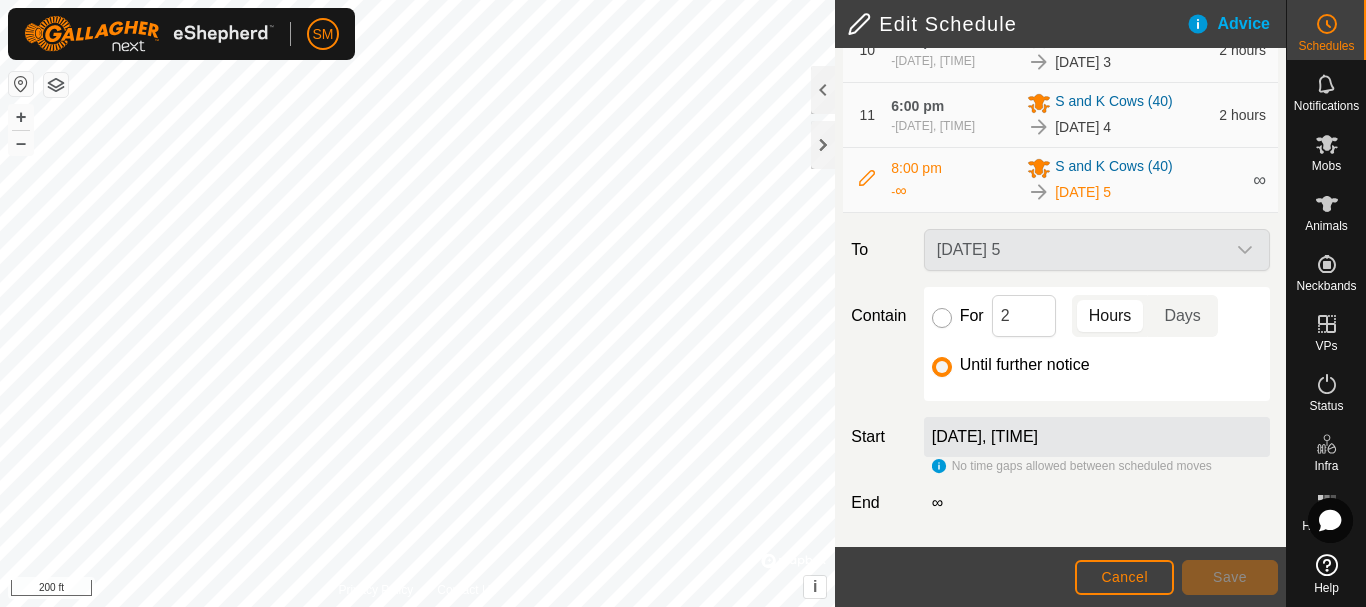 click on "For" at bounding box center (942, 318) 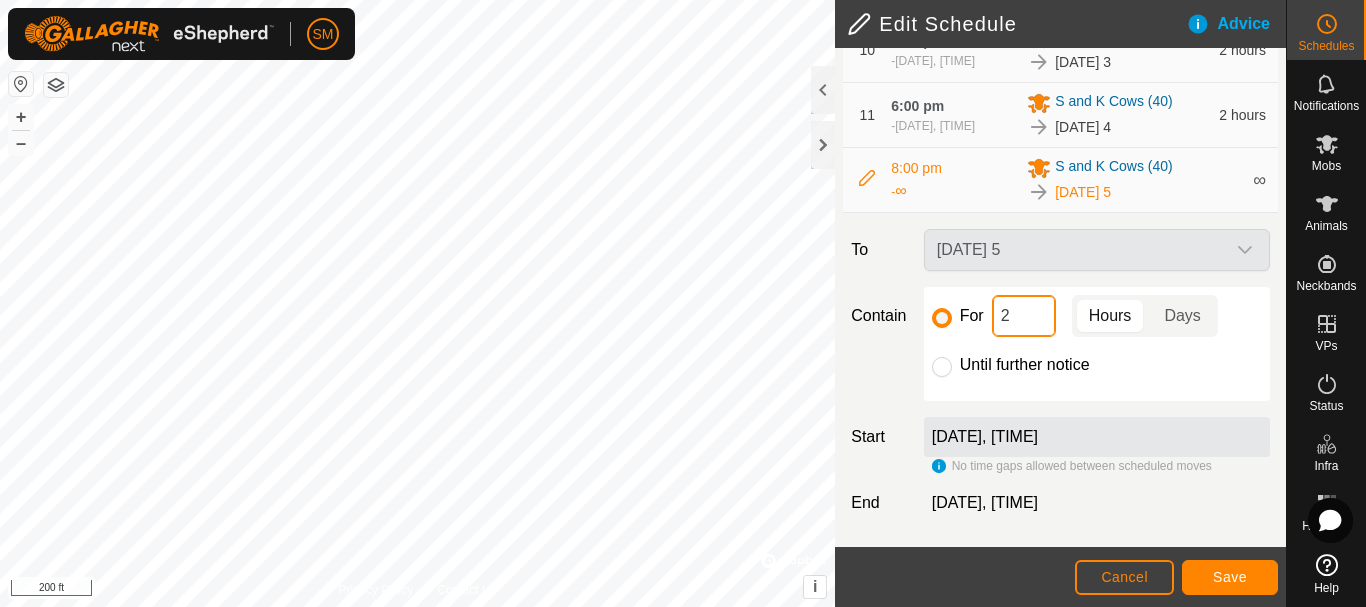 click on "2" 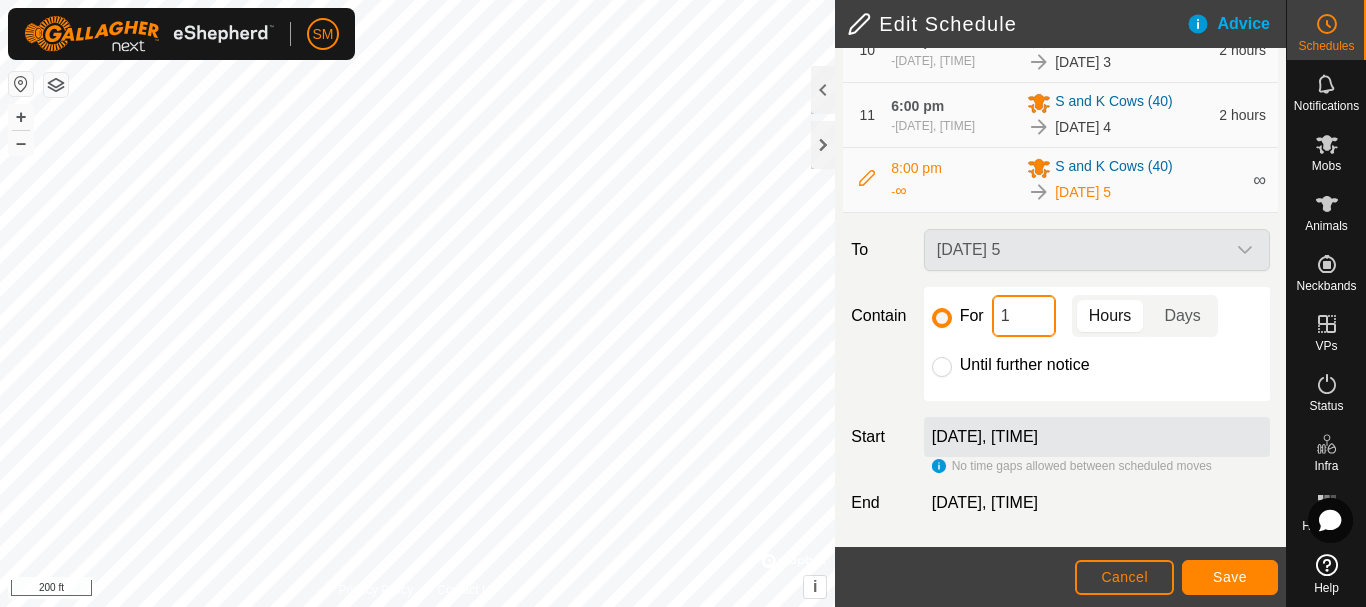 type on "16" 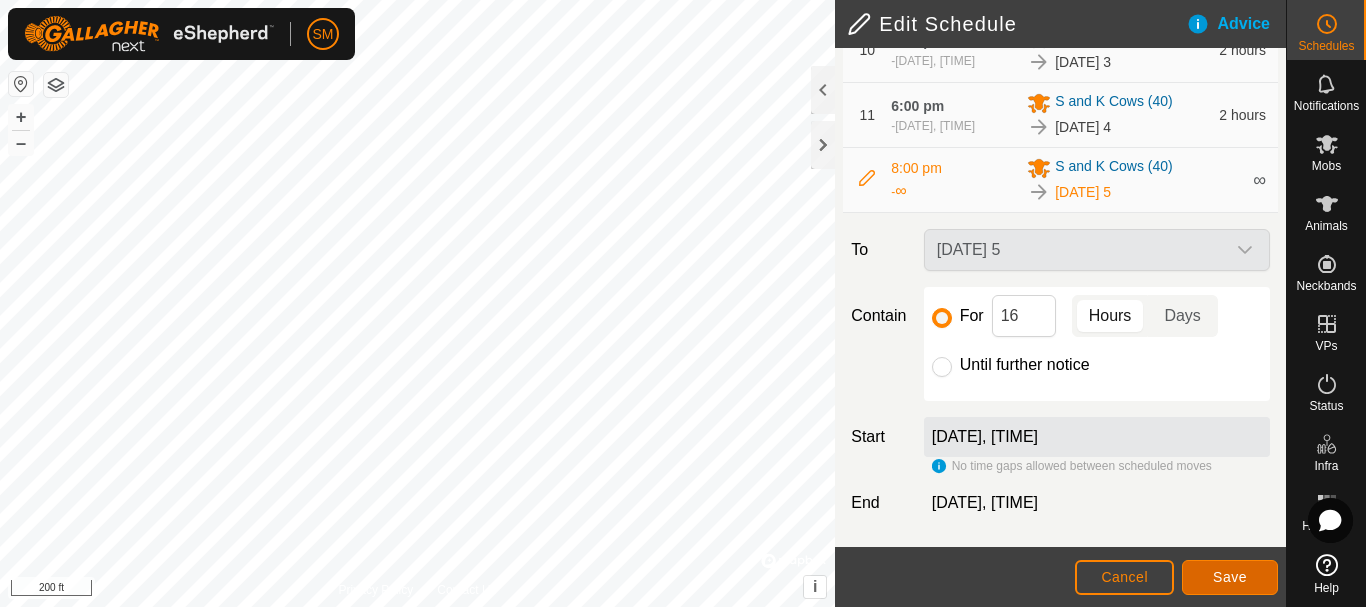 click on "Save" 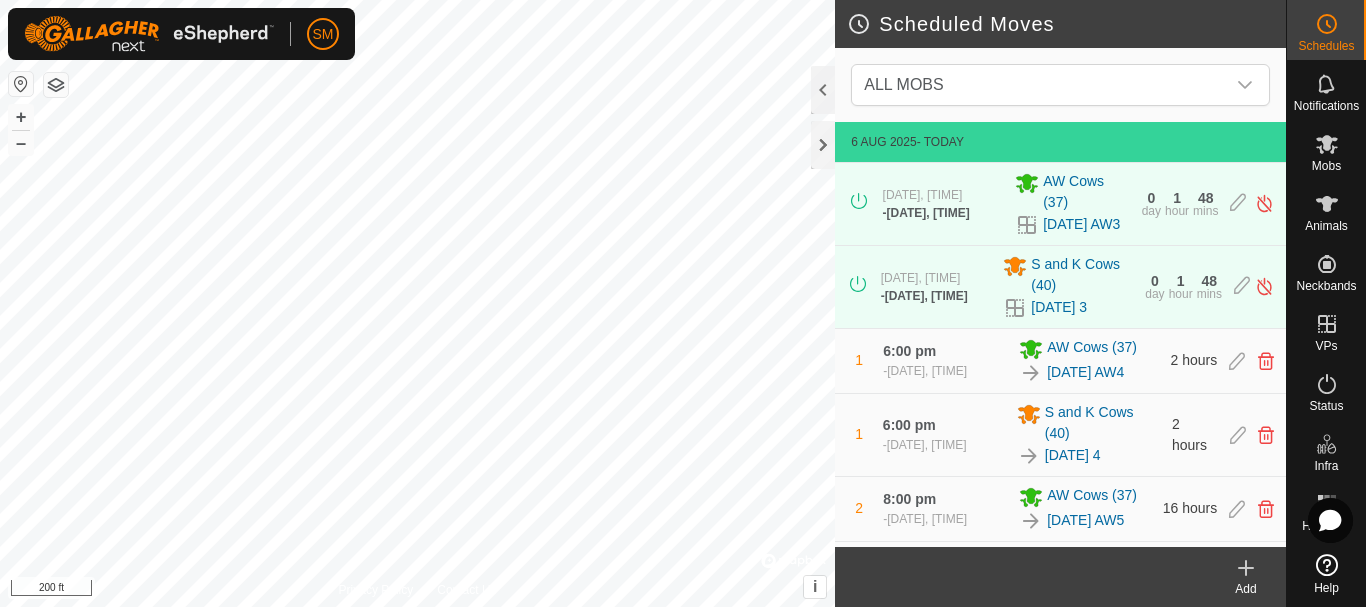 click 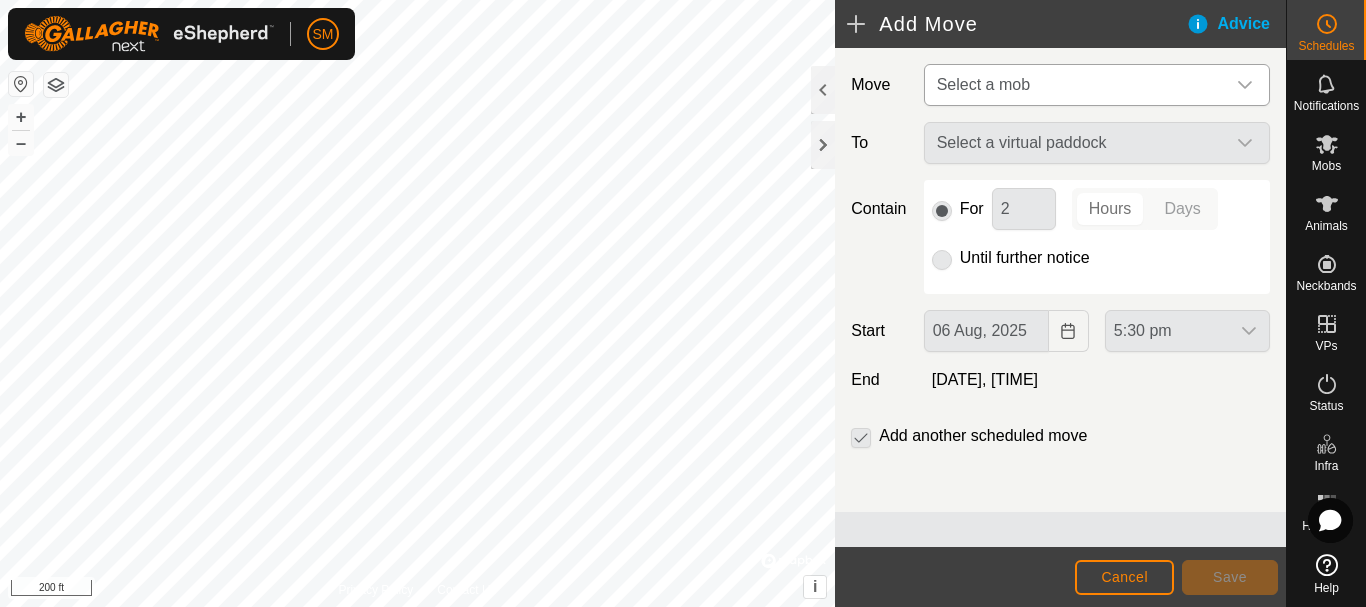 click on "Select a mob" at bounding box center [1077, 85] 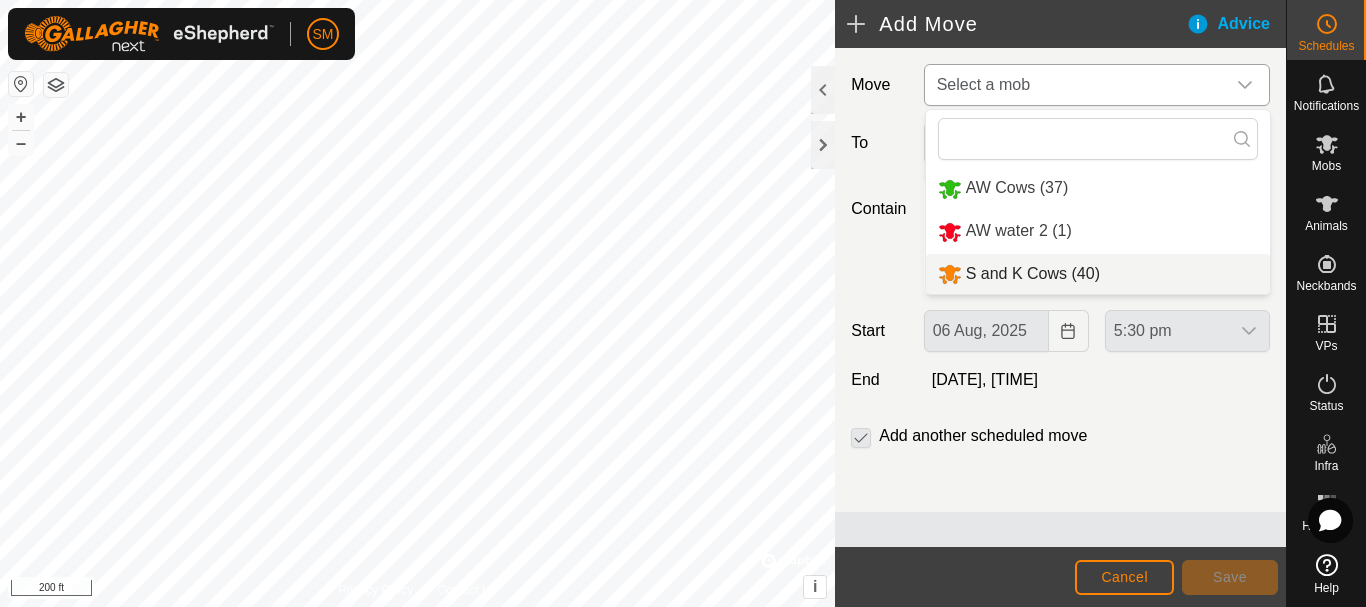 click on "S and K Cows (40)" at bounding box center [1098, 274] 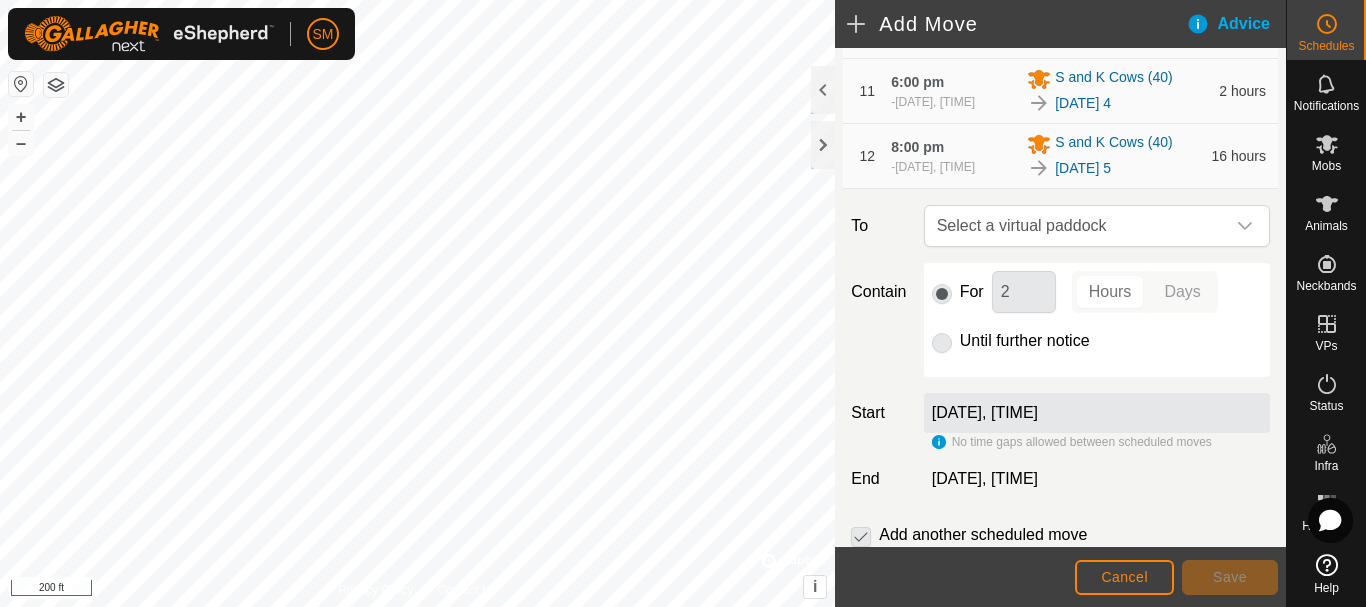 scroll, scrollTop: 1026, scrollLeft: 0, axis: vertical 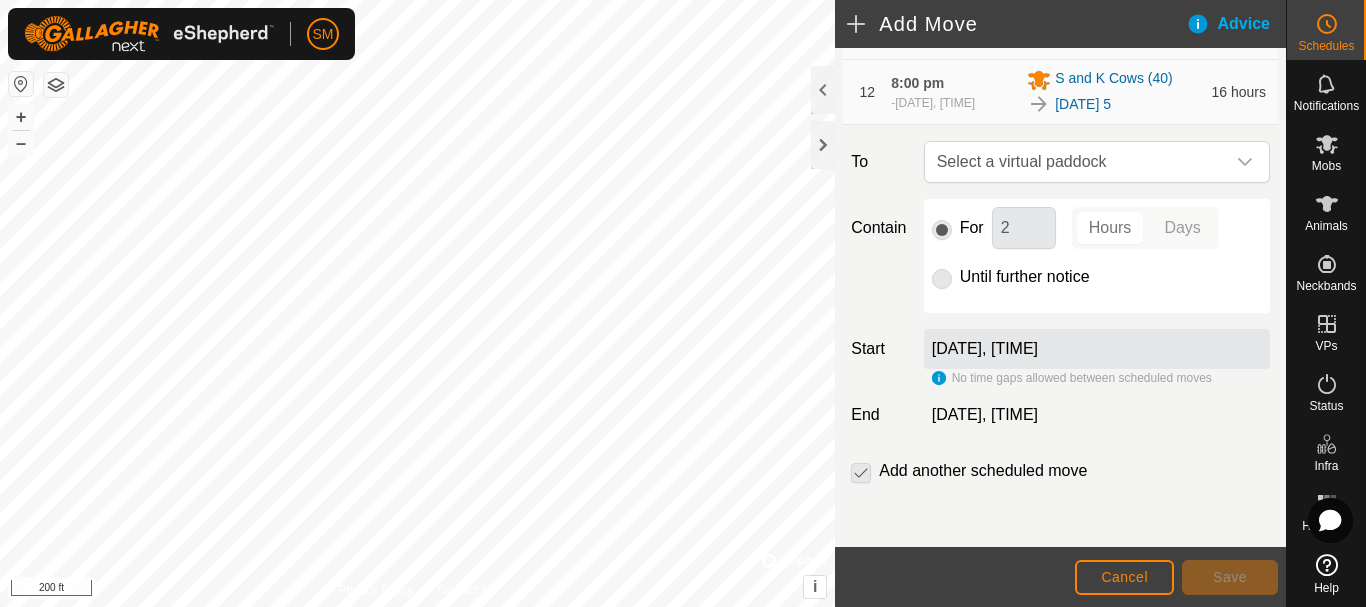 click at bounding box center (1245, 162) 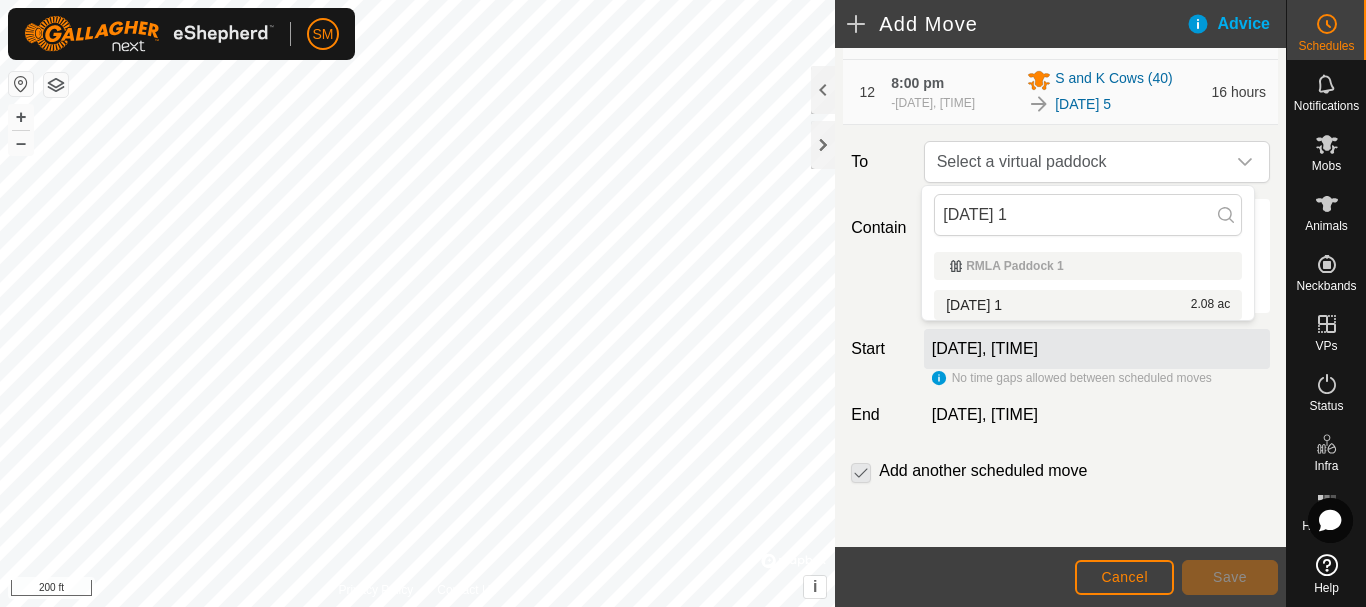 type on "[DATE] 1" 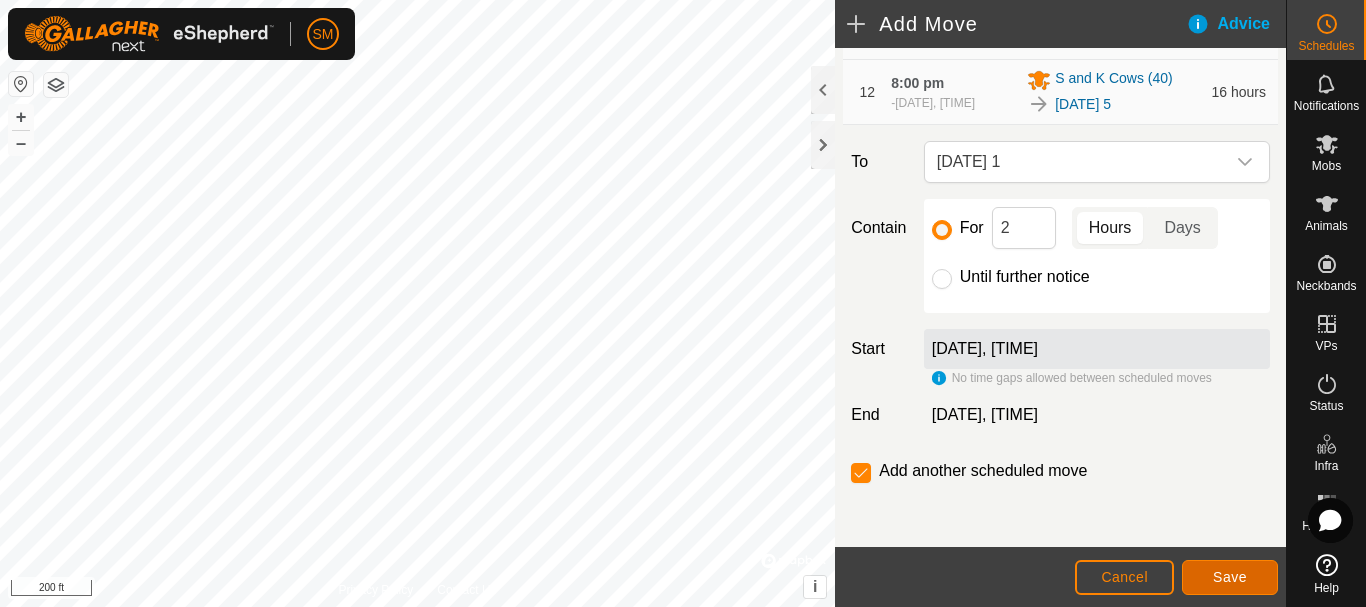 click on "Save" 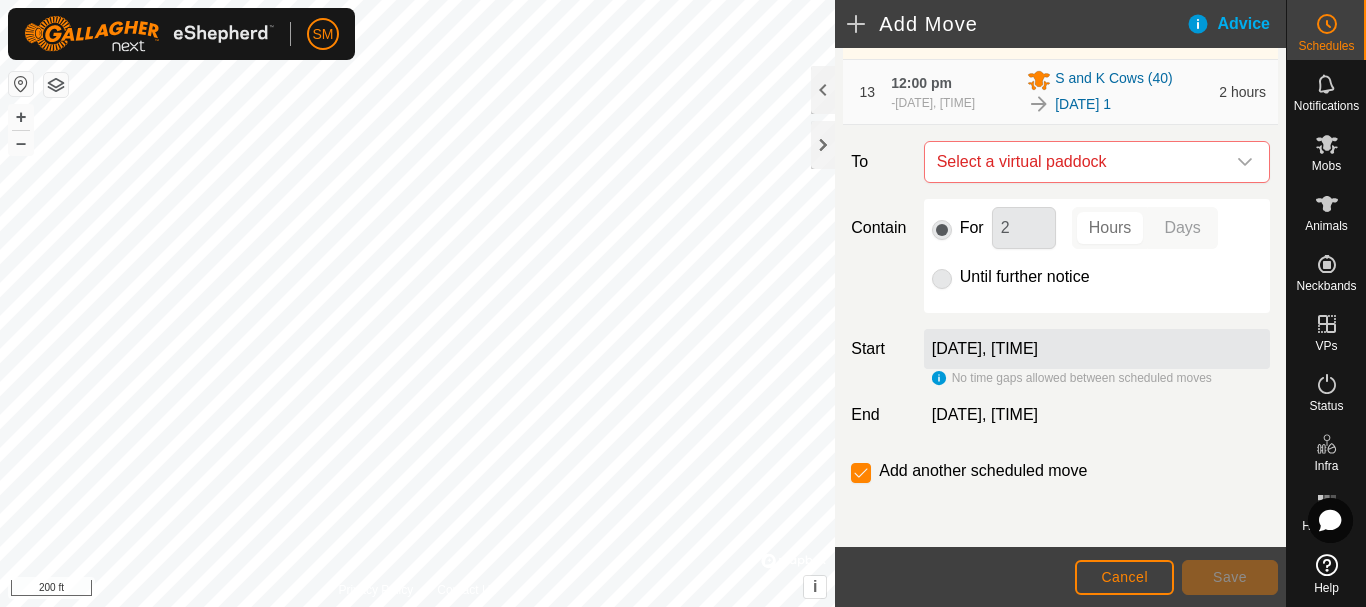 scroll, scrollTop: 1131, scrollLeft: 0, axis: vertical 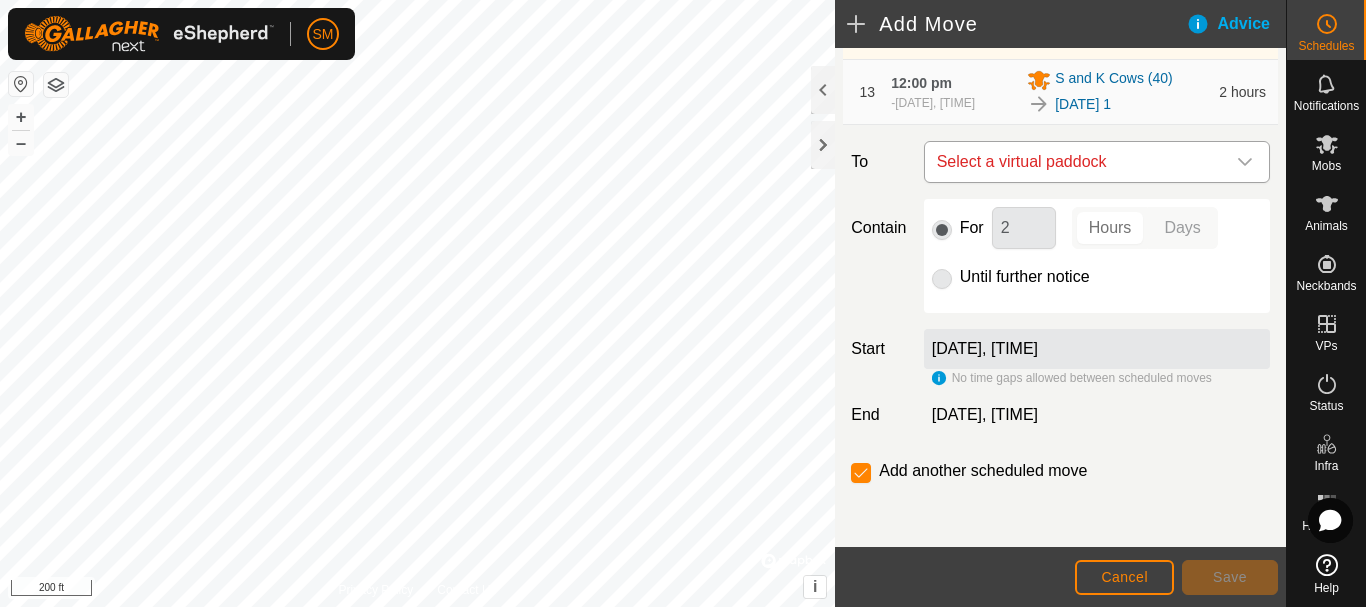click at bounding box center (1245, 162) 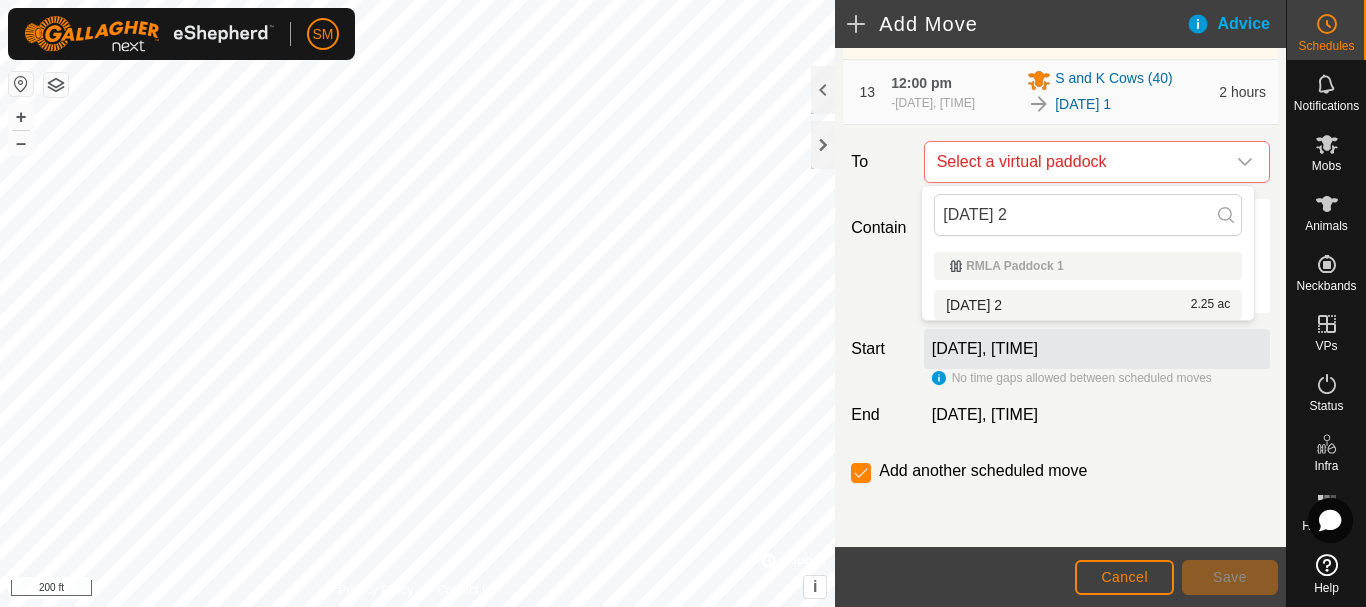 type on "[DATE] 2" 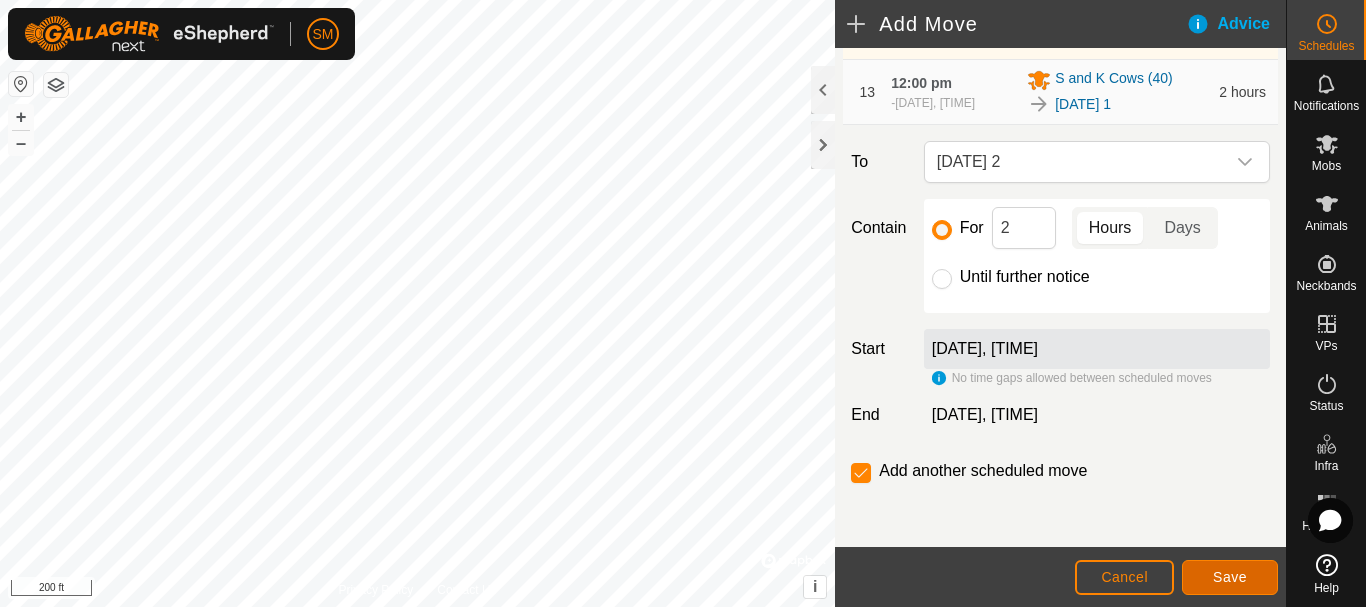 click on "Save" 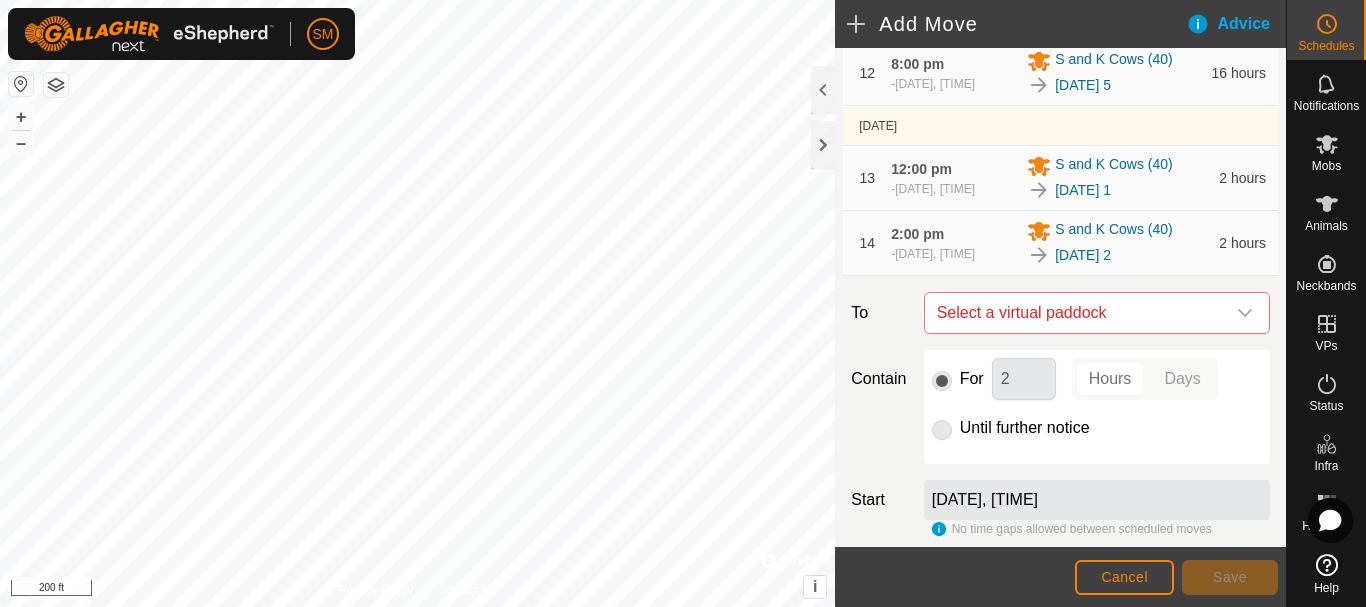 scroll, scrollTop: 1196, scrollLeft: 0, axis: vertical 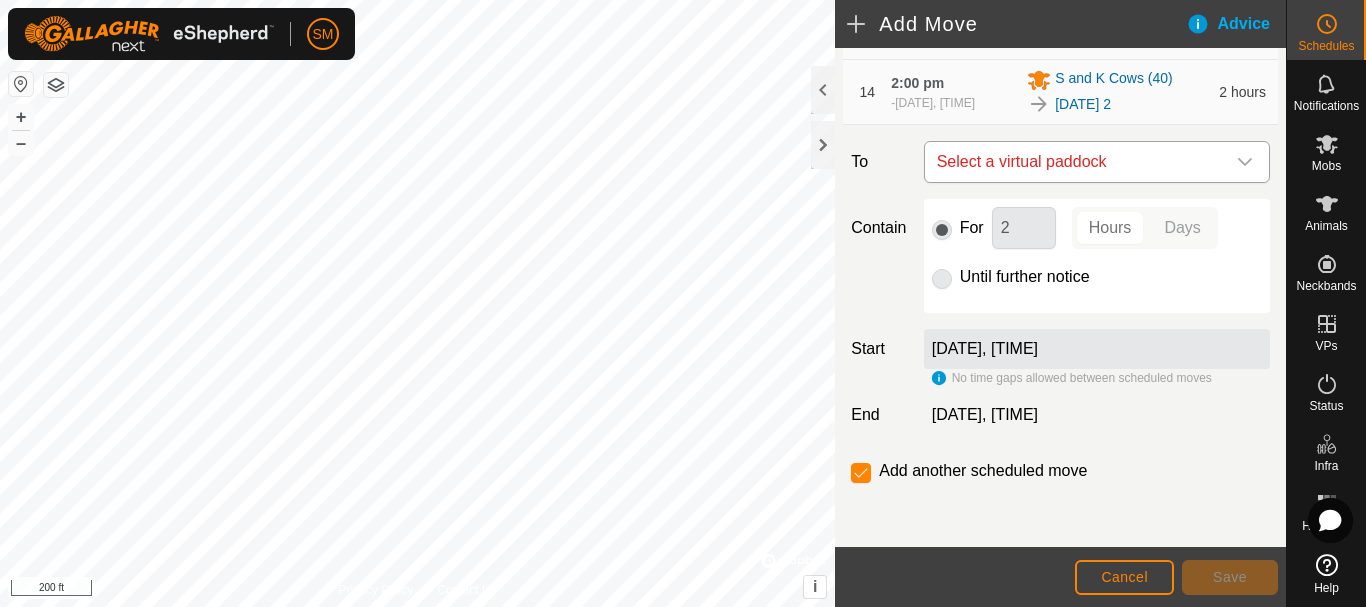click 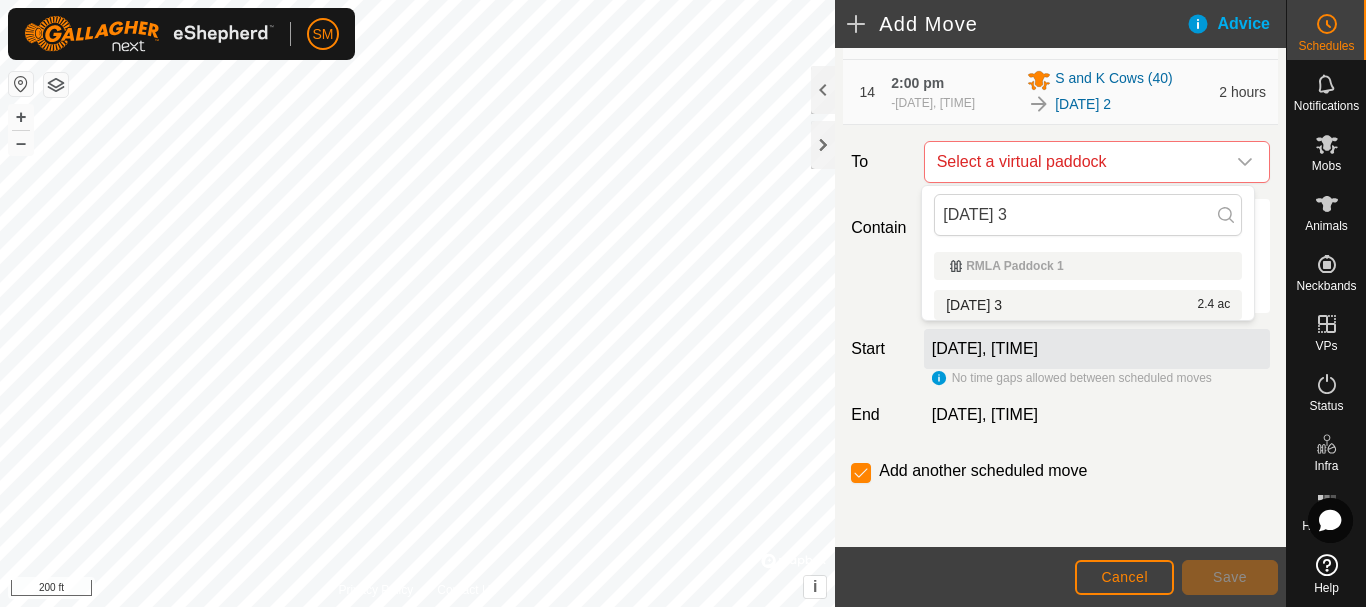 type on "[DATE] 3" 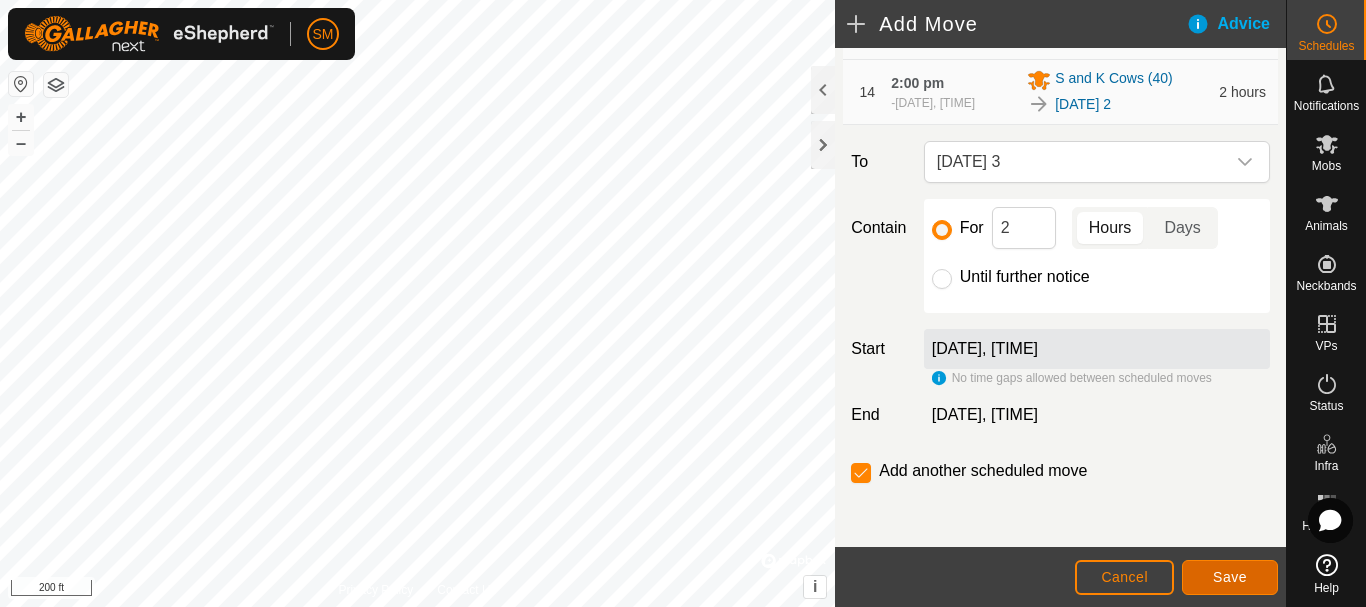 click on "Save" 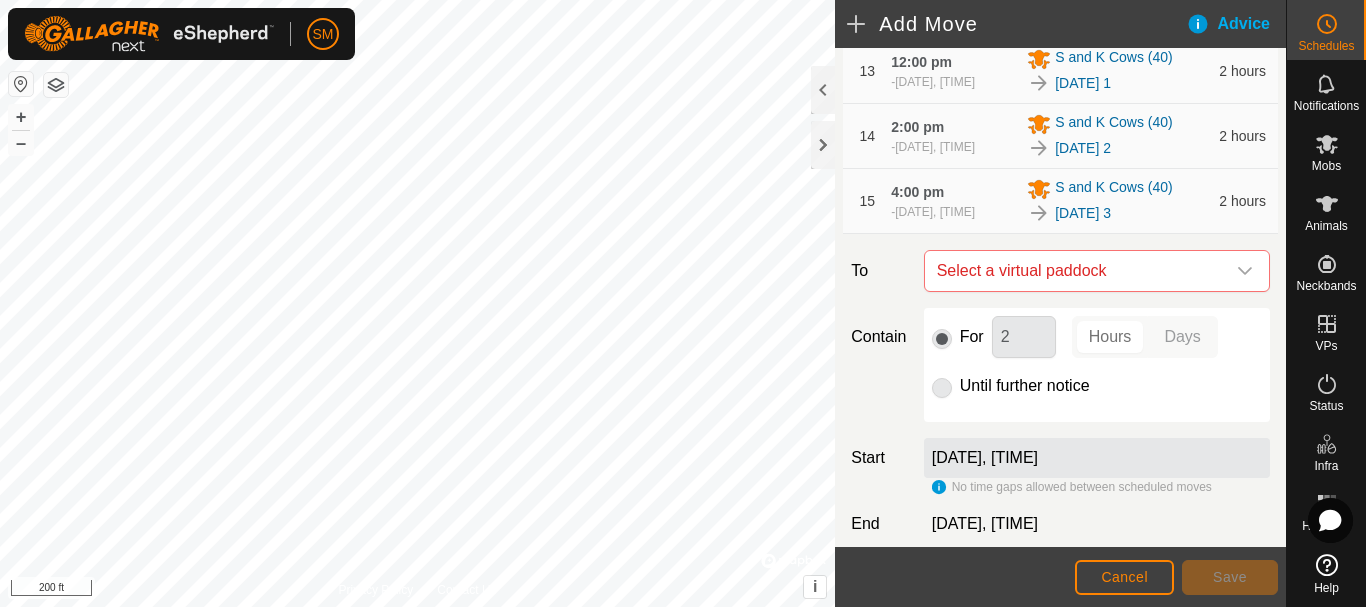 scroll, scrollTop: 1261, scrollLeft: 0, axis: vertical 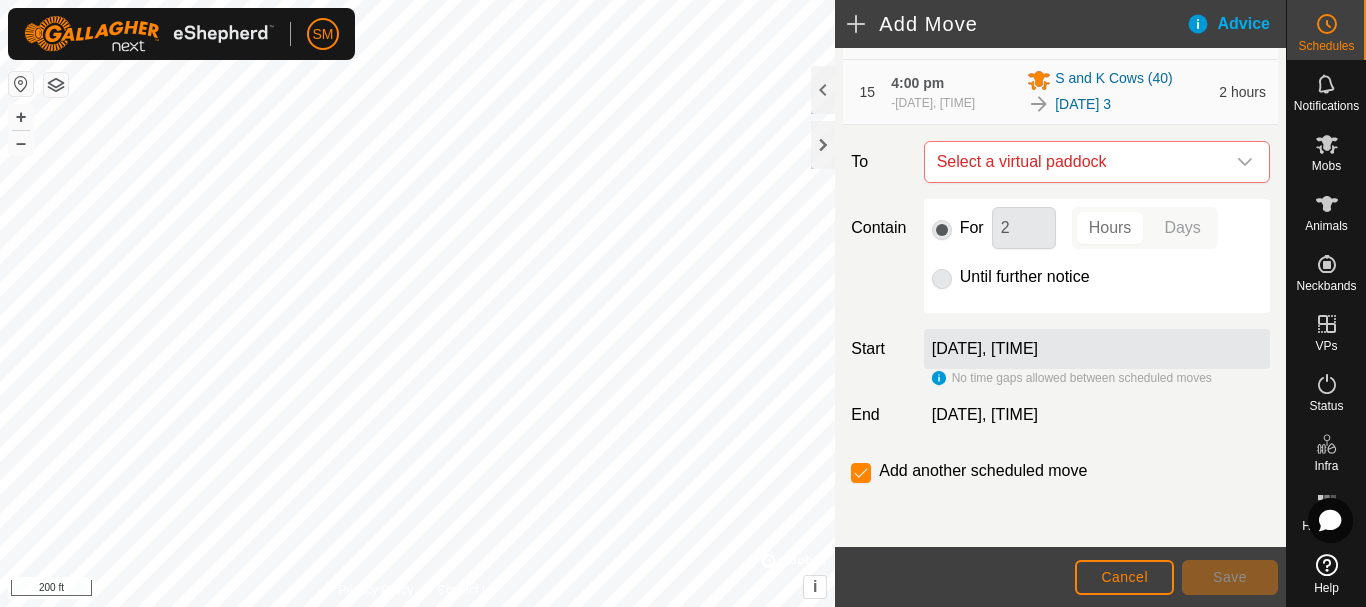 click at bounding box center [1245, 162] 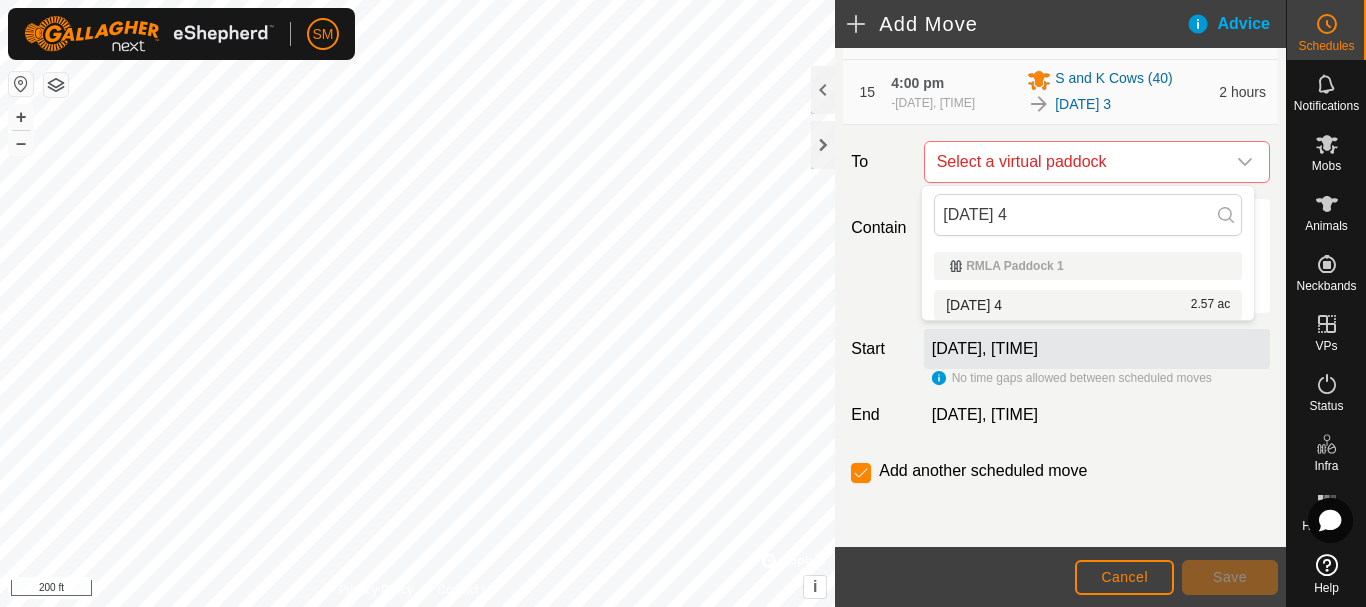 type on "[DATE] 4" 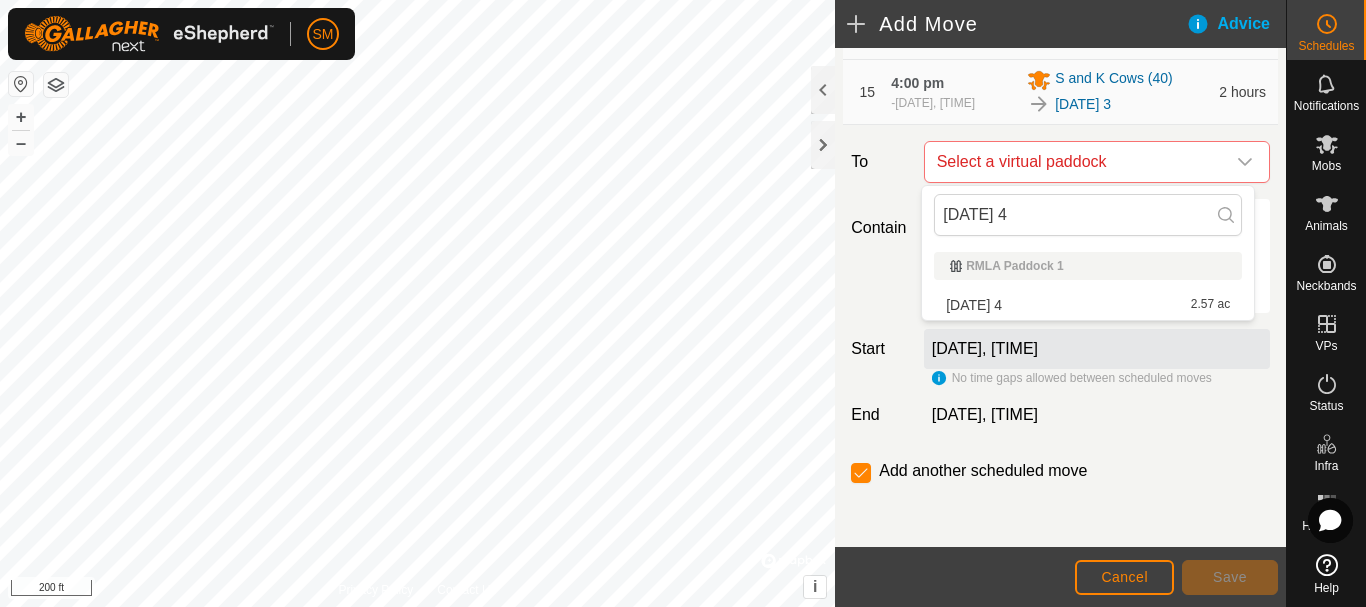click on "2025-08-09 4  2.57 ac" at bounding box center [1088, 305] 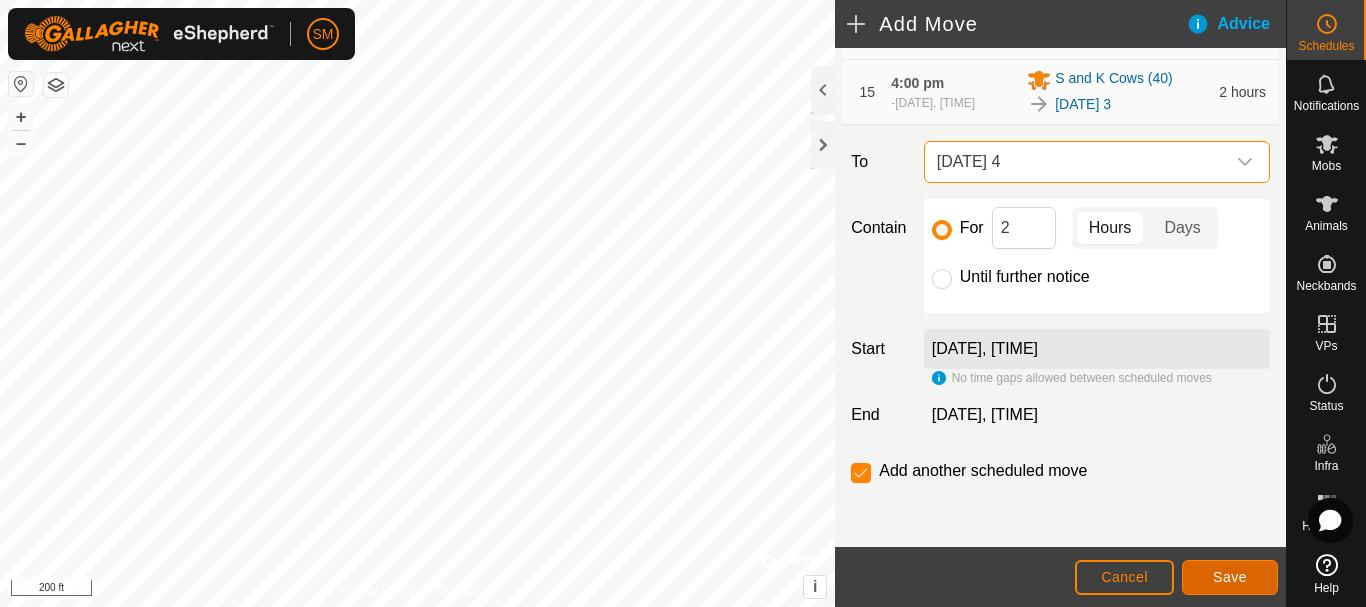 click on "Save" 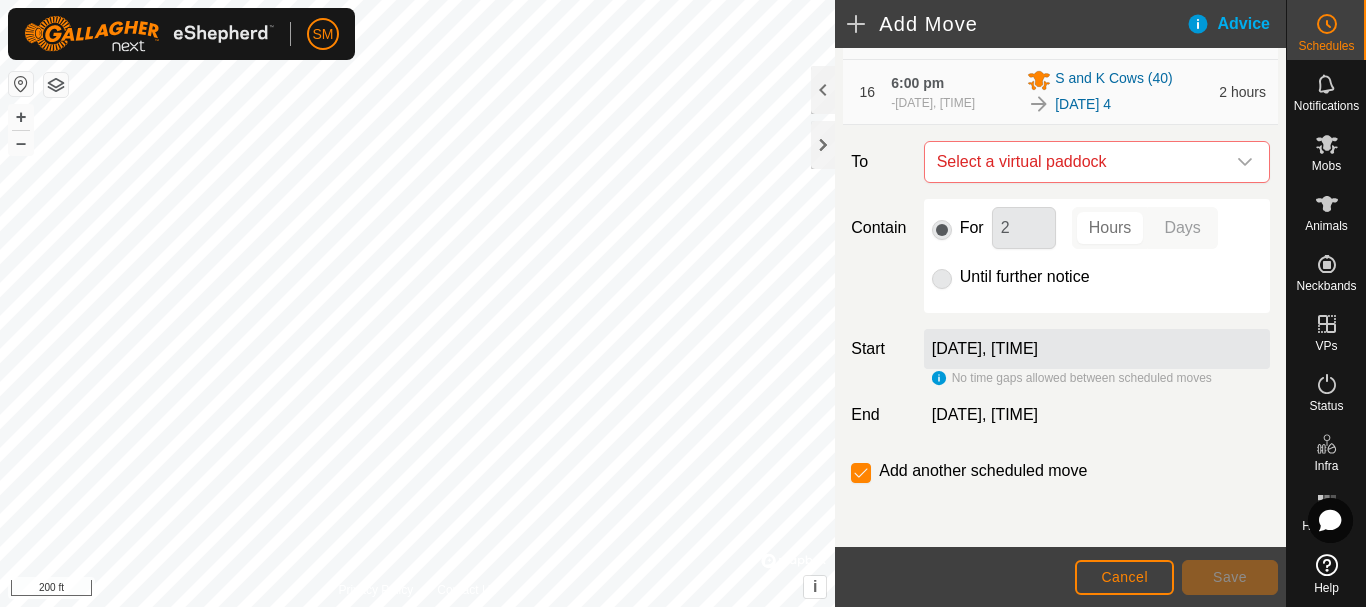 scroll, scrollTop: 1326, scrollLeft: 0, axis: vertical 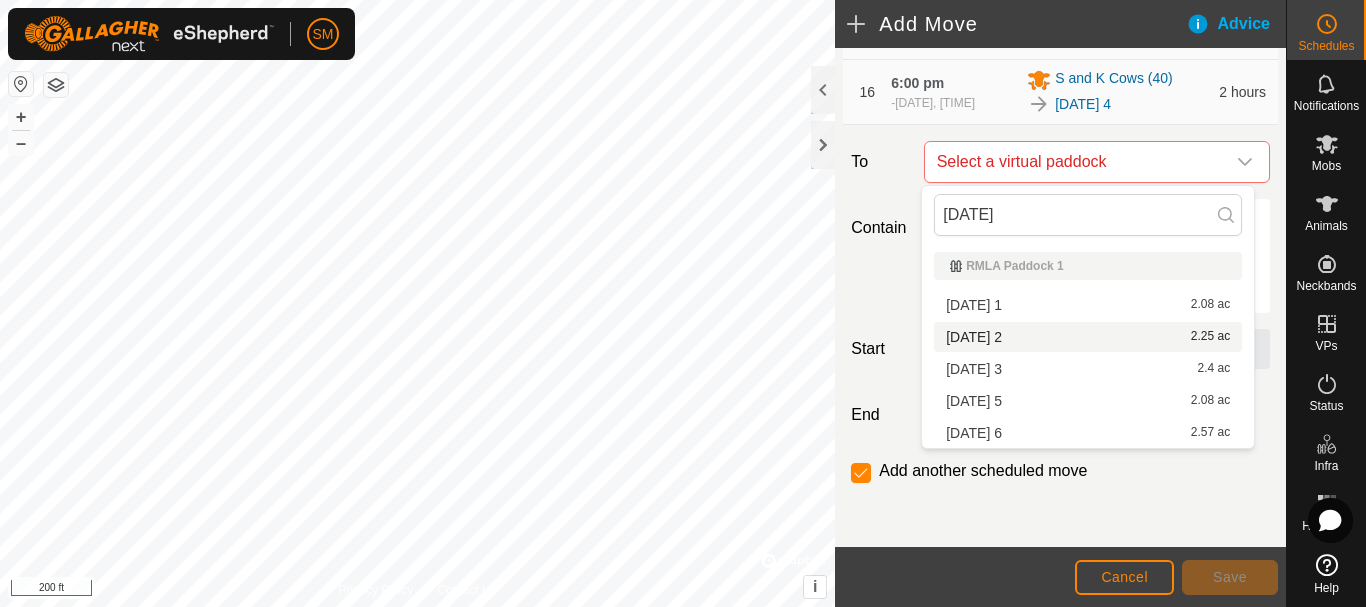 type on "[DATE] 5" 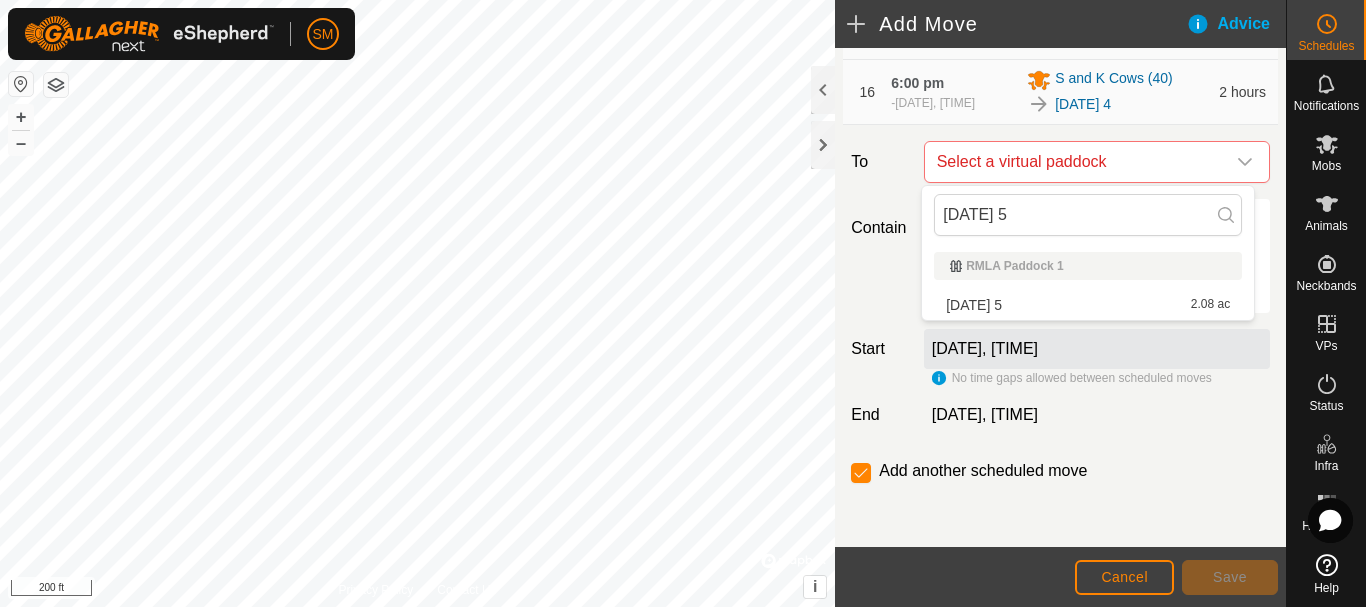 click on "[DATE] 5" at bounding box center [974, 305] 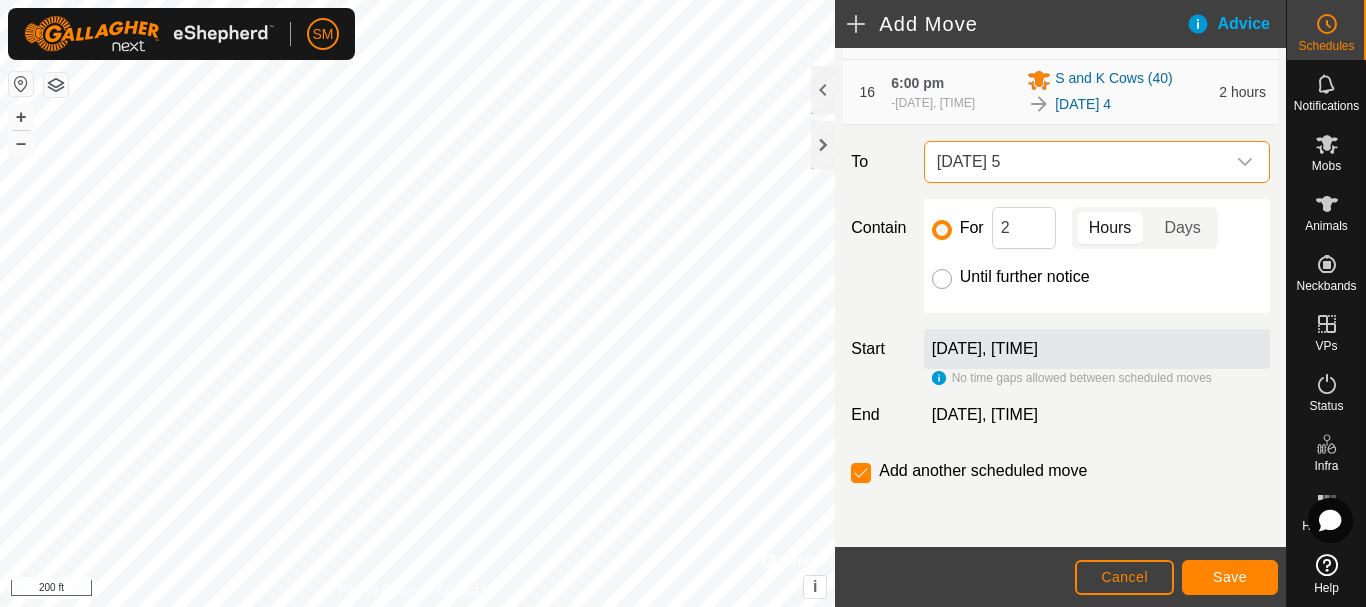 click on "Until further notice" at bounding box center (942, 279) 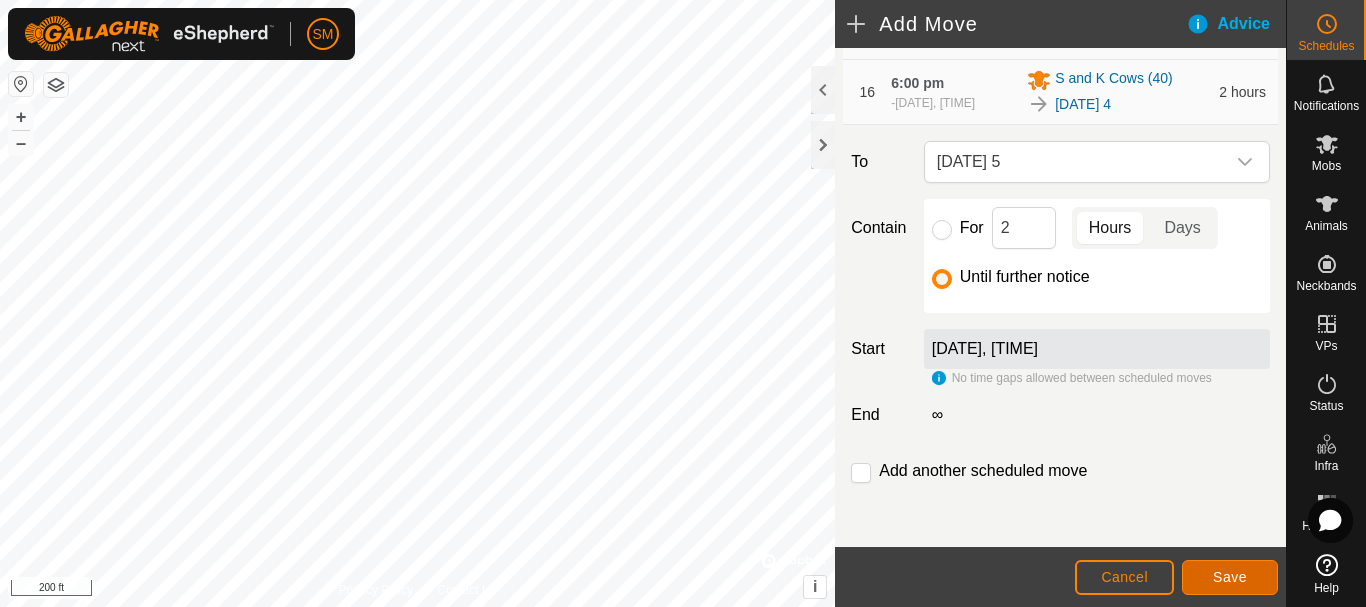 click on "Save" 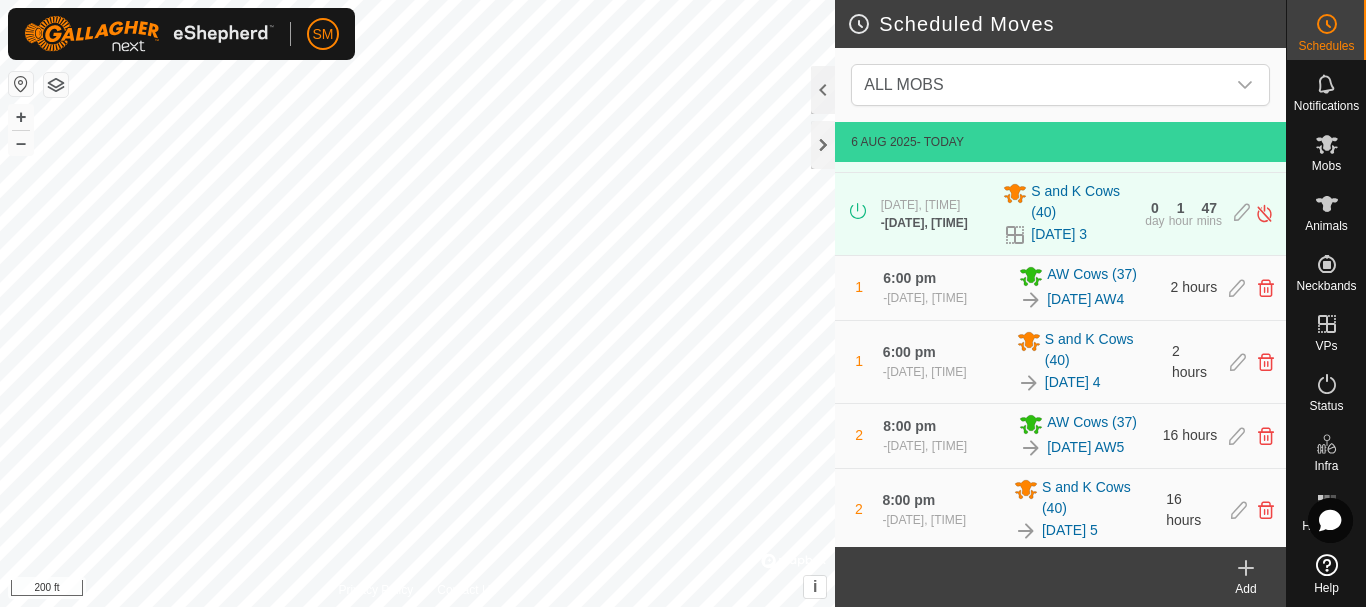 scroll, scrollTop: 300, scrollLeft: 0, axis: vertical 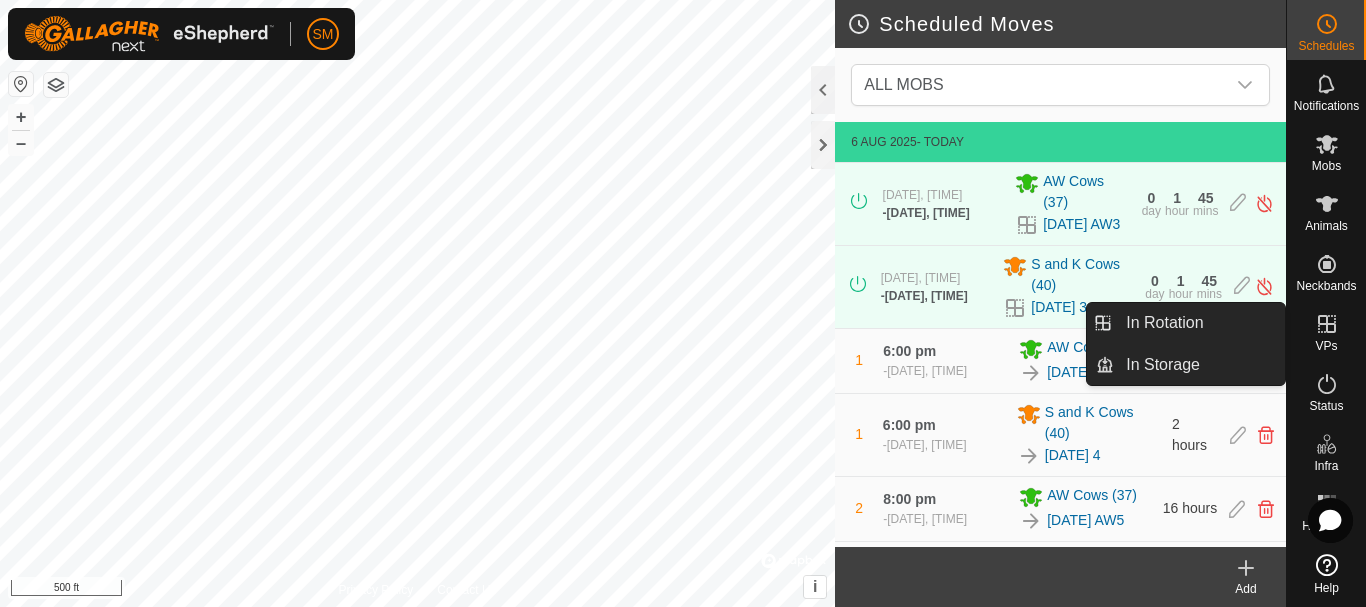 click 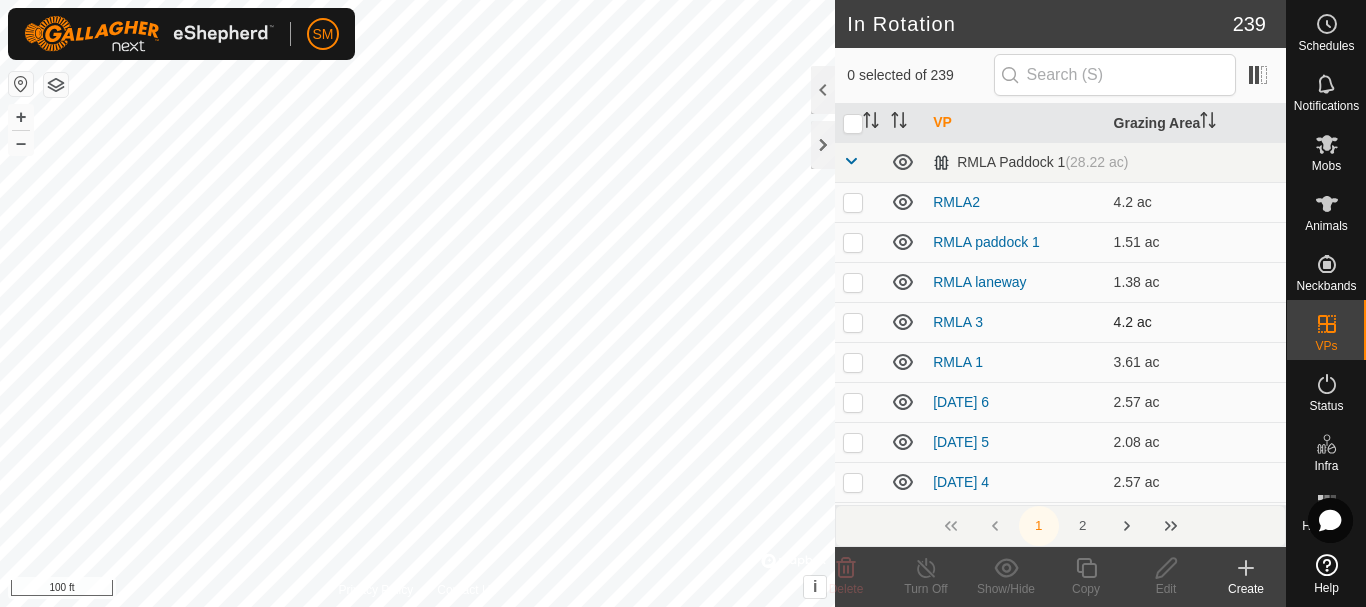 checkbox on "true" 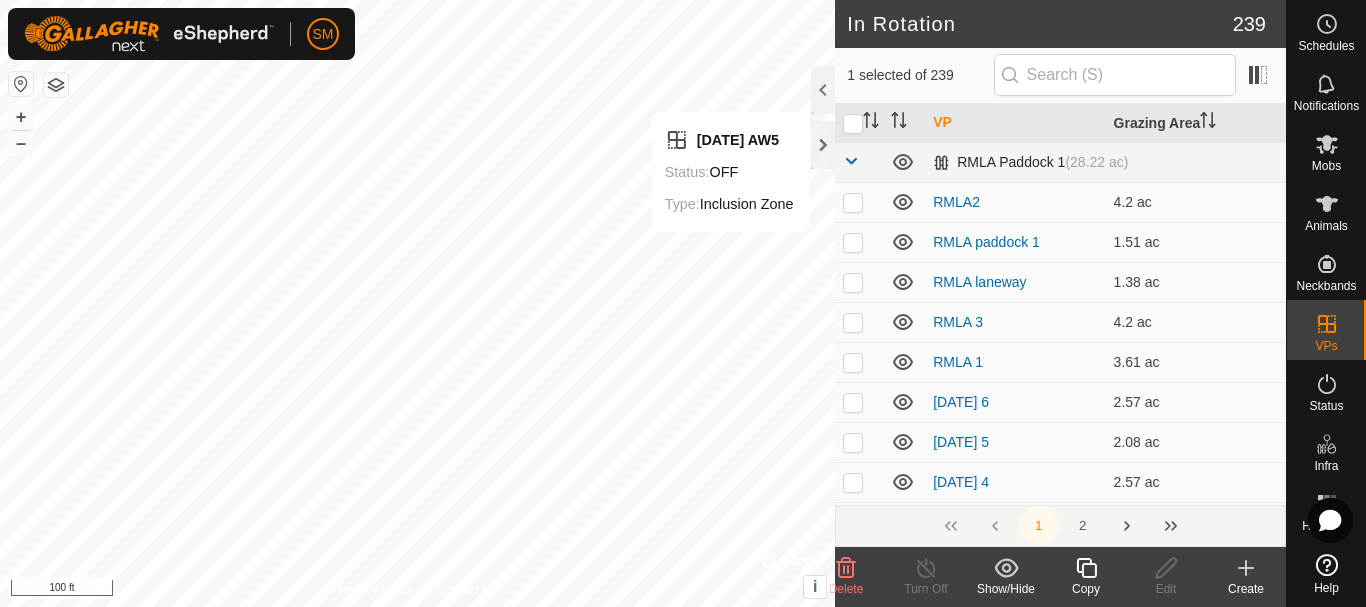 click at bounding box center [851, 161] 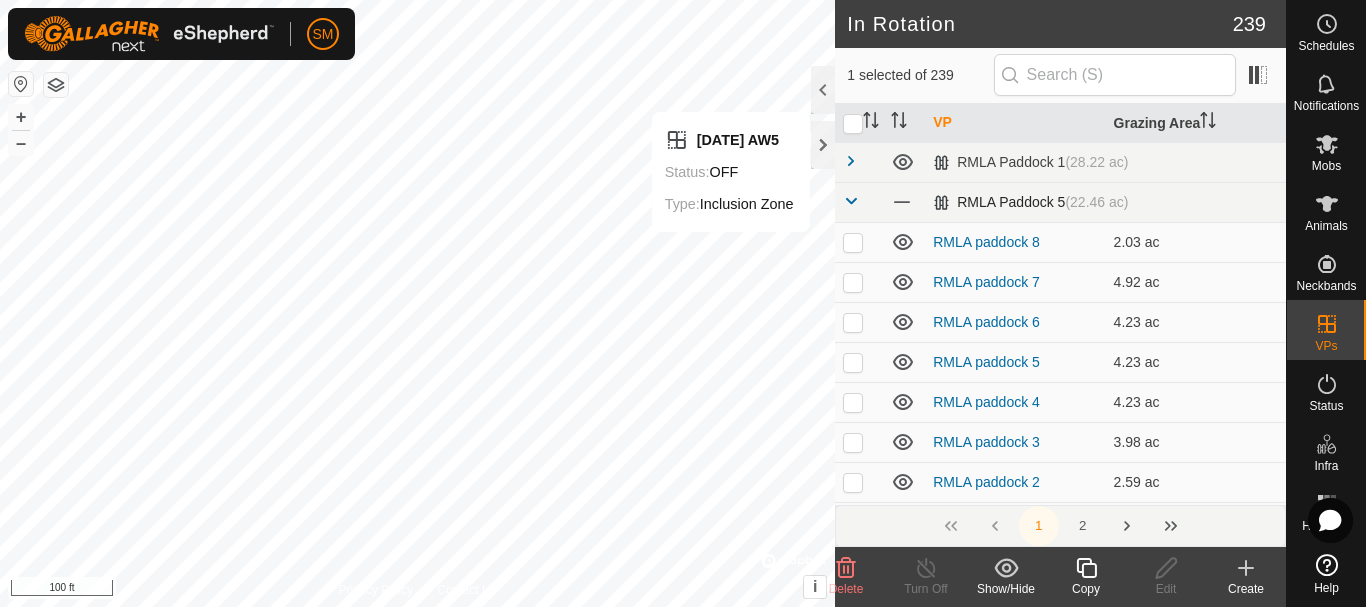 click at bounding box center [851, 201] 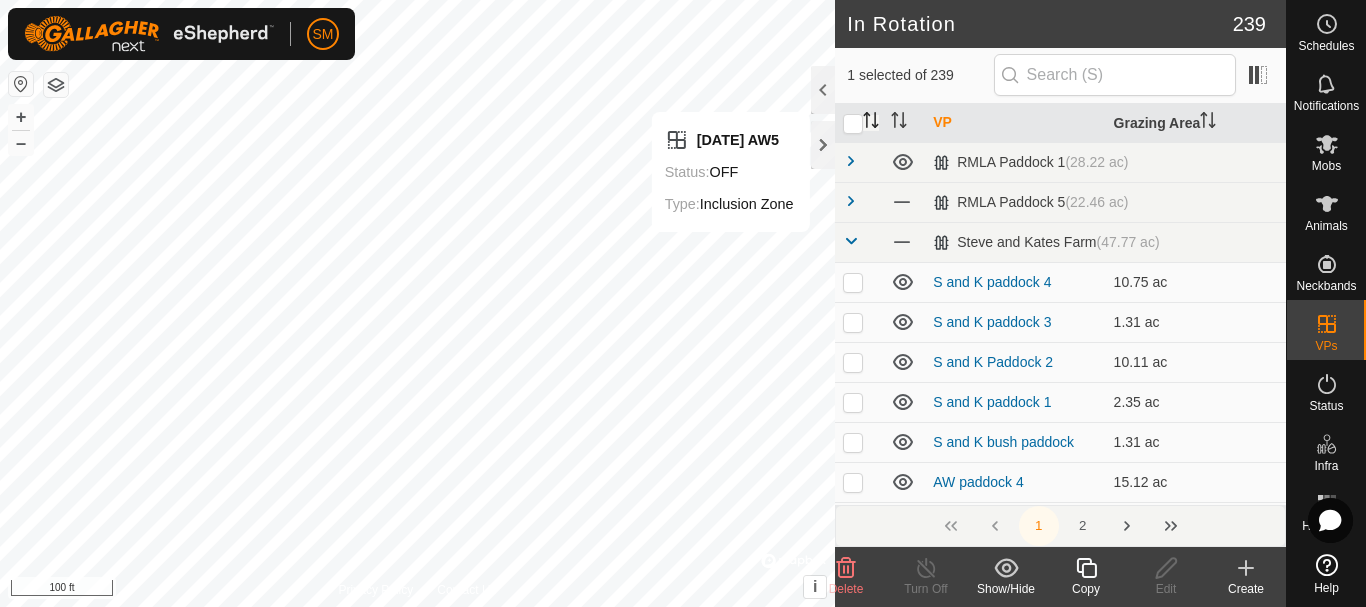 click 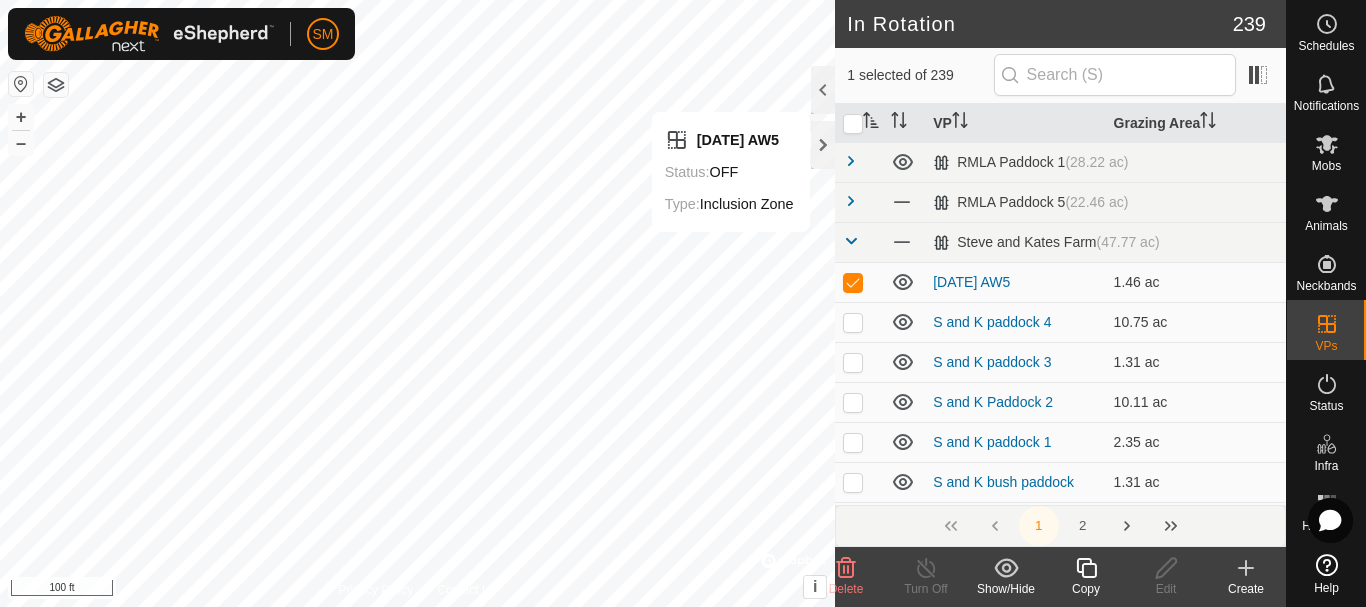 click 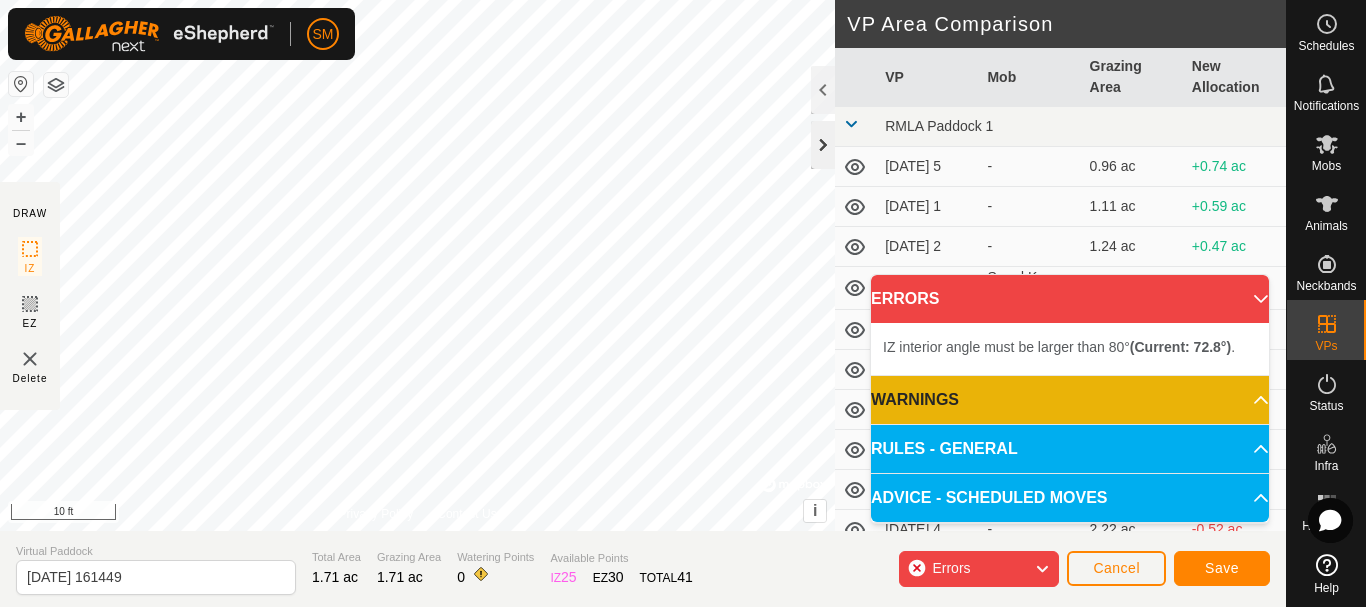 click 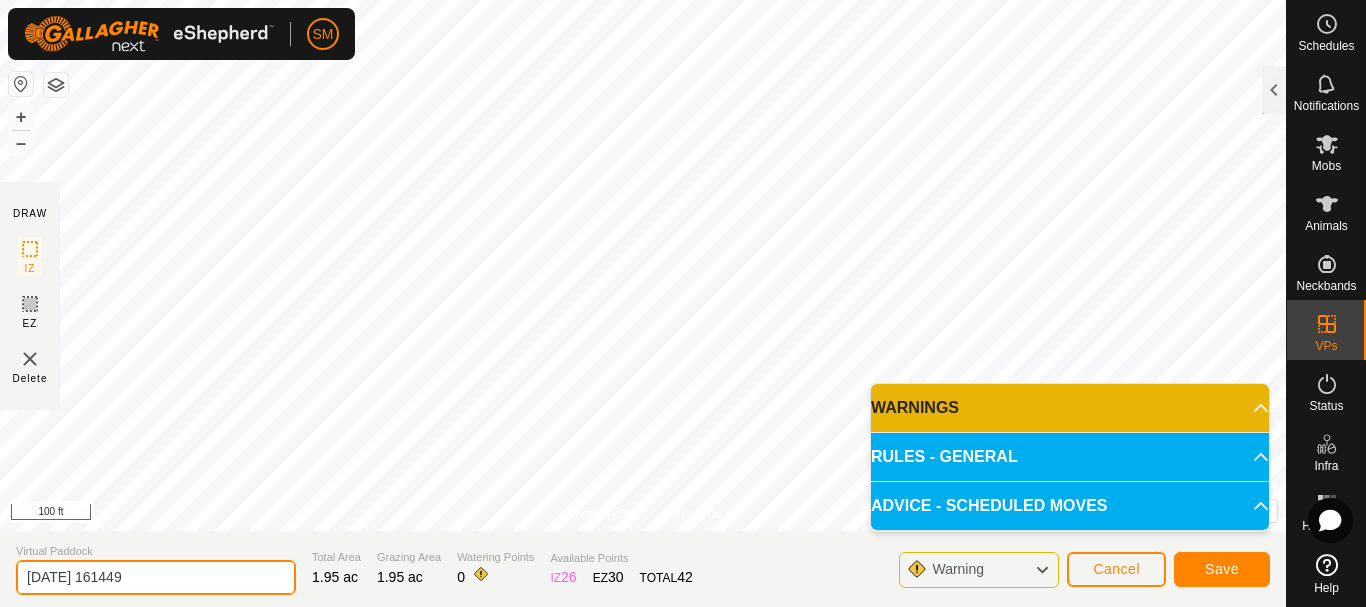 drag, startPoint x: 178, startPoint y: 577, endPoint x: 0, endPoint y: 572, distance: 178.0702 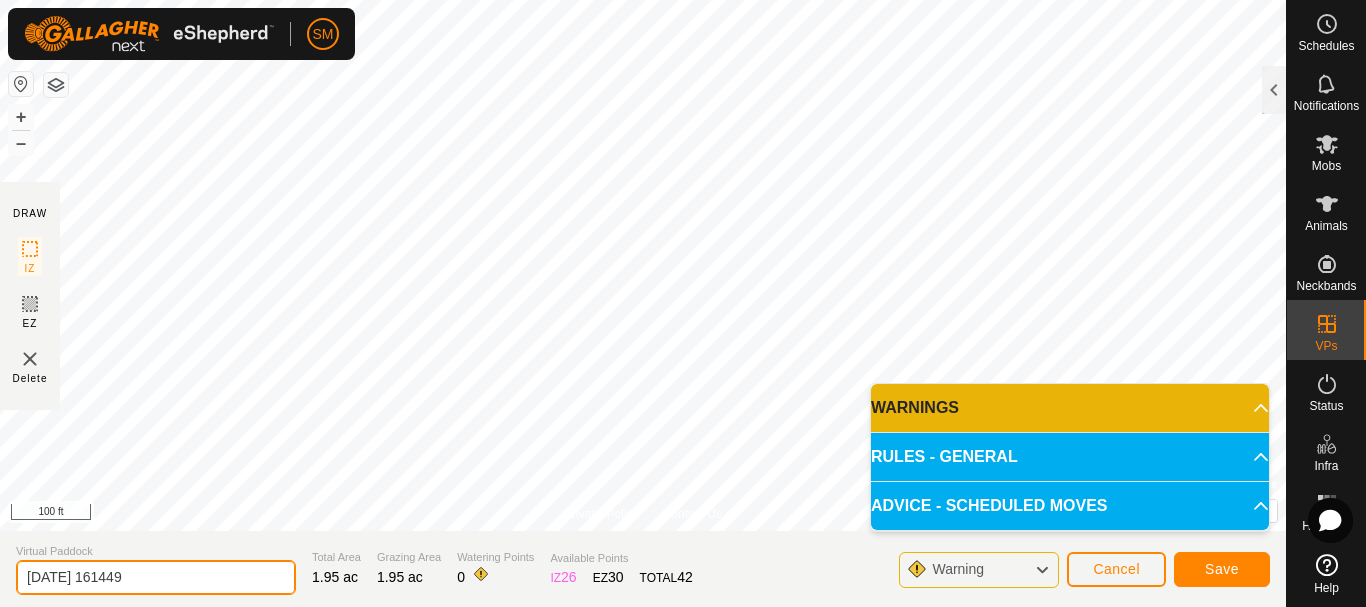 paste on "9" 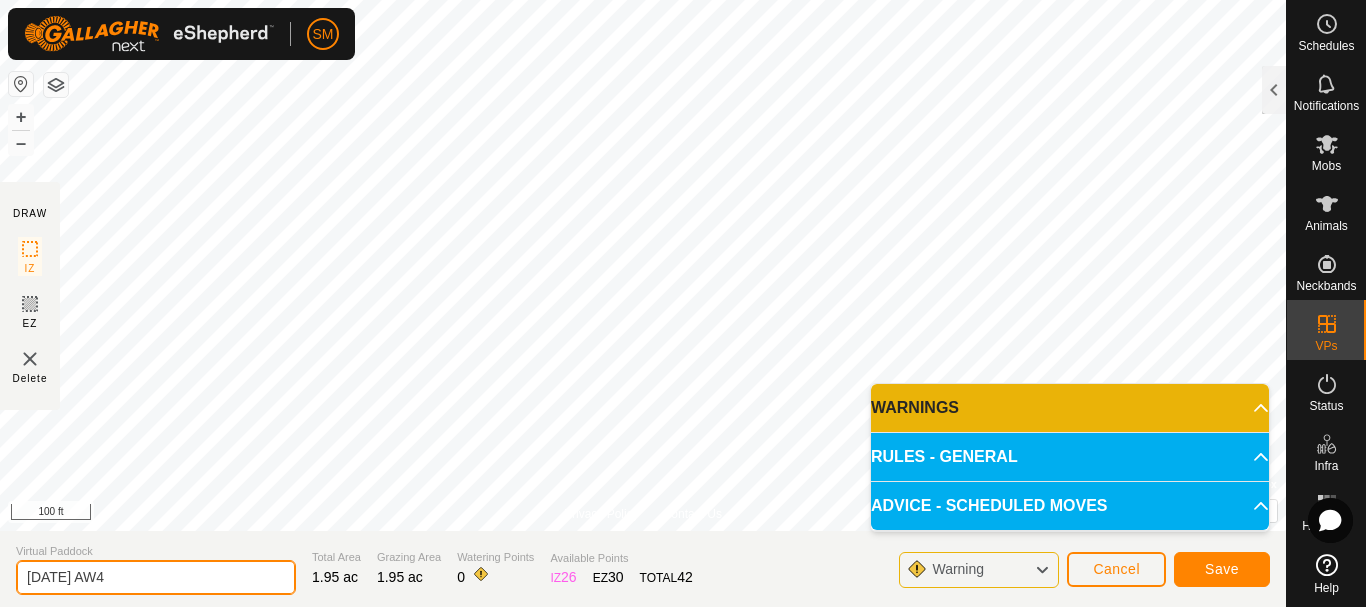 type on "[DATE] AW4" 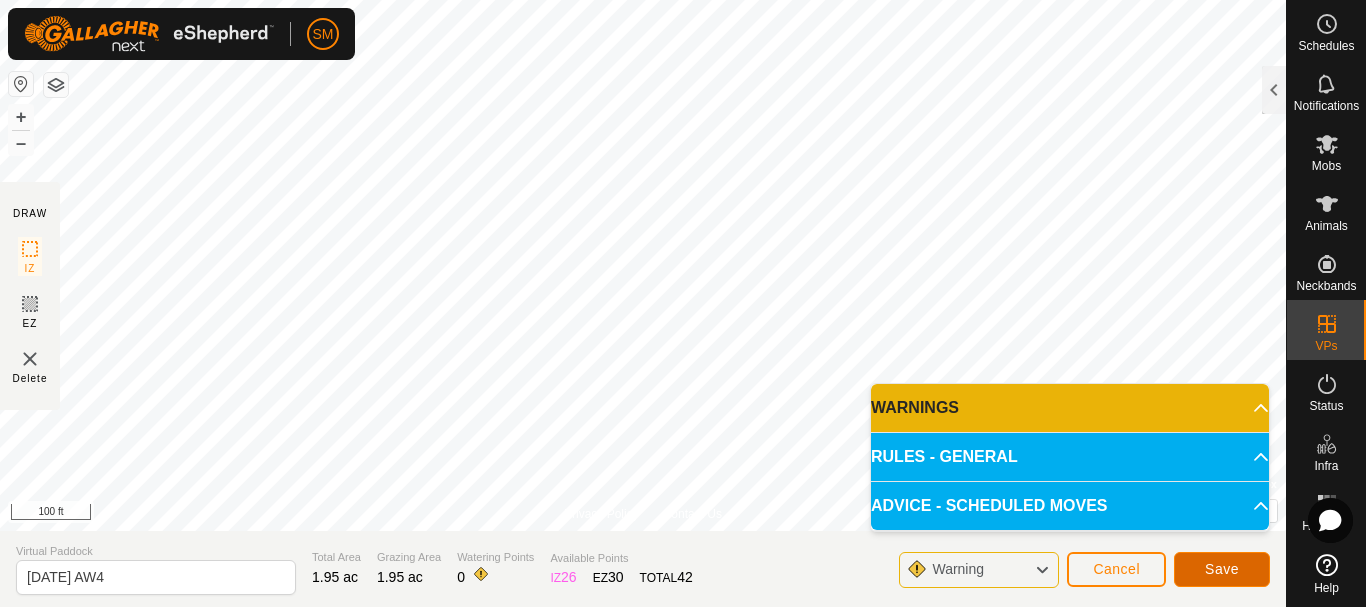 click on "Save" 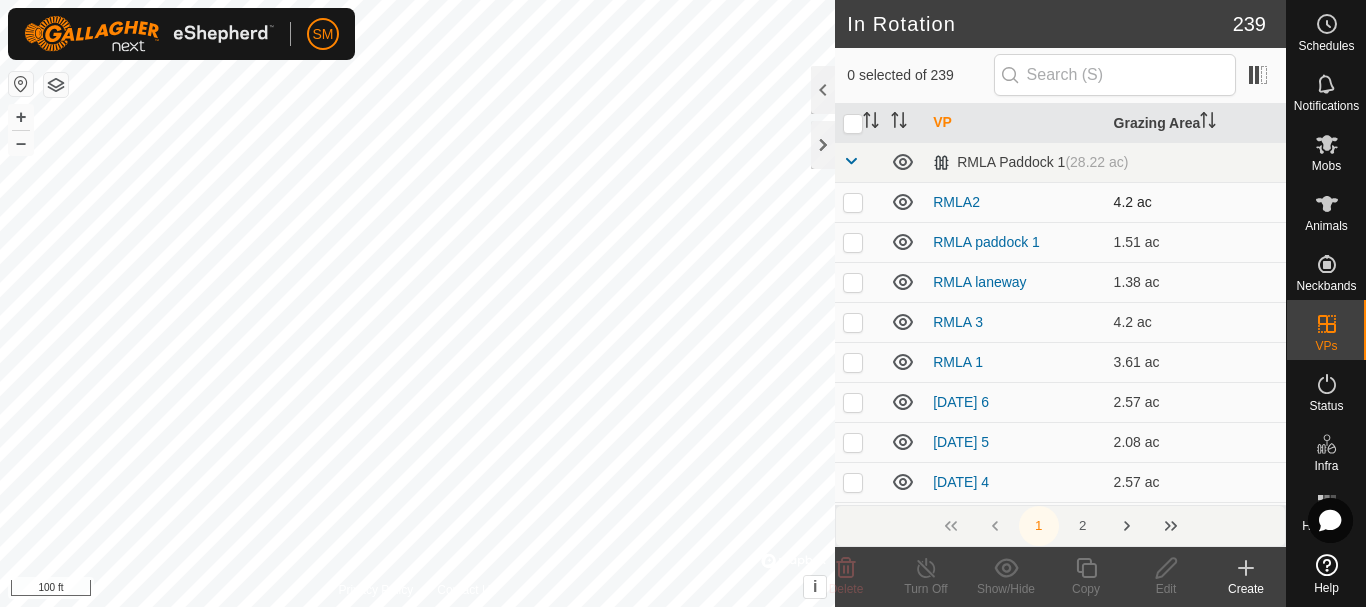 checkbox on "true" 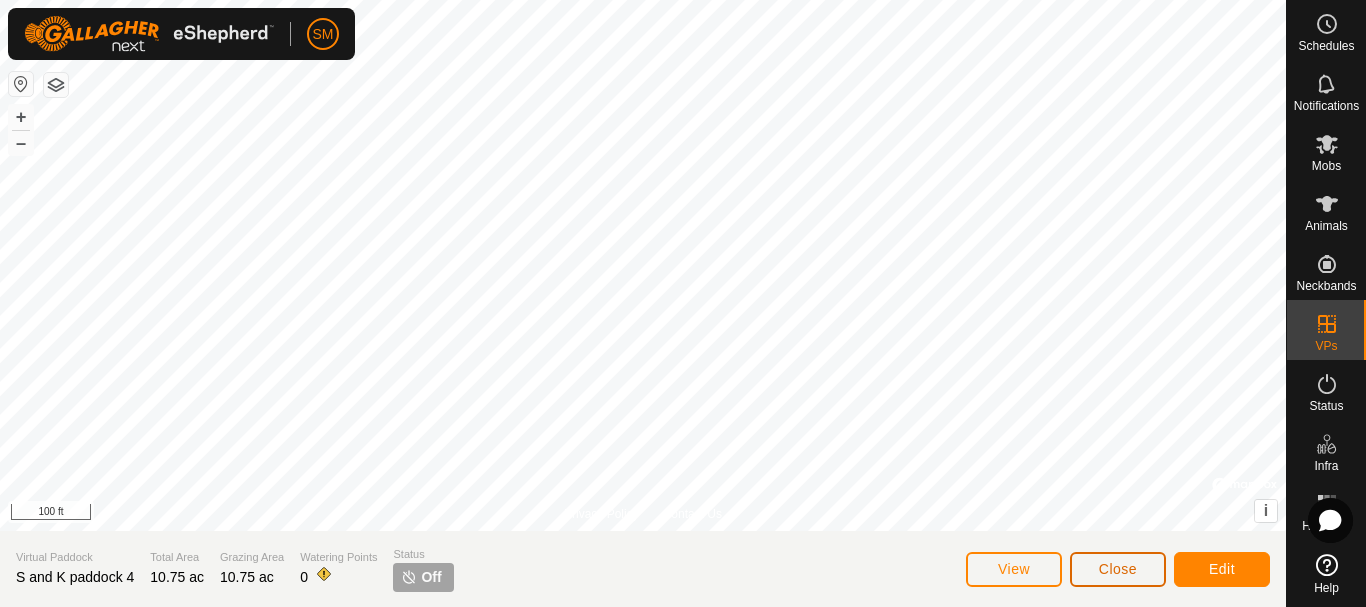 click on "Close" 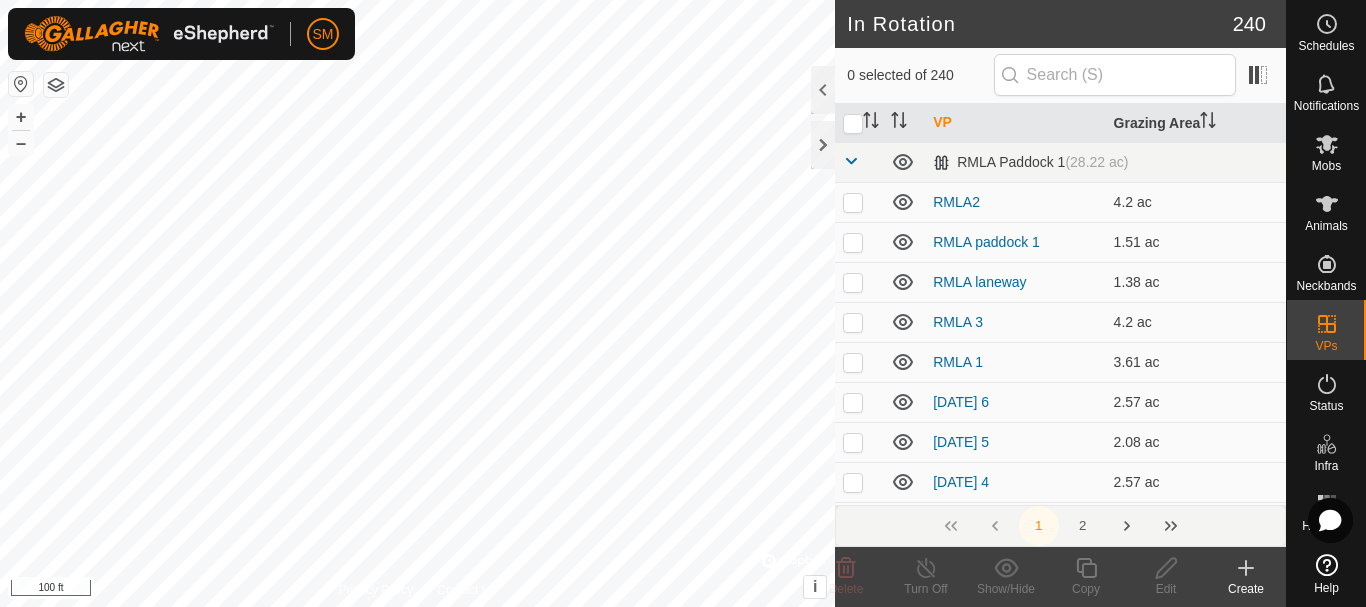 checkbox on "true" 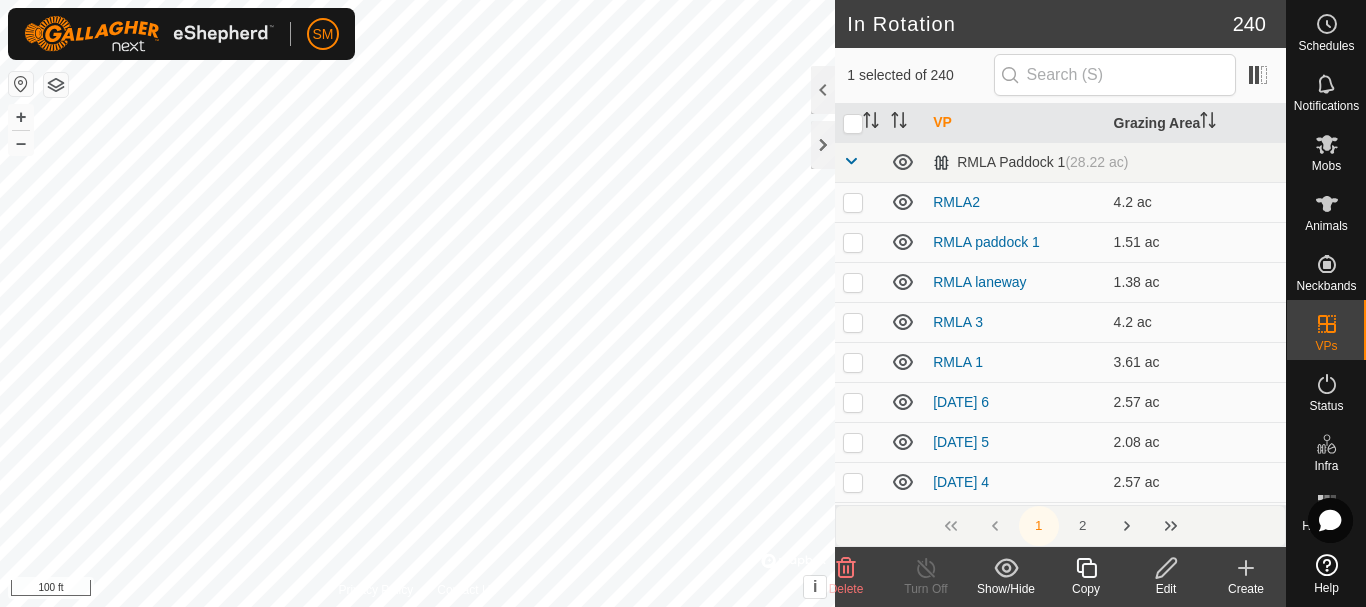 click 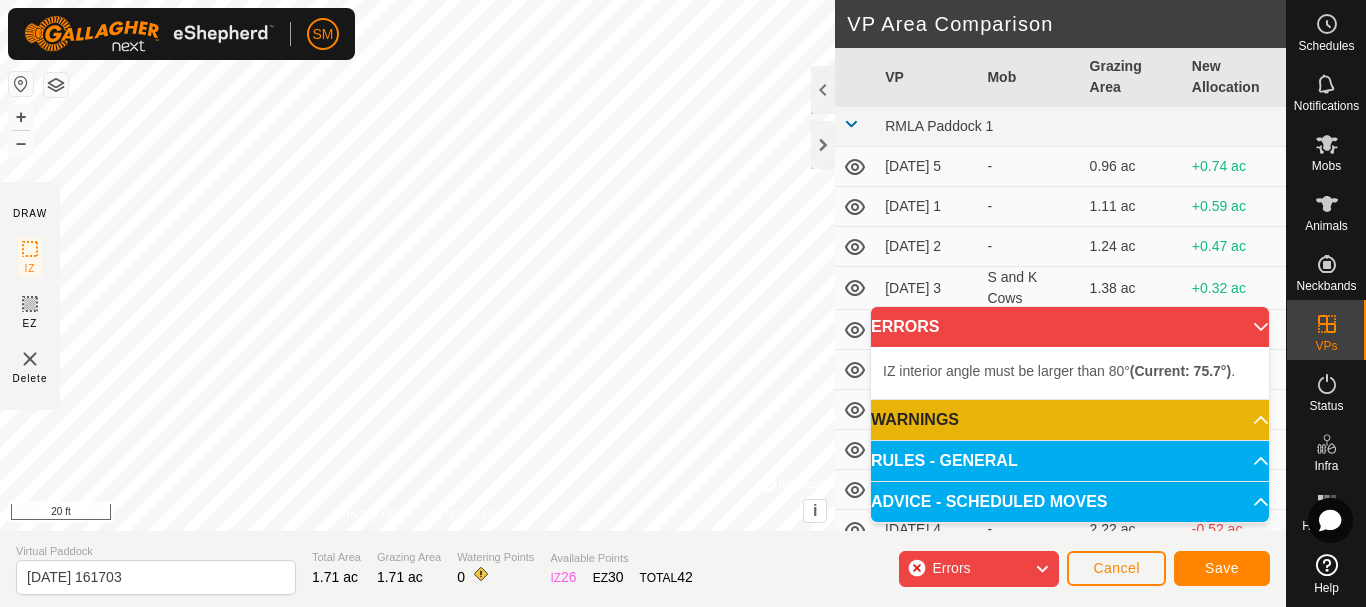 click on "SM Schedules Notifications Mobs Animals Neckbands VPs Status Infra Heatmap Help DRAW IZ EZ Delete Privacy Policy Contact Us + – ⇧ i © Mapbox , © OpenStreetMap , Improve this map 20 ft VP Area Comparison VP Mob Grazing Area New Allocation RMLA Paddock 1 [DATE] 5 - 0.96 ac +0.74 ac [DATE] 1 - 1.11 ac +0.59 ac [DATE] 2 - 1.24 ac +0.47 ac [DATE] 3 S and K Cows 1.38 ac +0.32 ac [DATE] 4 - 1.51 ac +0.2 ac [DATE] 5 - 1.51 ac +0.2 ac [DATE] 1 - 1.68 ac +0.02 ac [DATE] 2 - 1.88 ac -0.17 ac [DATE] 3 - 2.05 ac -0.35 ac [DATE] 4 - 2.22 ac -0.52 ac [DATE] 5 - 1.73 ac -0.02 ac [DATE] 6 - 2.22 ac -0.52 ac [DATE] 1 - 1.88 ac -0.17 ac [DATE] 2 - 2.03 ac -0.32 ac [DATE] 3 - 2.2 ac -0.49 ac [DATE] 4 - 2.37 ac -0.67 ac [DATE] 5 - 1.93 ac -0.22 ac [DATE] 6 - 2.37 ac -0.67 ac [DATE] 1 - 2.08 ac -0.37 ac [DATE] 2 - 2.25 ac -0.54 ac - 2.4 ac" at bounding box center [683, 303] 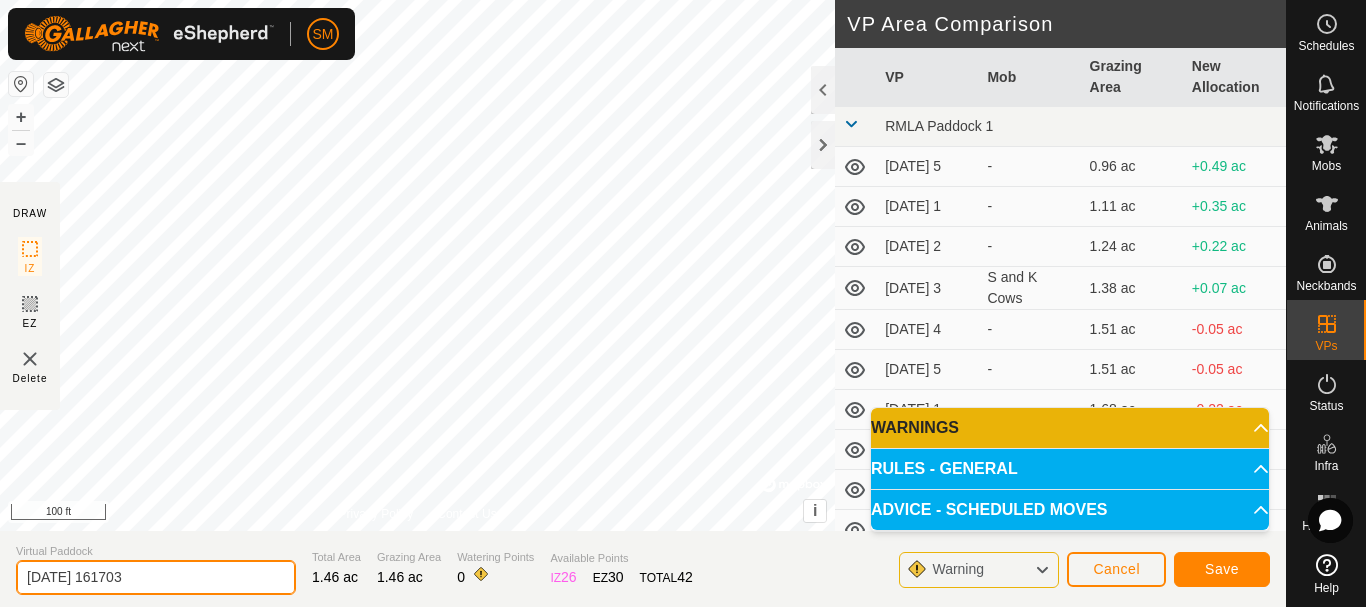 drag, startPoint x: 203, startPoint y: 569, endPoint x: 0, endPoint y: 578, distance: 203.1994 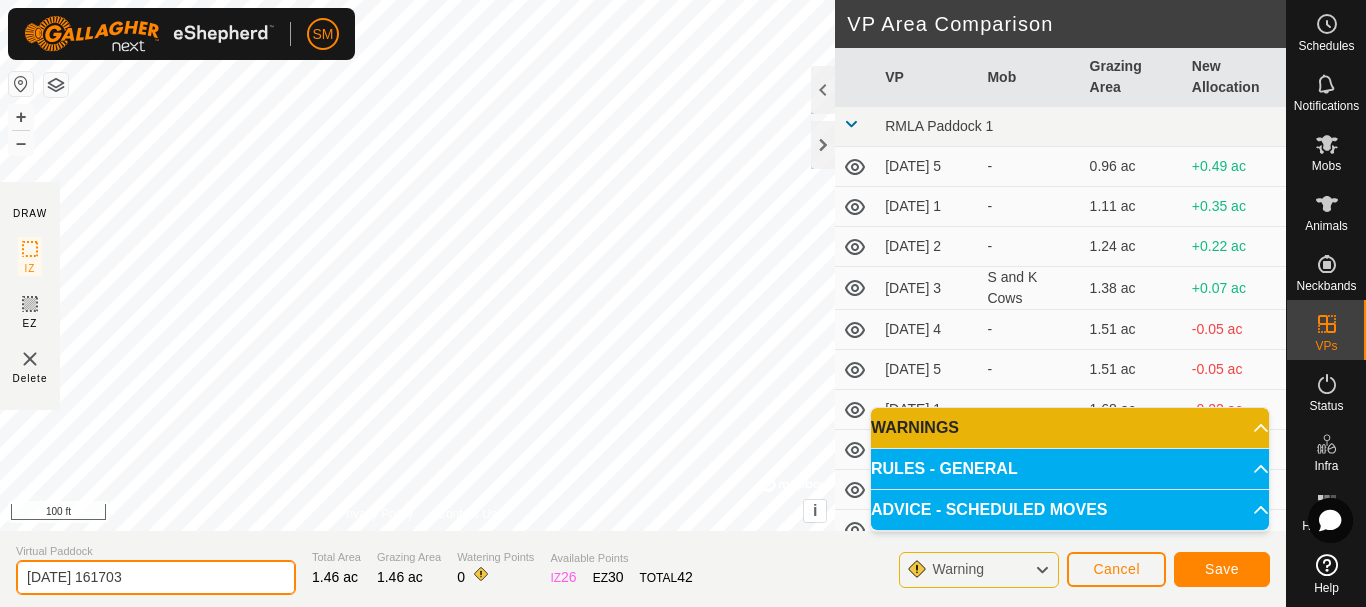 paste on "9" 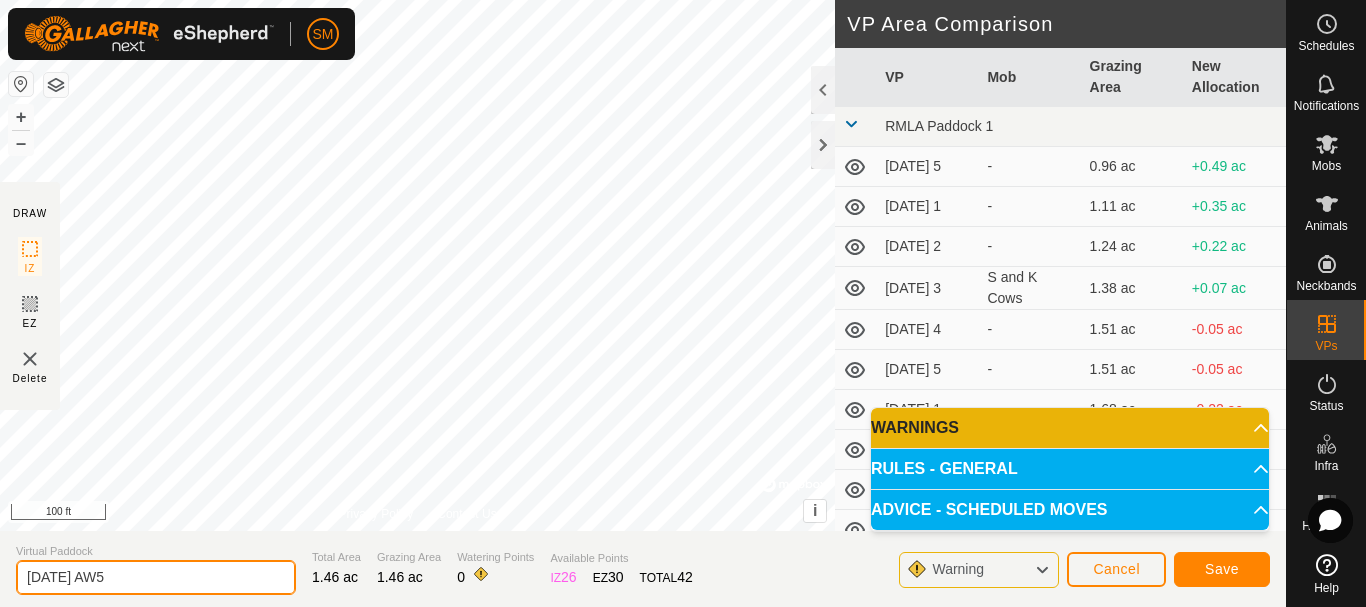 drag, startPoint x: 122, startPoint y: 574, endPoint x: 14, endPoint y: 577, distance: 108.04166 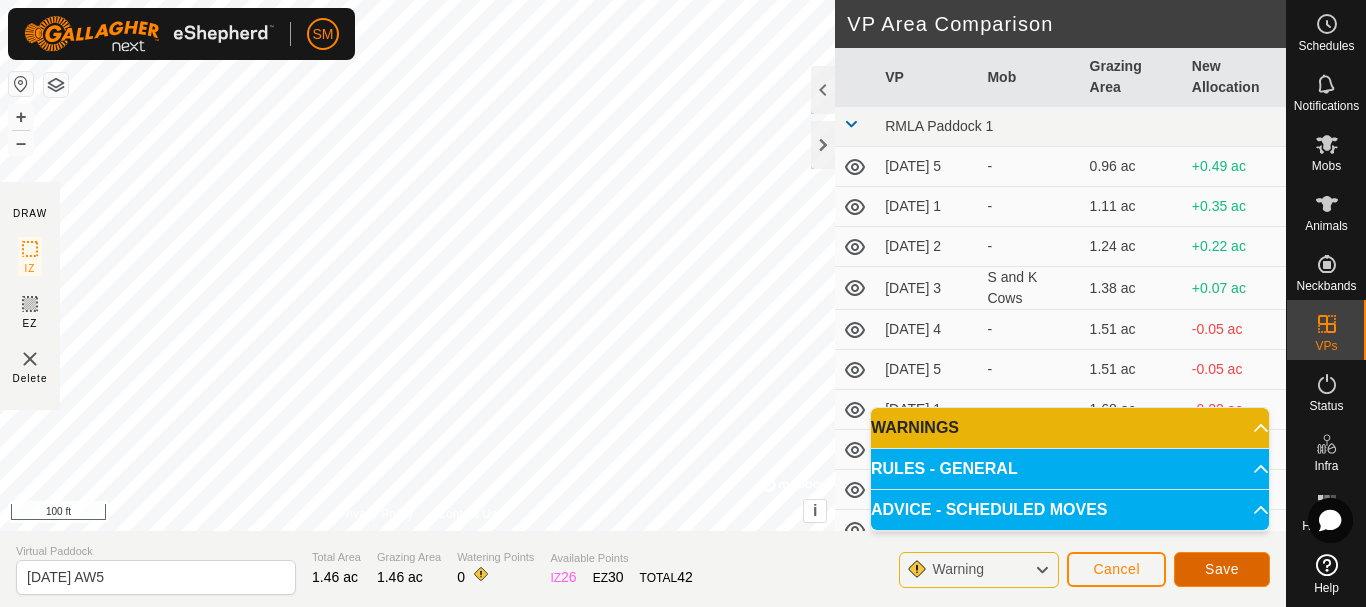 click on "Save" 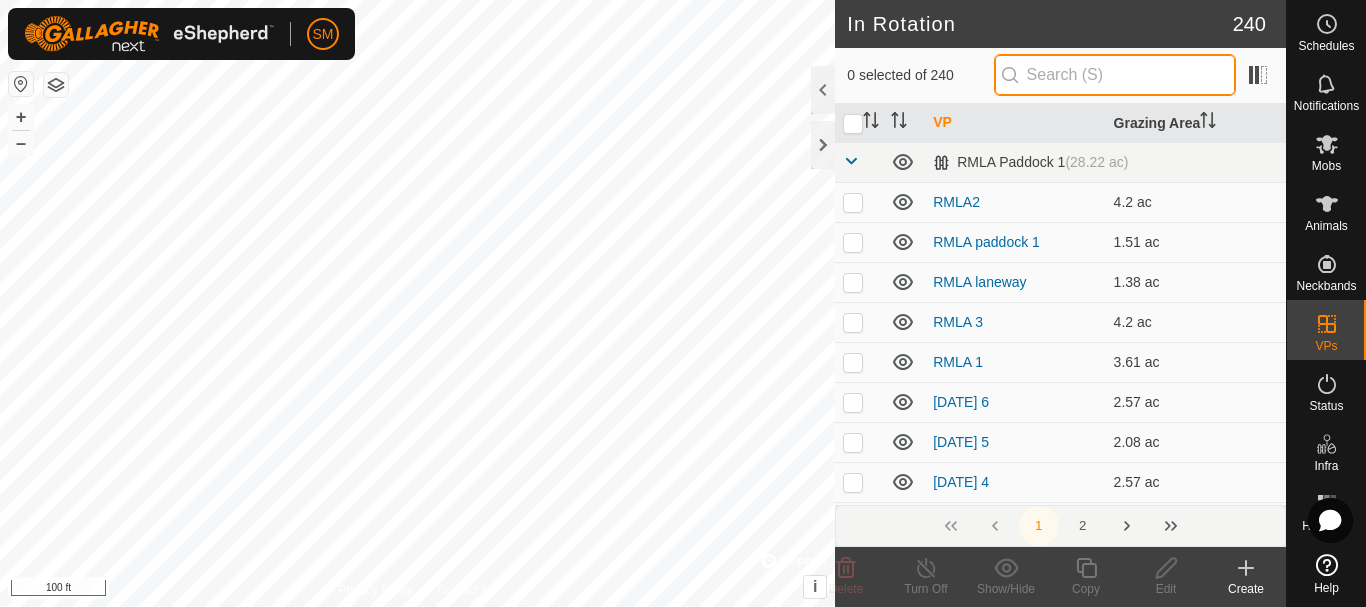 click at bounding box center (1115, 75) 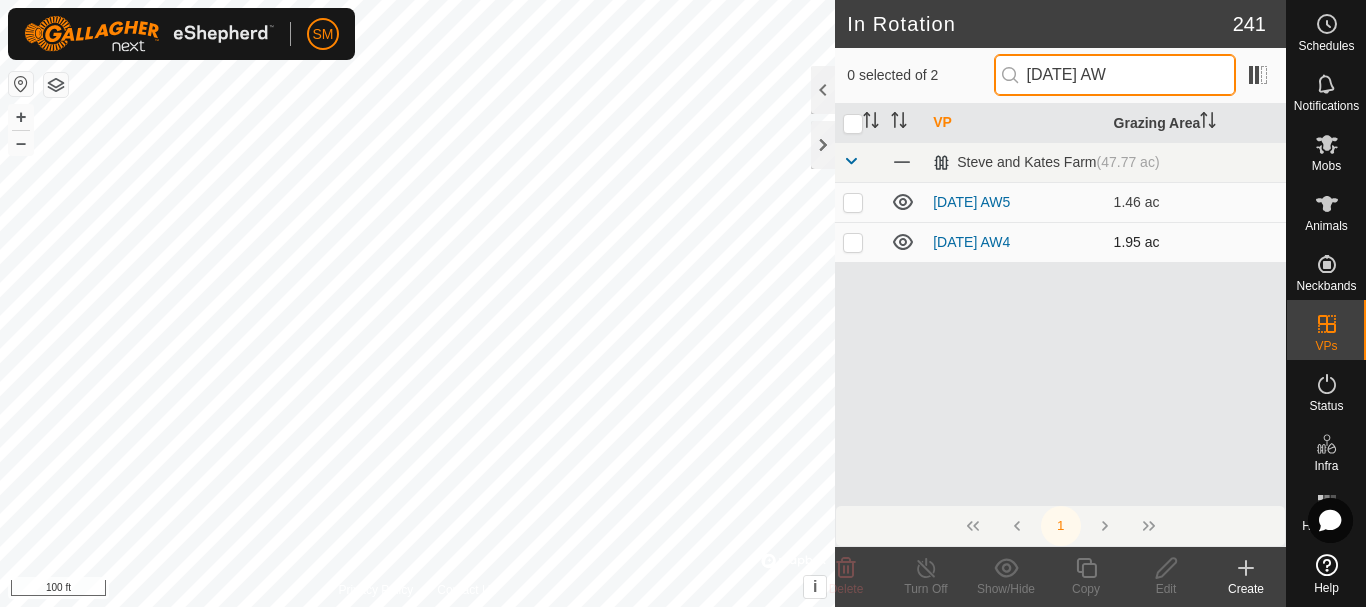 type on "[DATE] AW" 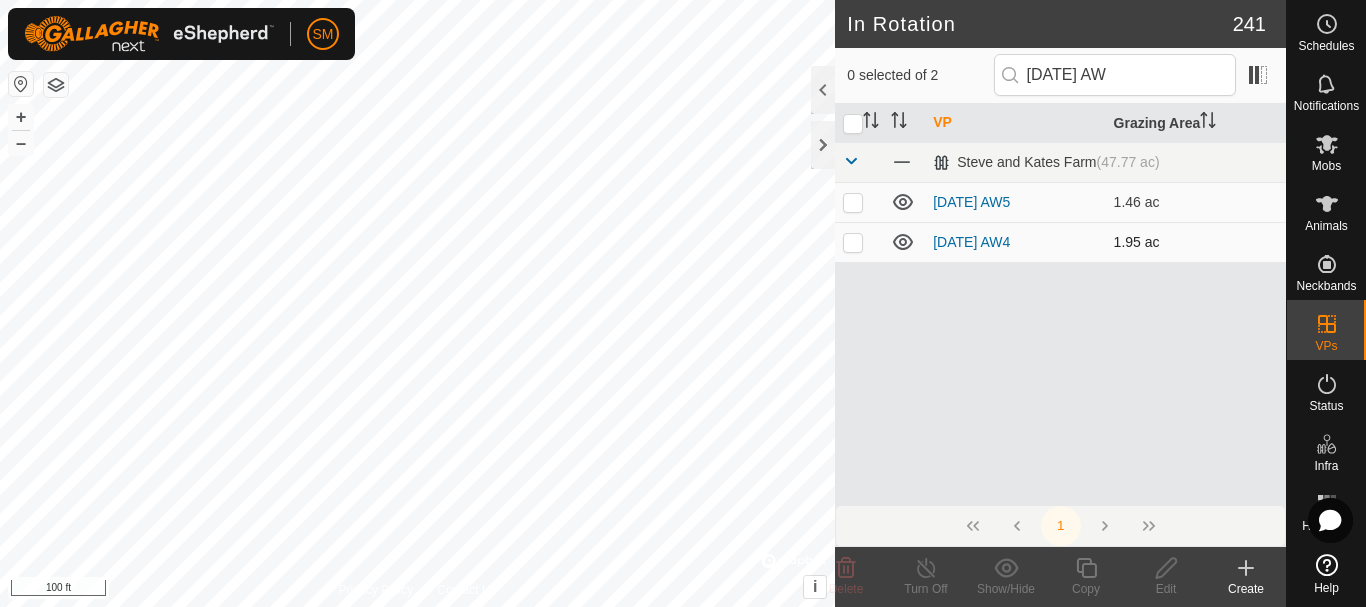 click at bounding box center (853, 242) 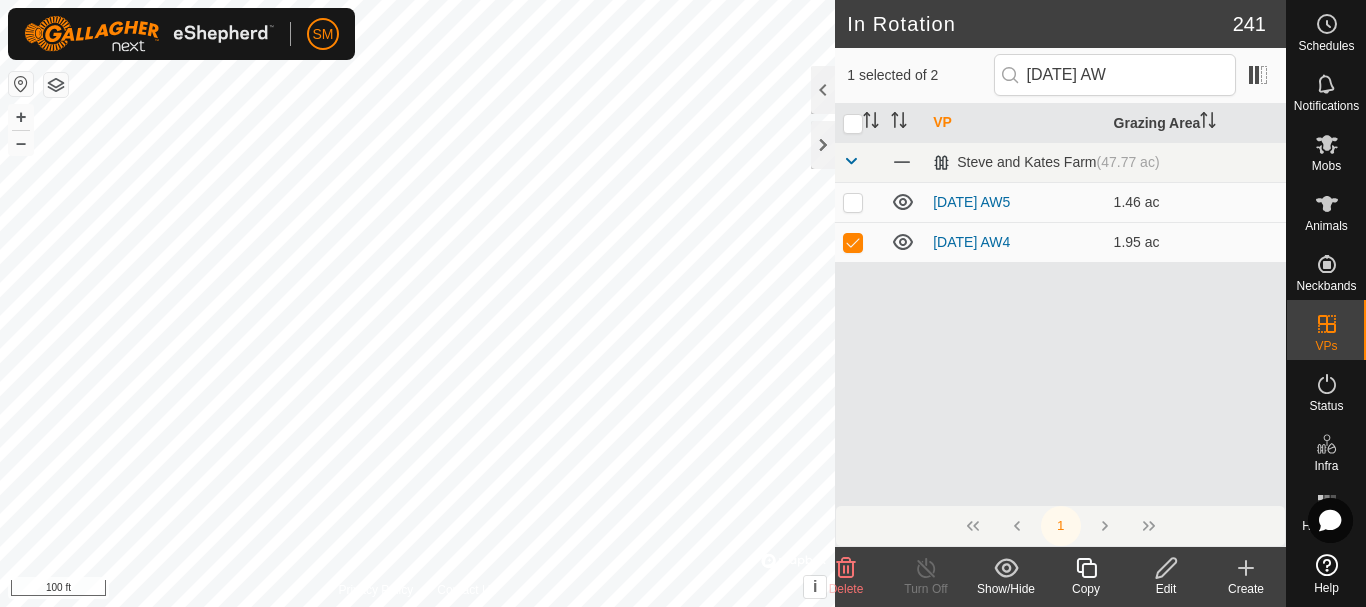 click 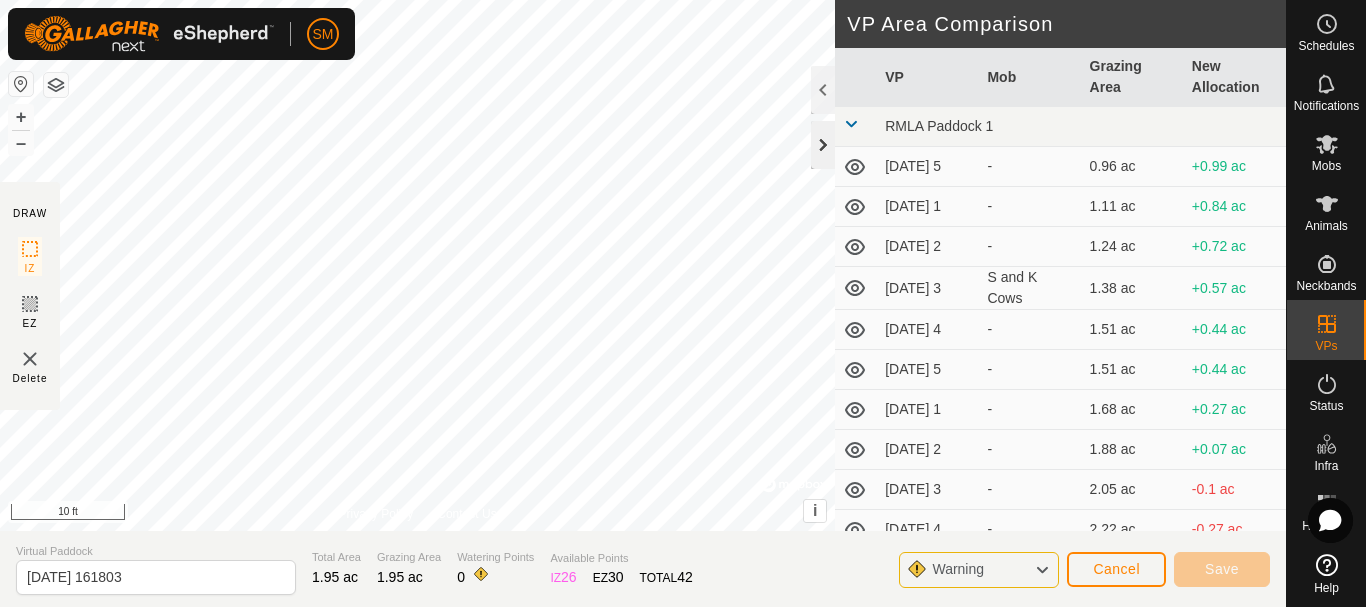 click 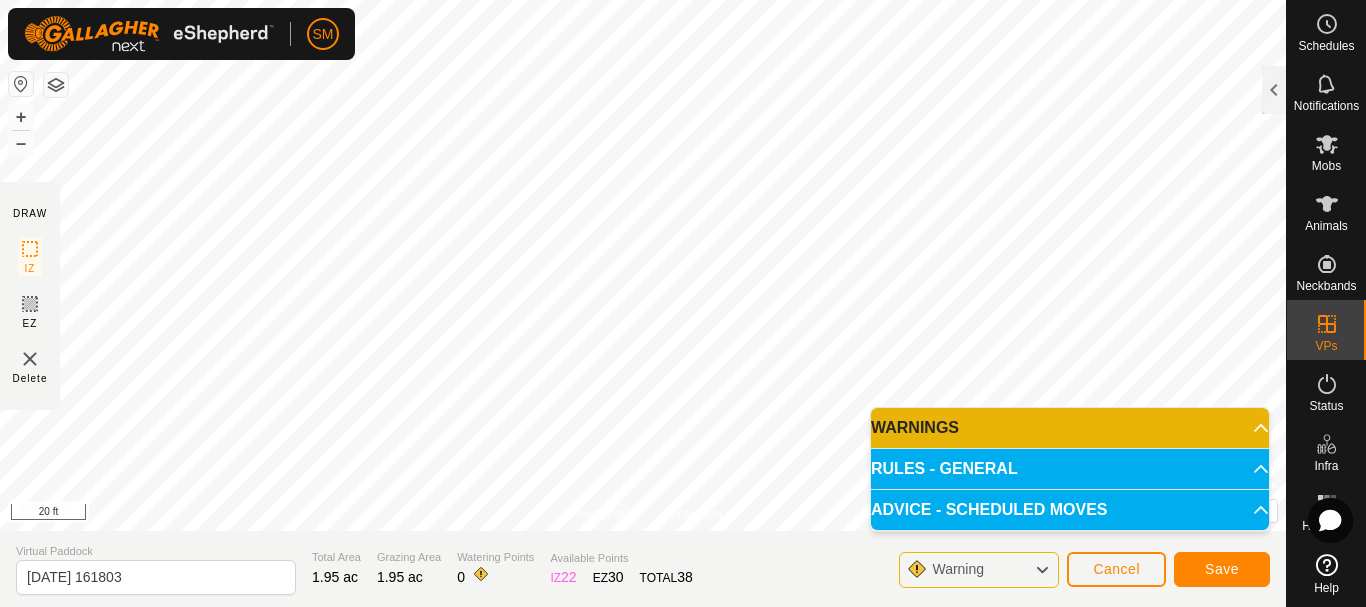 click on "SM Schedules Notifications Mobs Animals Neckbands VPs Status Infra Heatmap Help DRAW IZ EZ Delete Privacy Policy Contact Us + – ⇧ i © Mapbox , © OpenStreetMap , Improve this map 20 ft VP Area Comparison VP Mob Grazing Area New Allocation RMLA Paddock 1 [DATE] 5 - 0.96 ac +0.99 ac [DATE] 1 - 1.11 ac +0.84 ac [DATE] 2 - 1.24 ac +0.72 ac [DATE] 3 S and K Cows 1.38 ac +0.57 ac [DATE] 4 - 1.51 ac +0.44 ac [DATE] 5 - 1.51 ac +0.44 ac [DATE] 1 - 1.68 ac +0.27 ac [DATE] 2 - 1.88 ac +0.07 ac [DATE] 3 - 2.05 ac -0.1 ac [DATE] 4 - 2.22 ac -0.27 ac [DATE] 5 - 1.73 ac +0.22 ac [DATE] 6 - 2.22 ac -0.27 ac [DATE] 1 - 1.88 ac +0.07 ac [DATE] 2 - 2.03 ac -0.07 ac [DATE] 3 - 2.2 ac -0.25 ac [DATE] 4 - 2.37 ac -0.42 ac [DATE] 5 - 1.93 ac +0.02 ac [DATE] 6 - 2.37 ac -0.42 ac [DATE] 1 - 2.08 ac -0.12 ac [DATE] 2 - 2.25 ac -0.3 ac - 2.4 ac" at bounding box center [683, 303] 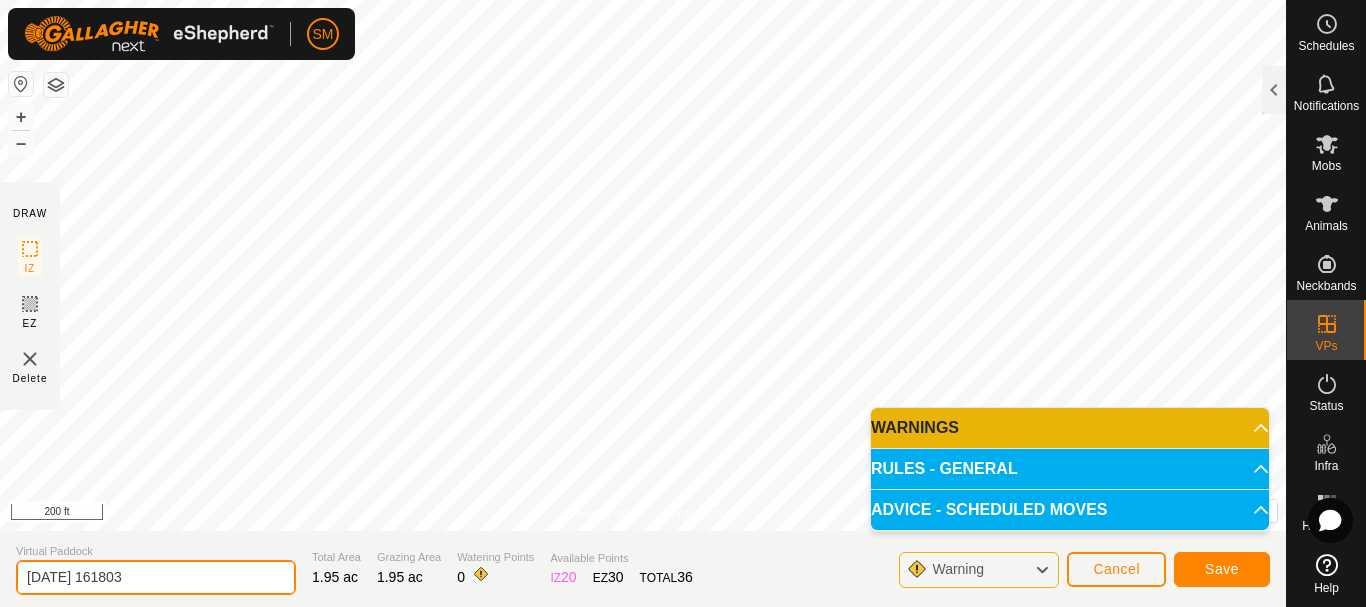 click on "[DATE] 161803" 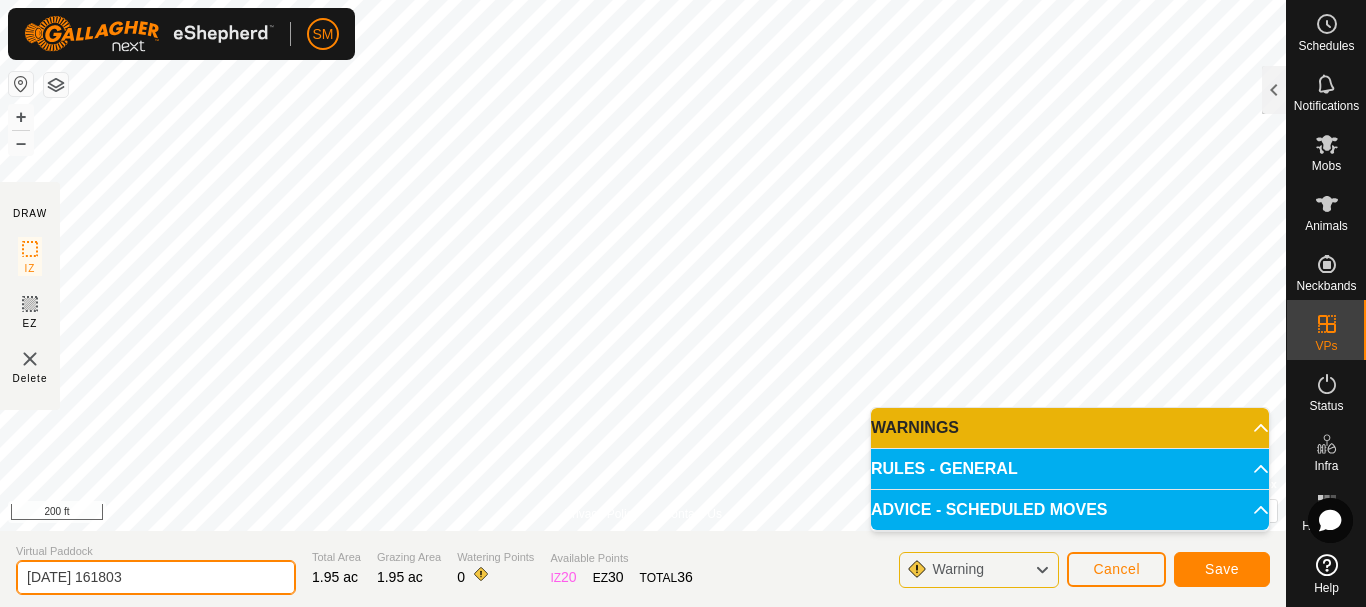 paste on "8 AW" 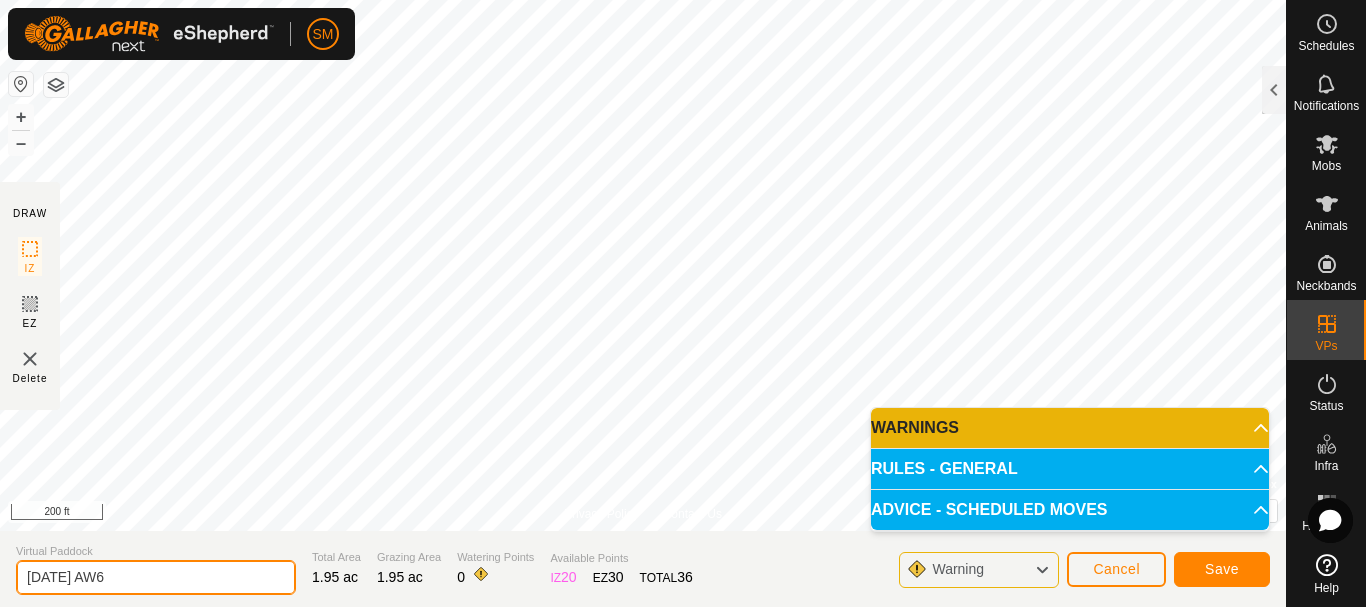 type on "[DATE] AW6" 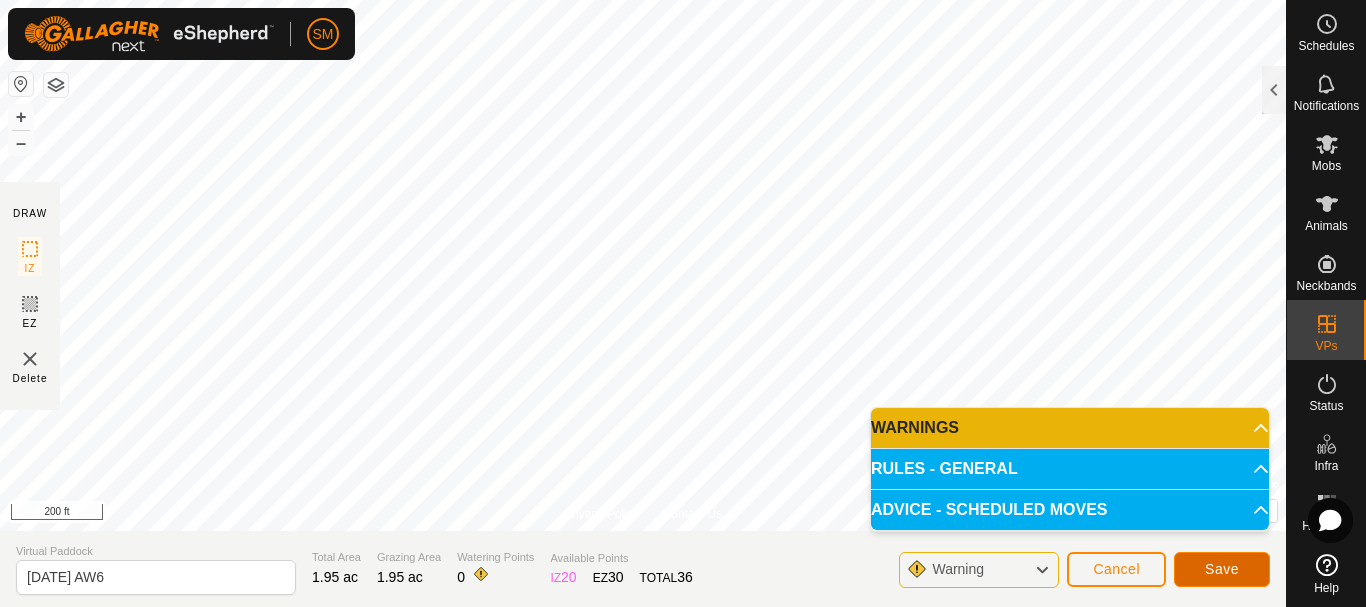 click on "Save" 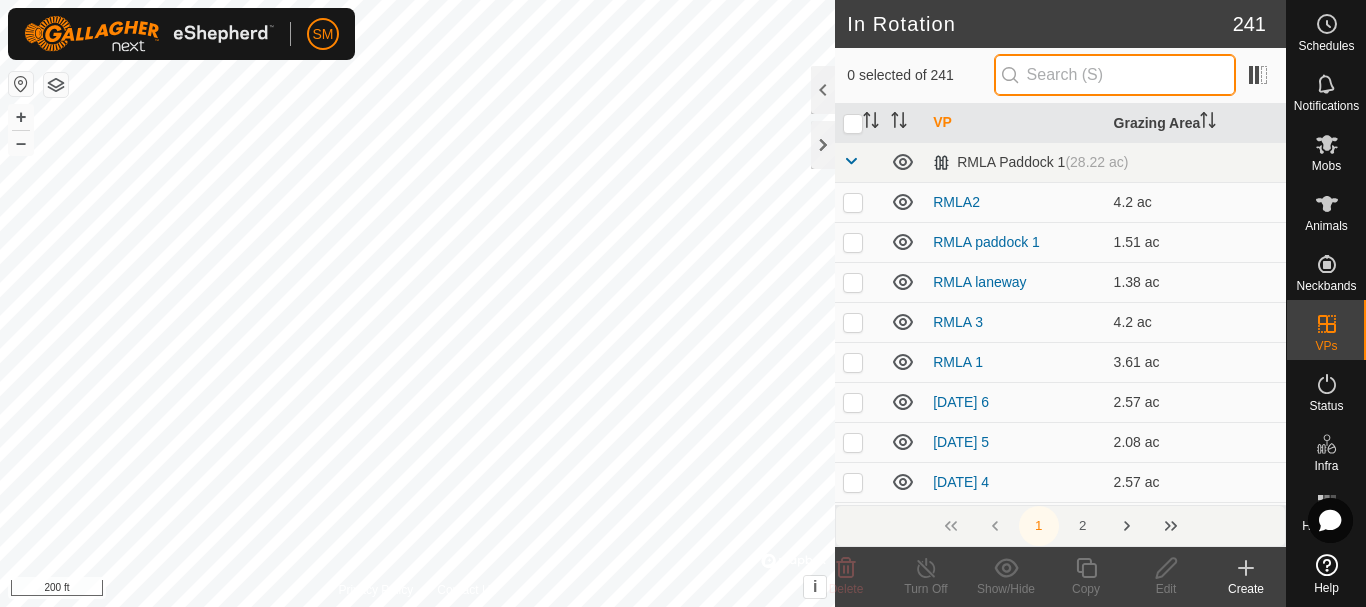click at bounding box center (1115, 75) 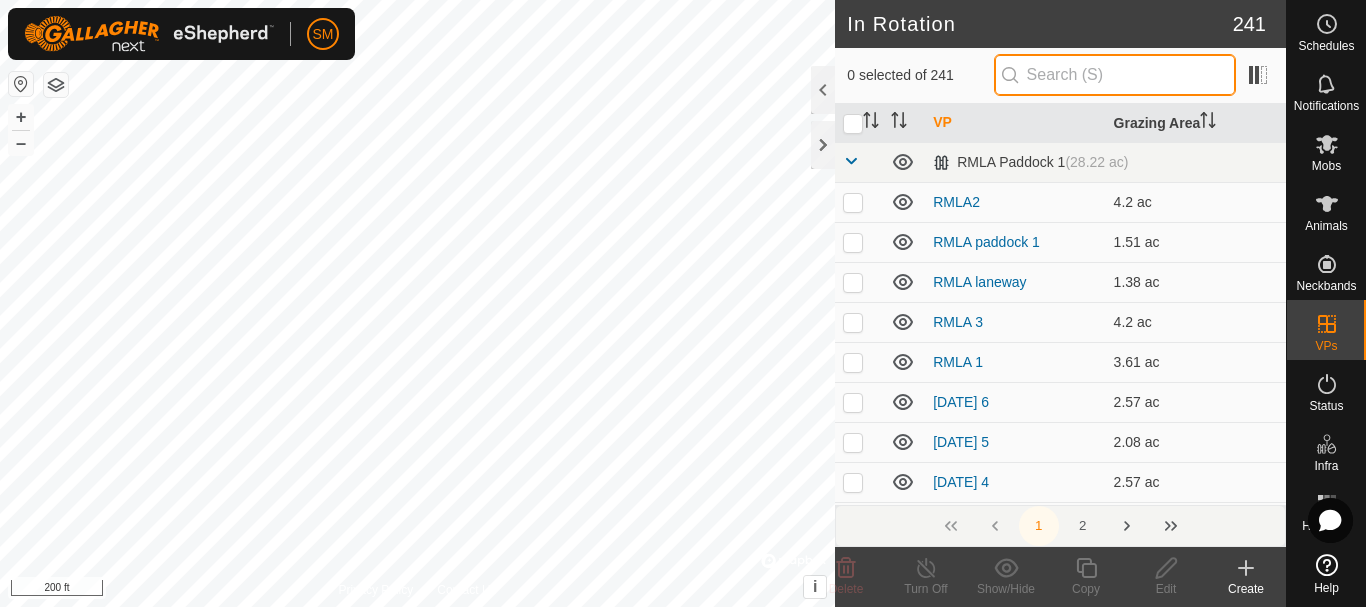 paste on "[DATE] AW" 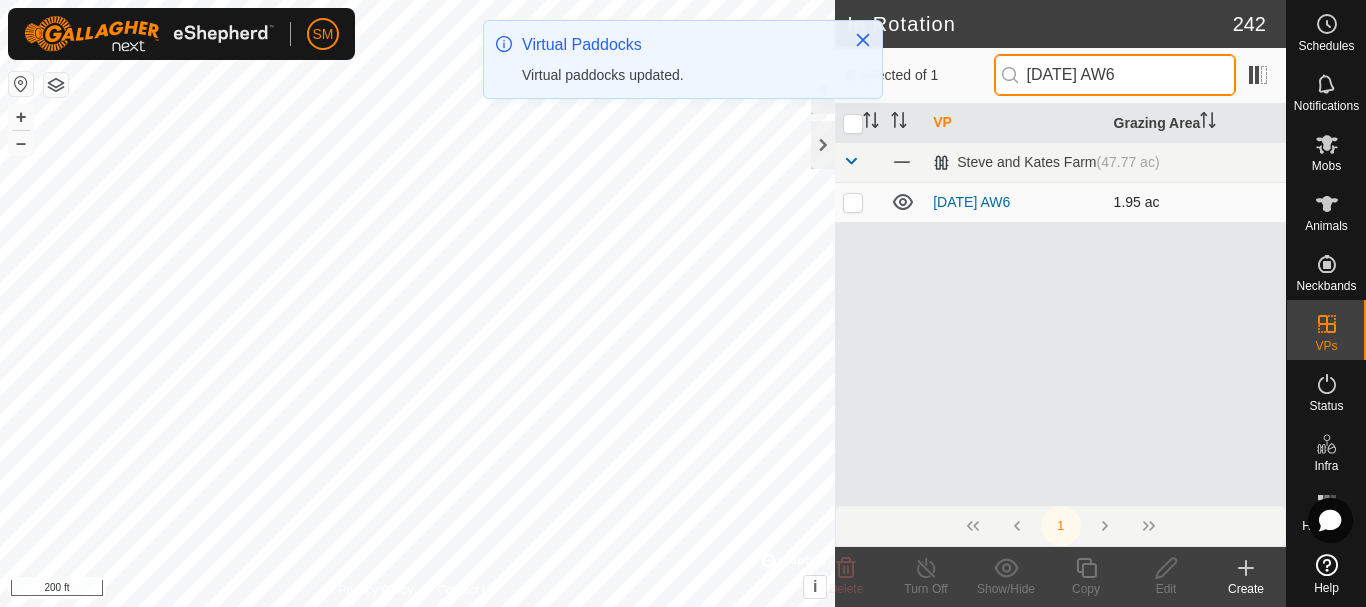 type on "[DATE] AW6" 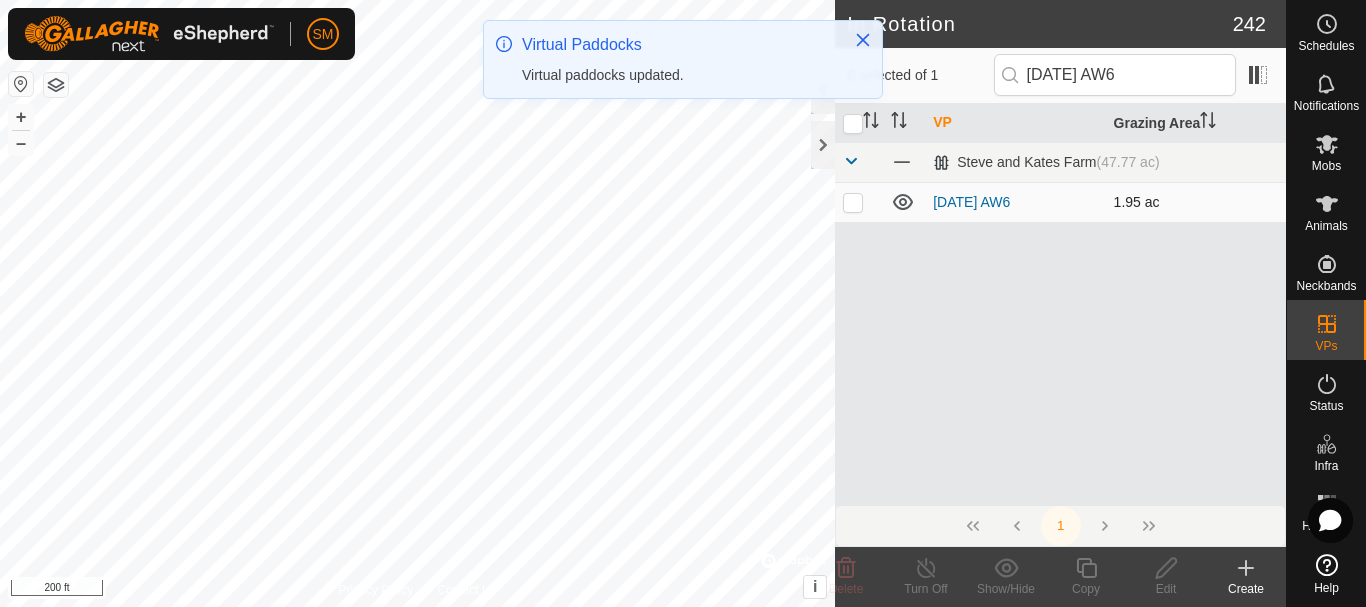 click at bounding box center [853, 202] 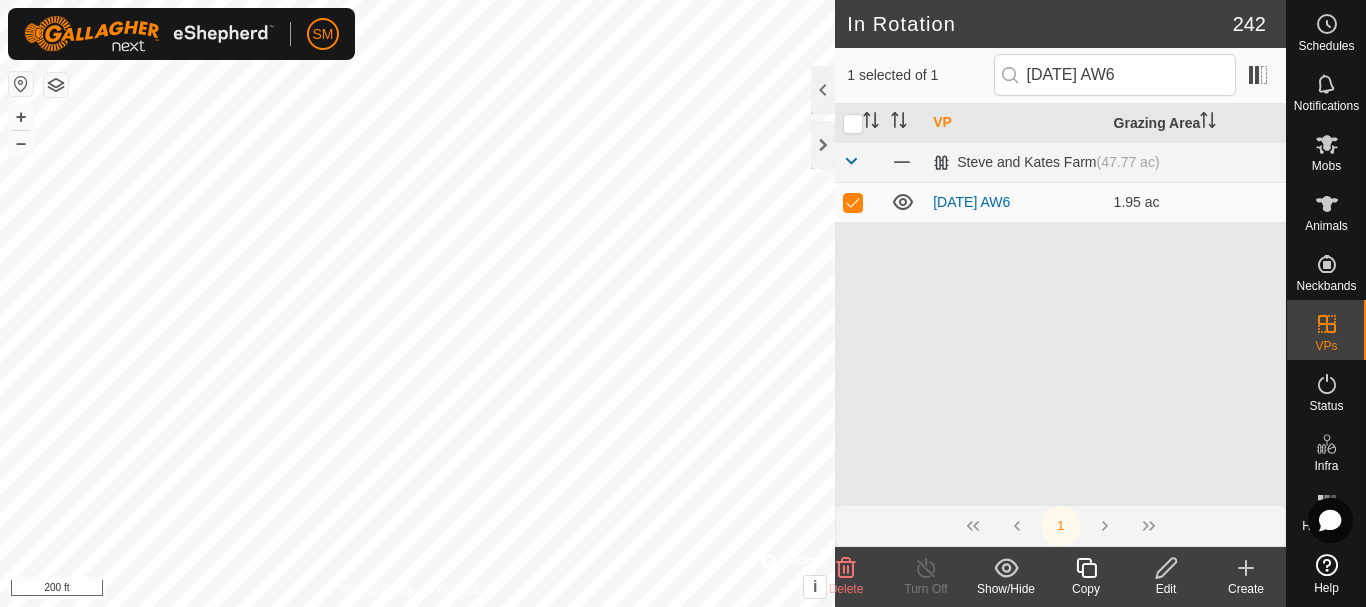 click 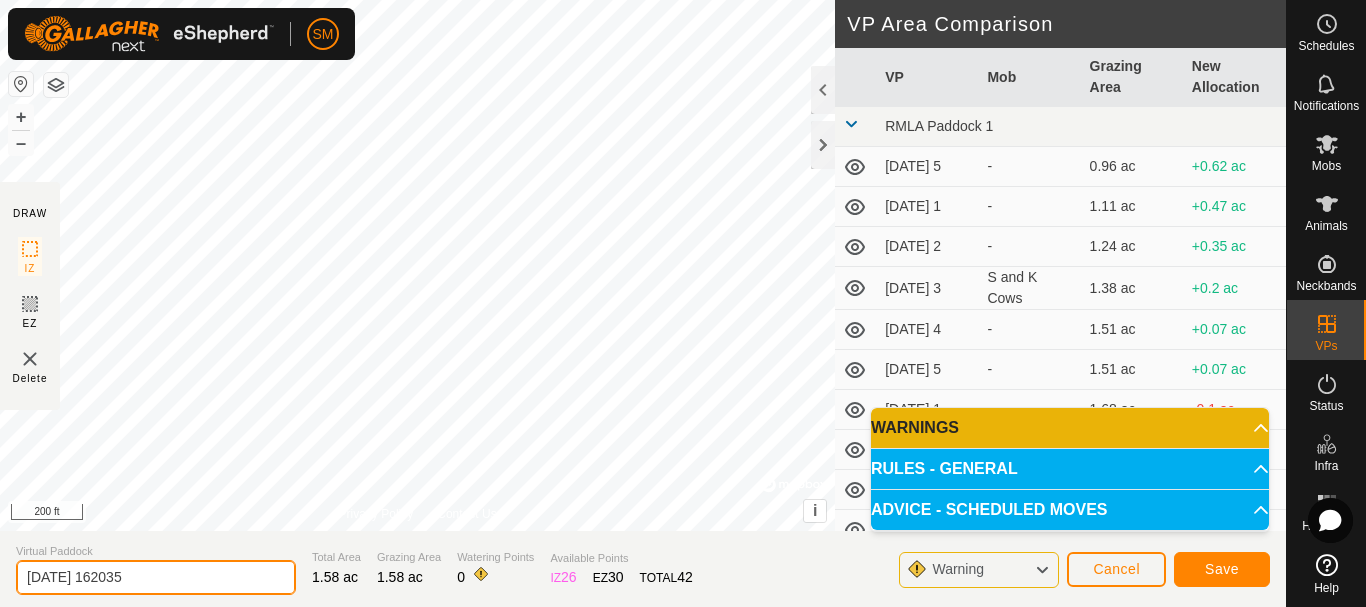 click on "[DATE] 162035" 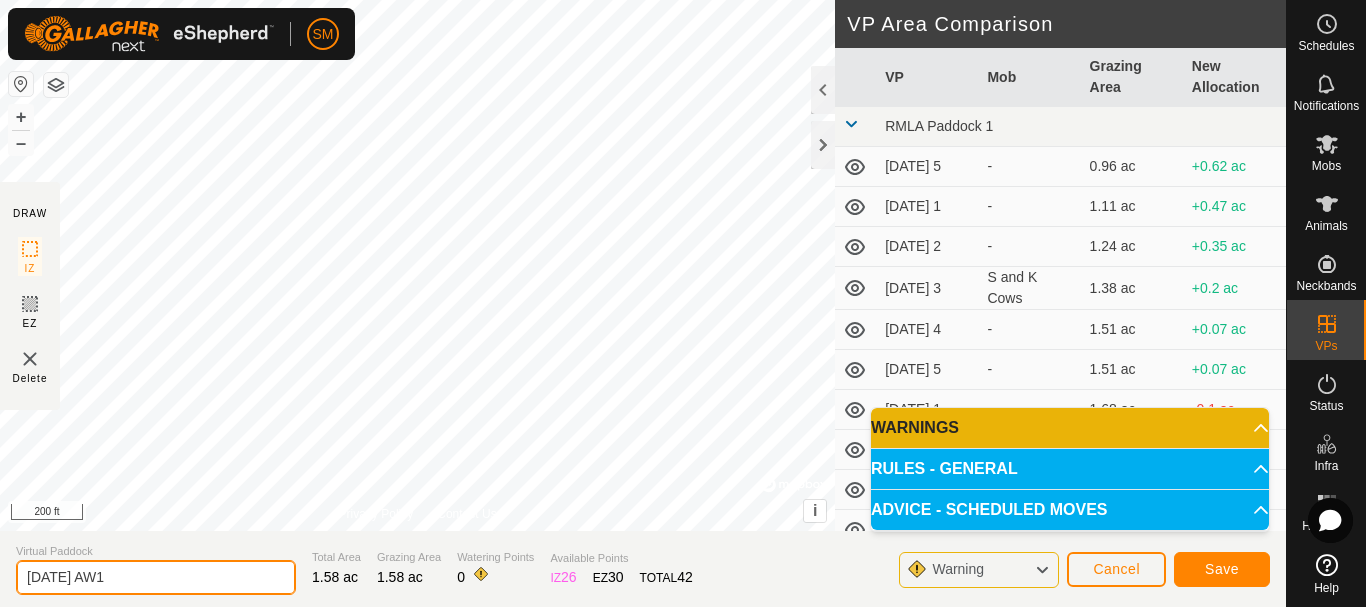type on "[DATE] AW1" 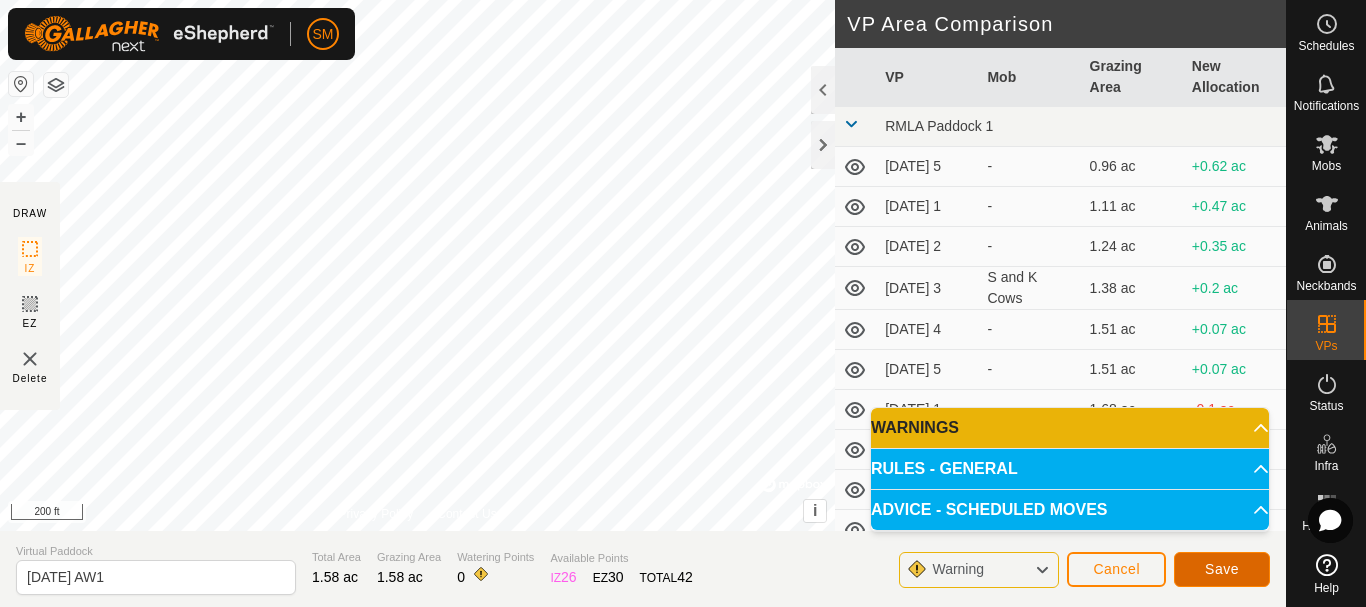 click on "Save" 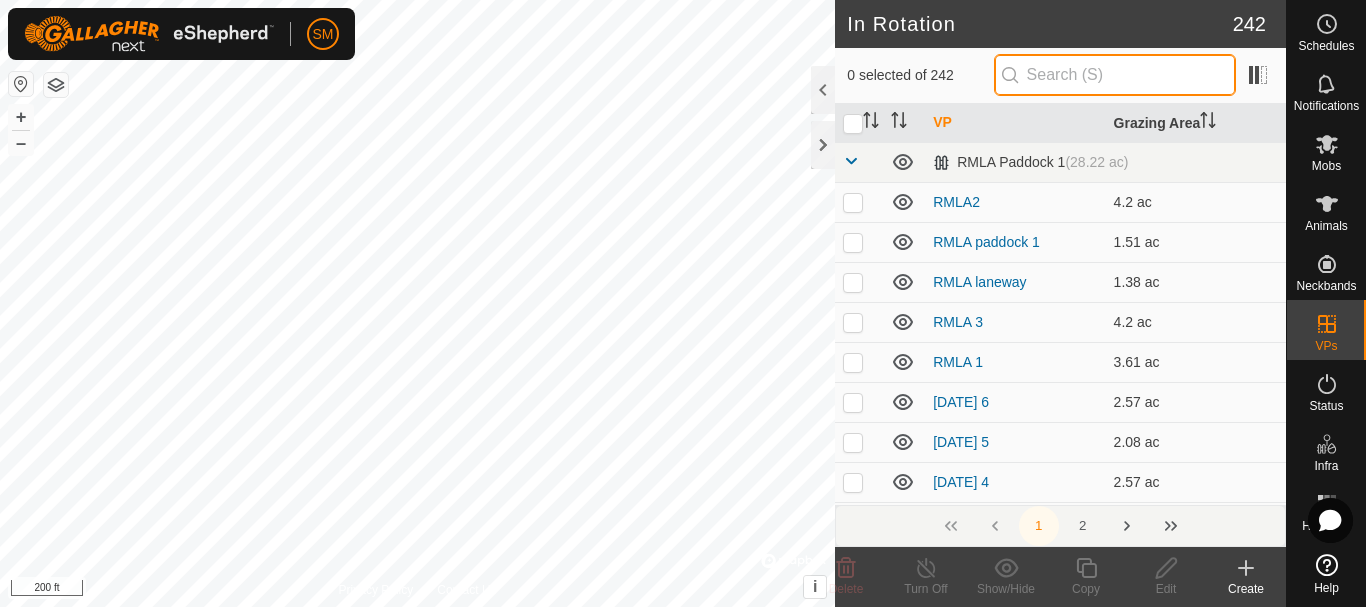 click at bounding box center [1115, 75] 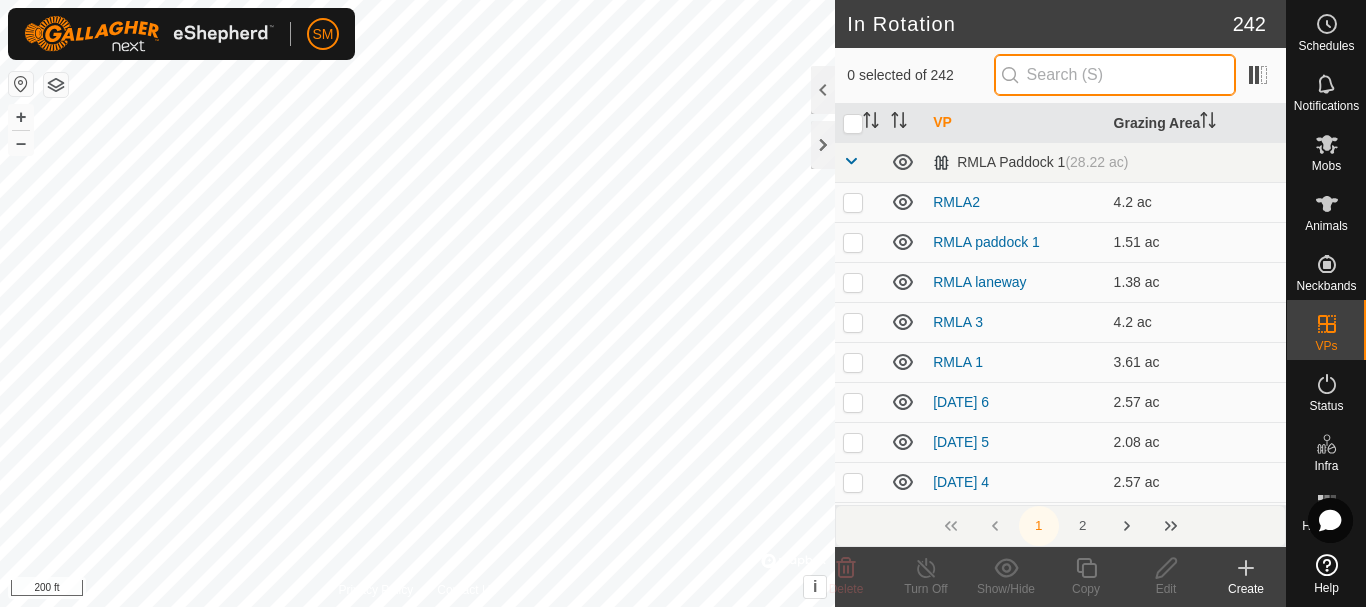 paste on "[DATE] AW" 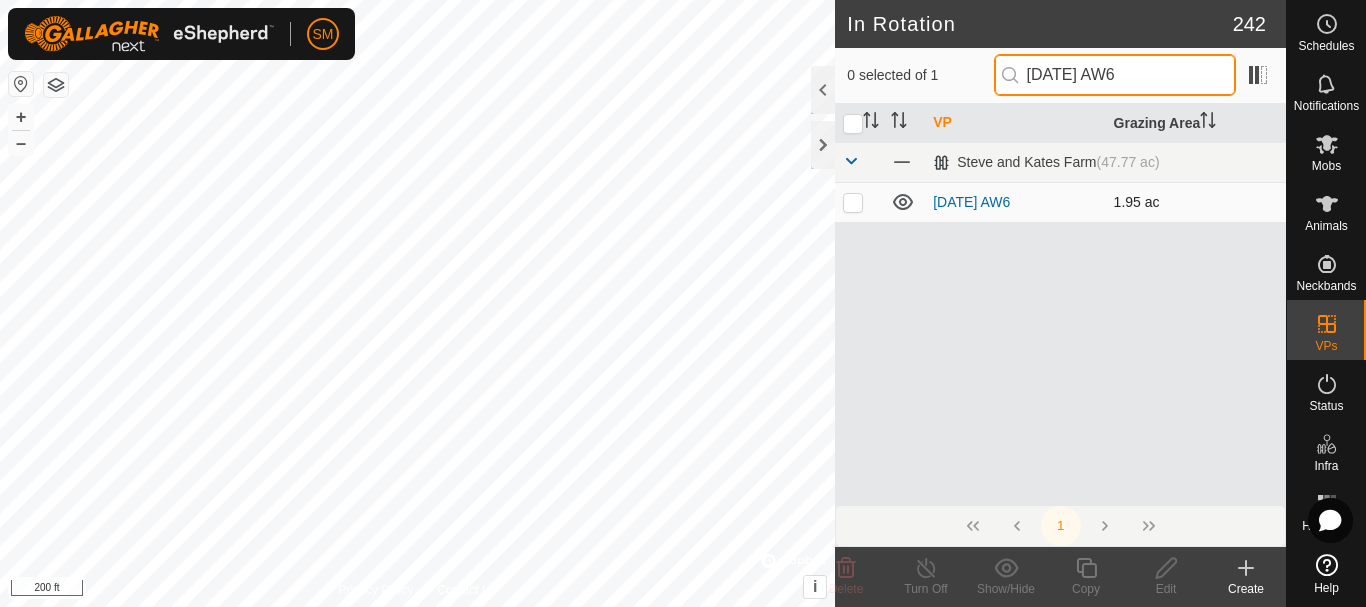 type on "[DATE] AW6" 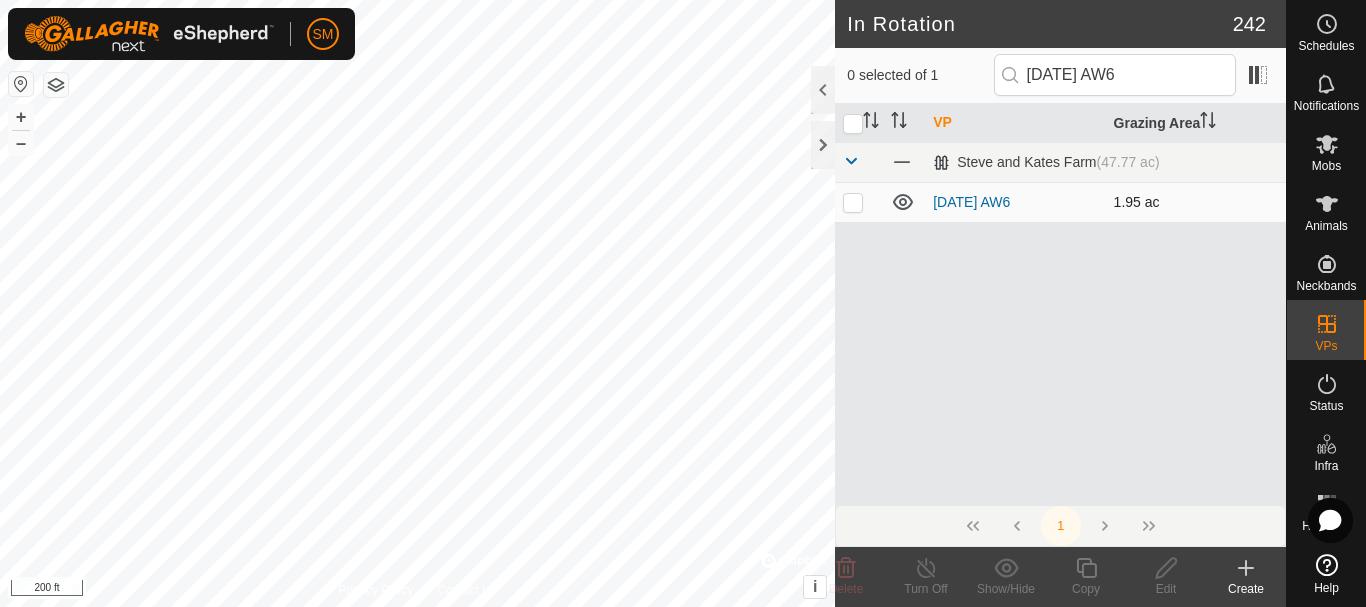 click at bounding box center (853, 202) 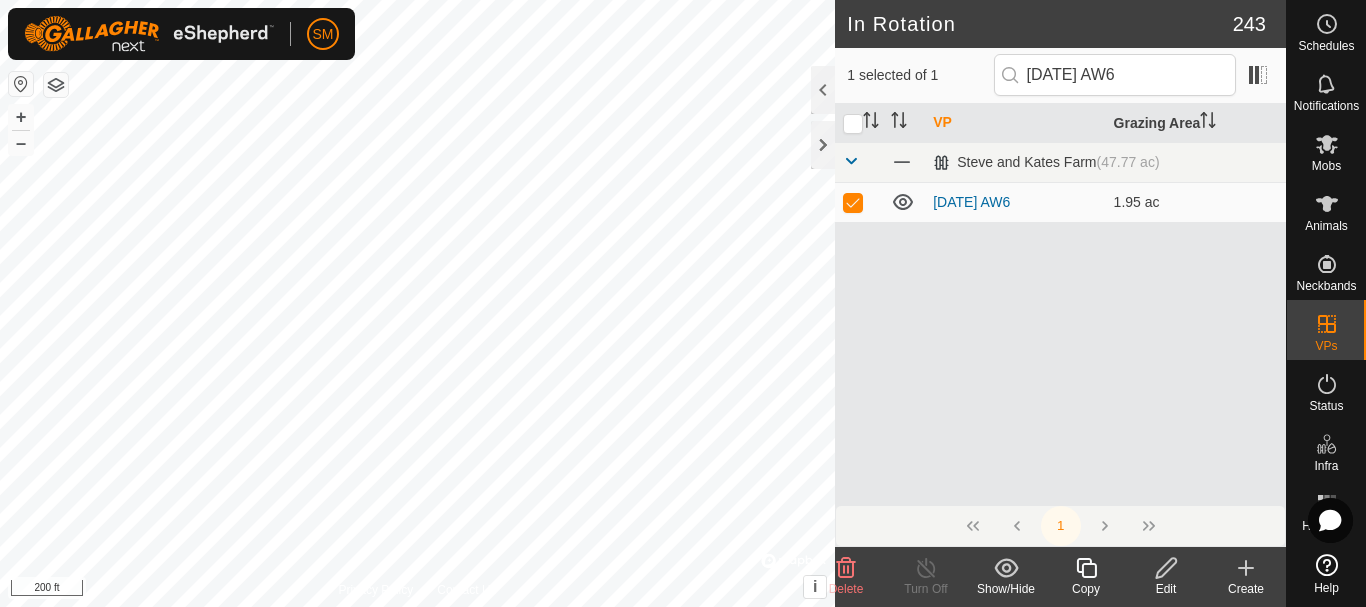 click 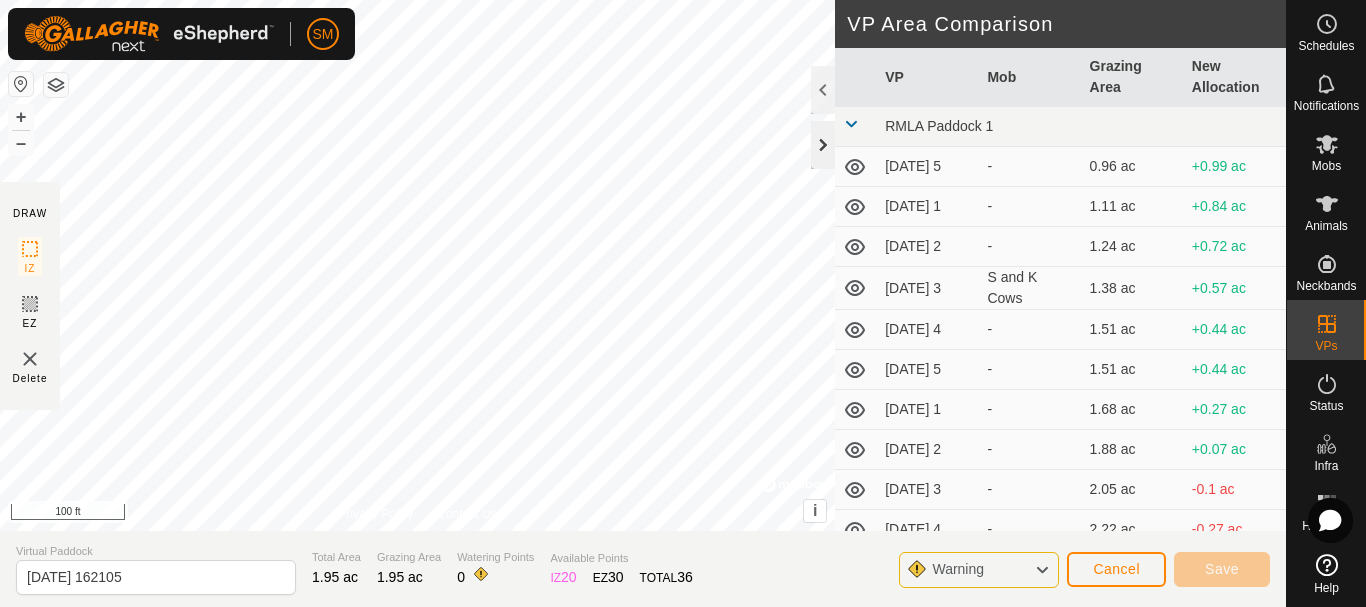 click 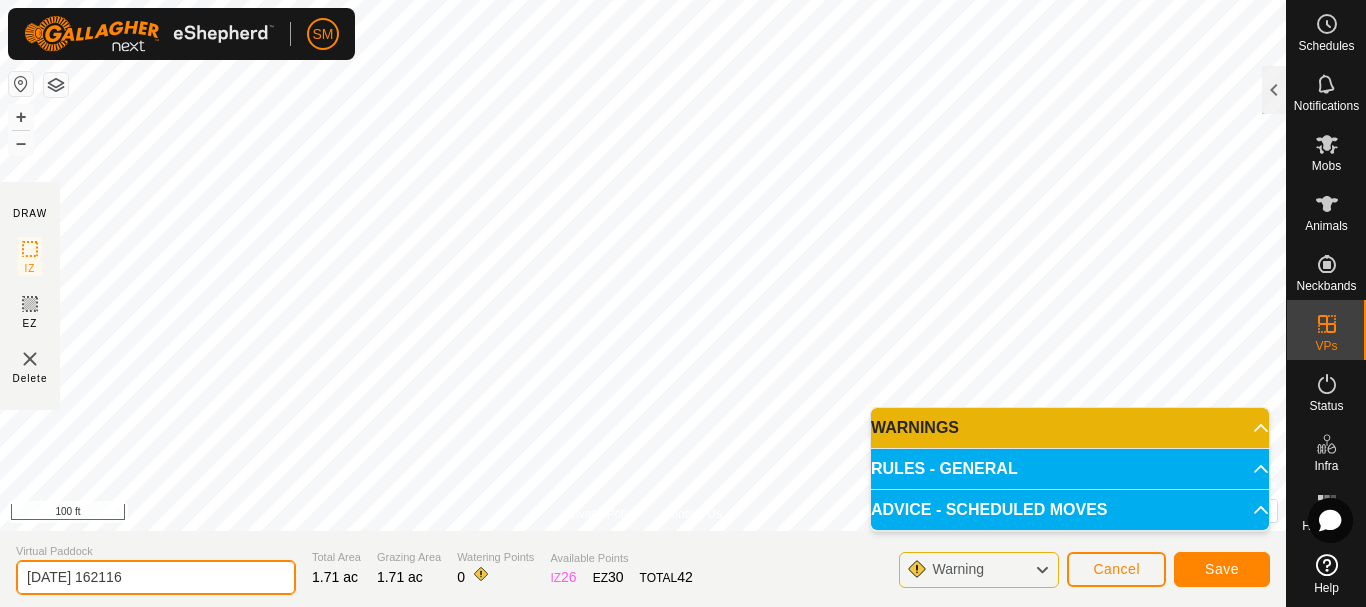 click on "[DATE] 162116" 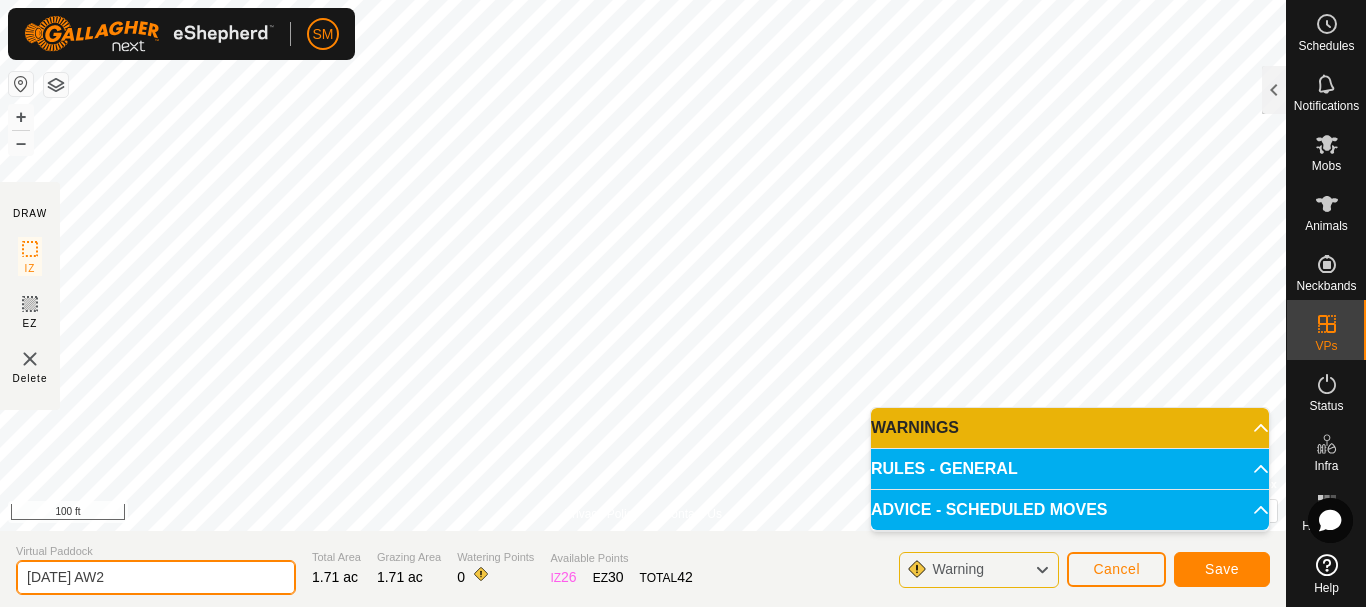 type on "[DATE] AW2" 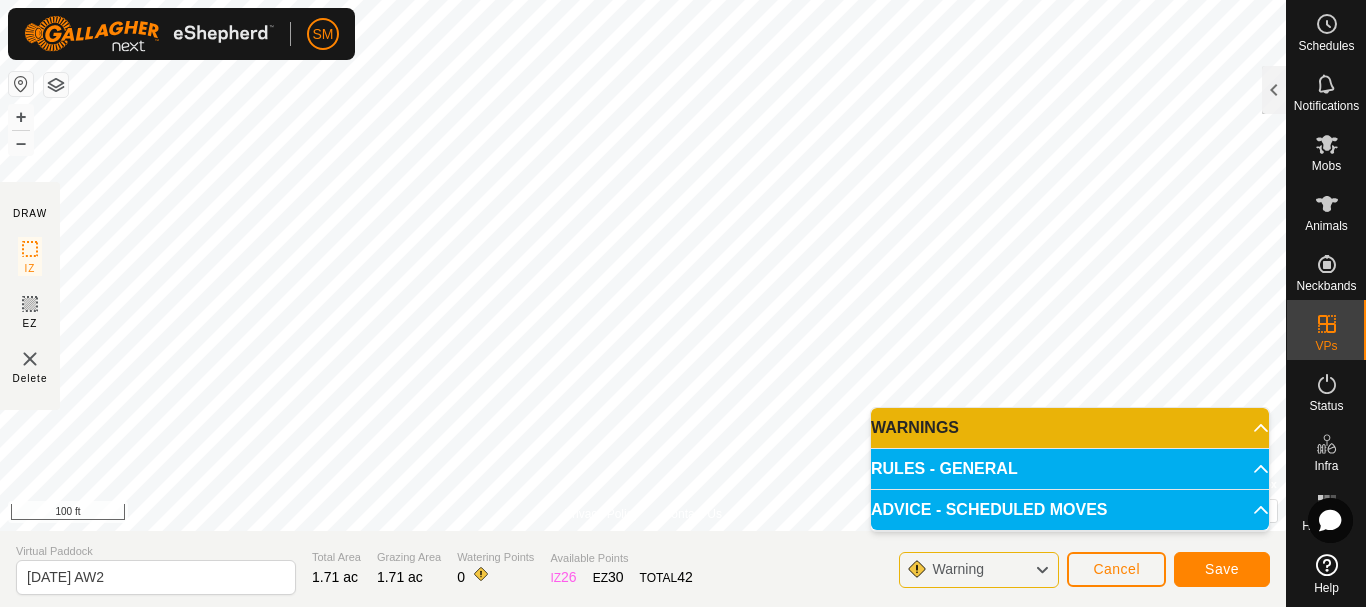 click on "Virtual Paddock [DATE] AW2 Total Area 1.71 ac Grazing Area 1.71 ac Watering Points 0 Available Points IZ 26 EZ 30 TOTAL 42 Warning Cancel Save" 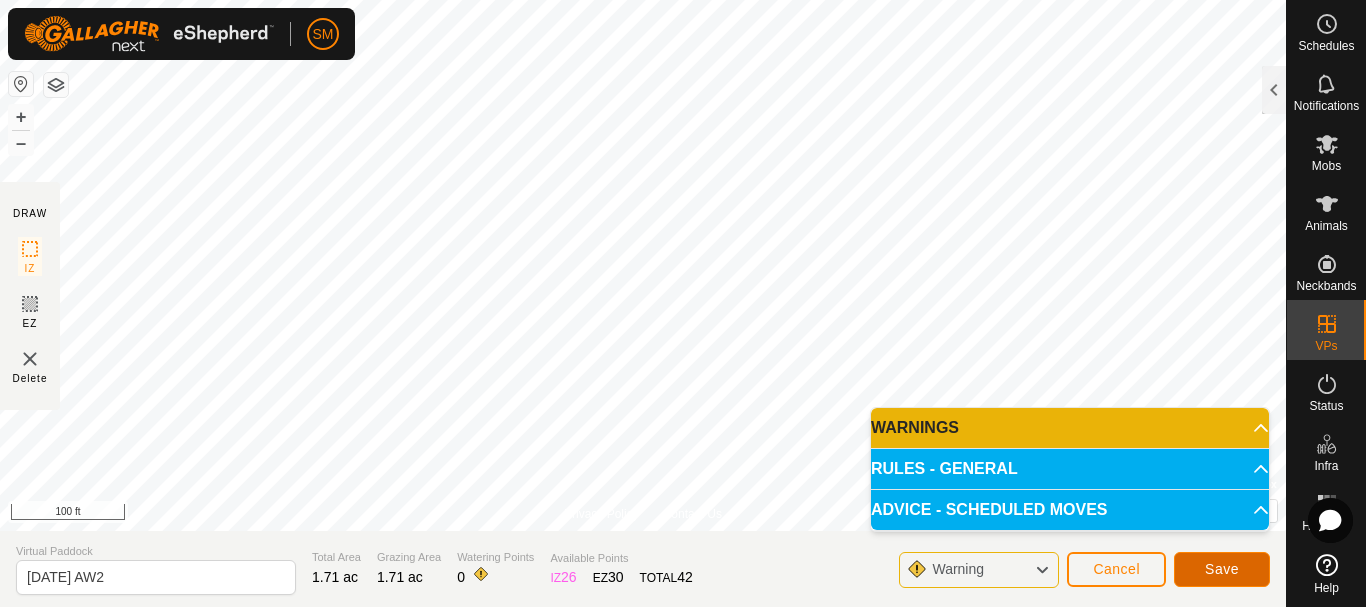click on "Save" 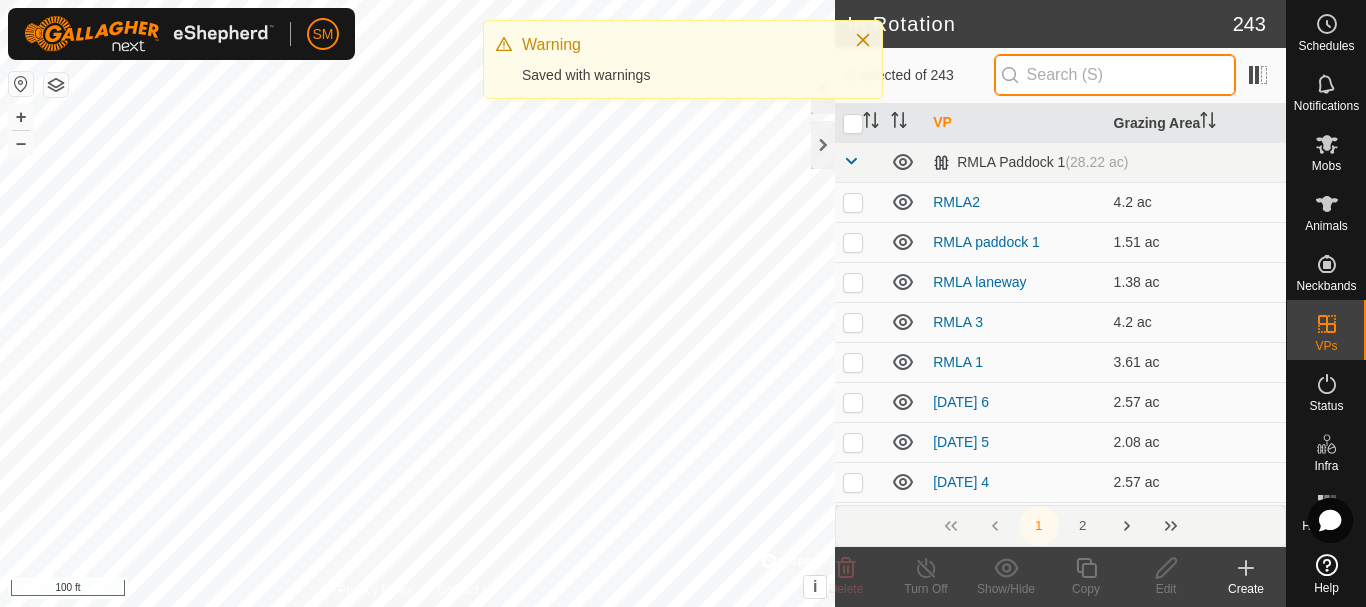 click at bounding box center [1115, 75] 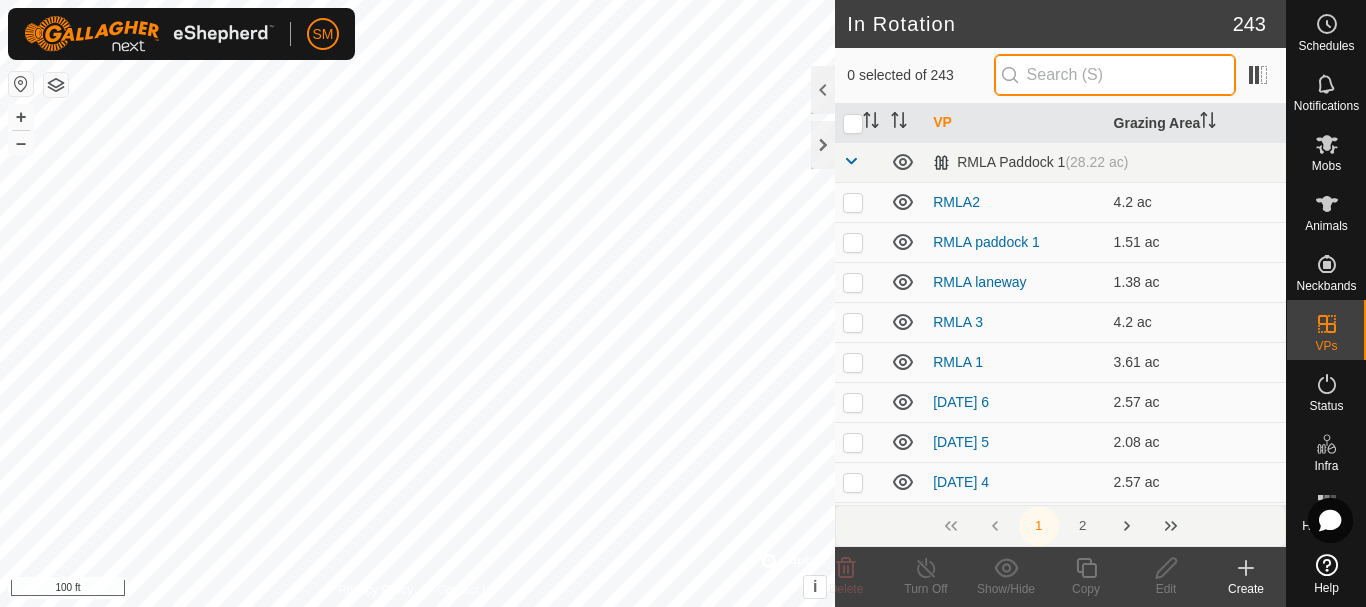 paste on "[DATE] AW" 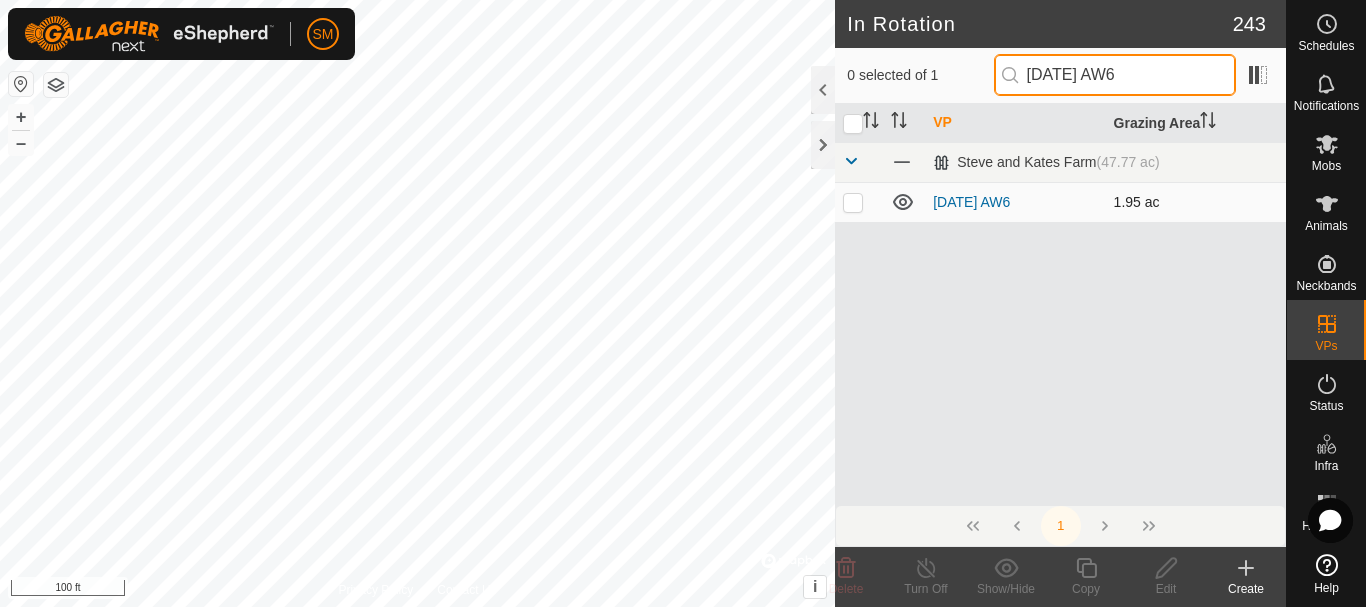 type on "[DATE] AW6" 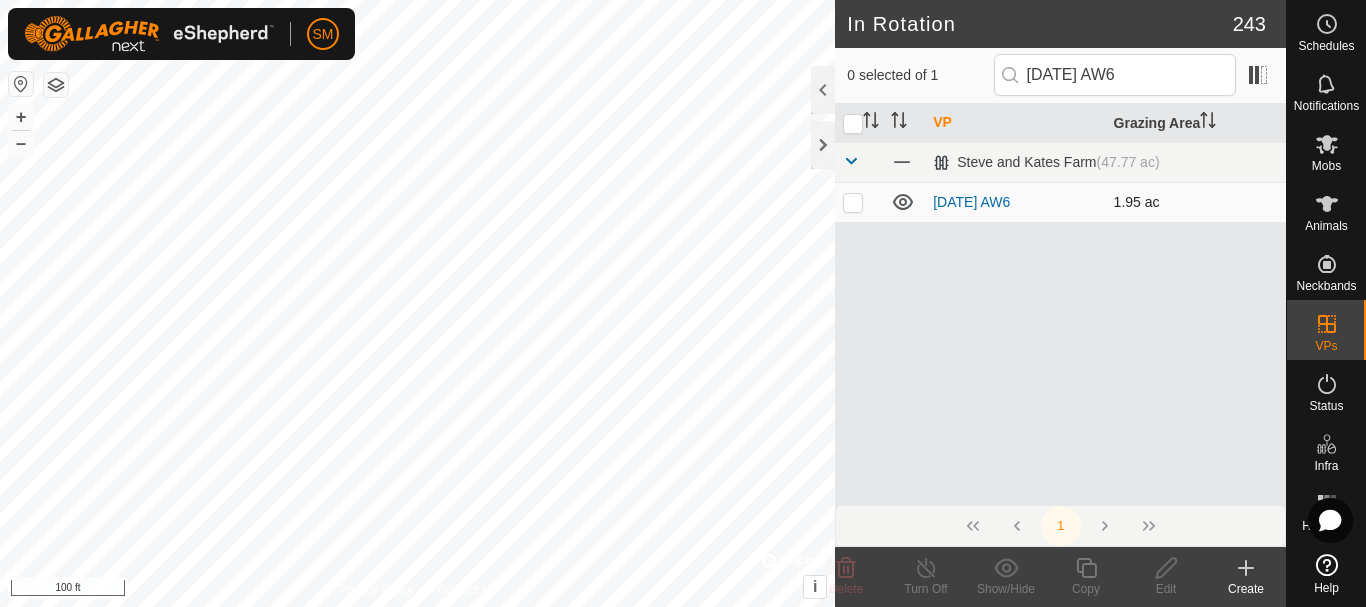 click at bounding box center [853, 202] 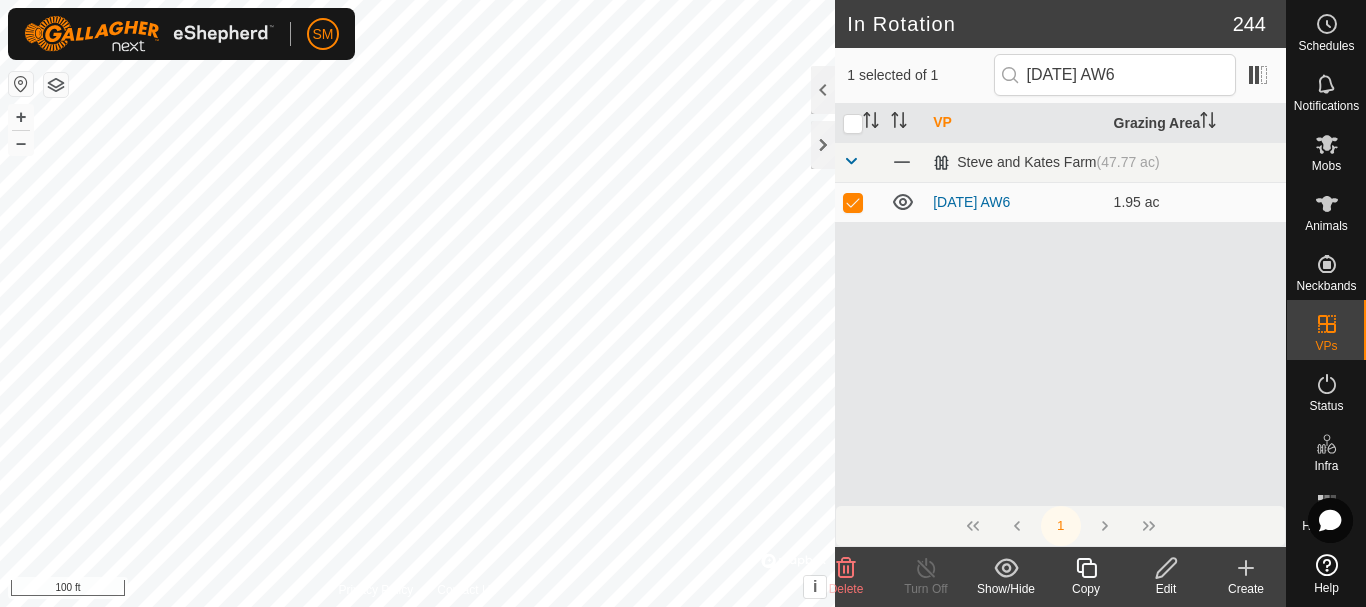 click 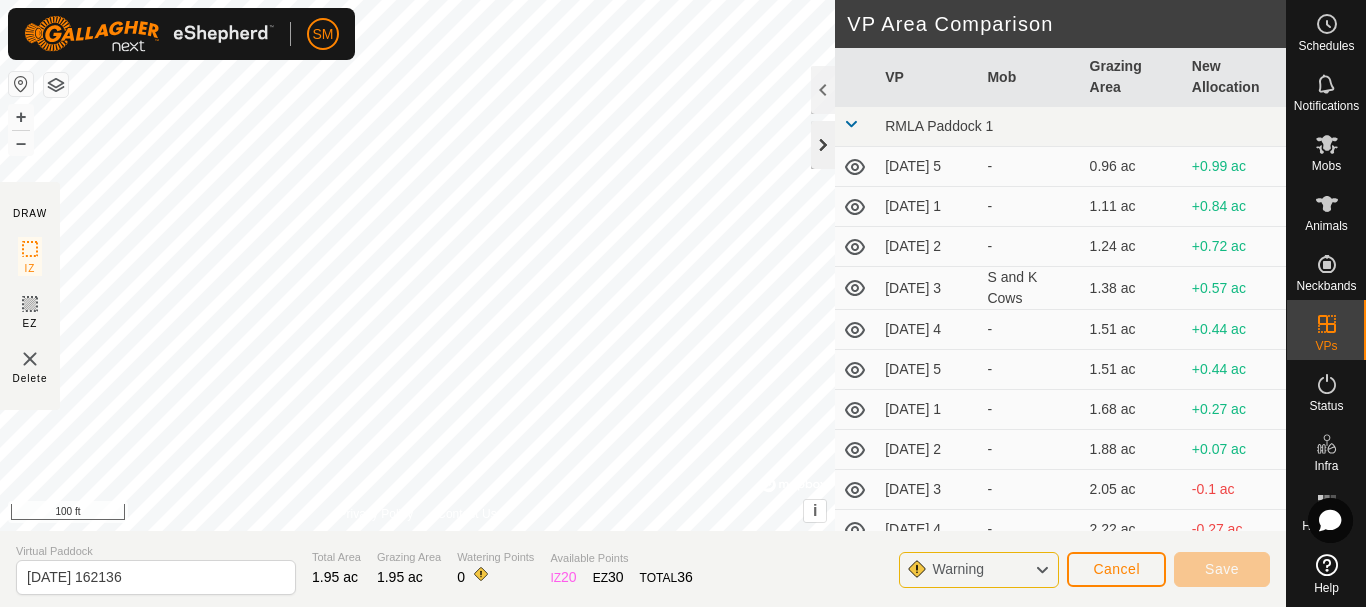 click 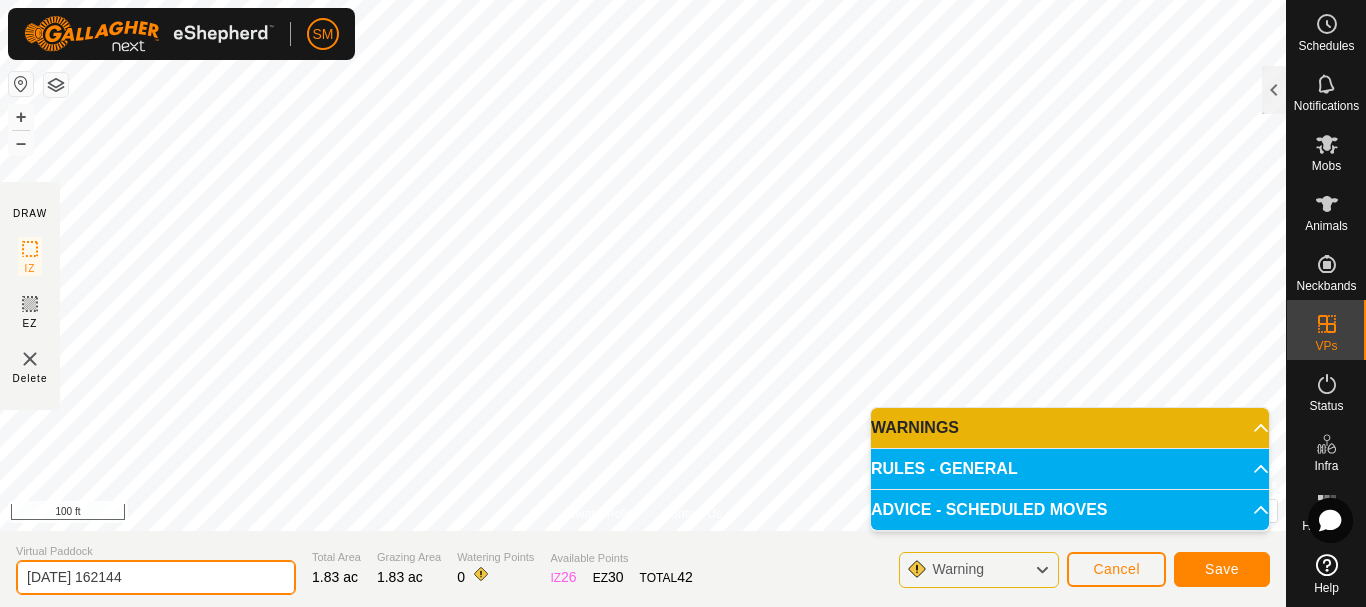 click on "[DATE] 162144" 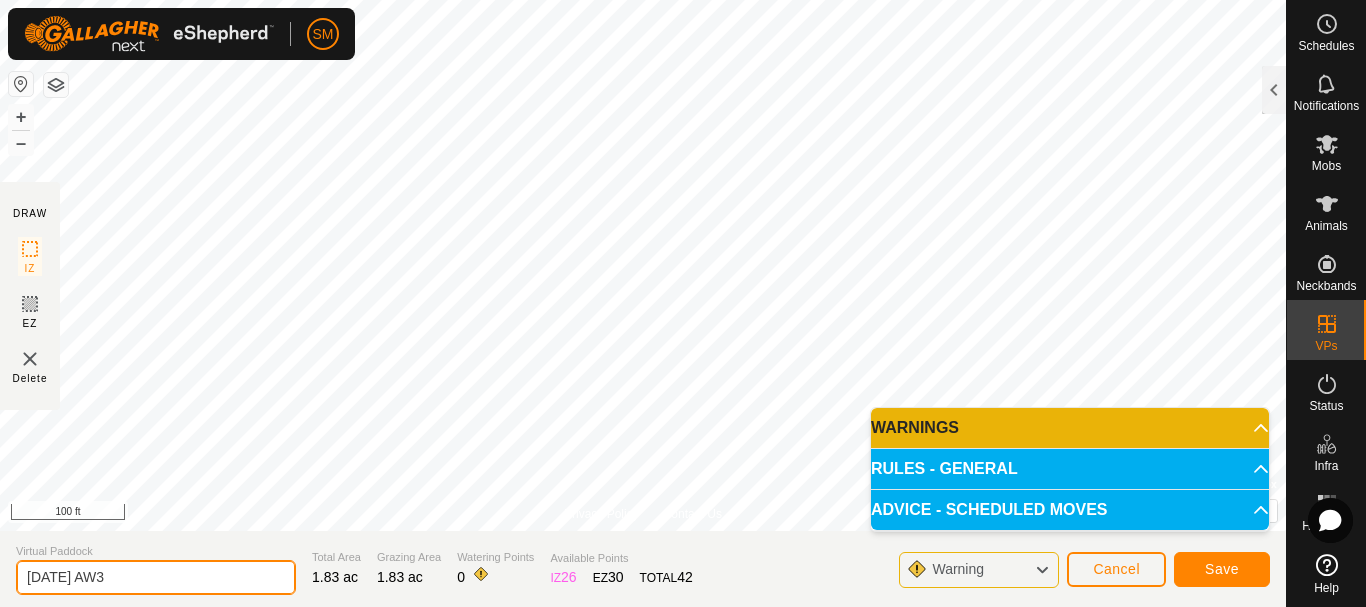 type on "[DATE] AW3" 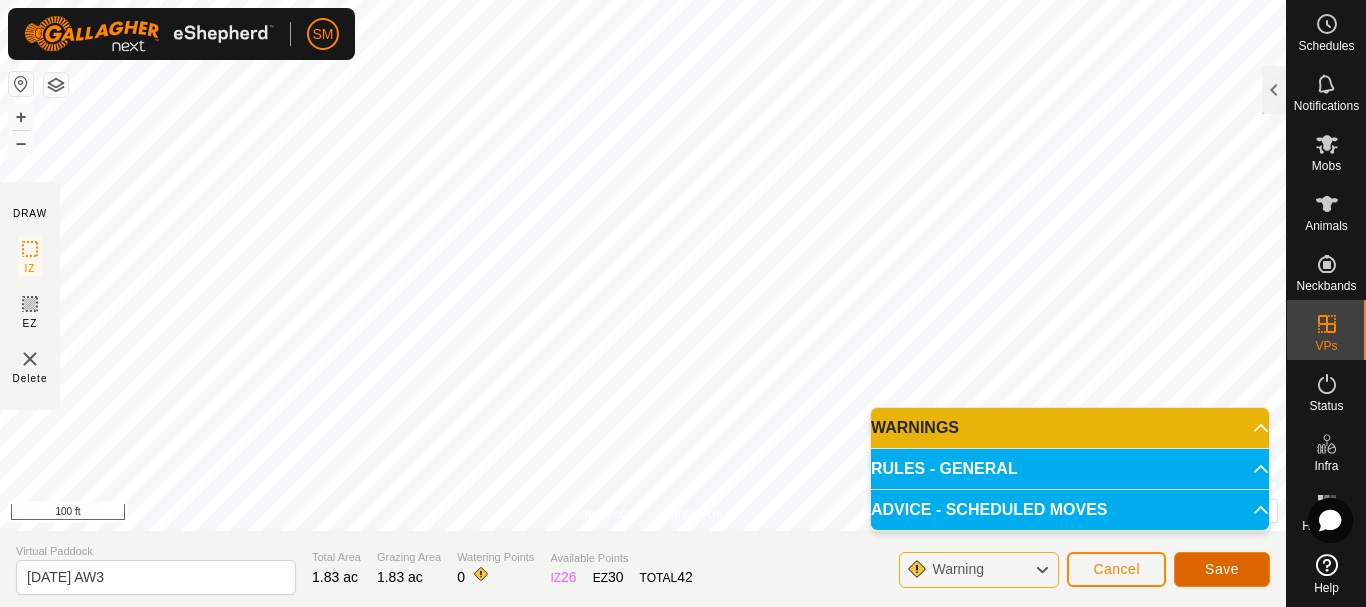 click on "Save" 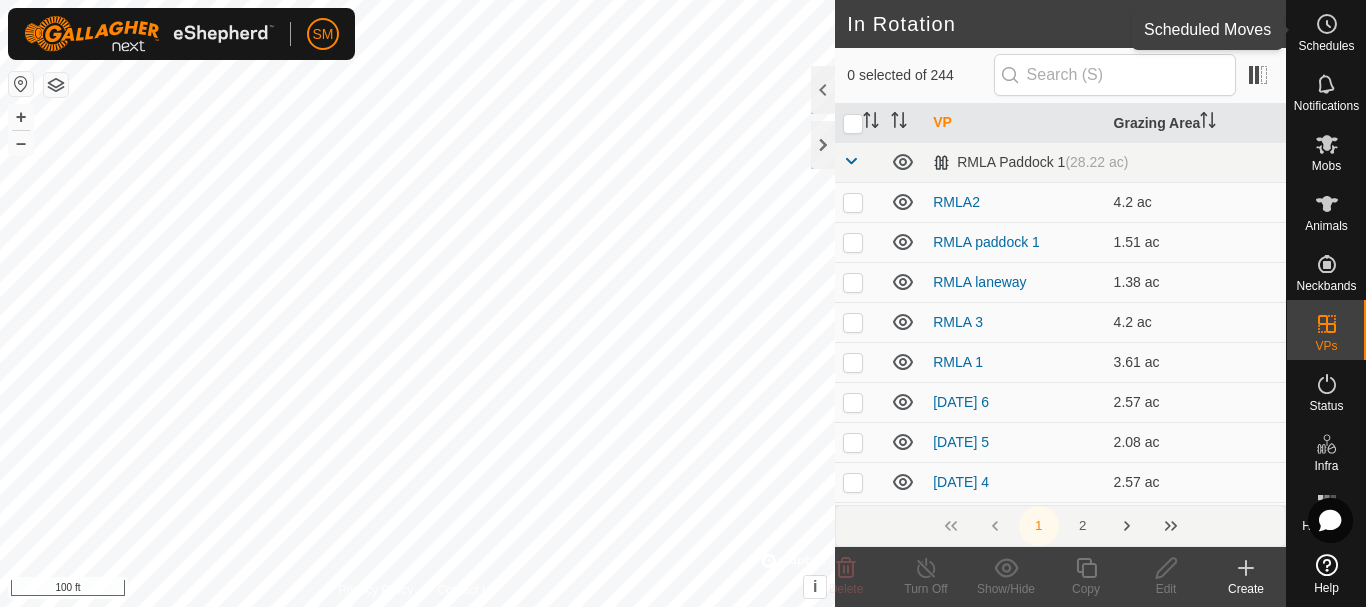 click 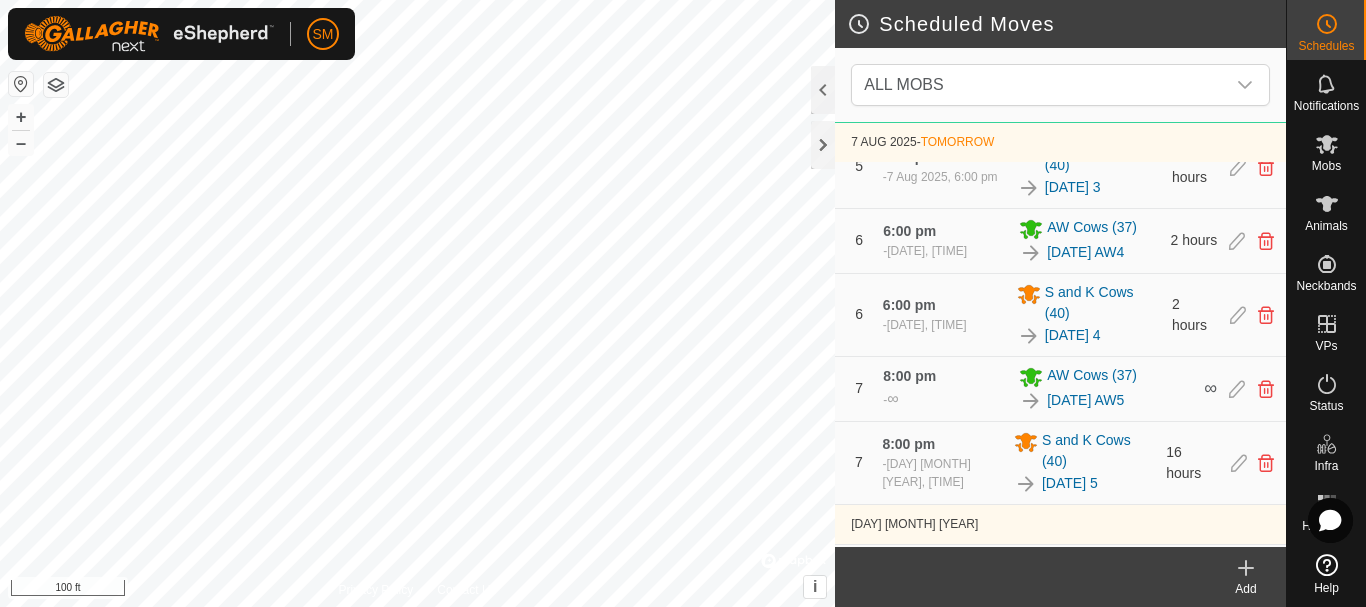 scroll, scrollTop: 1000, scrollLeft: 0, axis: vertical 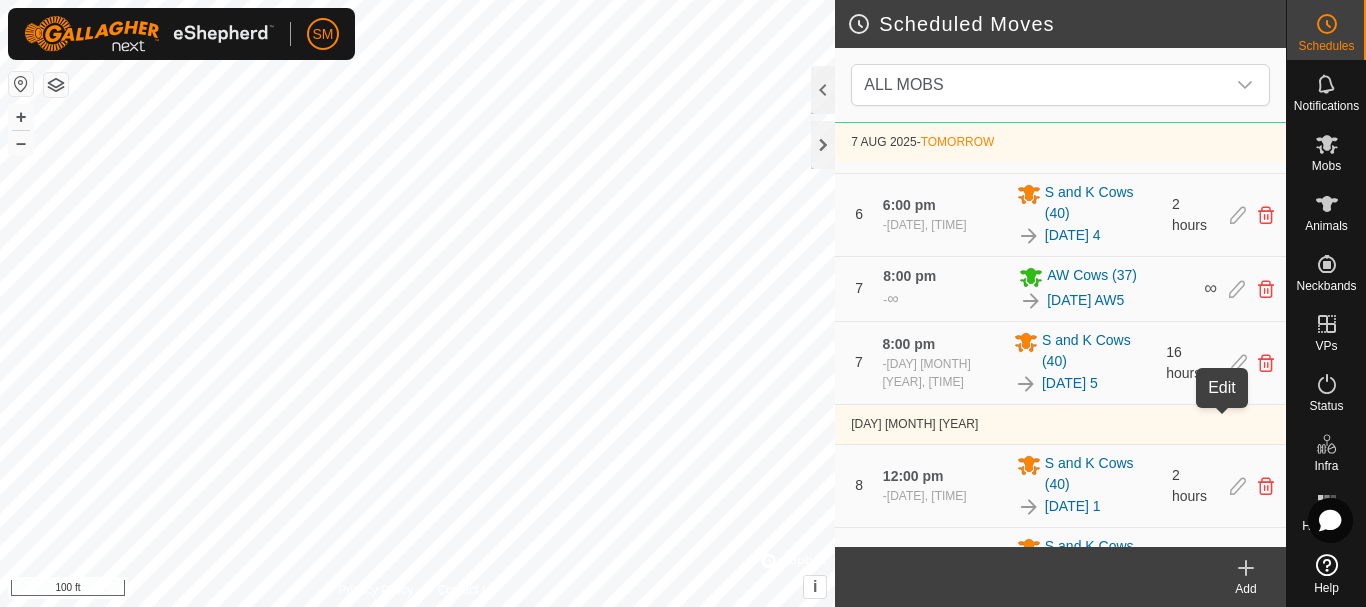 click at bounding box center [1237, 289] 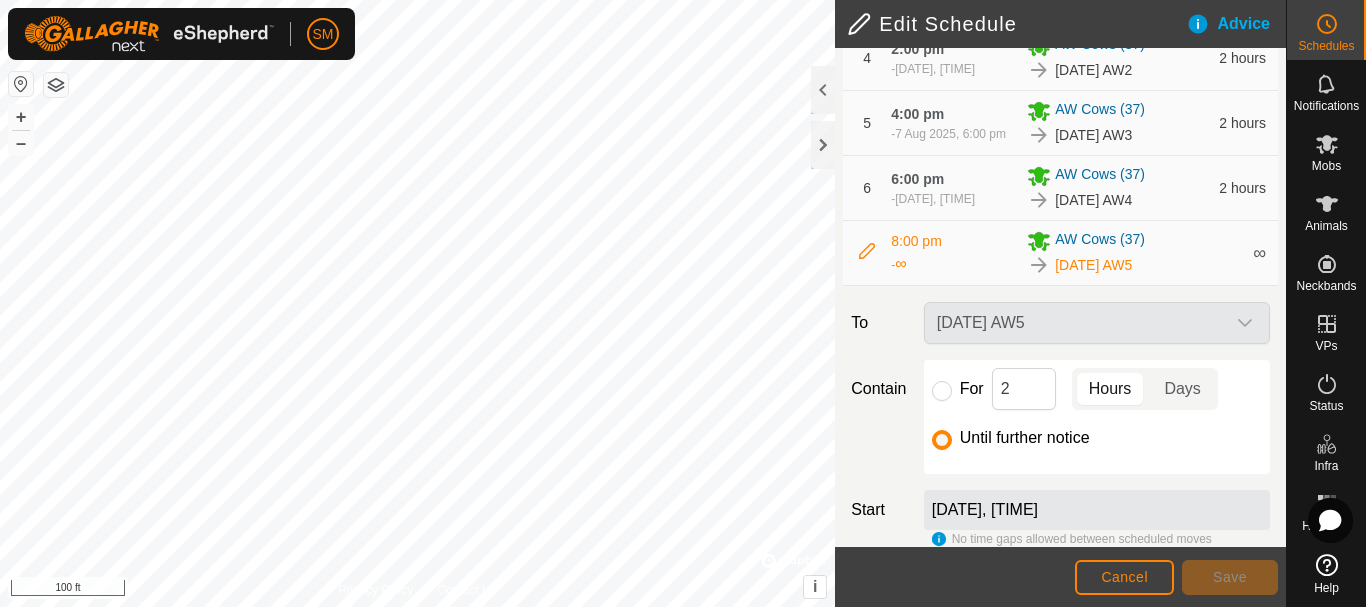 scroll, scrollTop: 537, scrollLeft: 0, axis: vertical 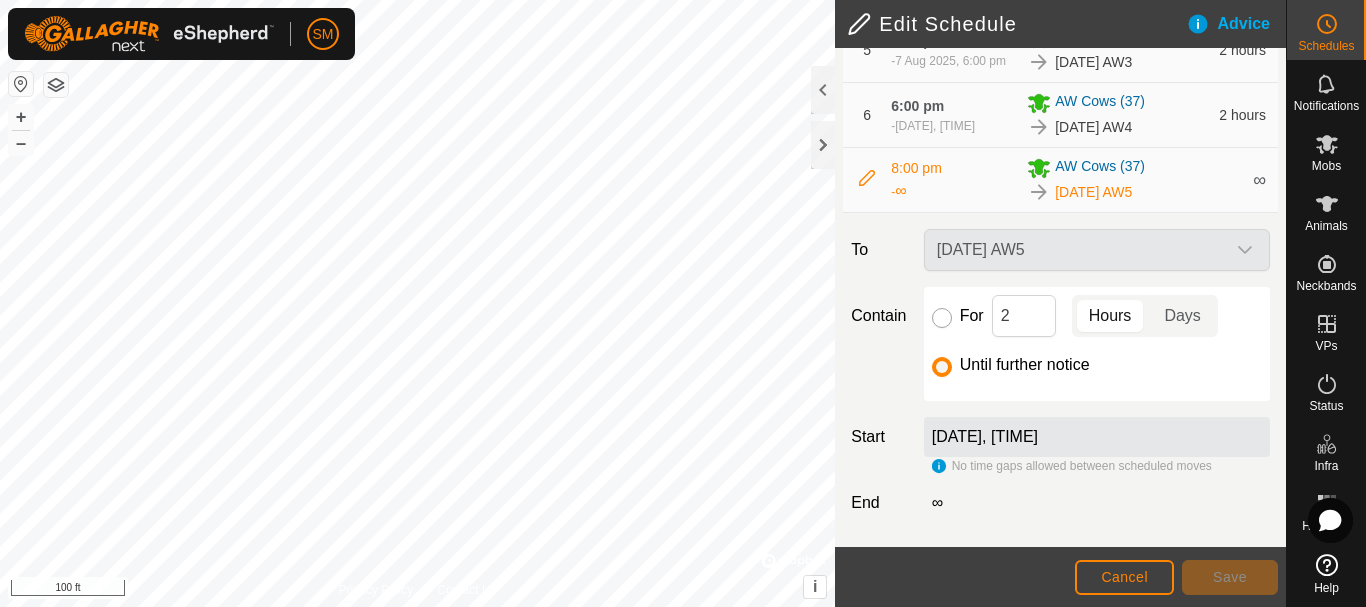 click on "For" at bounding box center (942, 318) 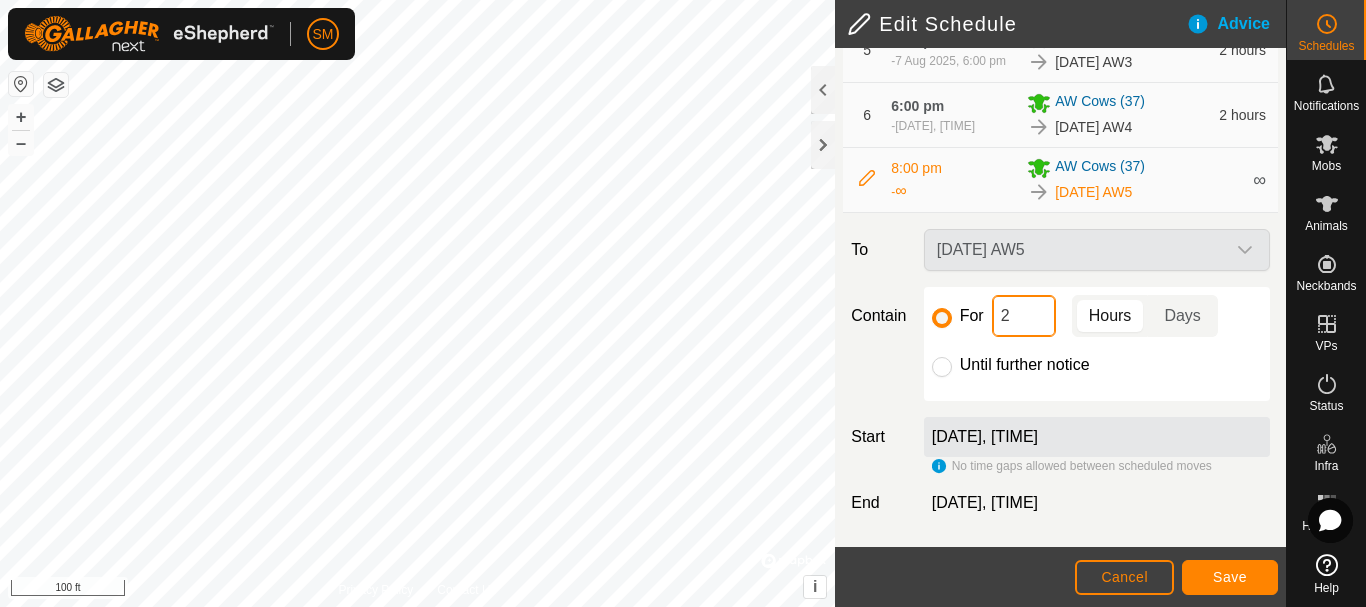 click on "2" 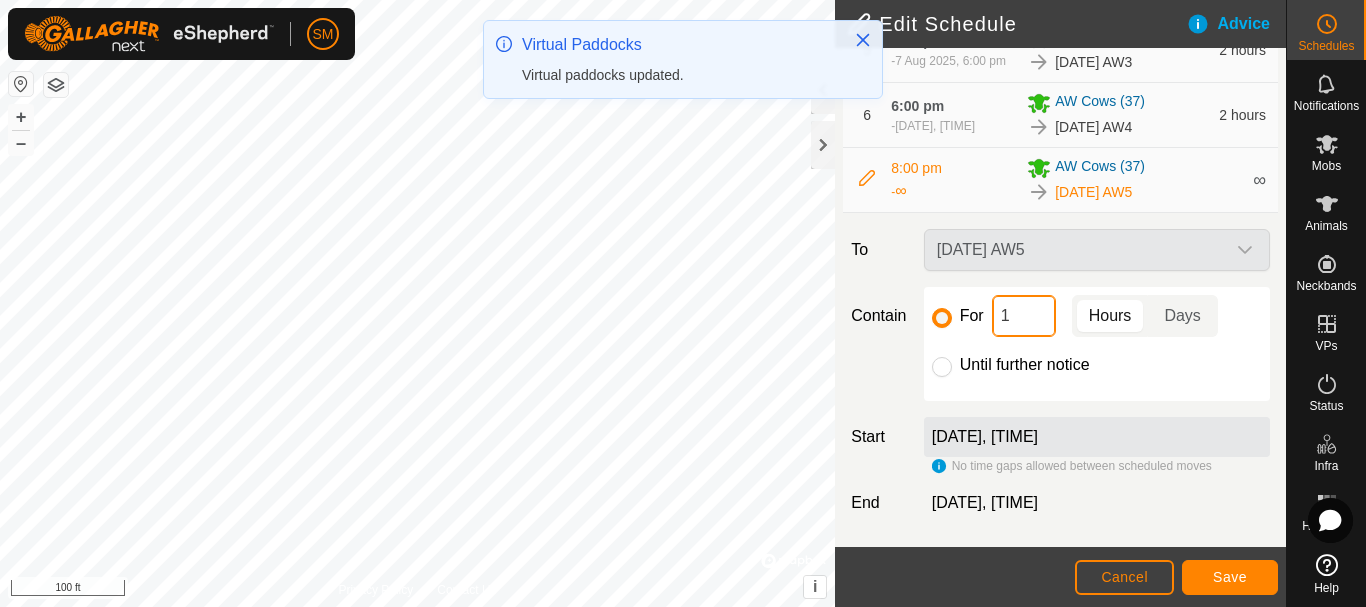 type on "16" 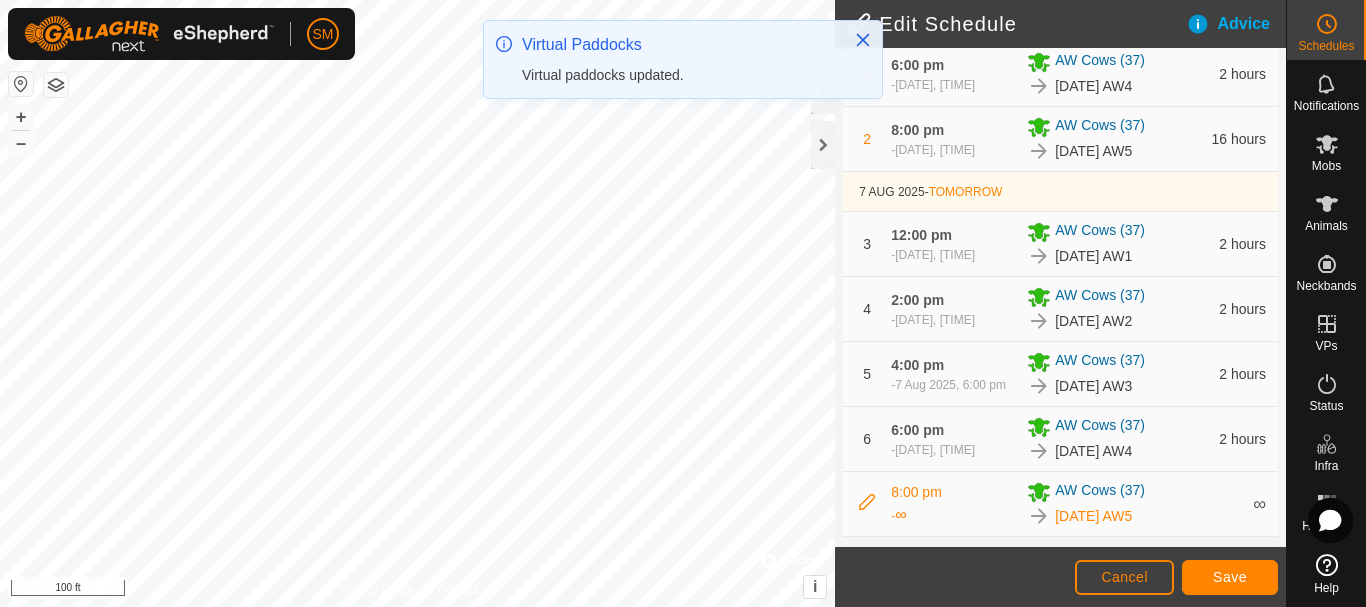 scroll, scrollTop: 537, scrollLeft: 0, axis: vertical 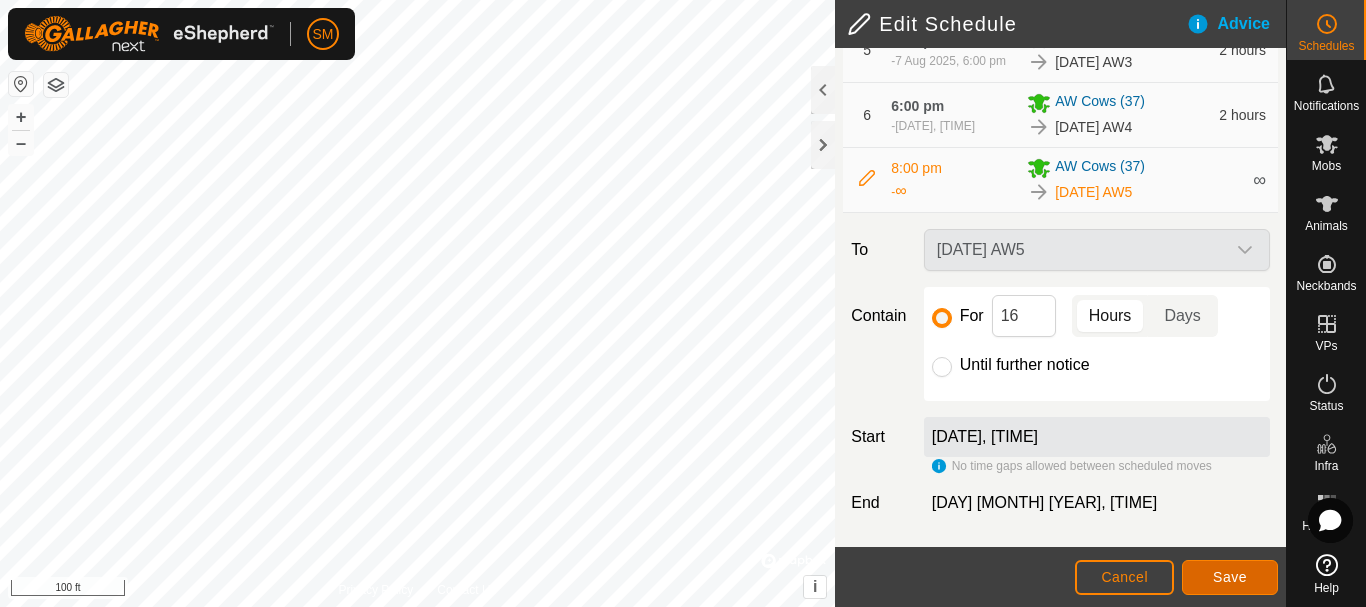 click on "Save" 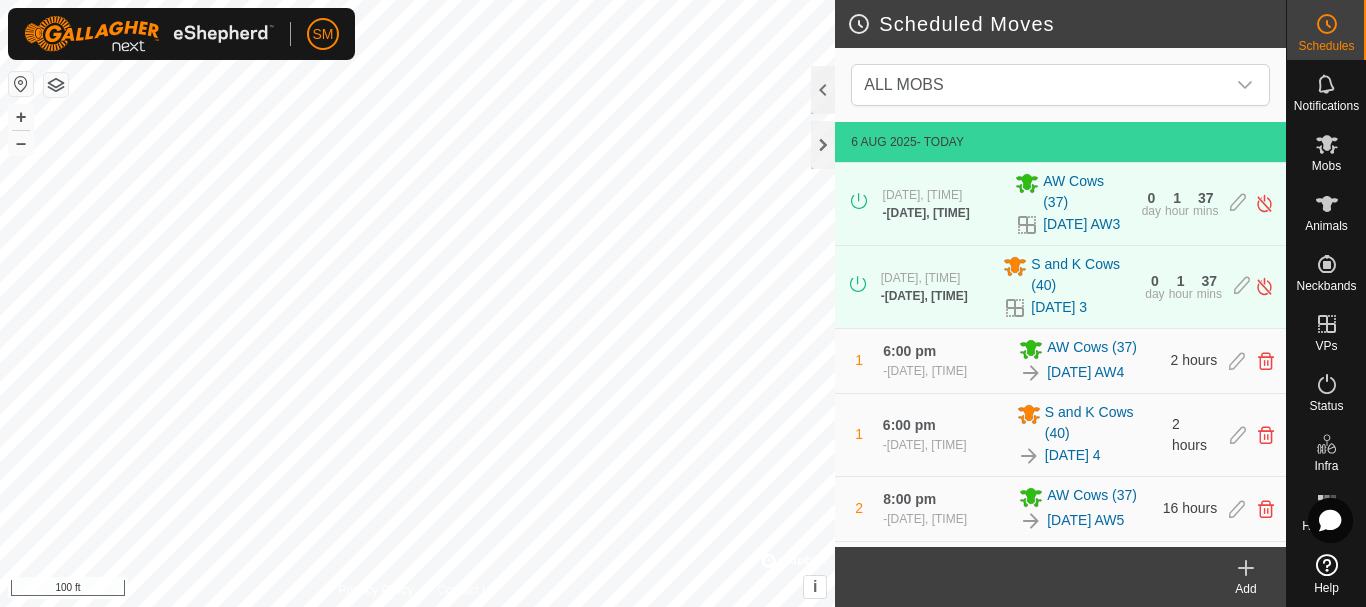 click 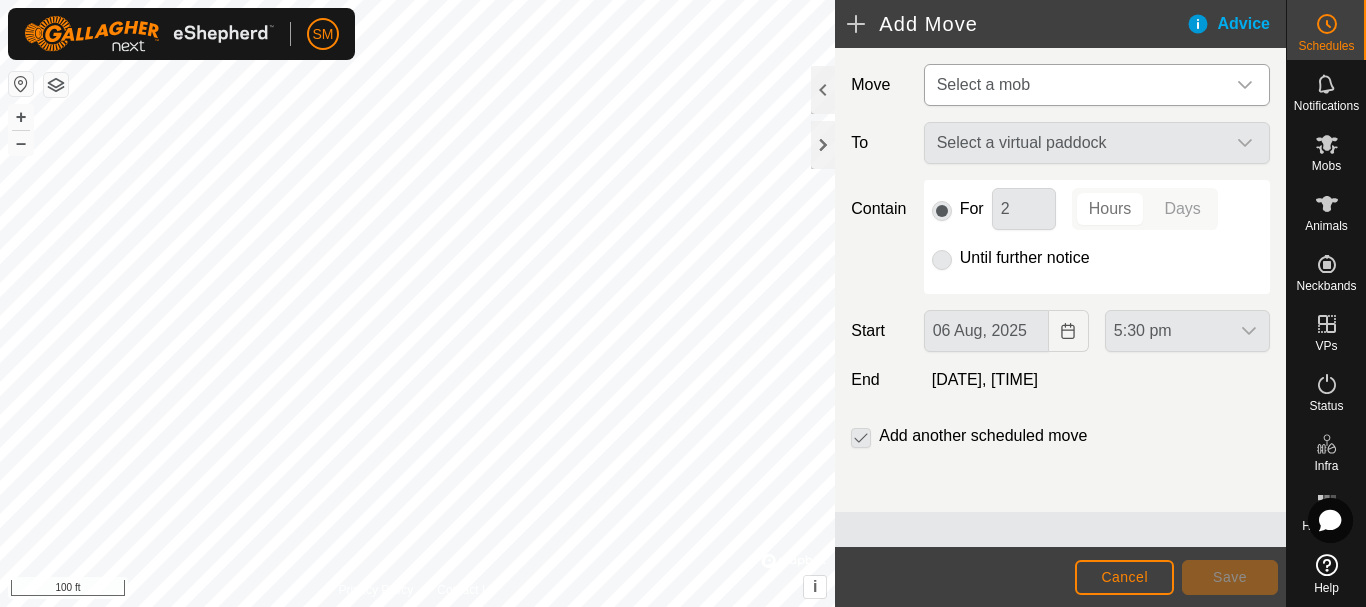 click on "Select a mob" at bounding box center [1077, 85] 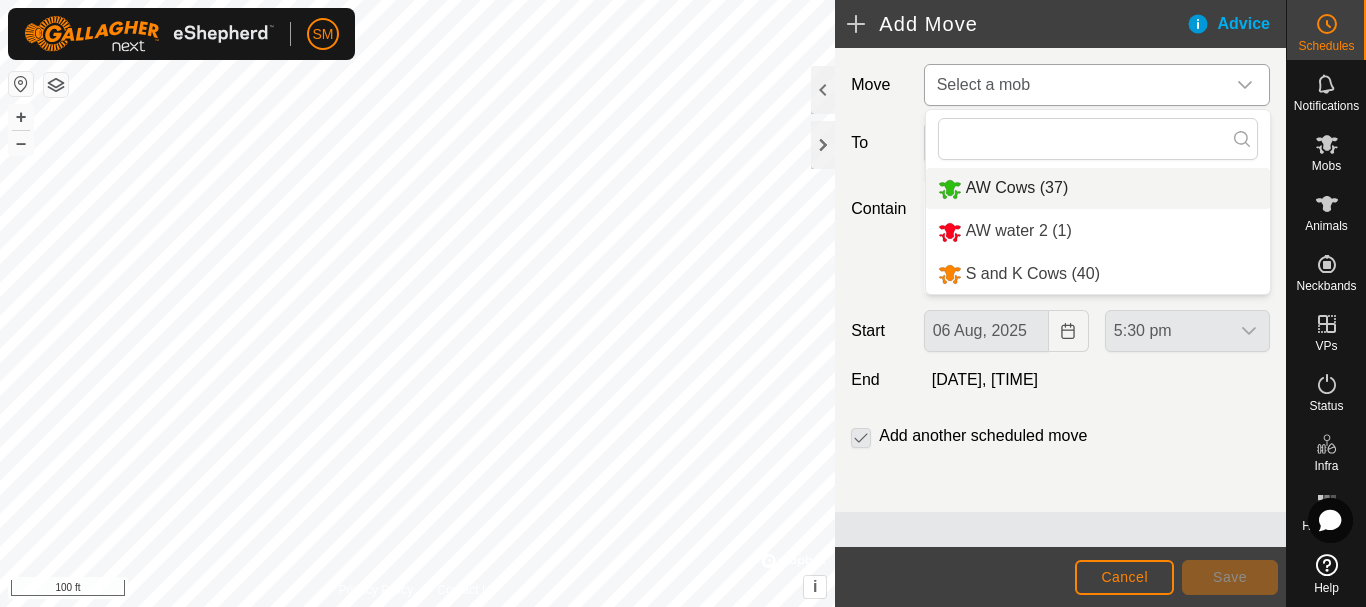 click on "AW Cows (37)" at bounding box center (1098, 188) 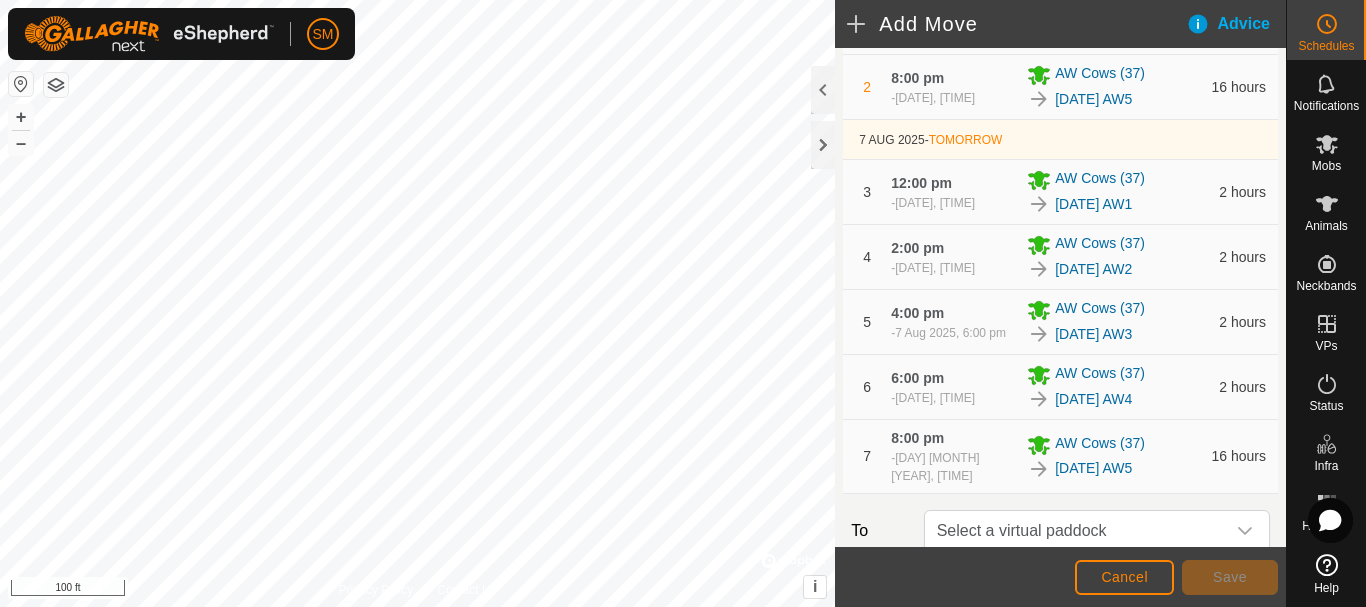 scroll, scrollTop: 634, scrollLeft: 0, axis: vertical 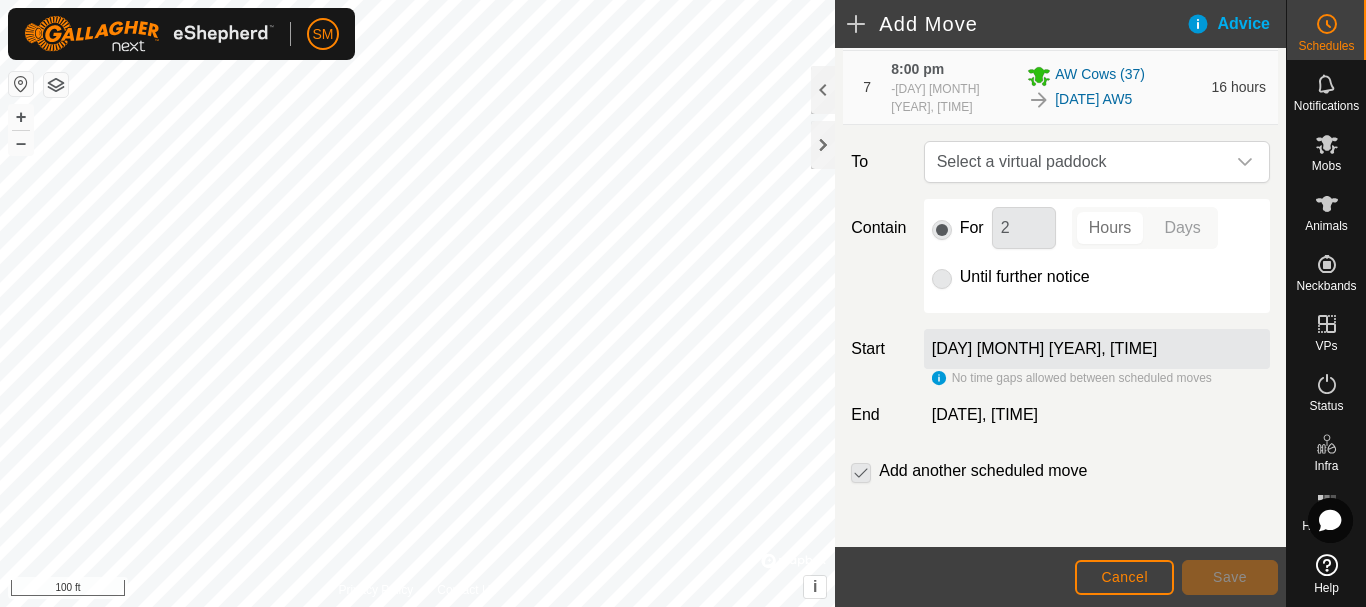 click 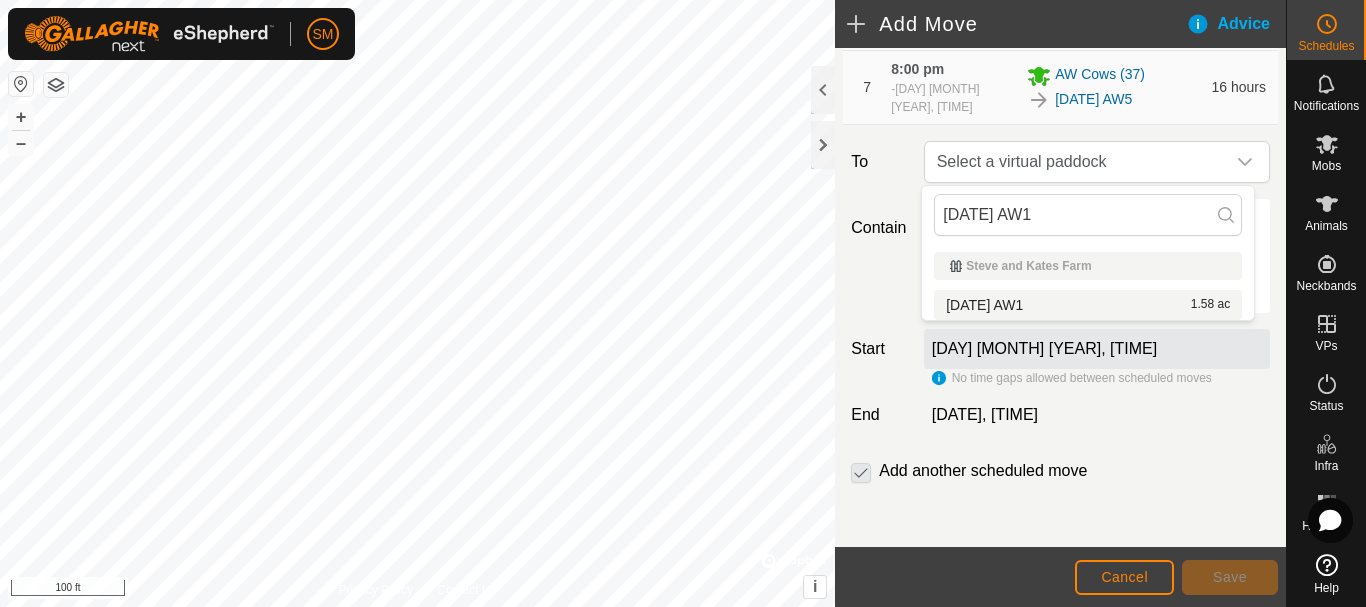 type on "[DATE] AW1" 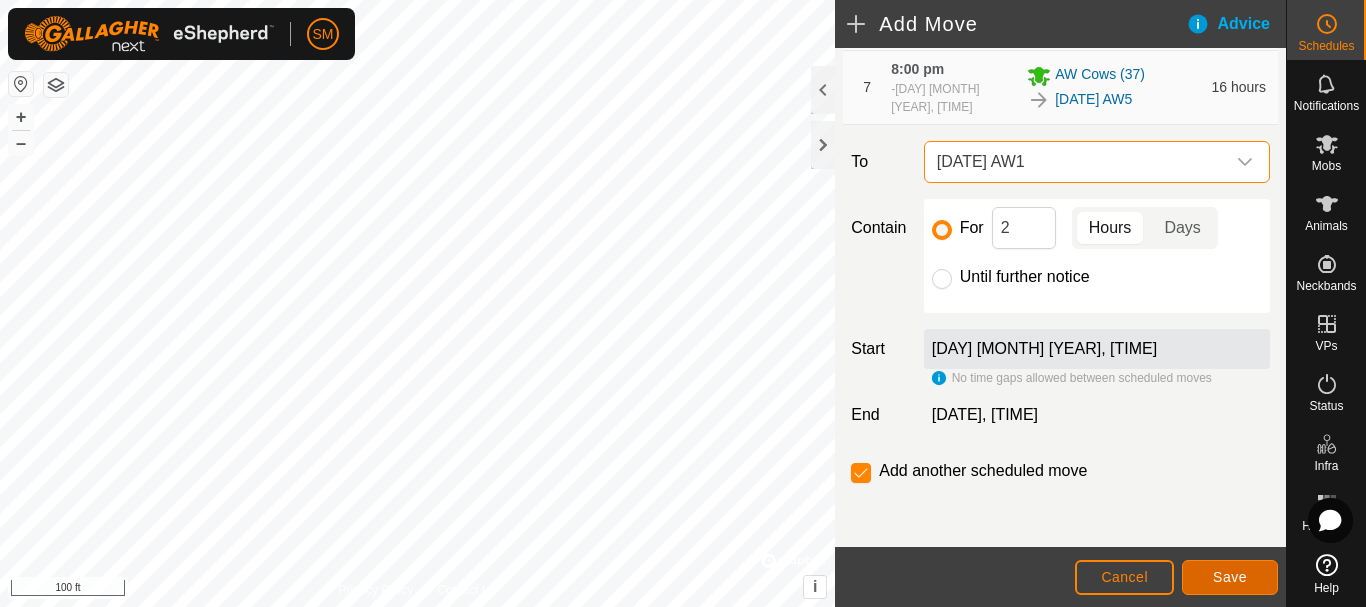 click on "Save" 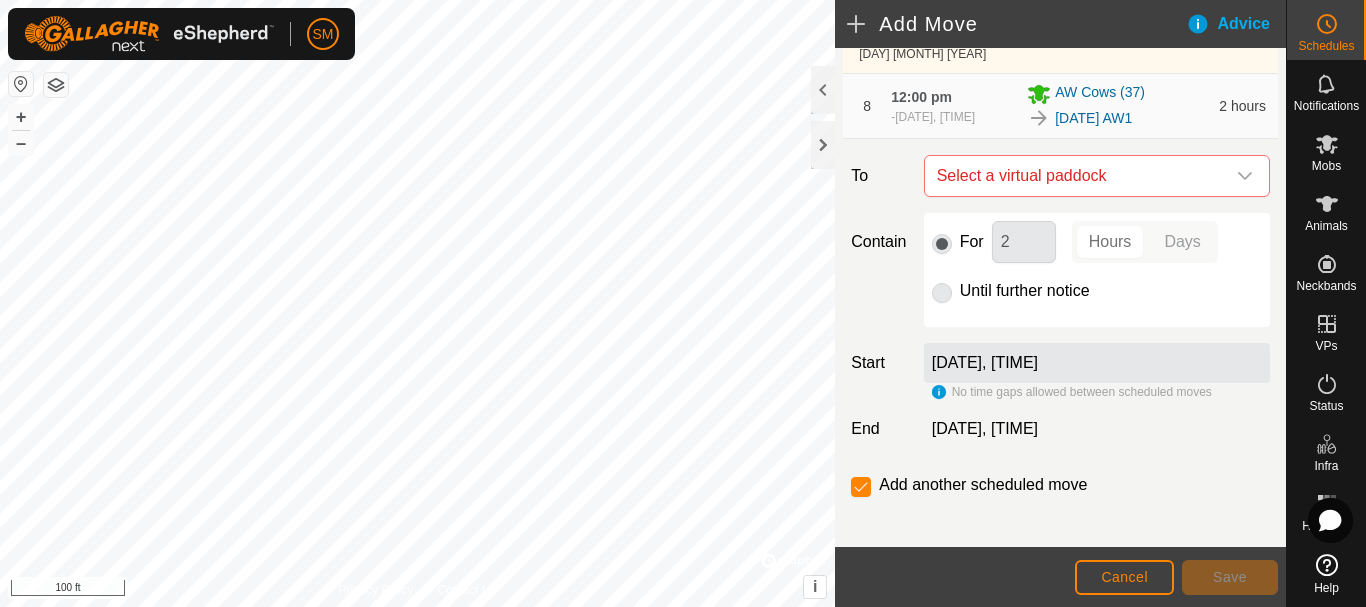 scroll, scrollTop: 739, scrollLeft: 0, axis: vertical 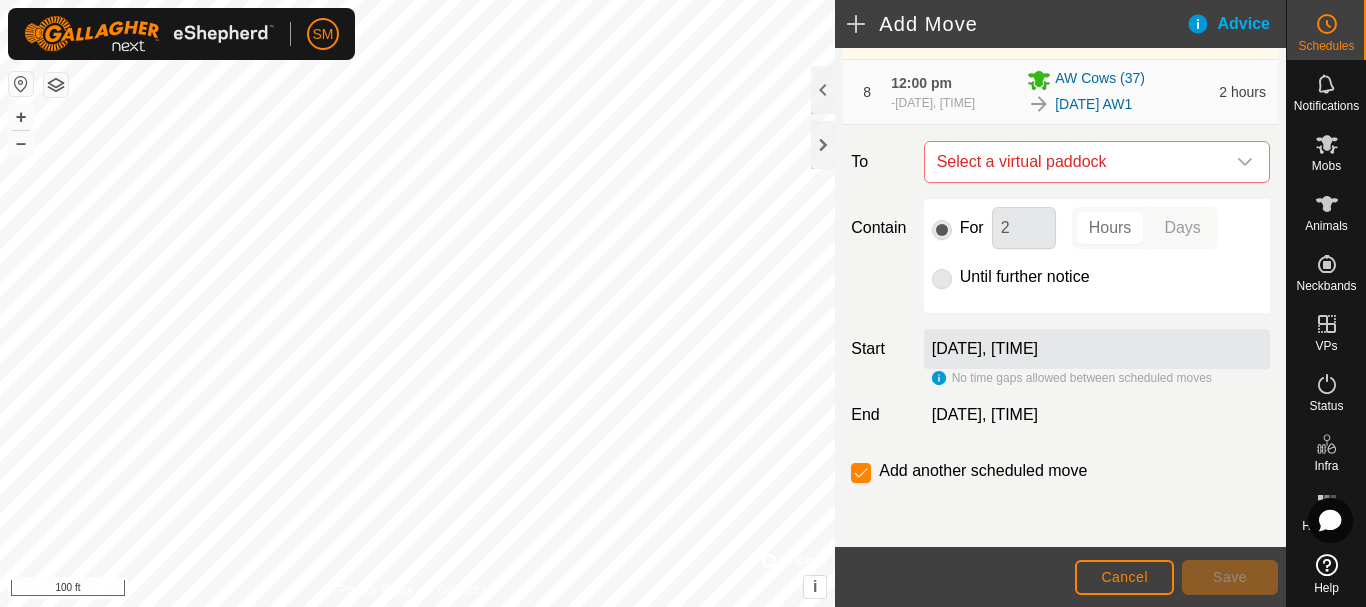 click at bounding box center (1245, 162) 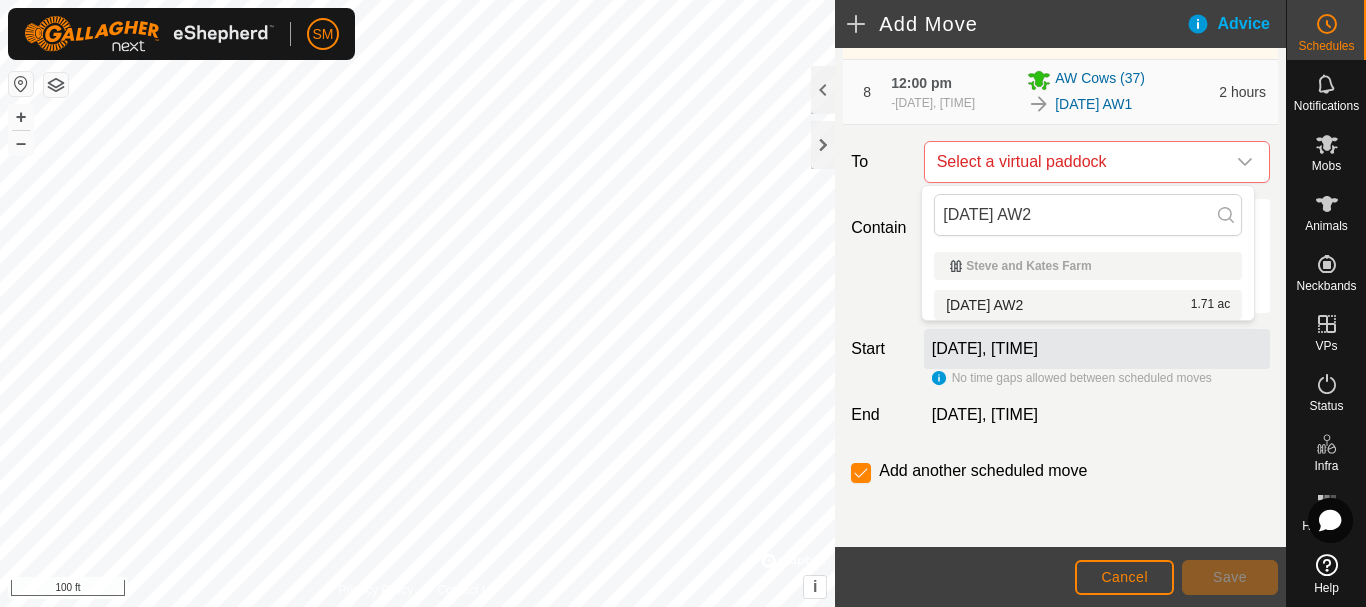 type on "[DATE] AW2" 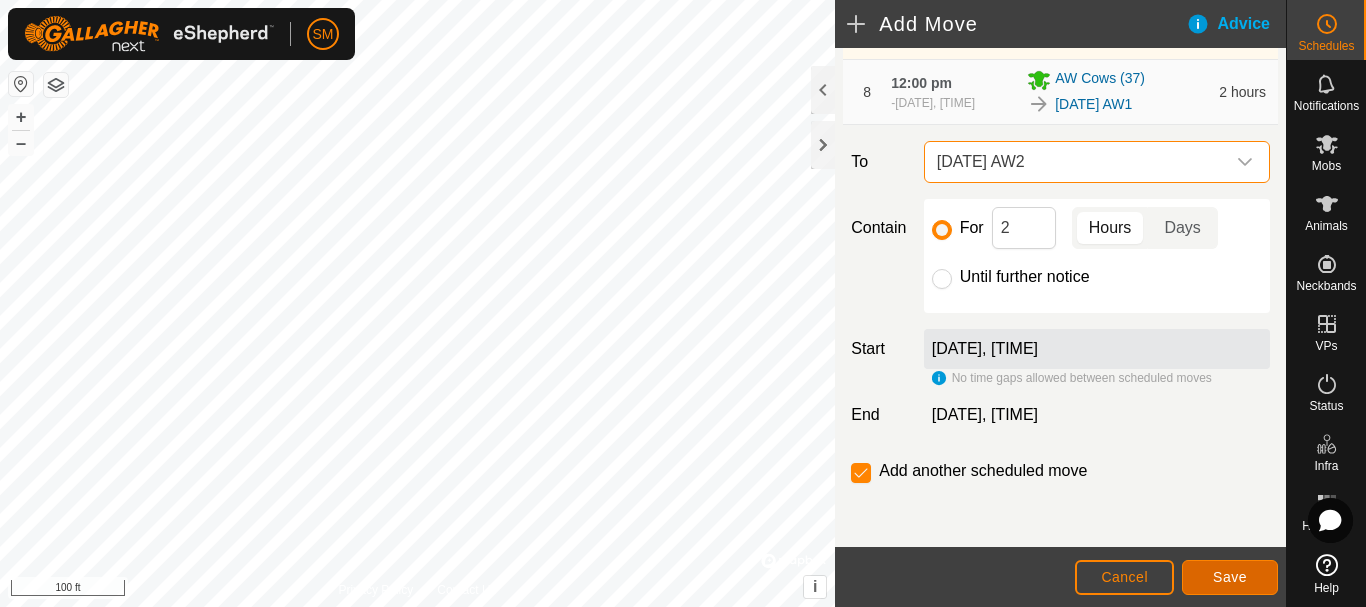click on "Save" 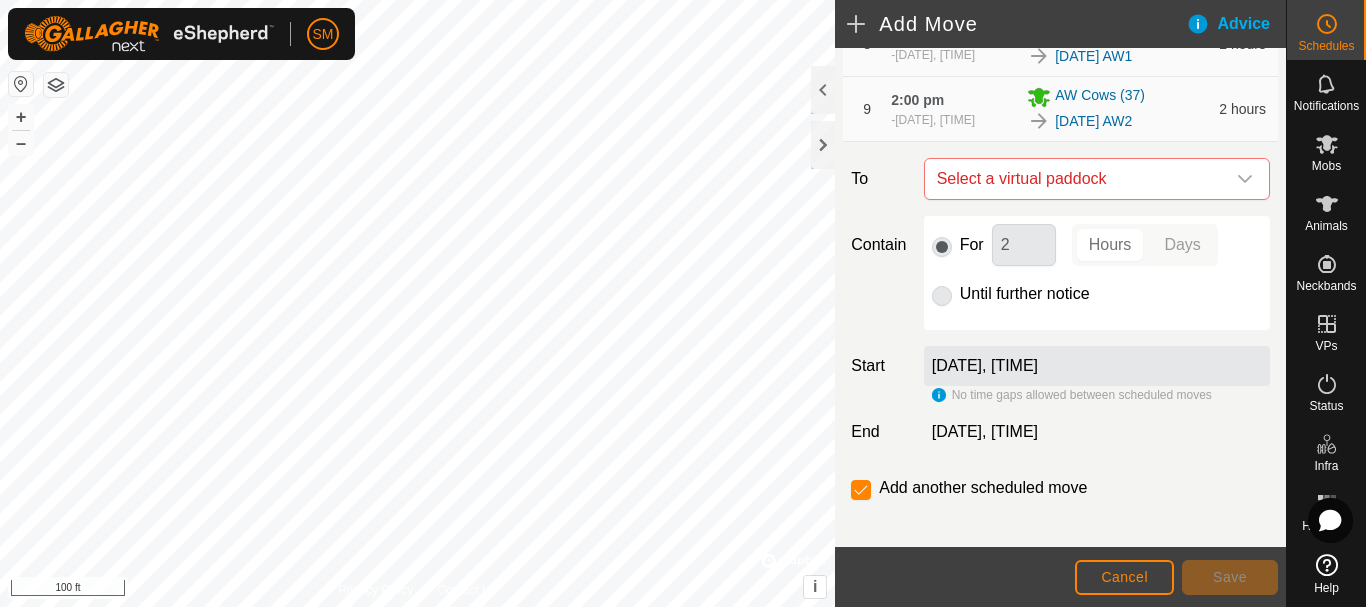 scroll, scrollTop: 804, scrollLeft: 0, axis: vertical 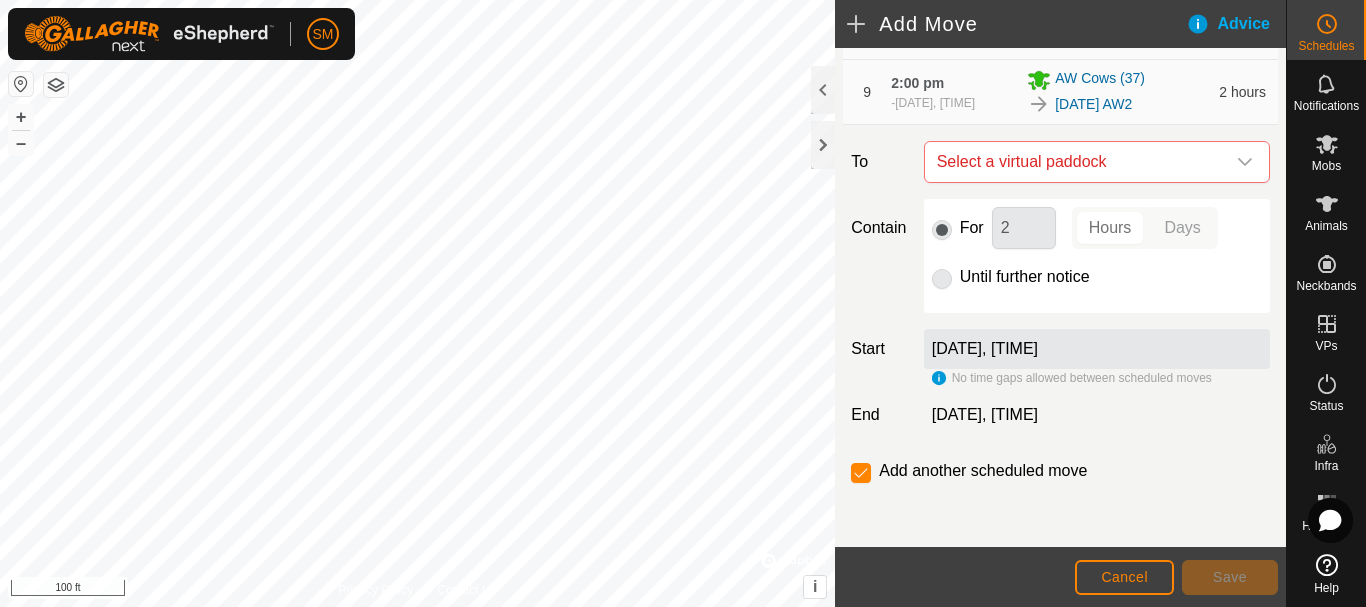 click at bounding box center (1245, 162) 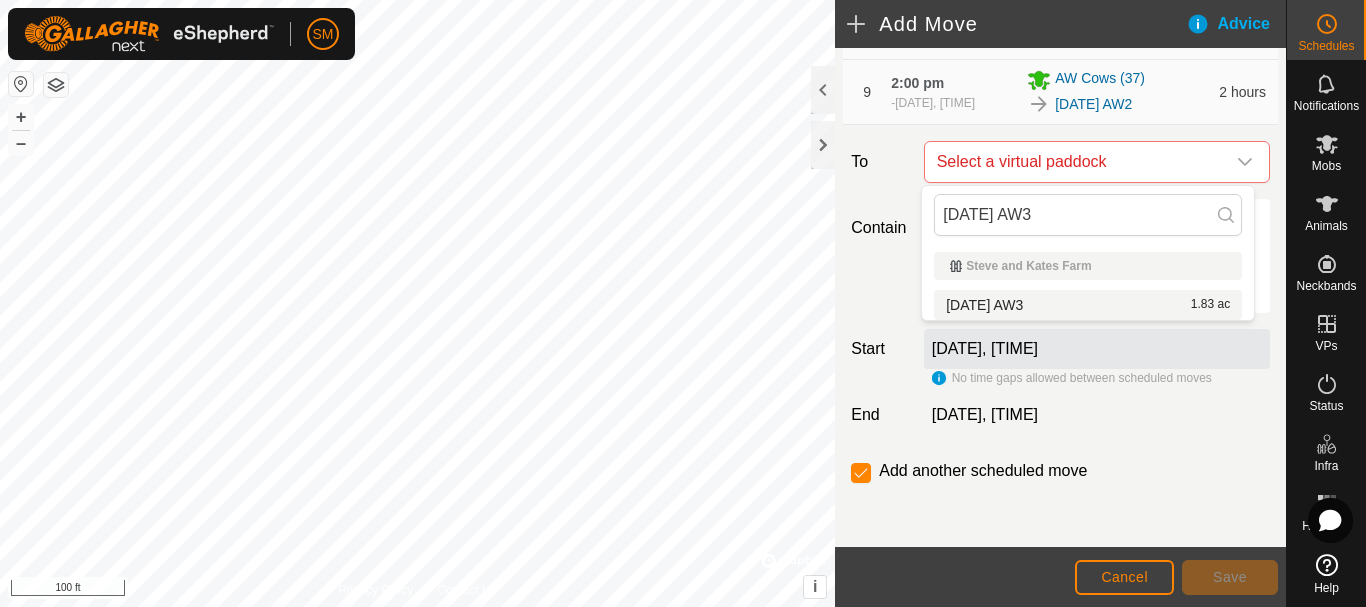 type on "[DATE] AW3" 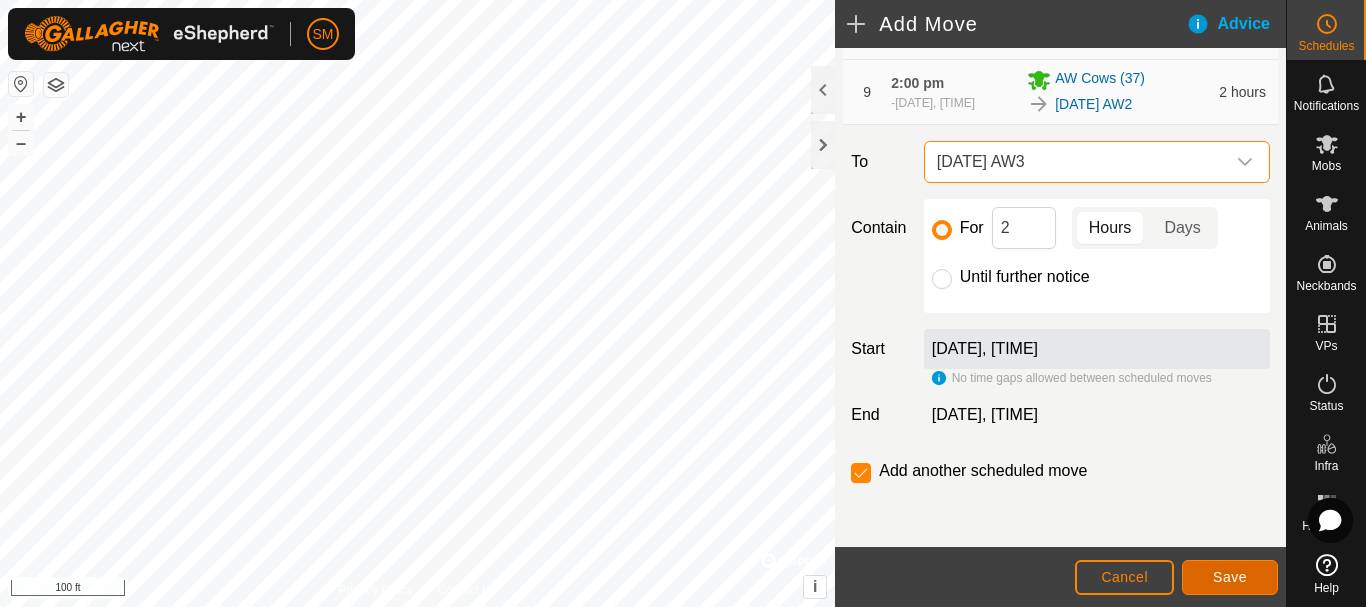 click on "Save" 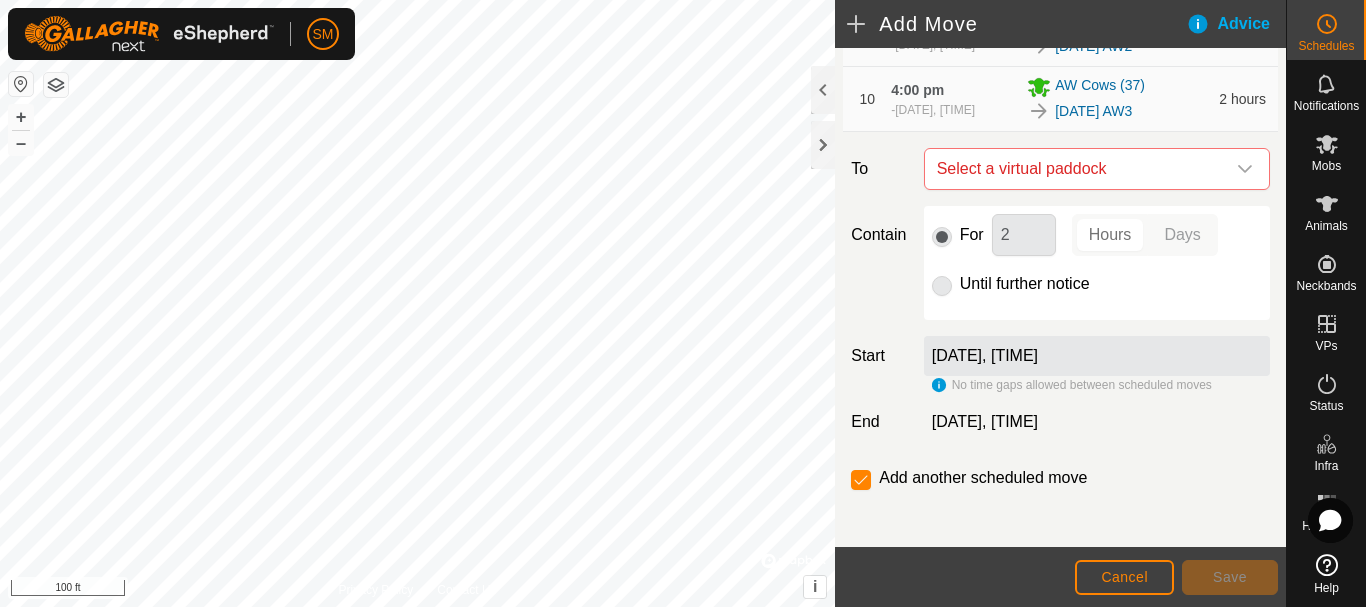scroll, scrollTop: 869, scrollLeft: 0, axis: vertical 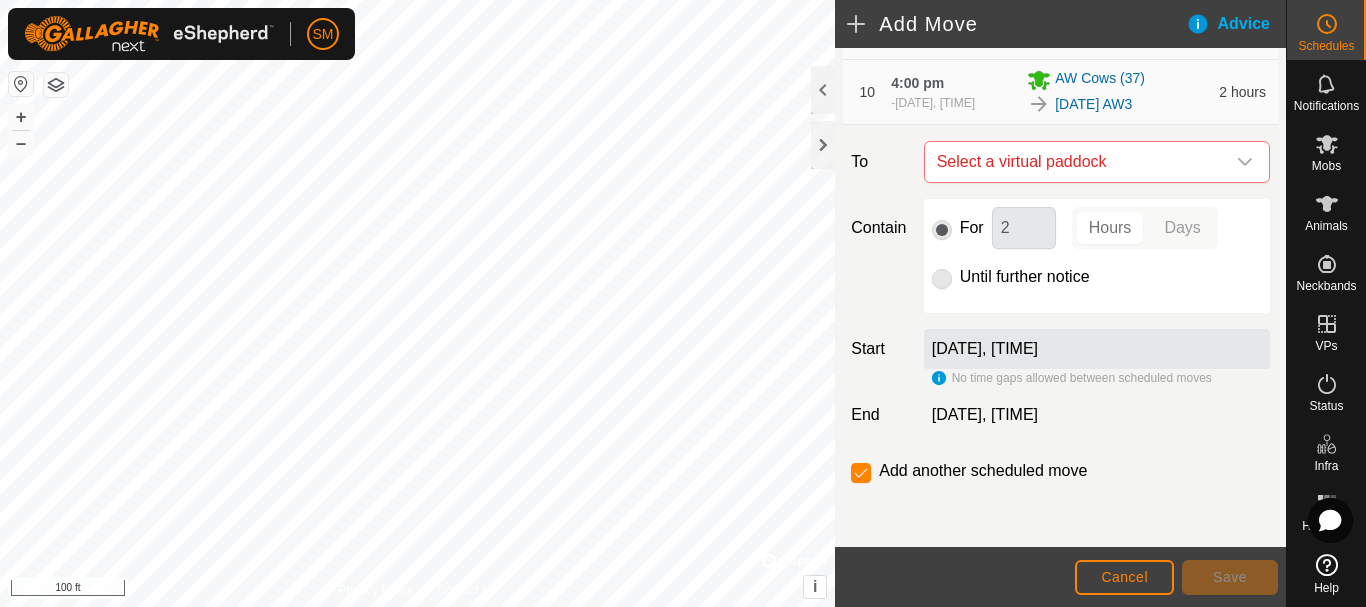 click 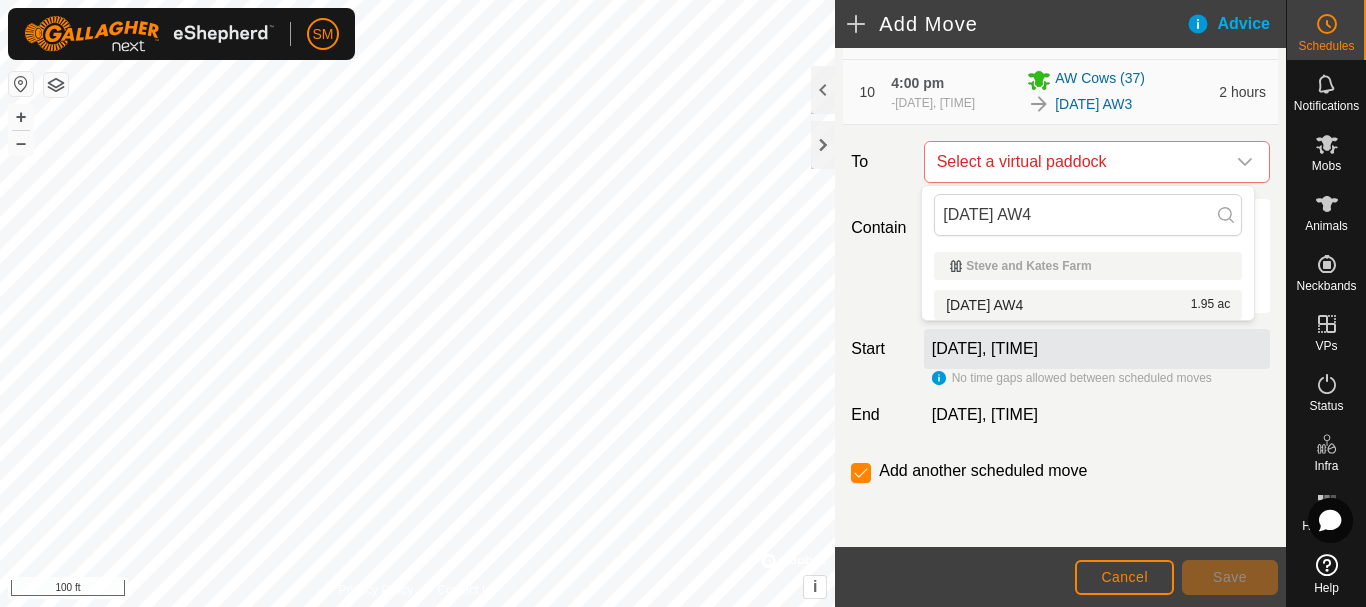 type on "[DATE] AW4" 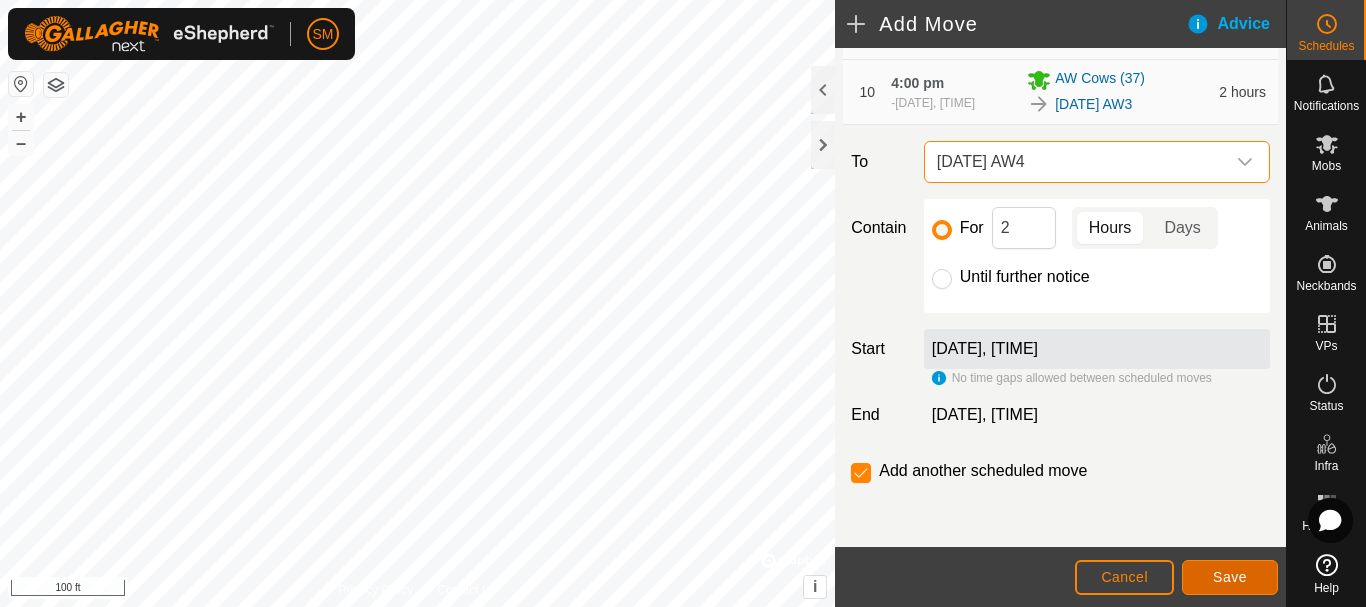 click on "Save" 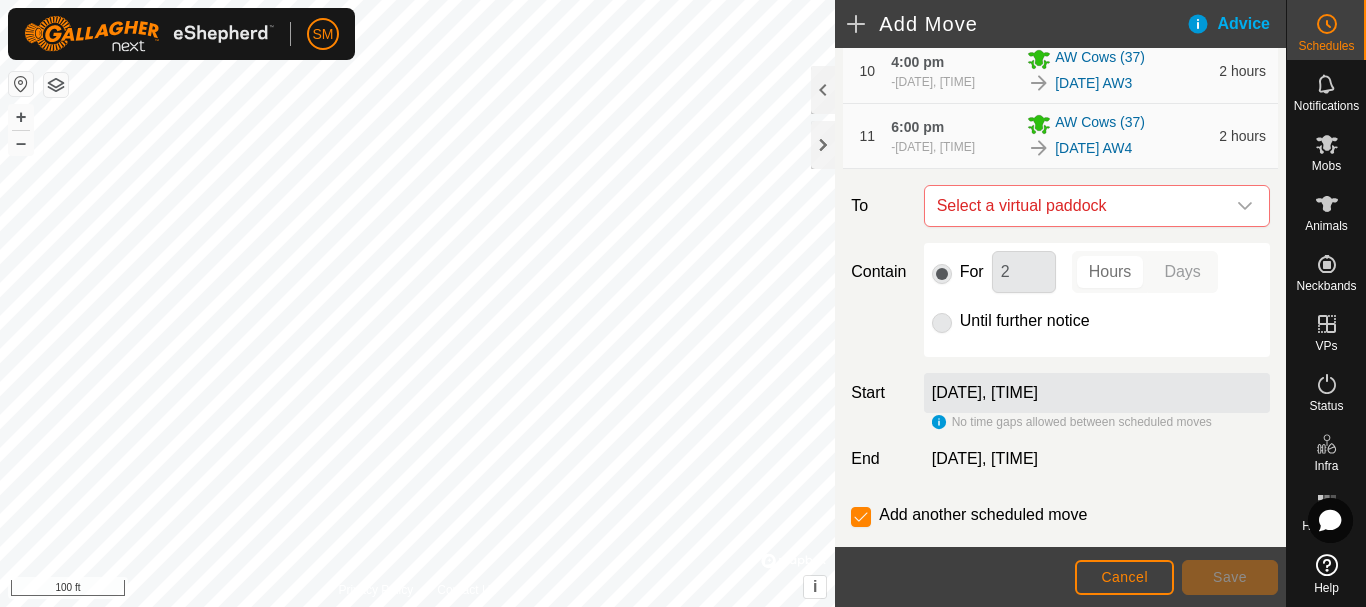 scroll, scrollTop: 934, scrollLeft: 0, axis: vertical 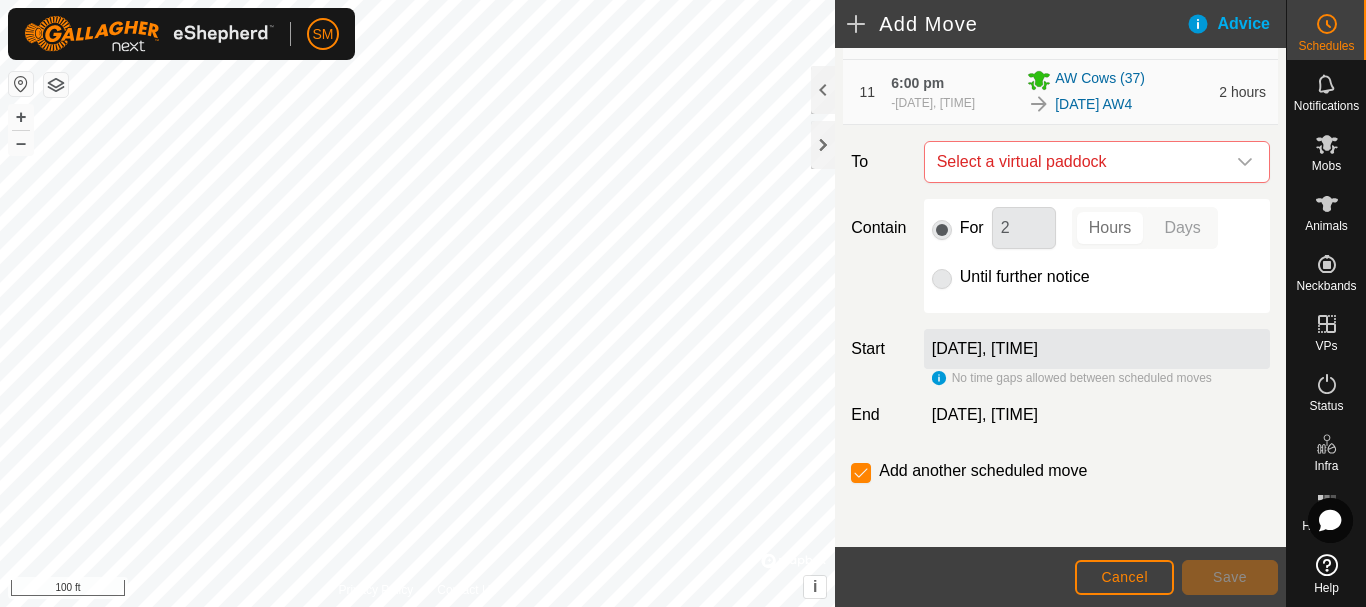 click 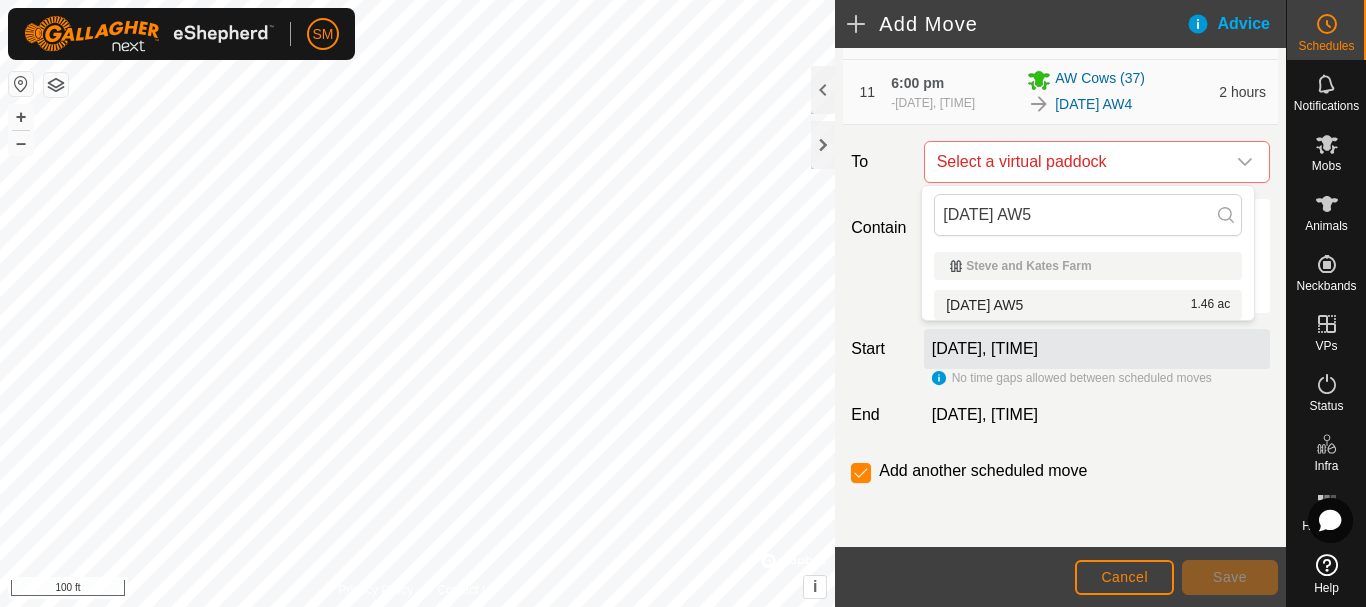 type on "[DATE] AW5" 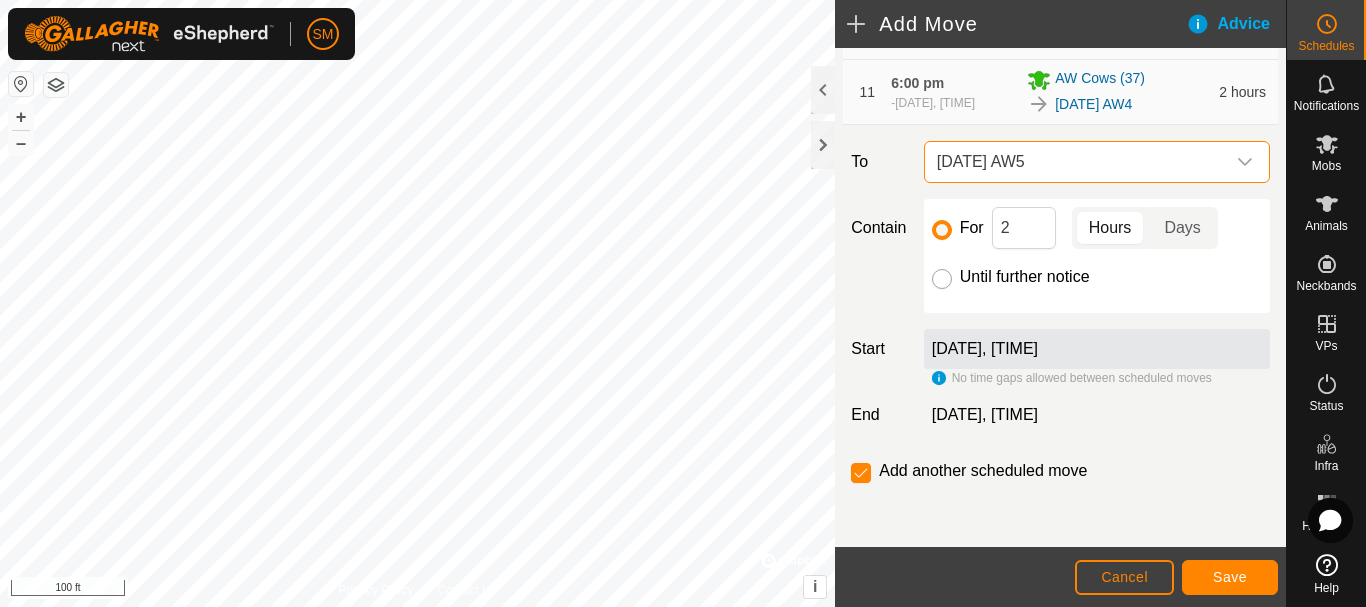 click on "Until further notice" at bounding box center [942, 279] 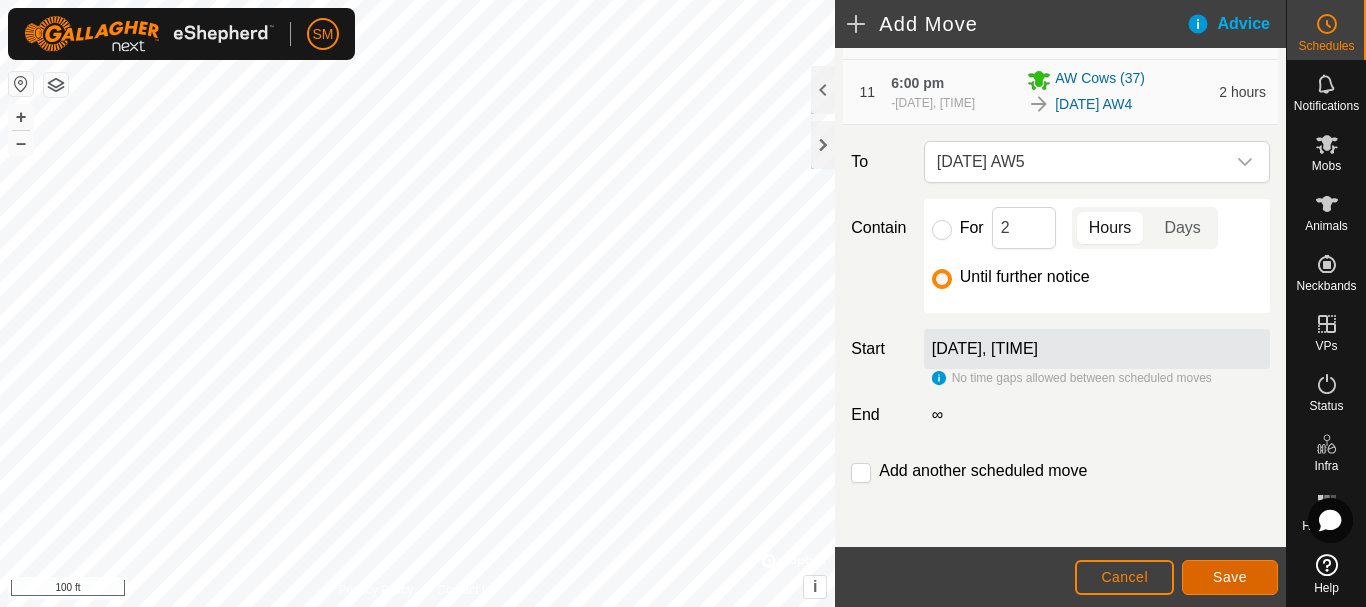 click on "Save" 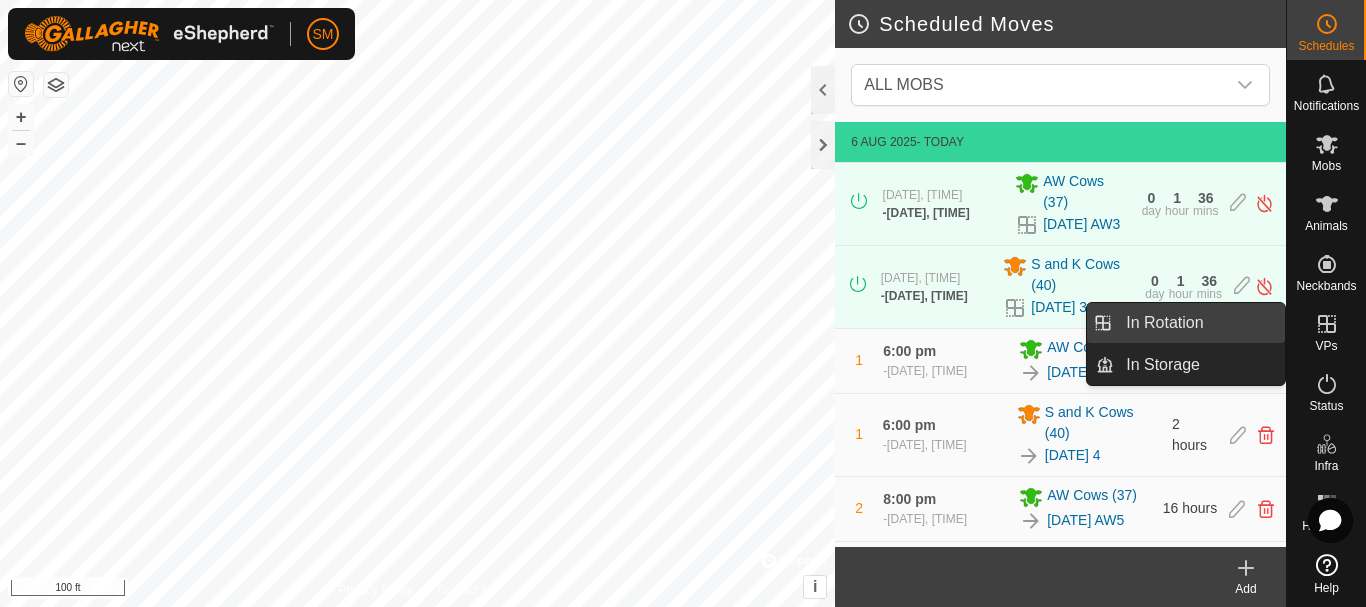 click on "In Rotation" at bounding box center [1199, 323] 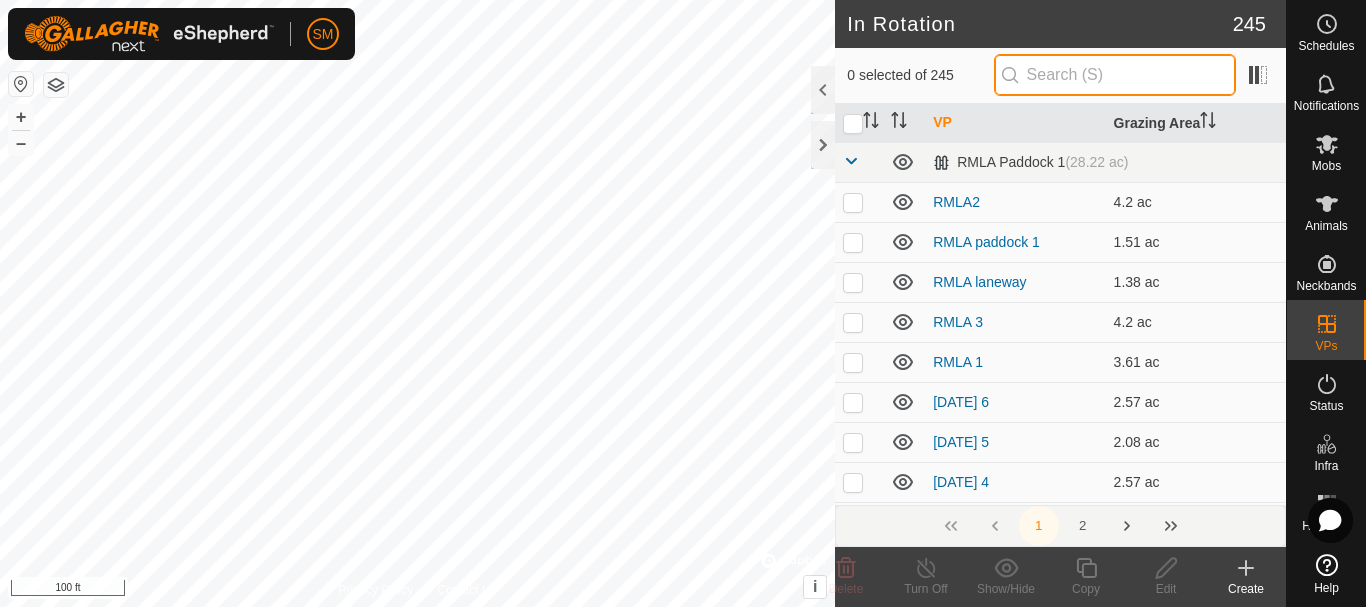 click at bounding box center (1115, 75) 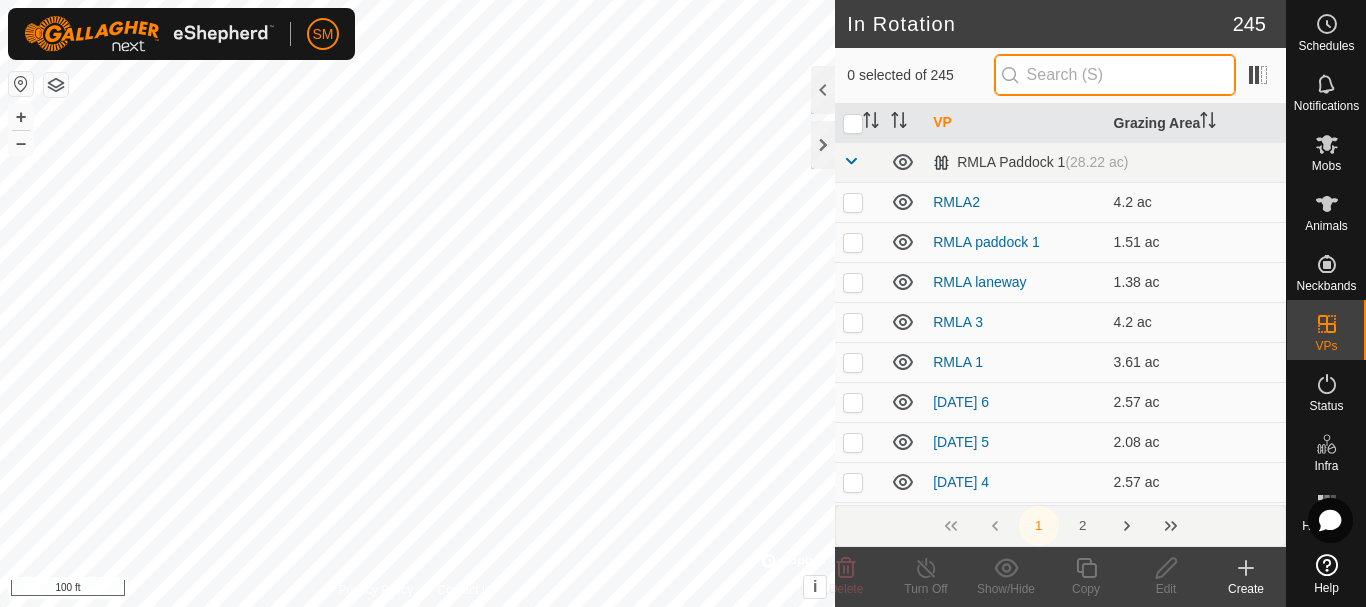 paste on "[DATE] AW" 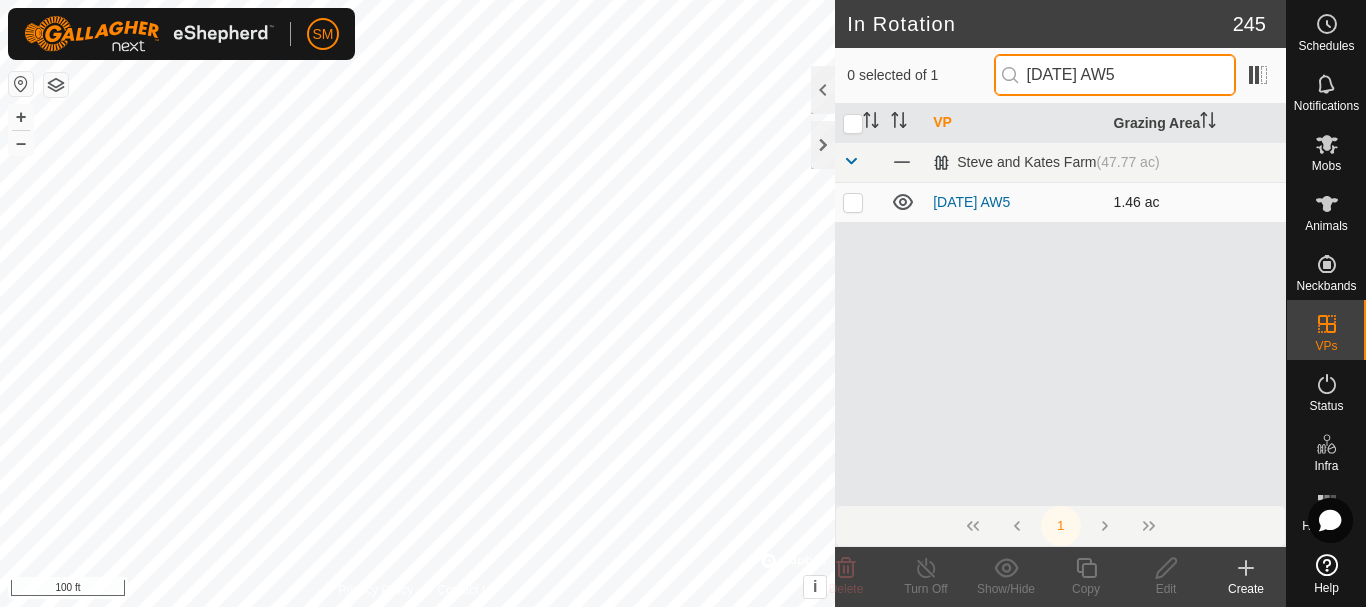 type on "[DATE] AW5" 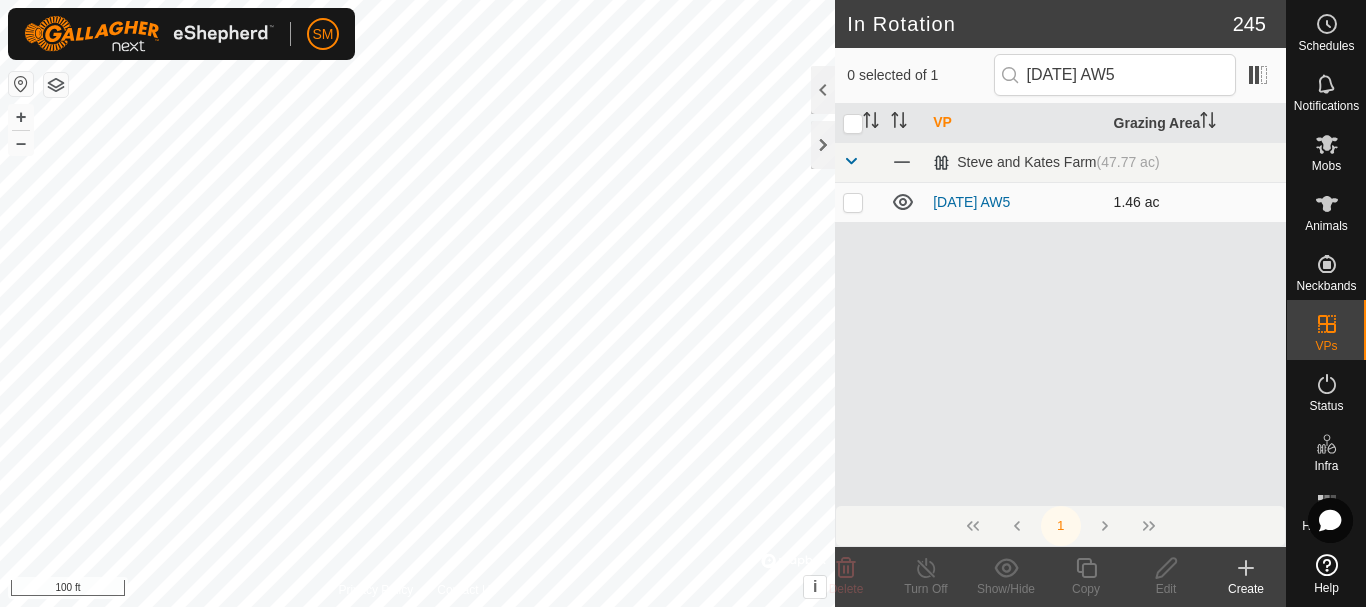 click at bounding box center [853, 202] 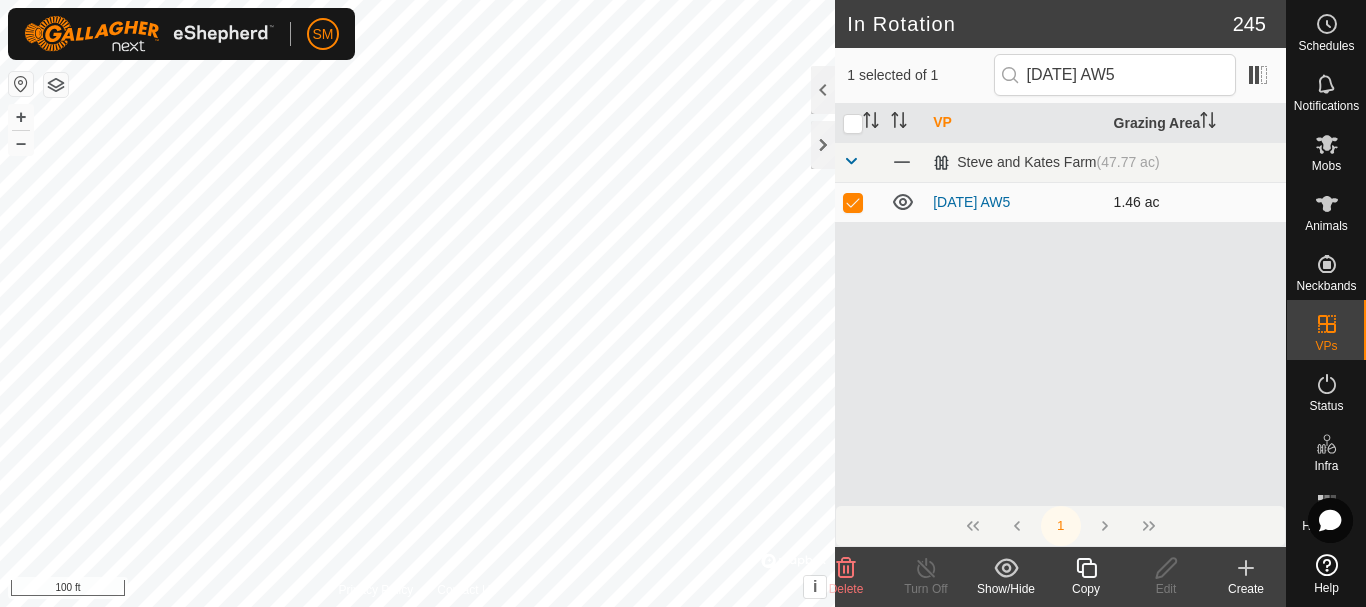 checkbox on "true" 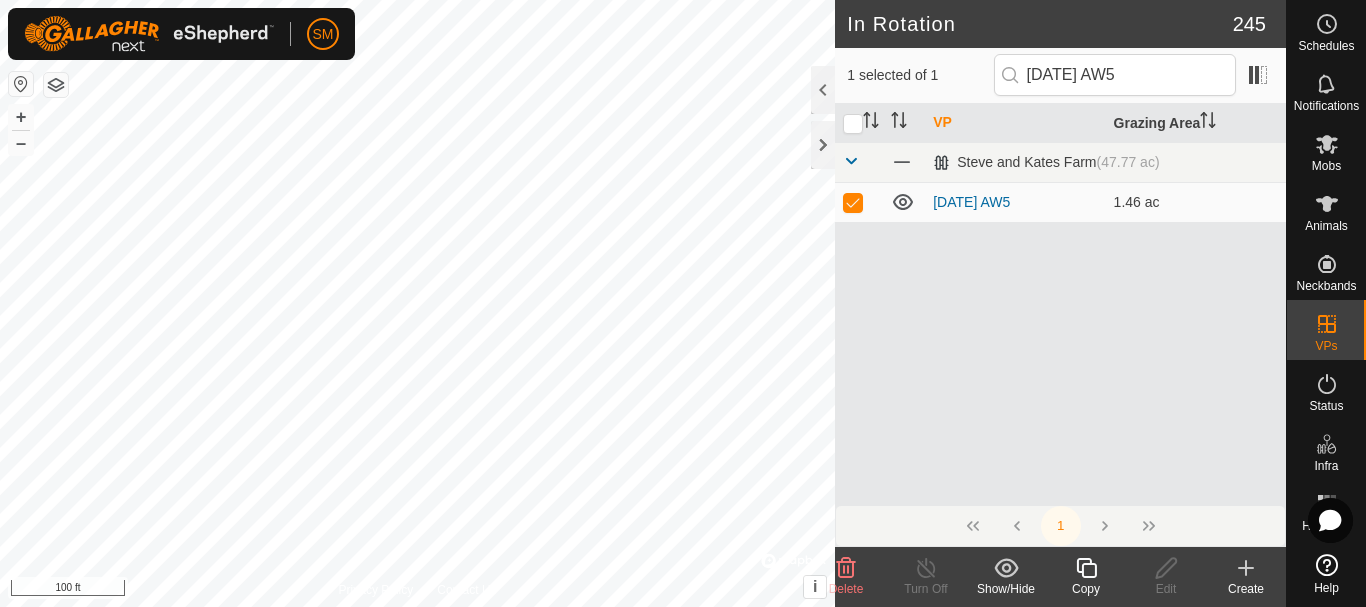 click 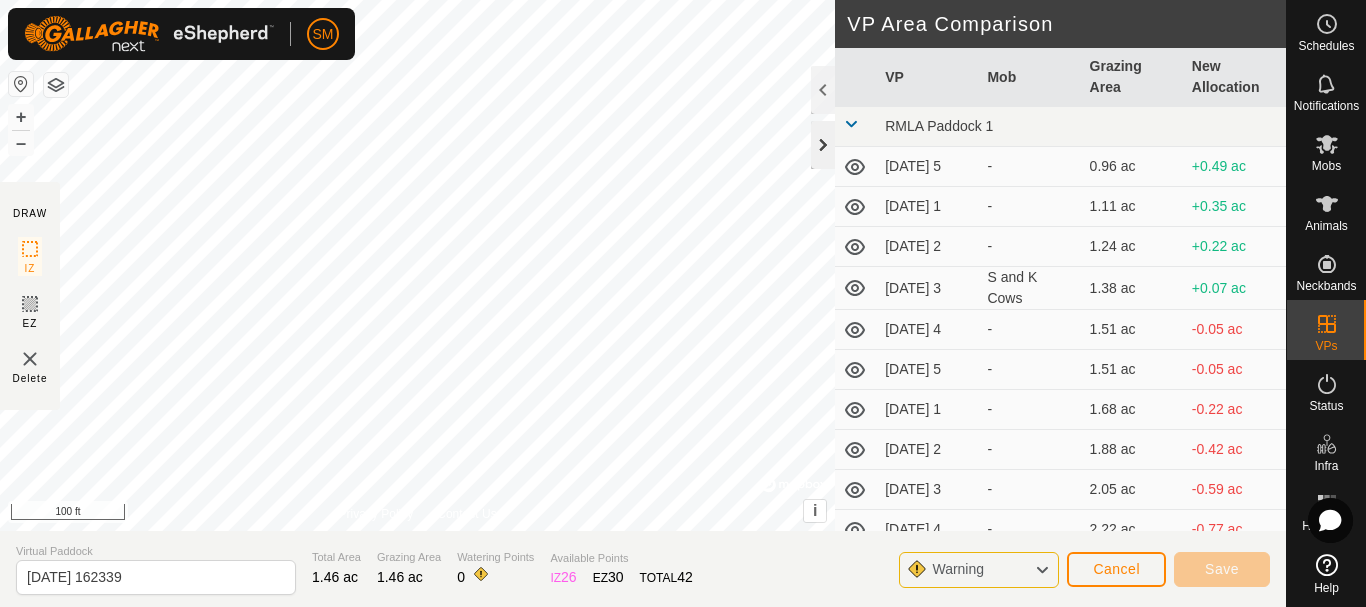 click 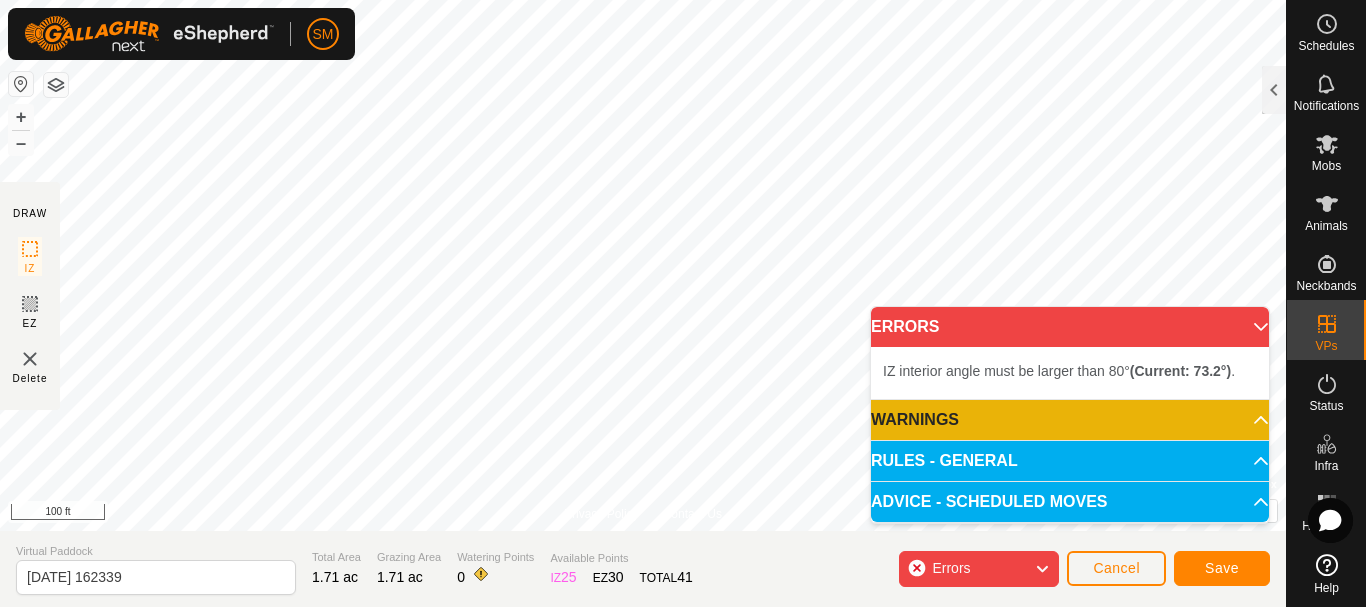 click on "DRAW IZ EZ Delete Privacy Policy Contact Us IZ interior angle must be larger than 80° (Current: 69.6°) . + – ⇧ i © Mapbox , © OpenStreetMap , Improve this map 100 ft VP Area Comparison VP Mob Grazing Area New Allocation RMLA Paddock 1 [DATE] 5 - 0.96 ac +0.74 ac [DATE] 1 - 1.11 ac +0.59 ac [DATE] 2 - 1.24 ac +0.47 ac [DATE] 3 S and K Cows 1.38 ac +0.32 ac [DATE] 4 - 1.51 ac +0.2 ac [DATE] 5 - 1.51 ac +0.2 ac [DATE] 1 - 1.68 ac +0.02 ac [DATE] 2 - 1.88 ac -0.17 ac [DATE] 3 - 2.05 ac -0.35 ac [DATE] 4 - 2.22 ac -0.52 ac [DATE] 5 - 1.73 ac -0.02 ac [DATE] 6 - 2.22 ac -0.52 ac [DATE] 1 - 1.88 ac -0.17 ac [DATE] 2 - 2.03 ac -0.32 ac [DATE] 3 - 2.2 ac -0.49 ac [DATE] 4 - 2.37 ac -0.67 ac [DATE] 5 - 1.93 ac -0.22 ac [DATE] 6 - 2.37 ac -0.67 ac [DATE] 1 - 2.08 ac -0.37 ac [DATE] 2 - 2.25 ac -0.54 ac -" 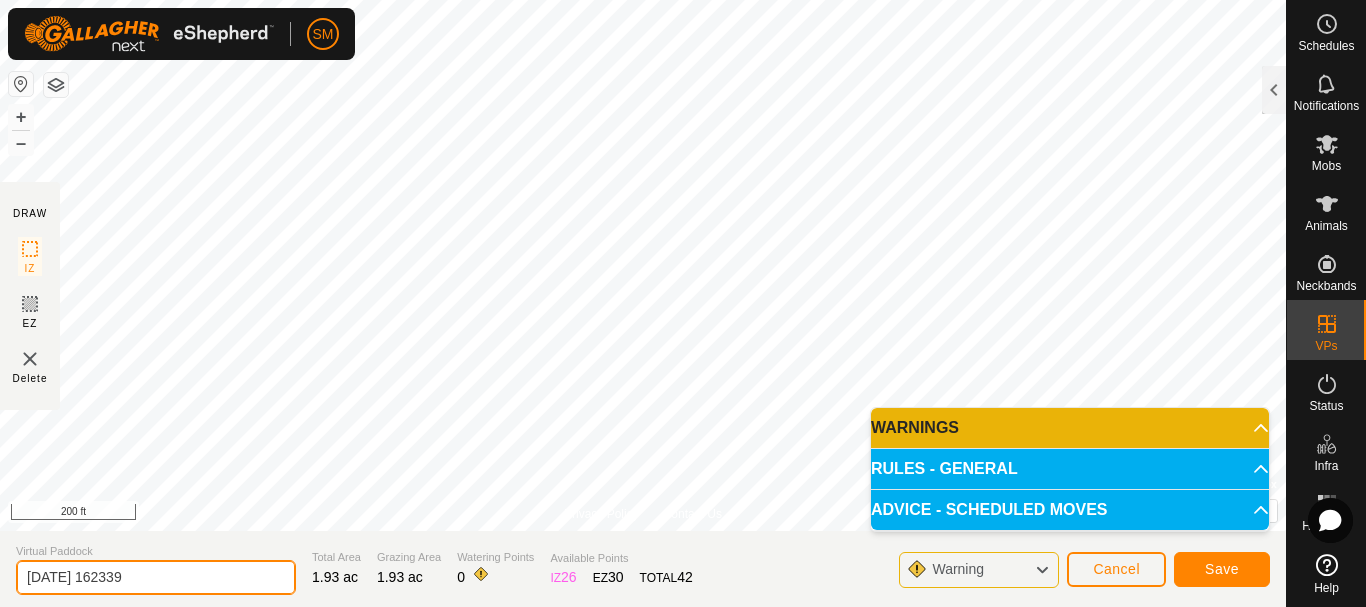 click on "[DATE] 162339" 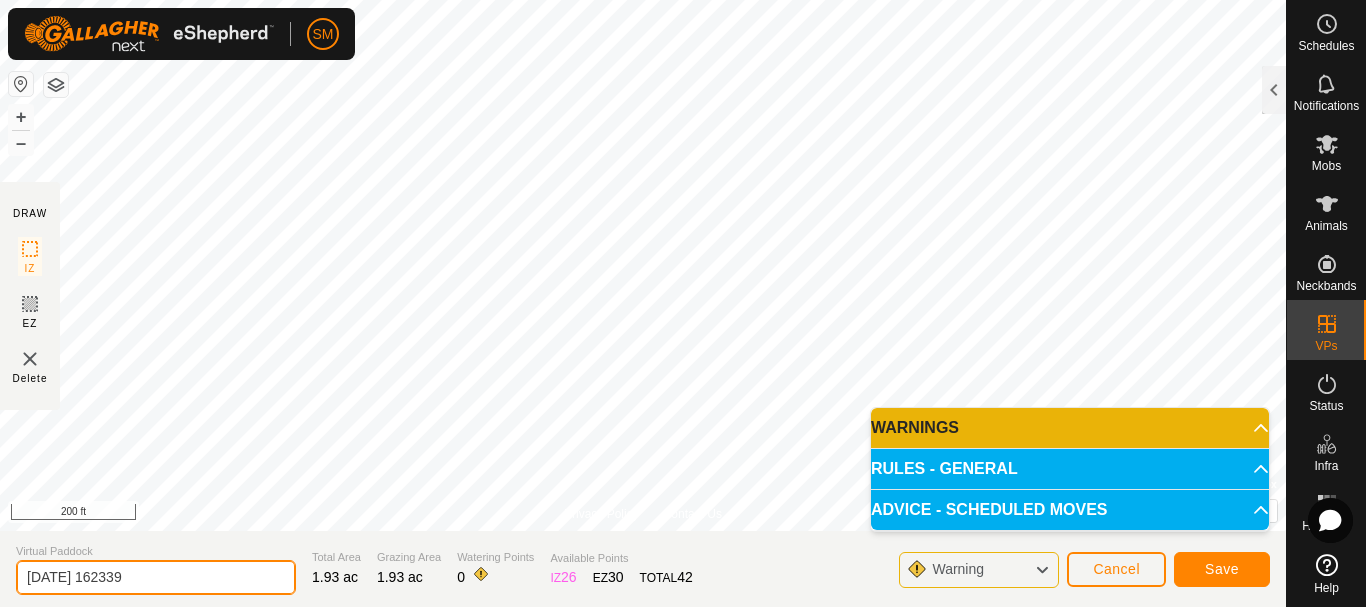 paste on "8 AW" 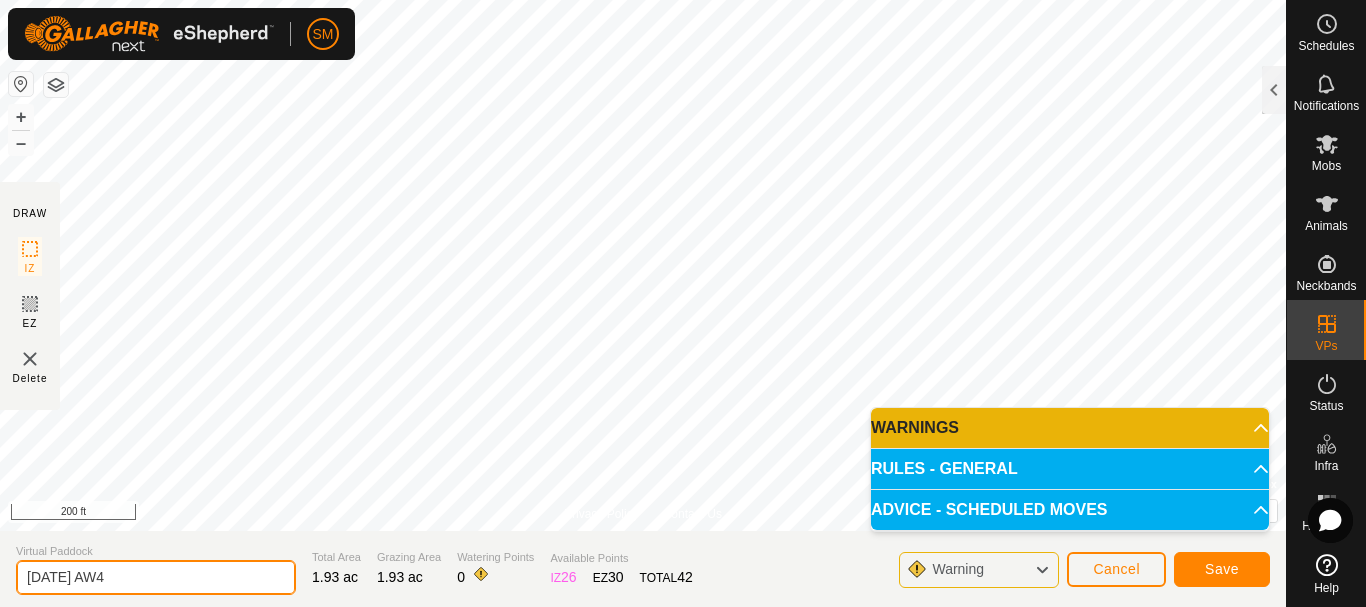 drag, startPoint x: 125, startPoint y: 579, endPoint x: 0, endPoint y: 598, distance: 126.43575 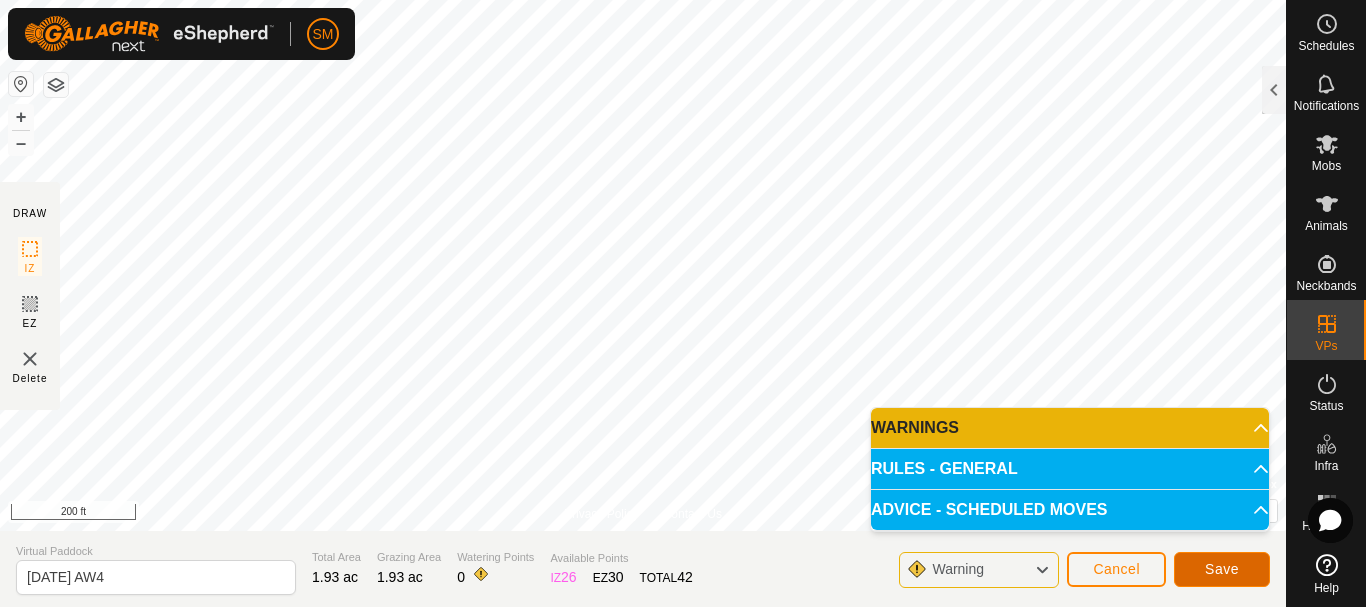 click on "Save" 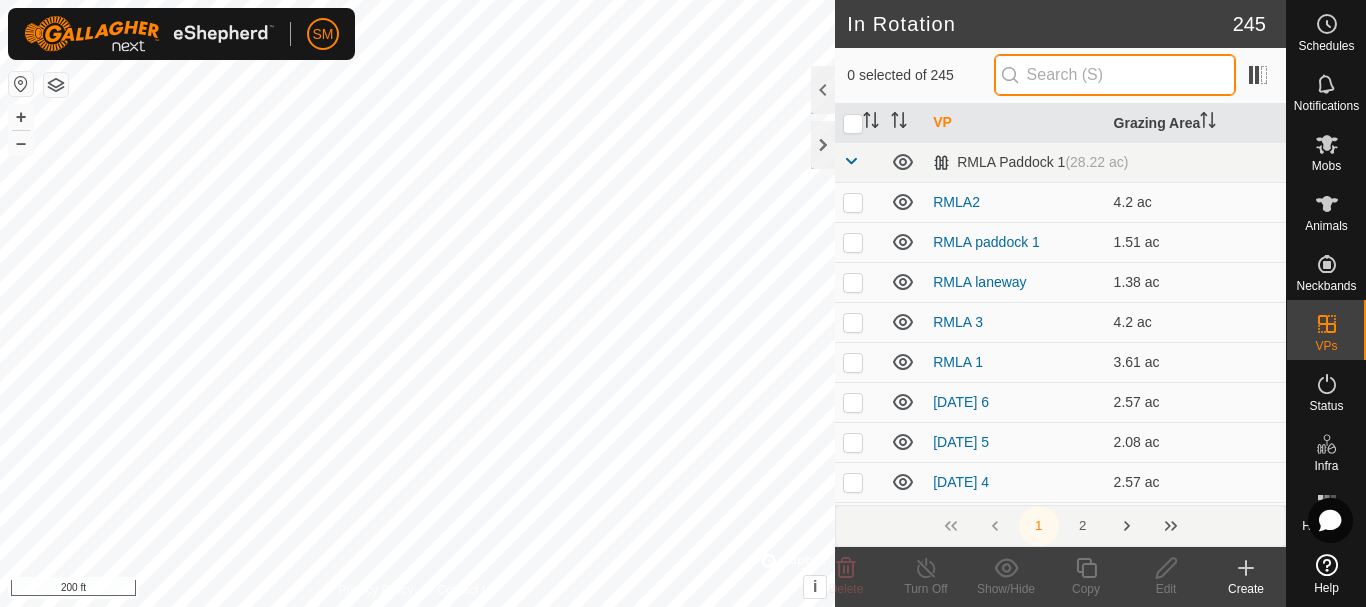 click at bounding box center [1115, 75] 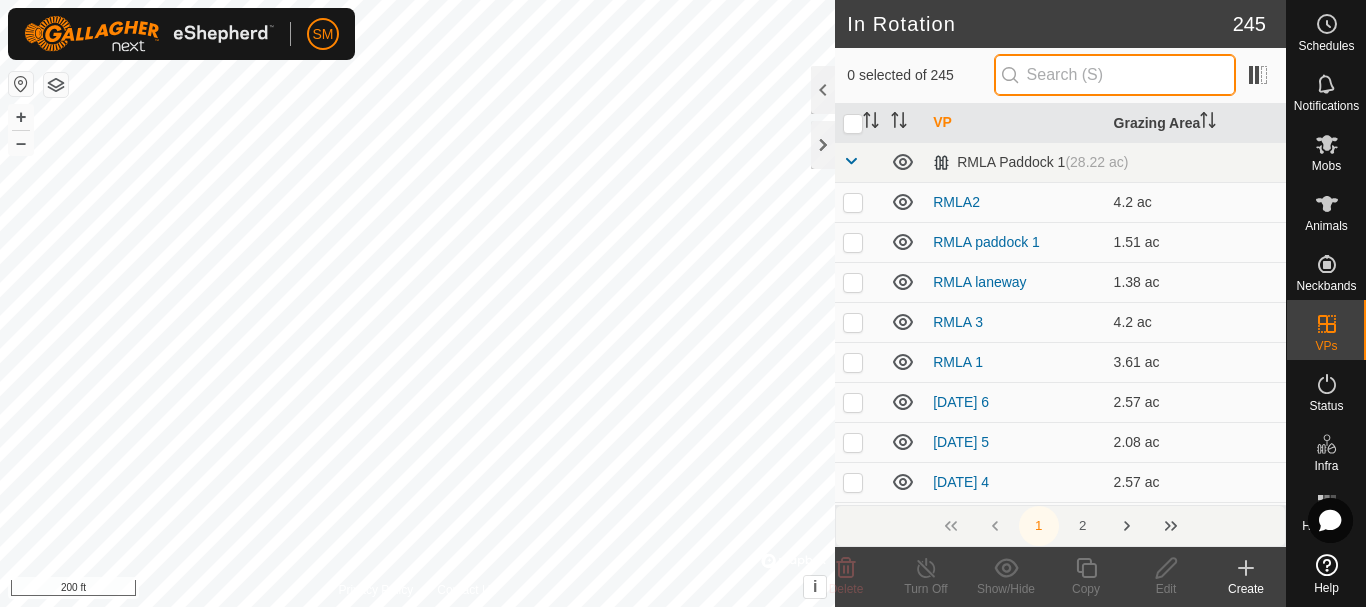 paste on "[DATE] AW" 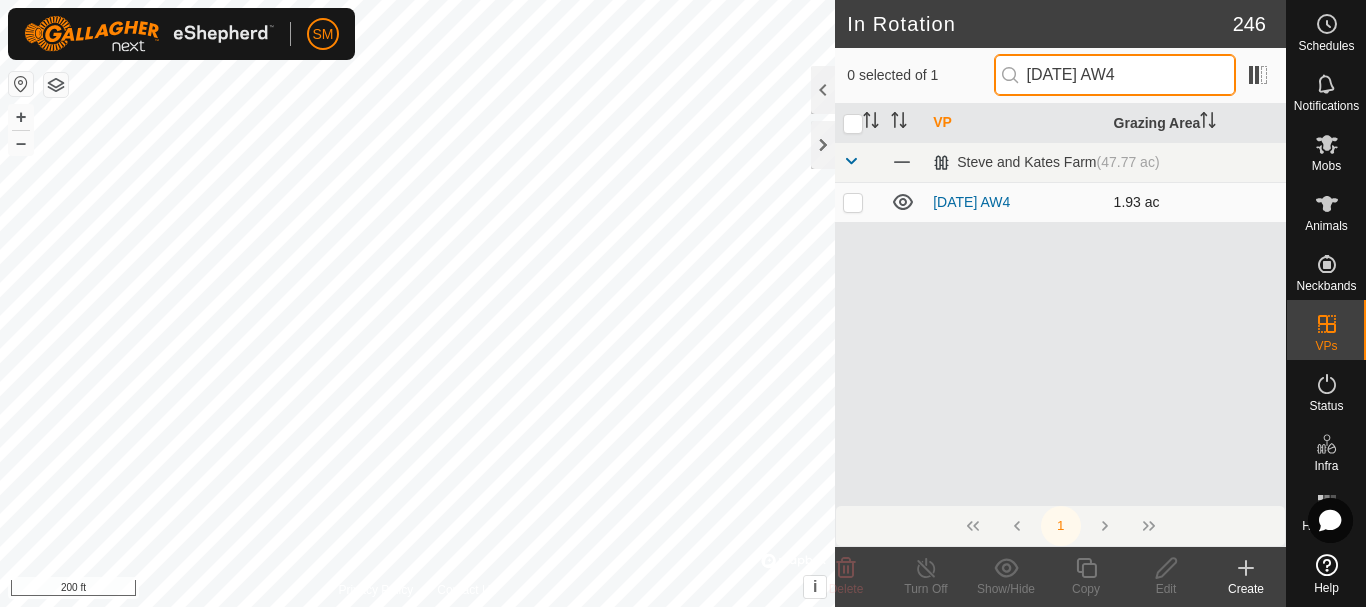 type on "[DATE] AW4" 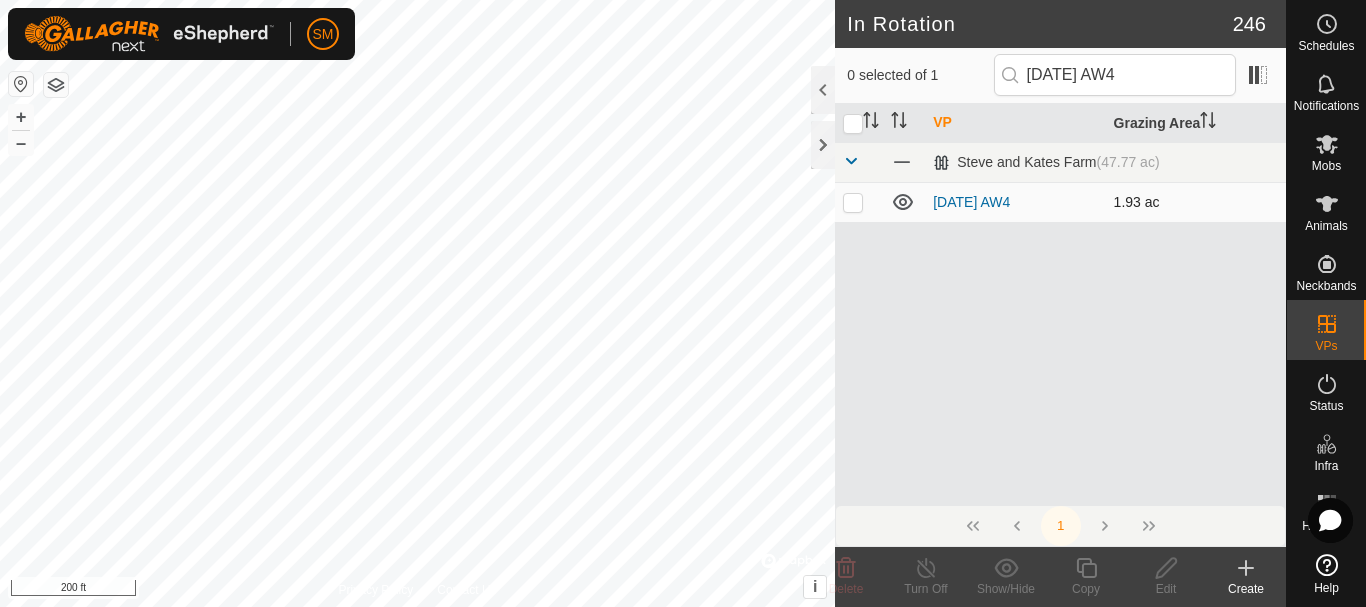 click at bounding box center [853, 202] 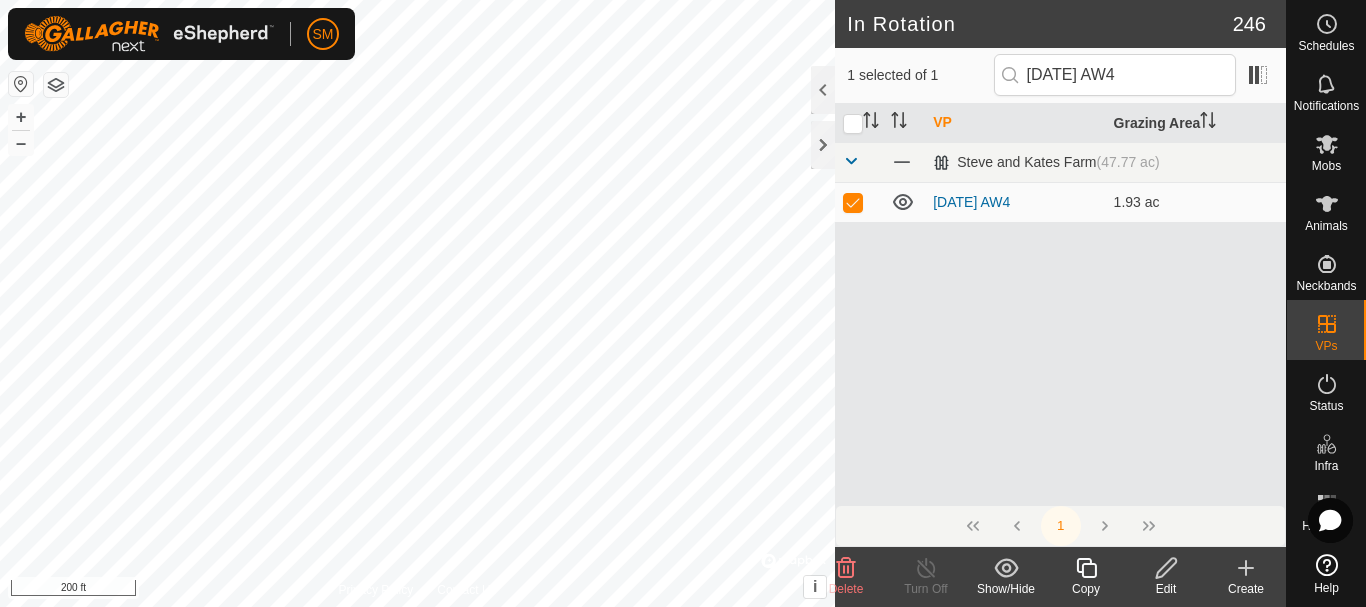 click 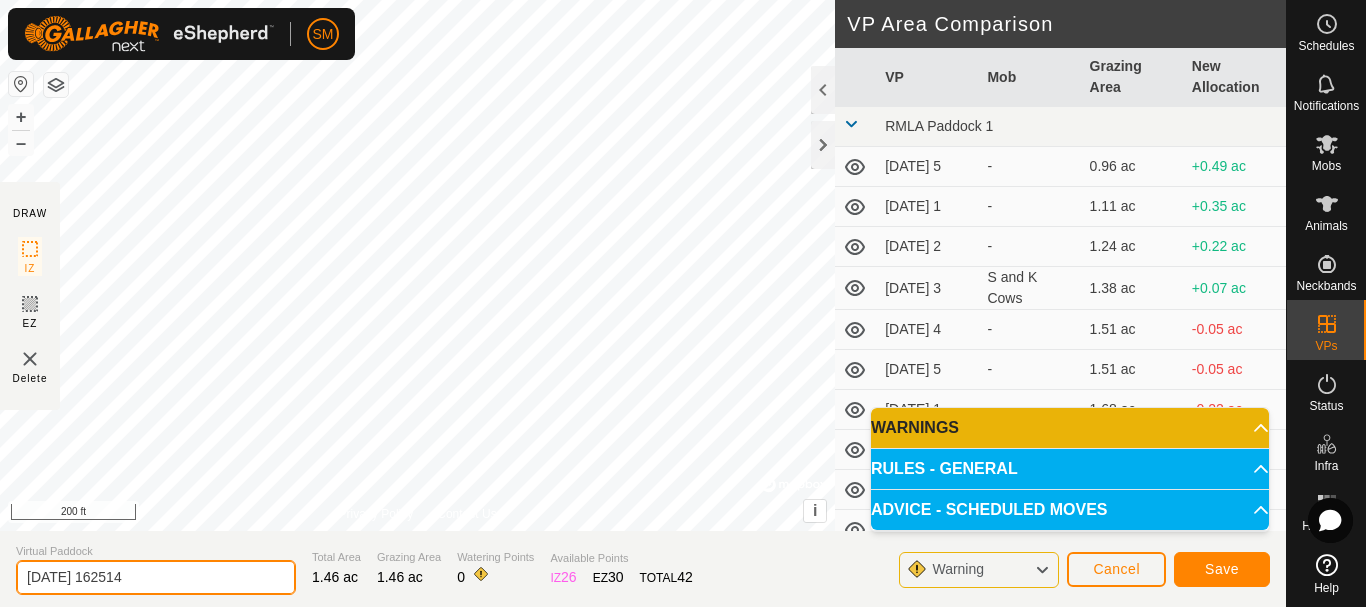 click on "[DATE] 162514" 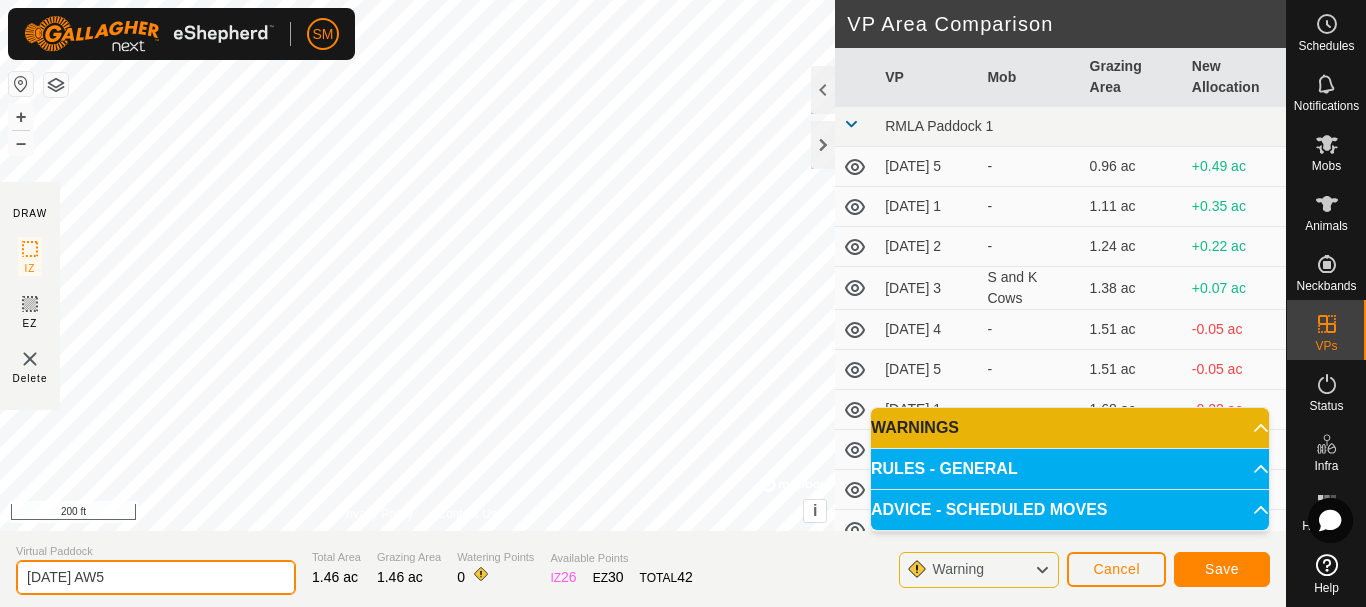 type on "[DATE] AW5" 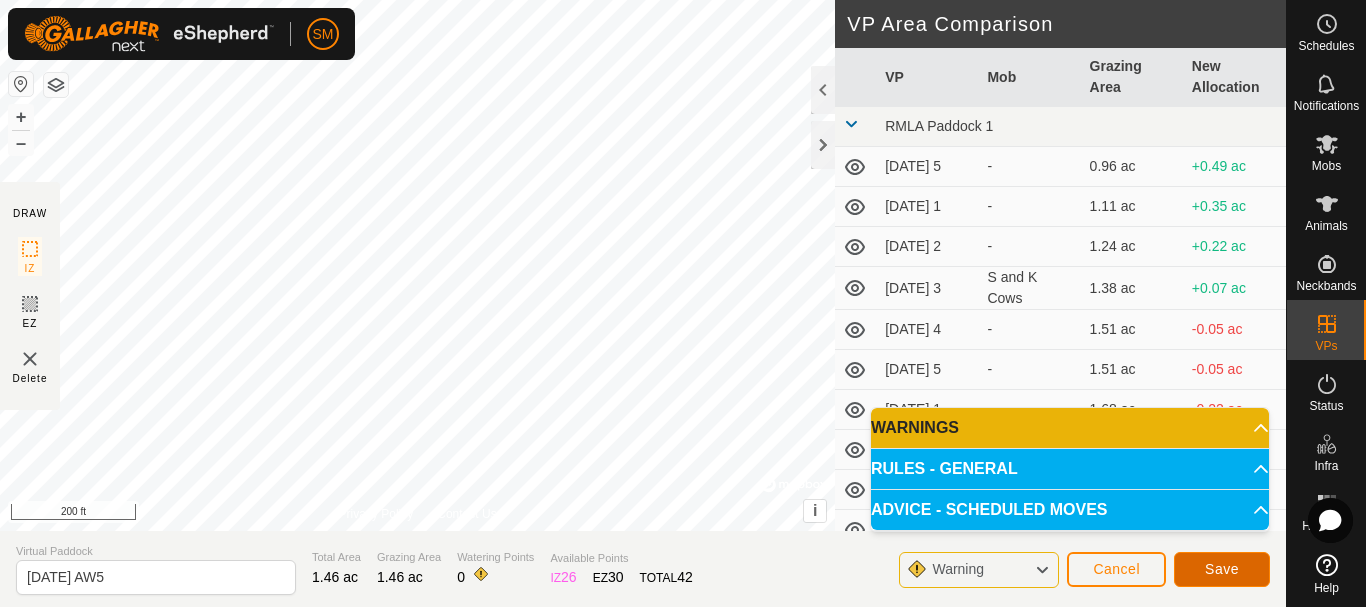 click on "Save" 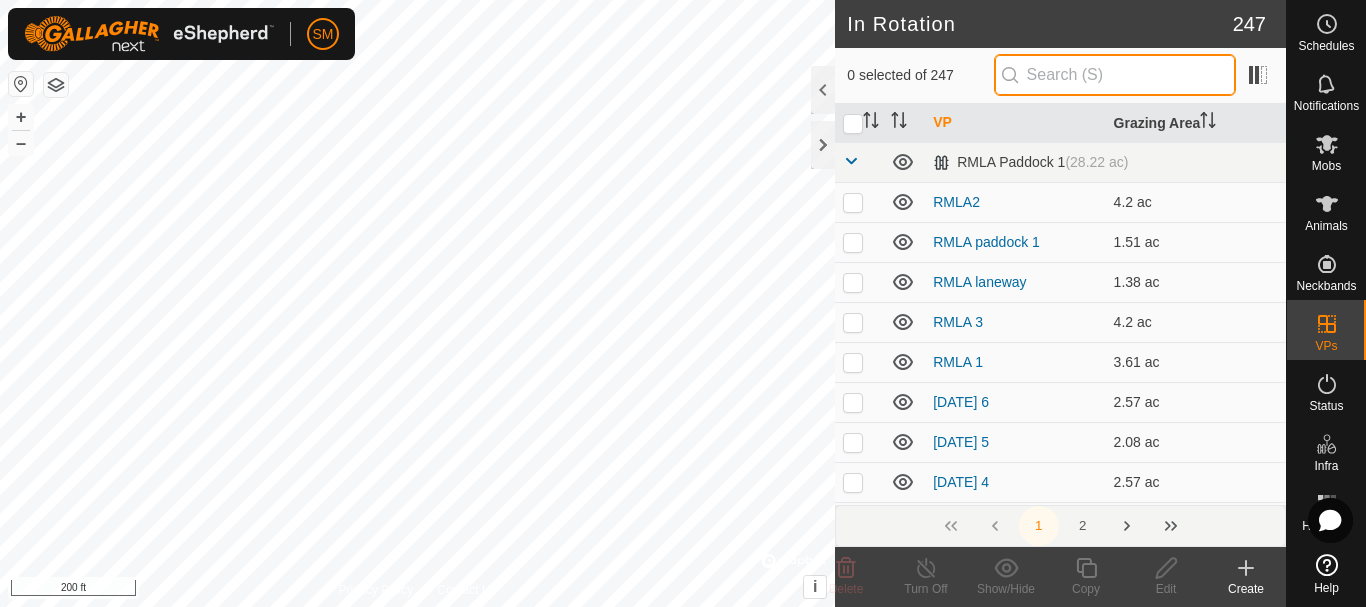 click at bounding box center [1115, 75] 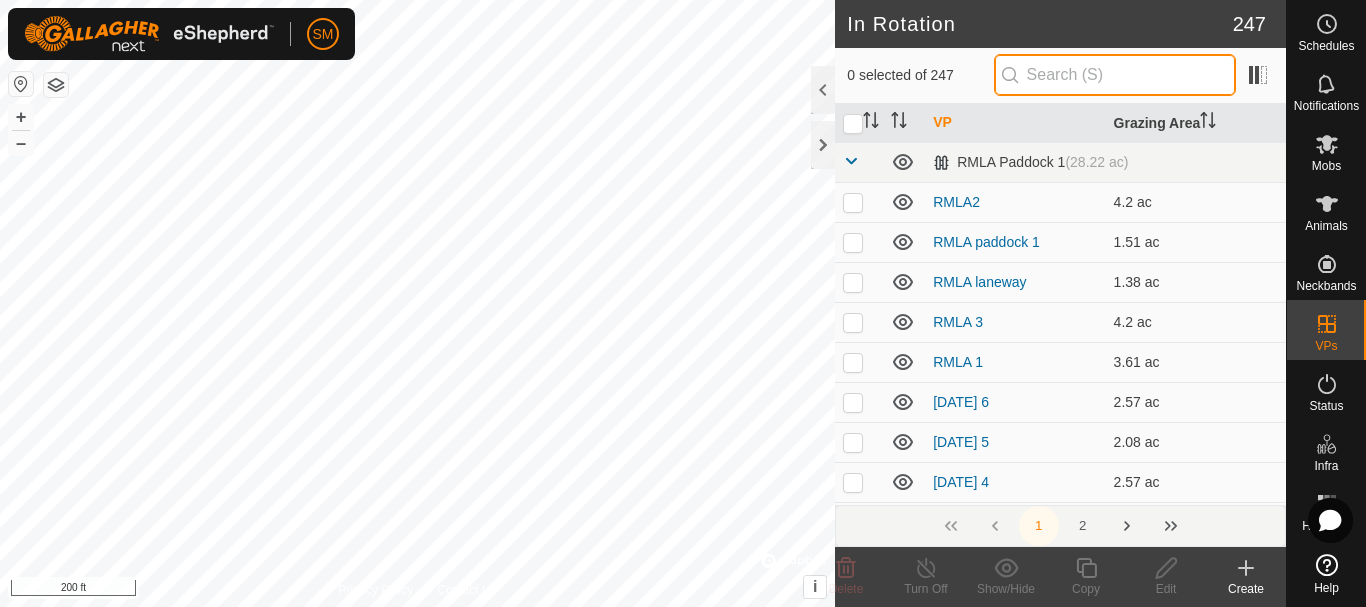 paste on "[DATE] AW" 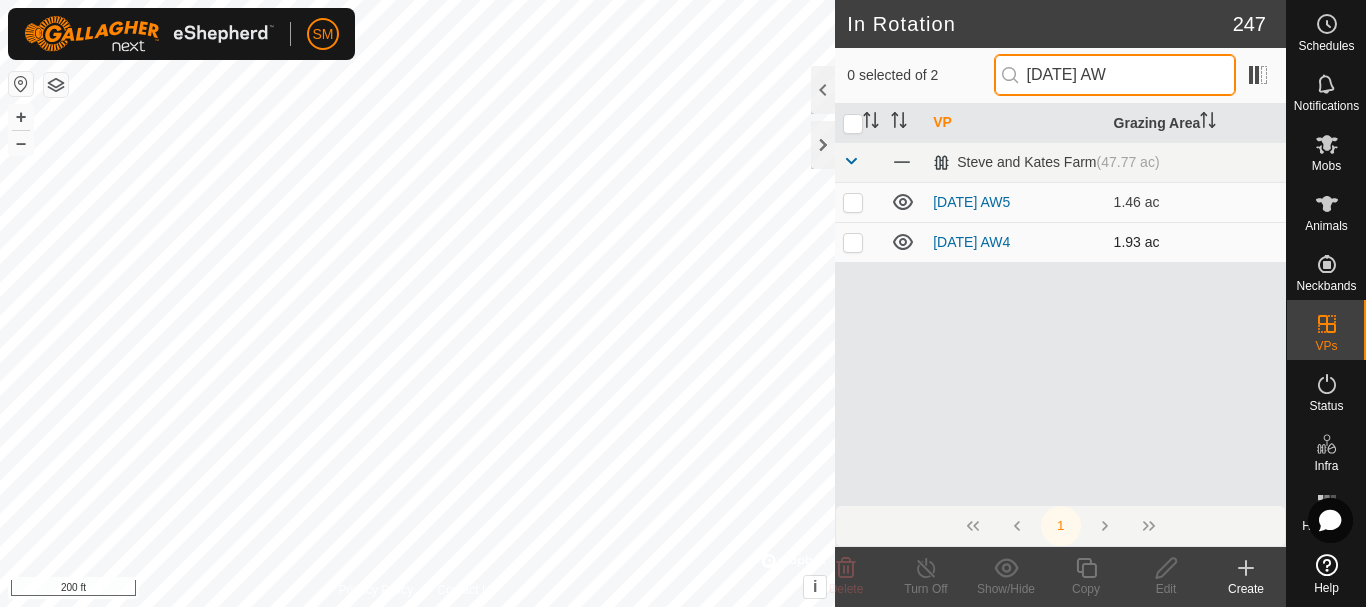 type on "[DATE] AW" 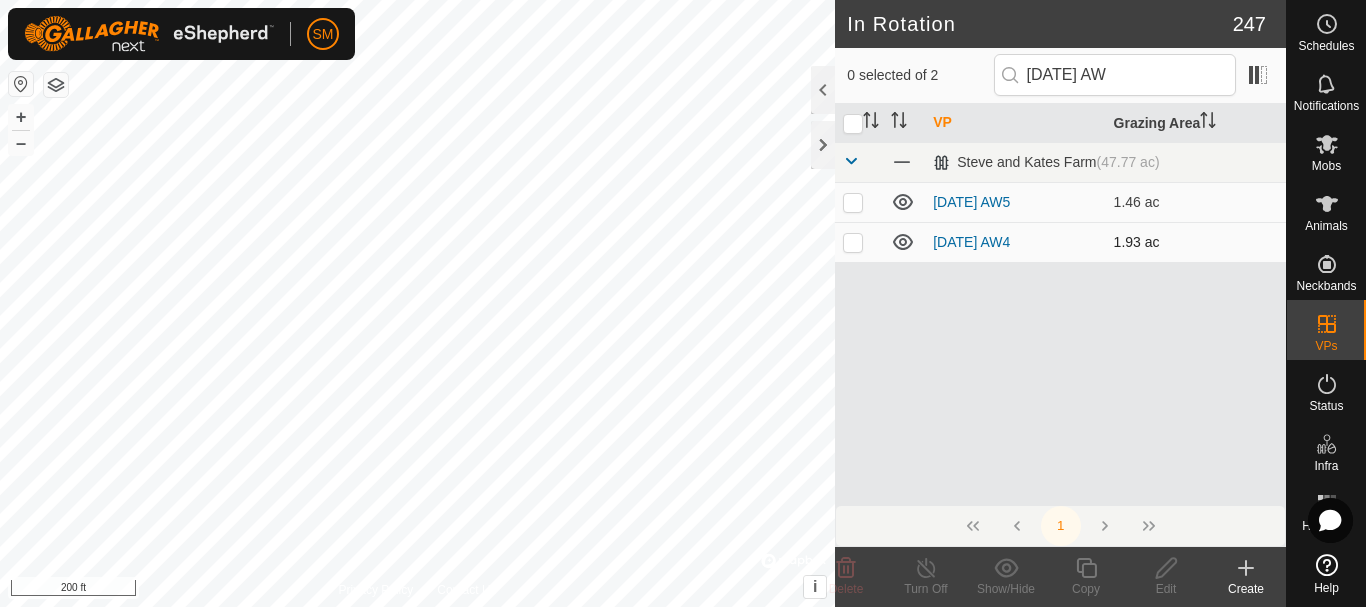 click at bounding box center [853, 242] 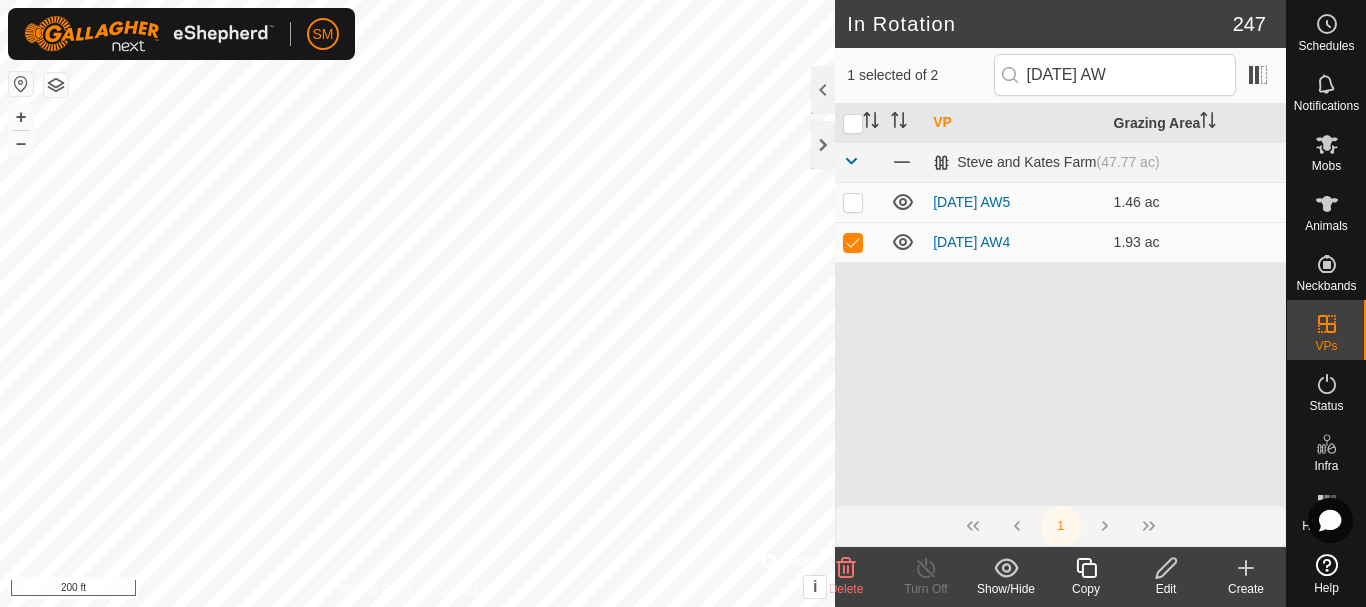 click on "Copy" 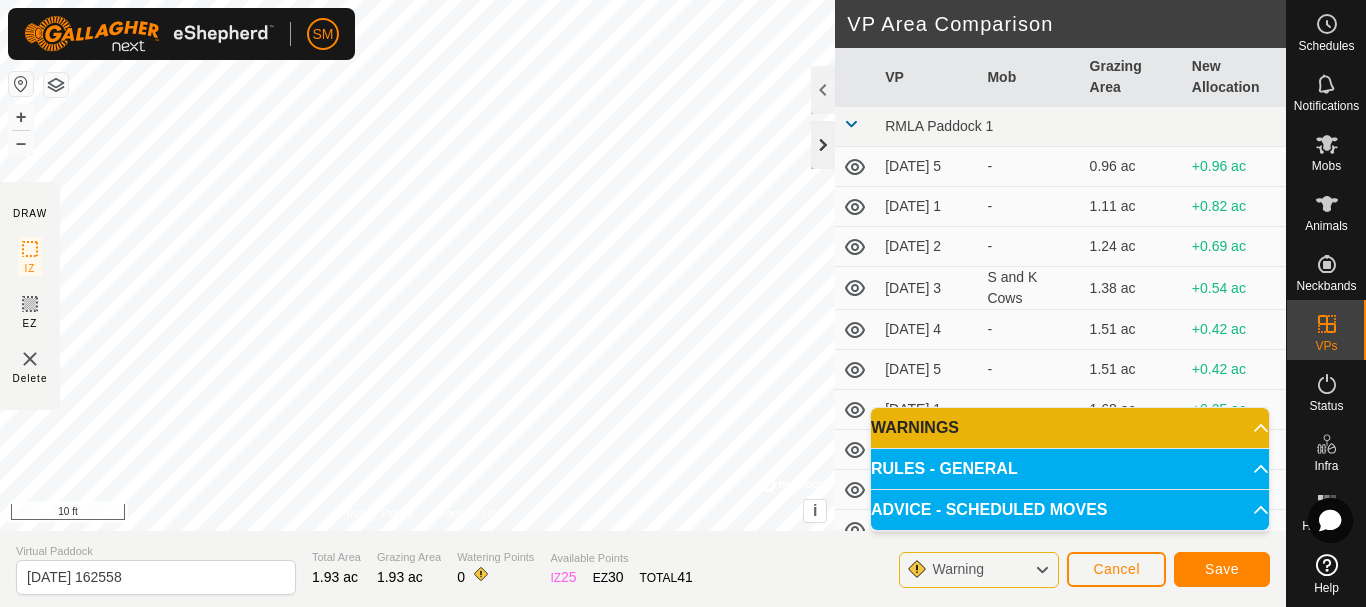 click 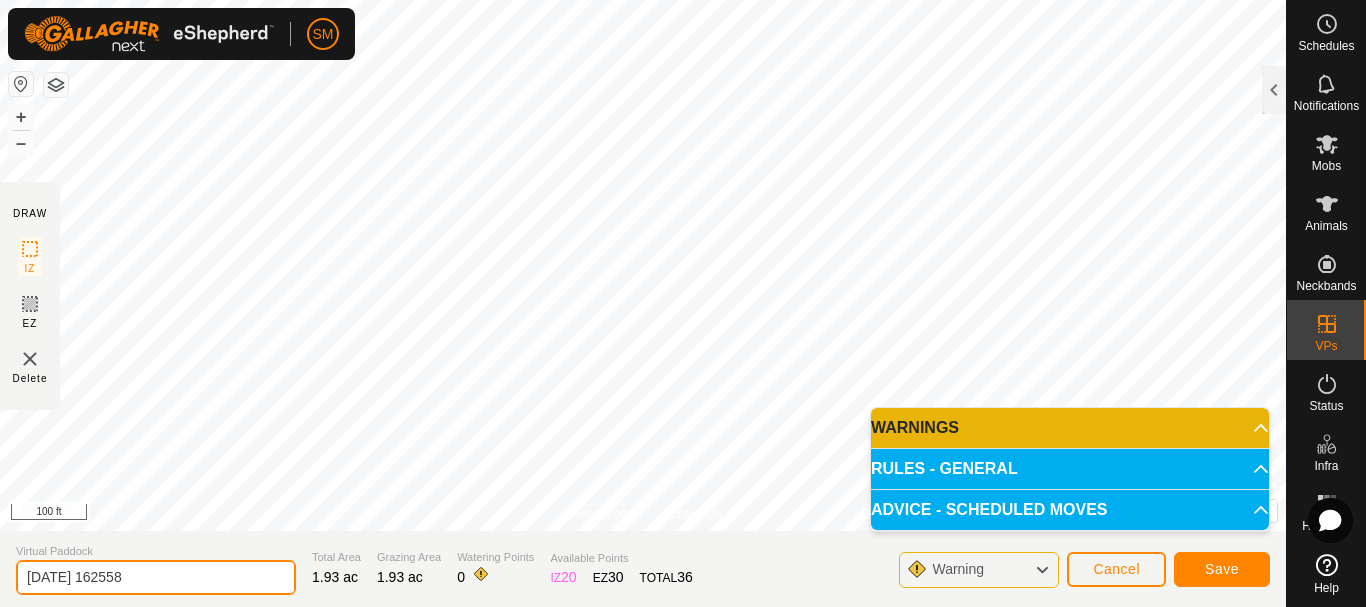drag, startPoint x: 212, startPoint y: 571, endPoint x: 0, endPoint y: 576, distance: 212.05896 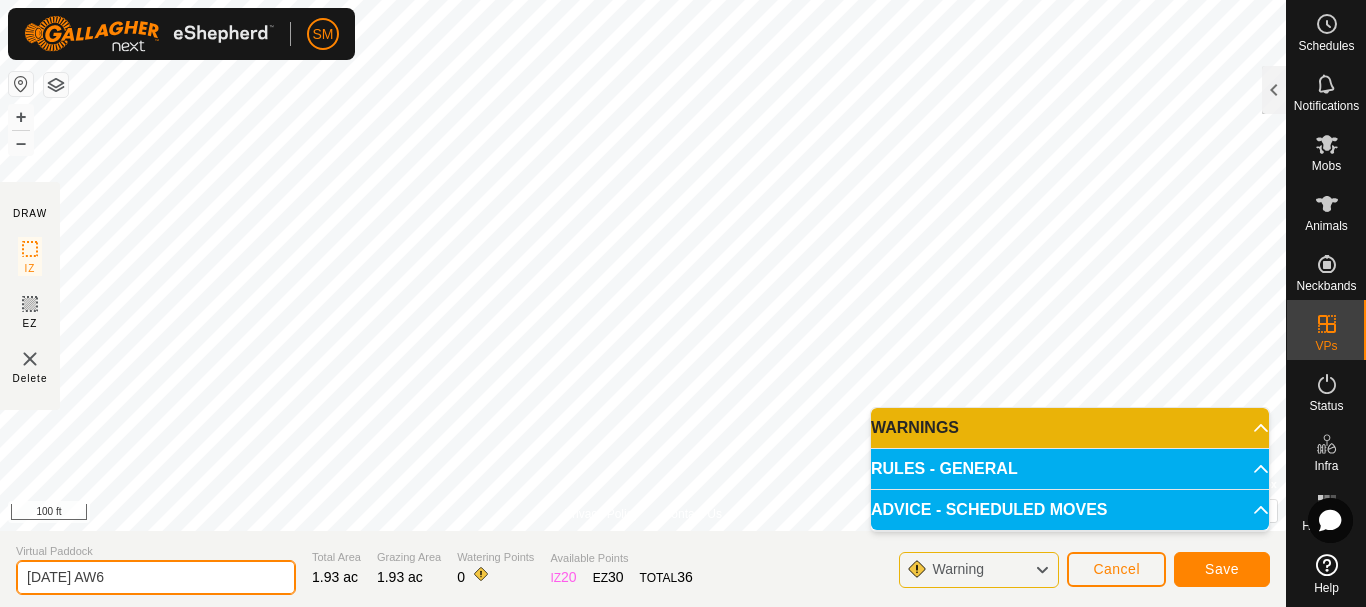 type on "[DATE] AW6" 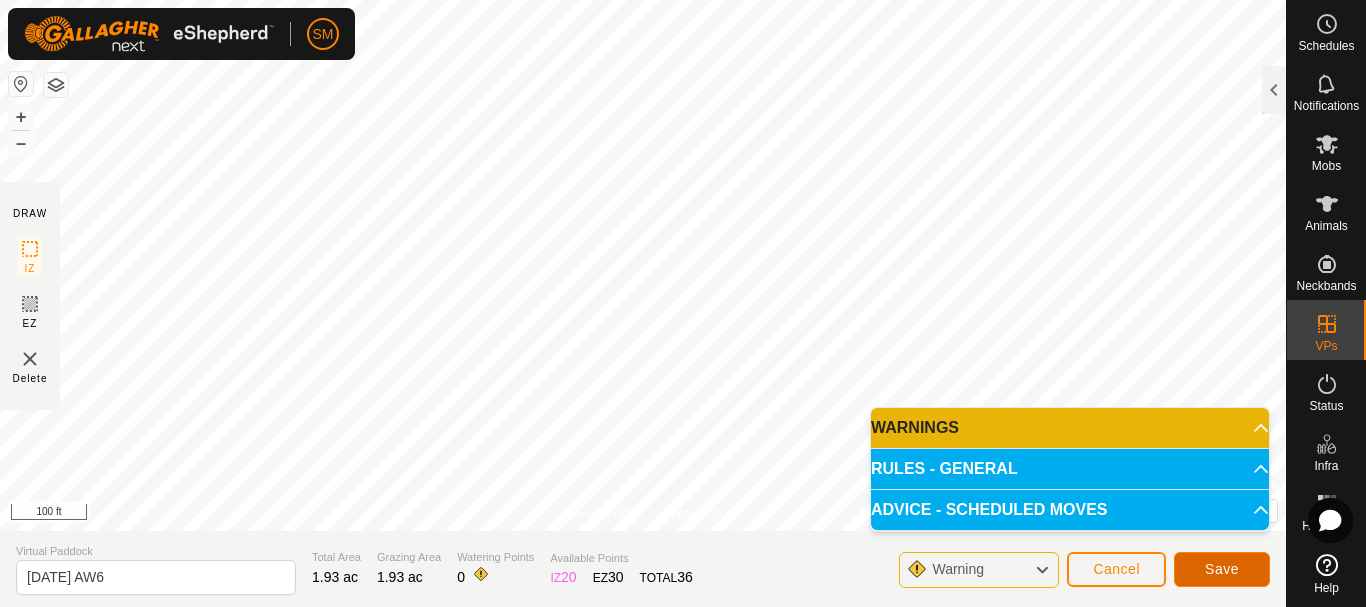 click on "Save" 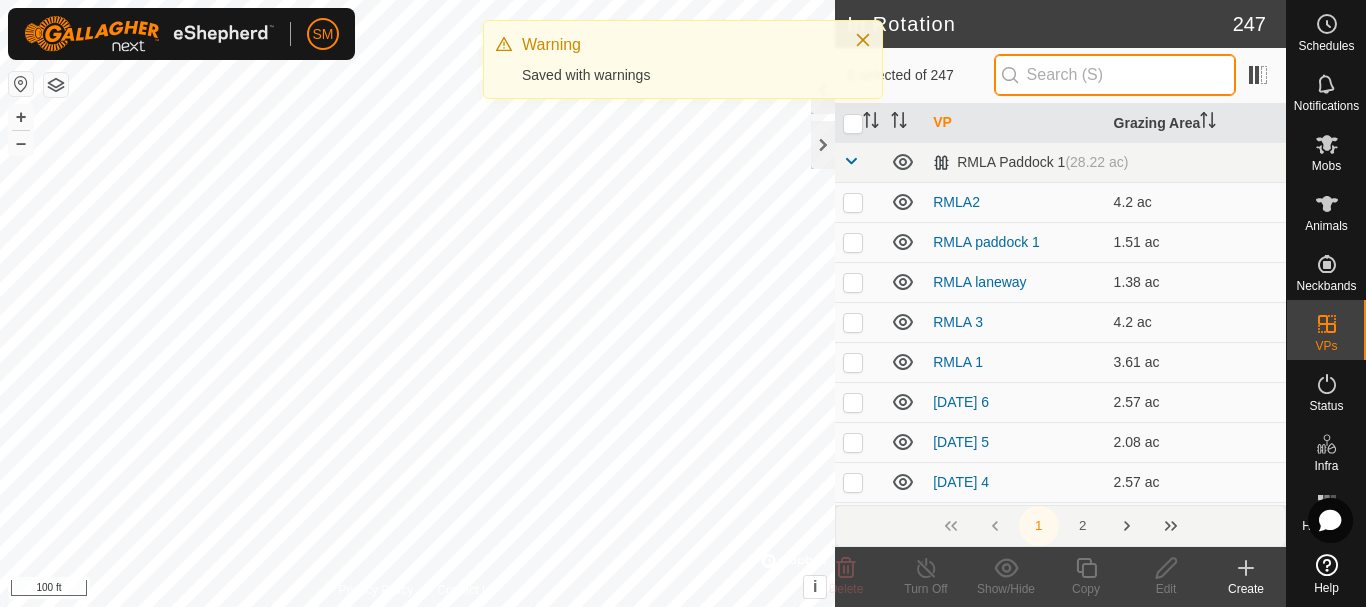 click at bounding box center [1115, 75] 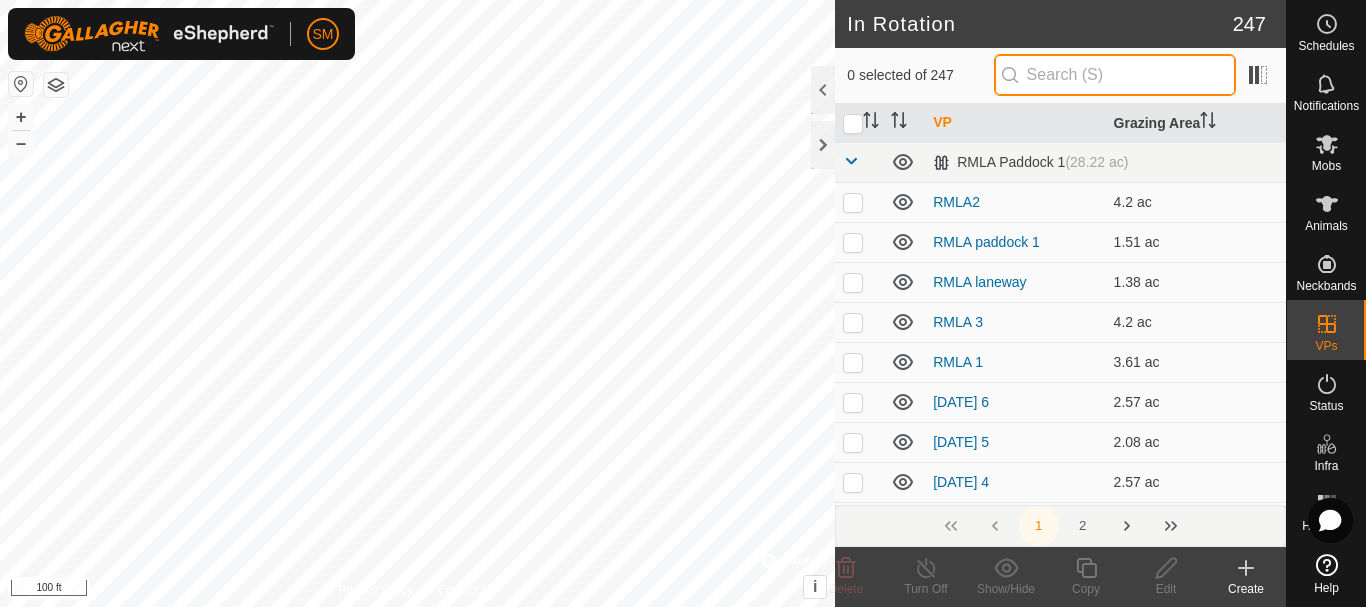paste on "[DATE] AW" 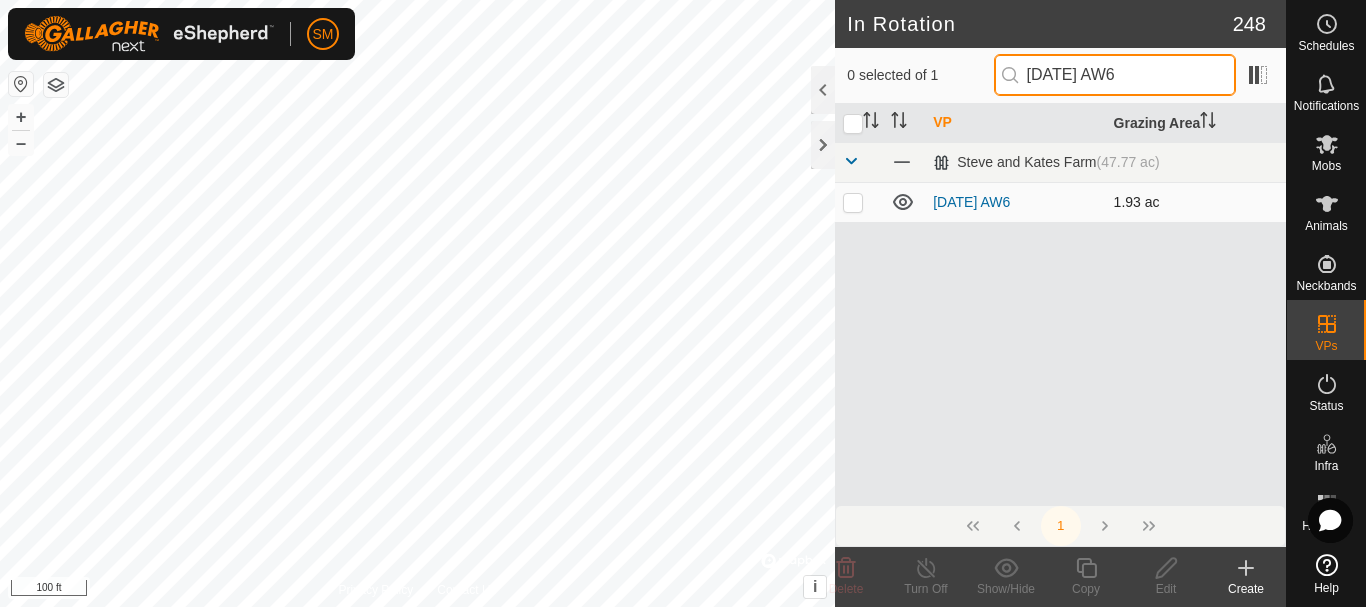 type on "[DATE] AW6" 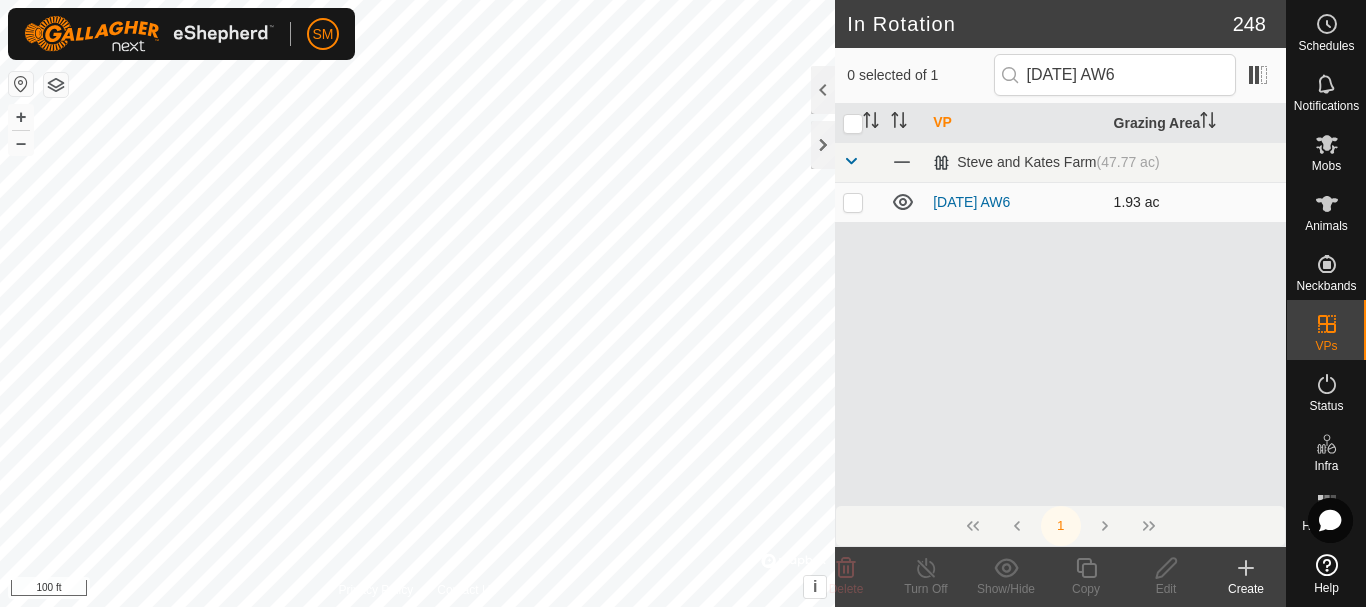 click at bounding box center (853, 202) 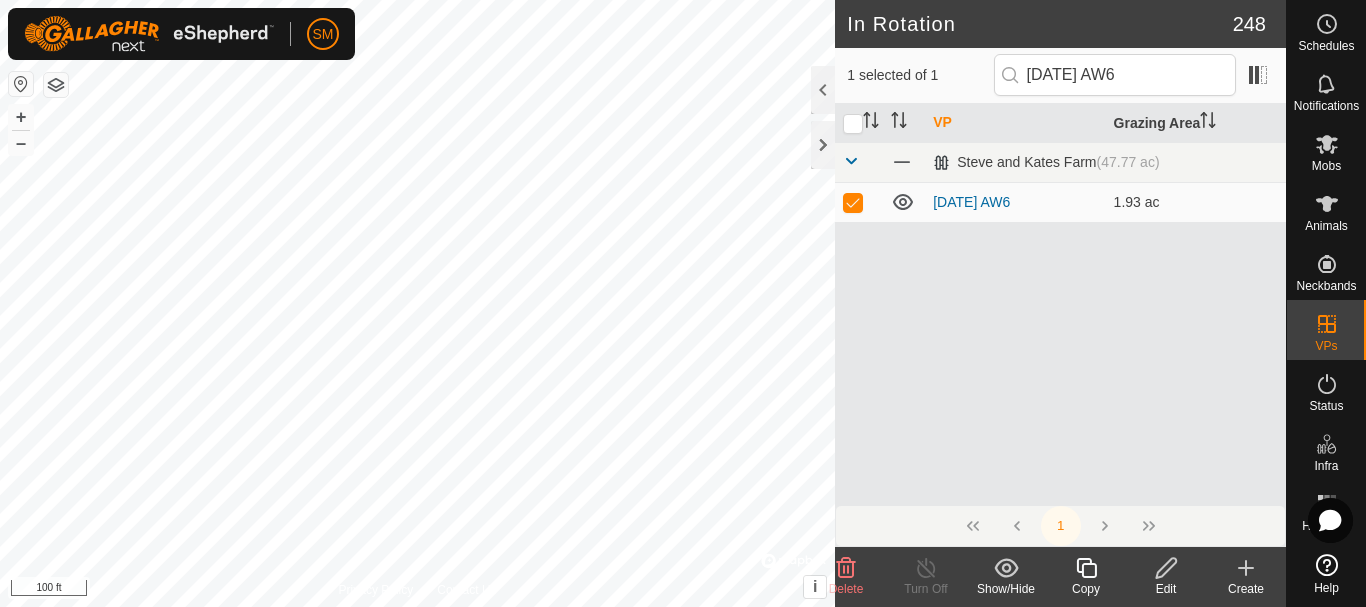 click 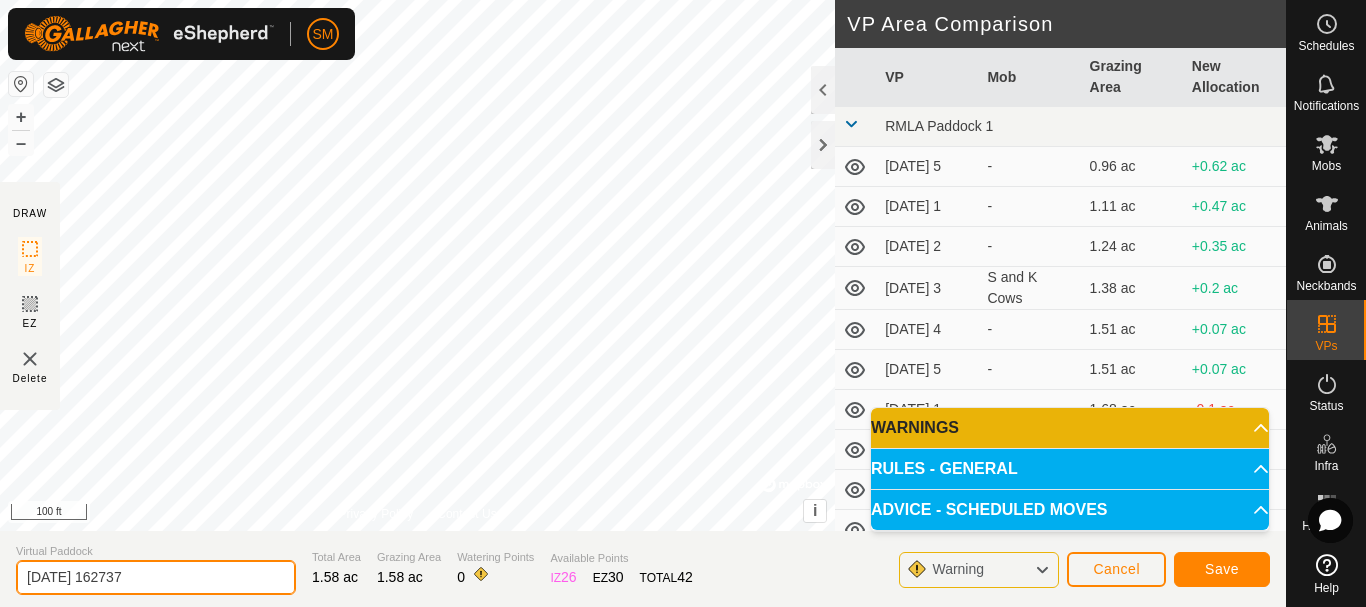 click on "[DATE] 162737" 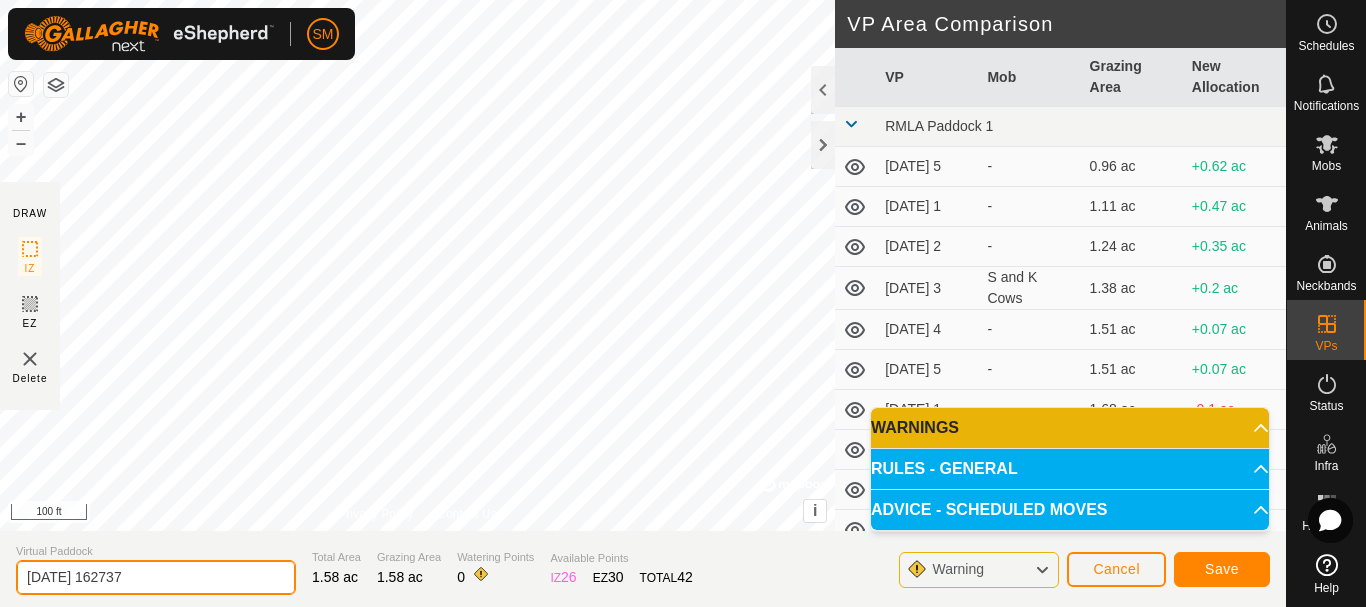 paste on "9 AW" 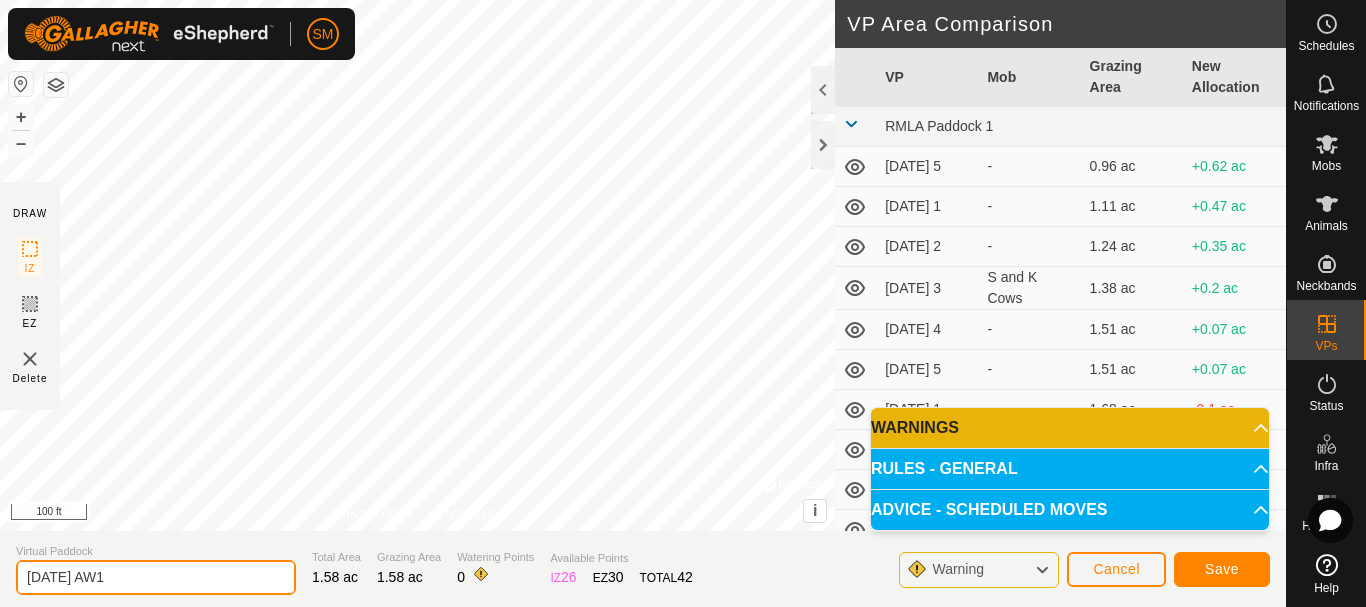 type on "[DATE] AW1" 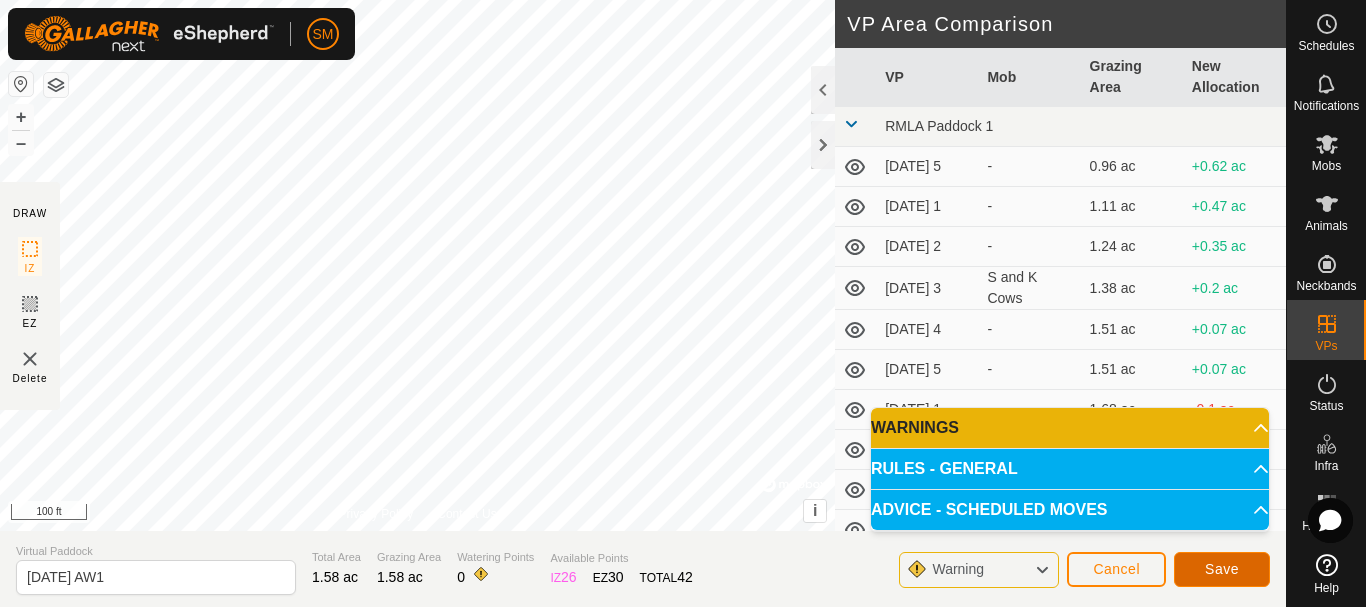 click on "Save" 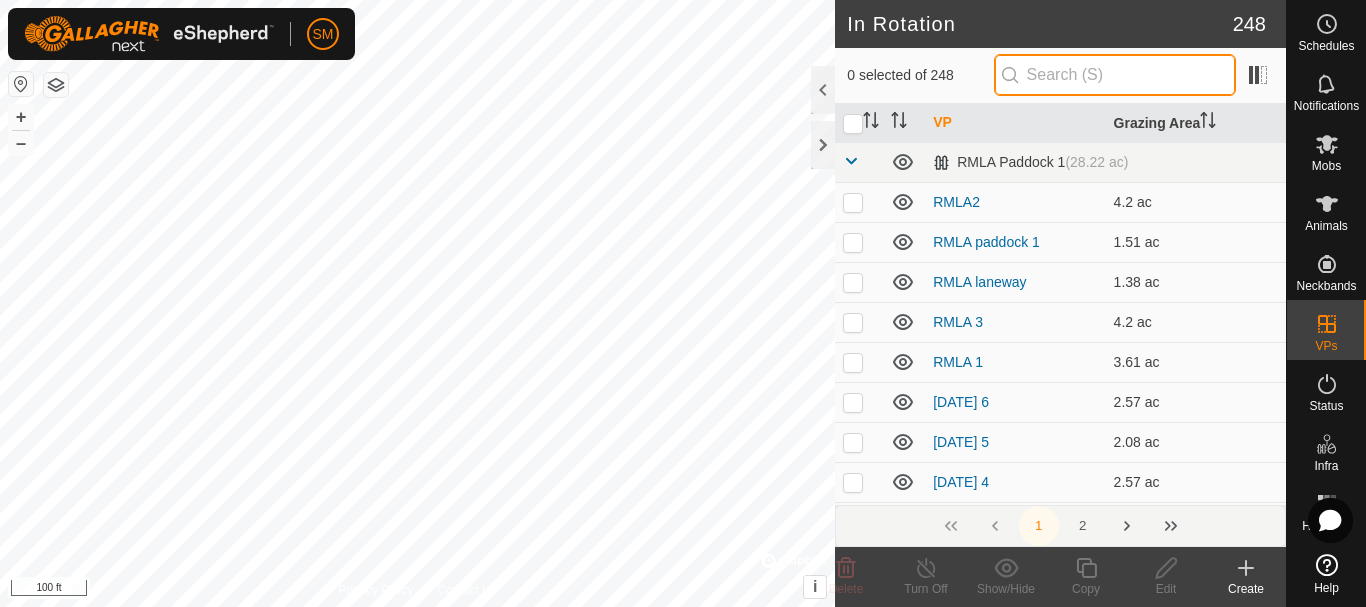 click at bounding box center [1115, 75] 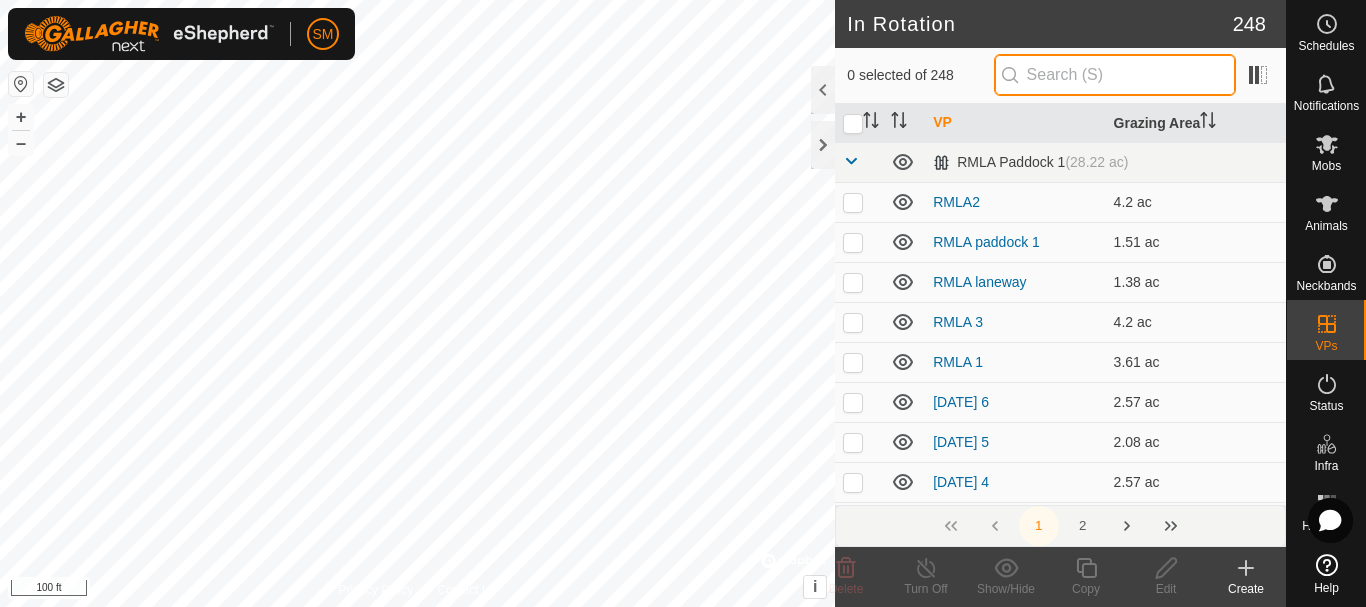 paste on "[DATE] AW" 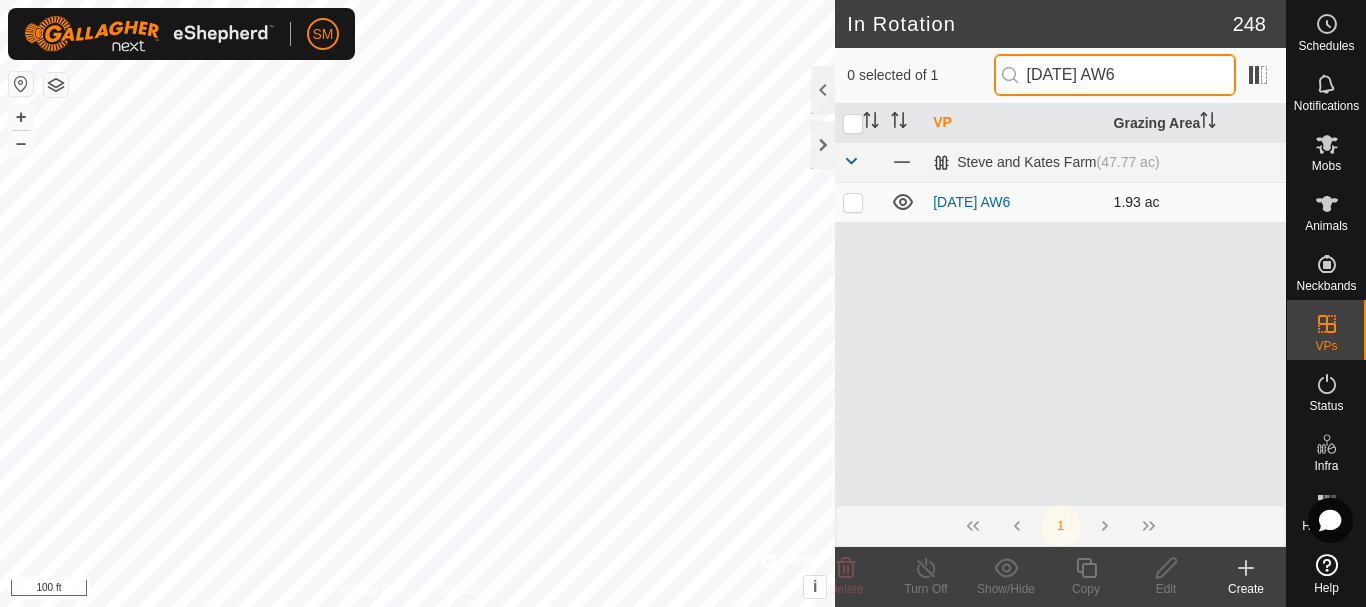 type on "[DATE] AW6" 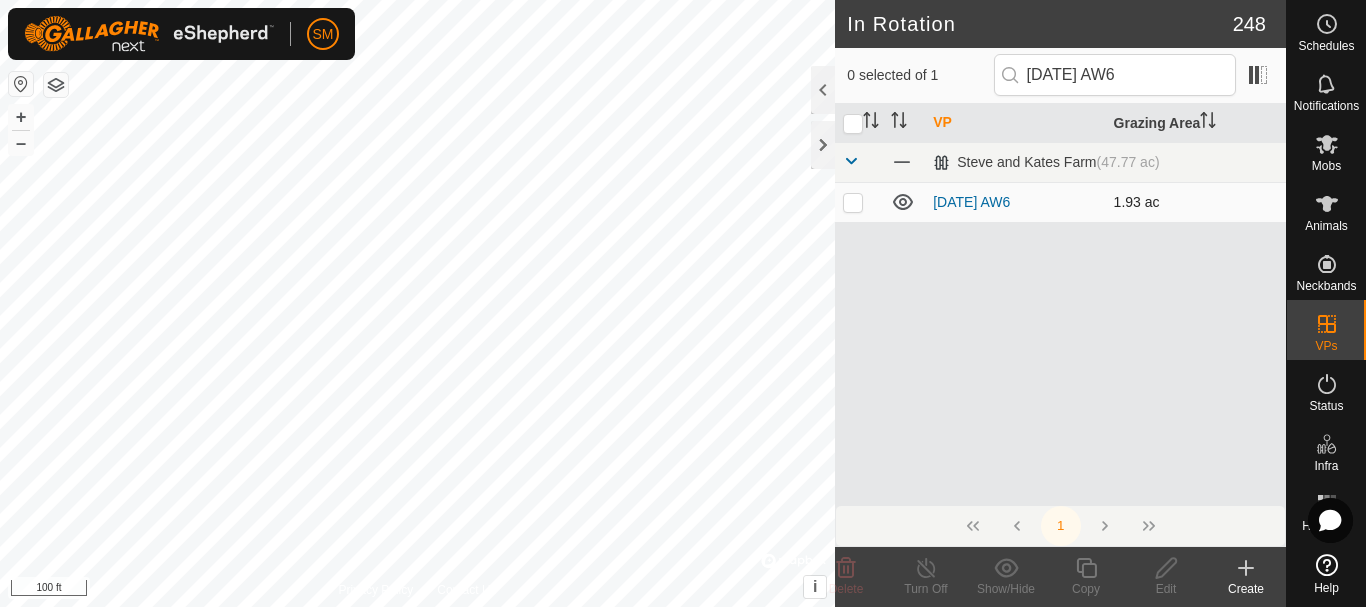 click at bounding box center (853, 202) 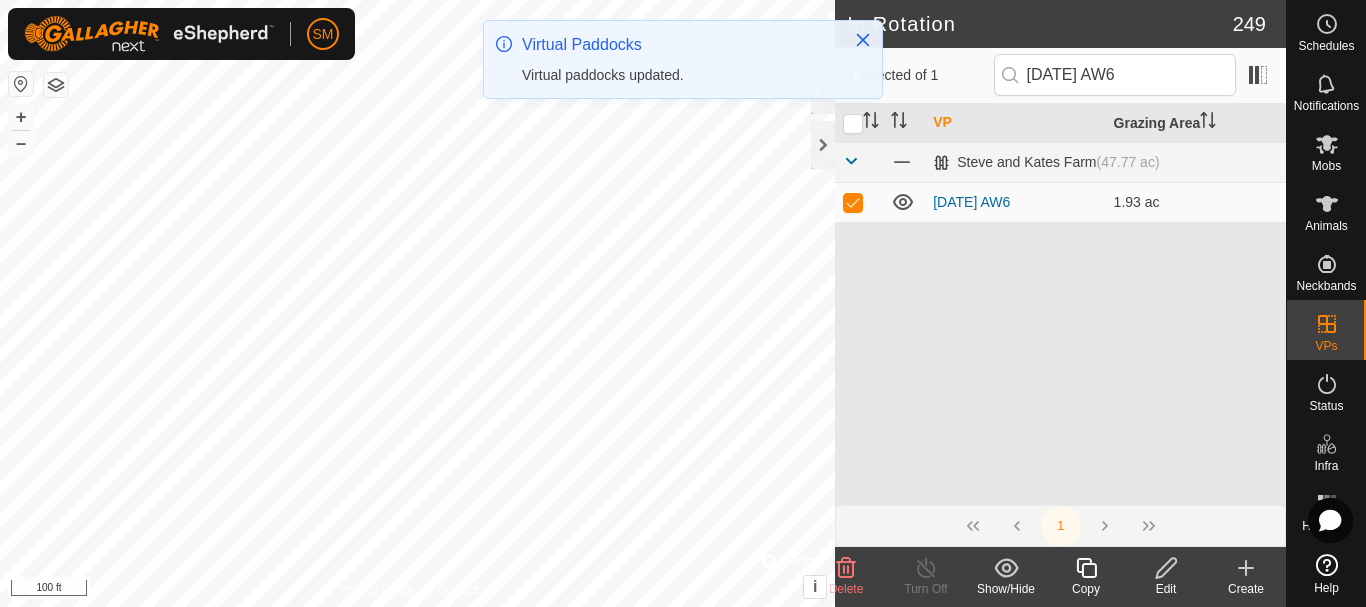 click 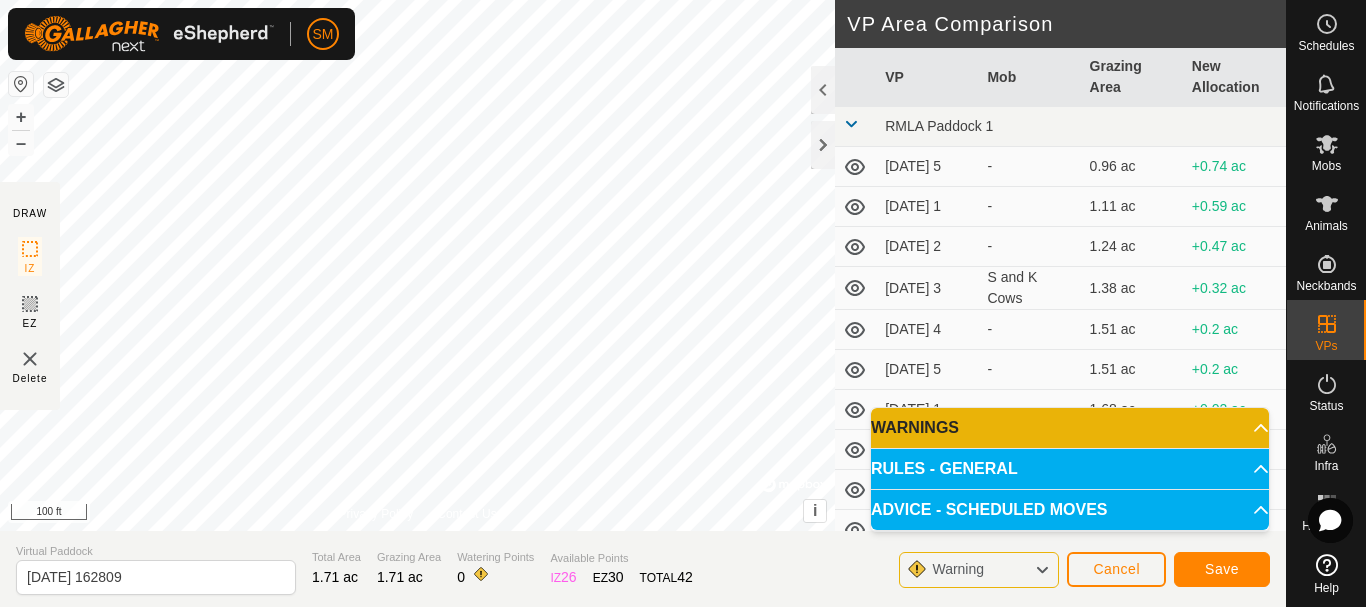 click on "Virtual Paddock" 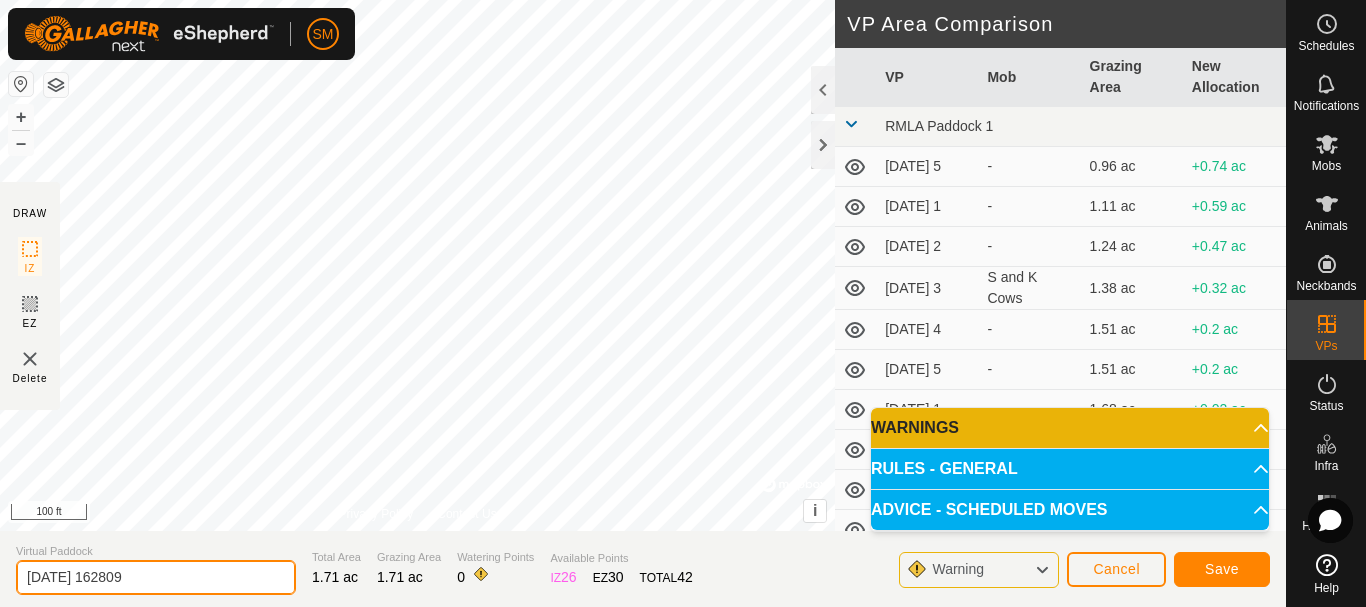 click on "[DATE] 162809" 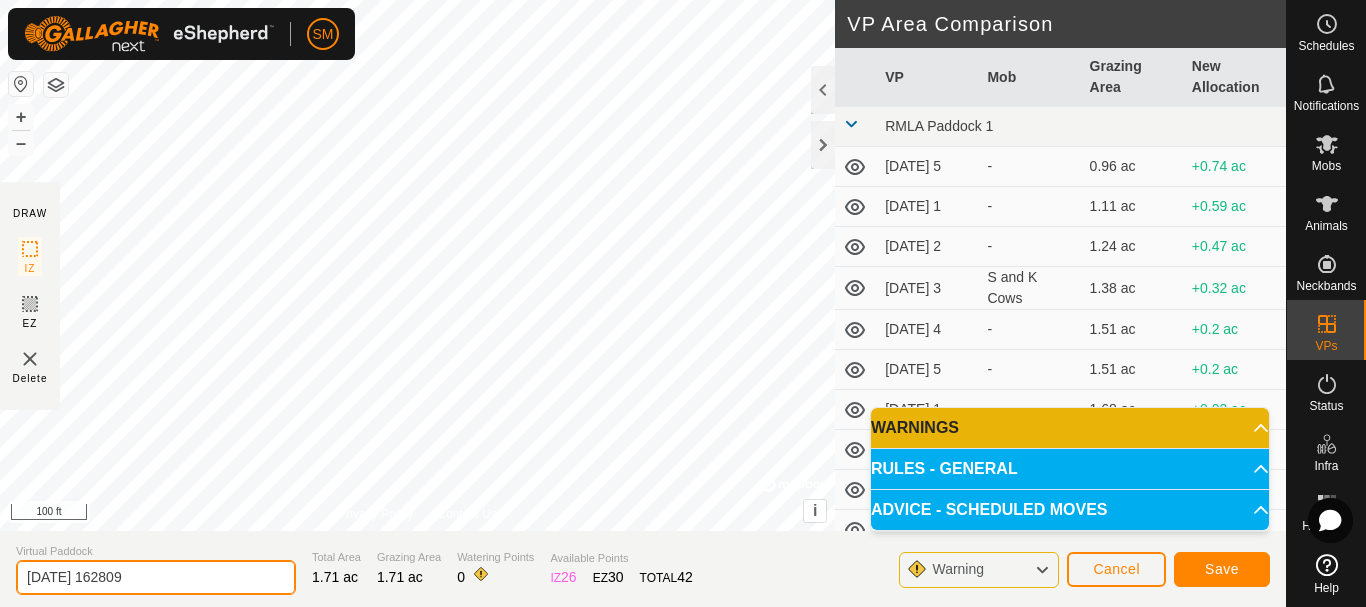 paste on "9 AW" 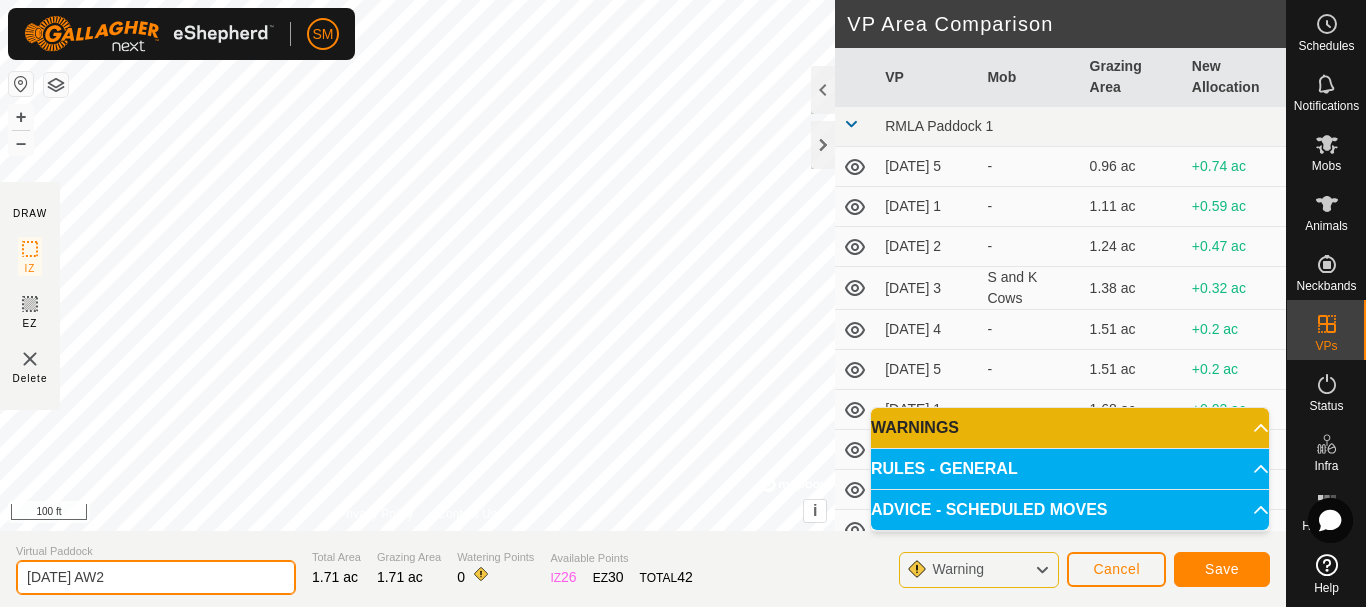 type on "[DATE] AW2" 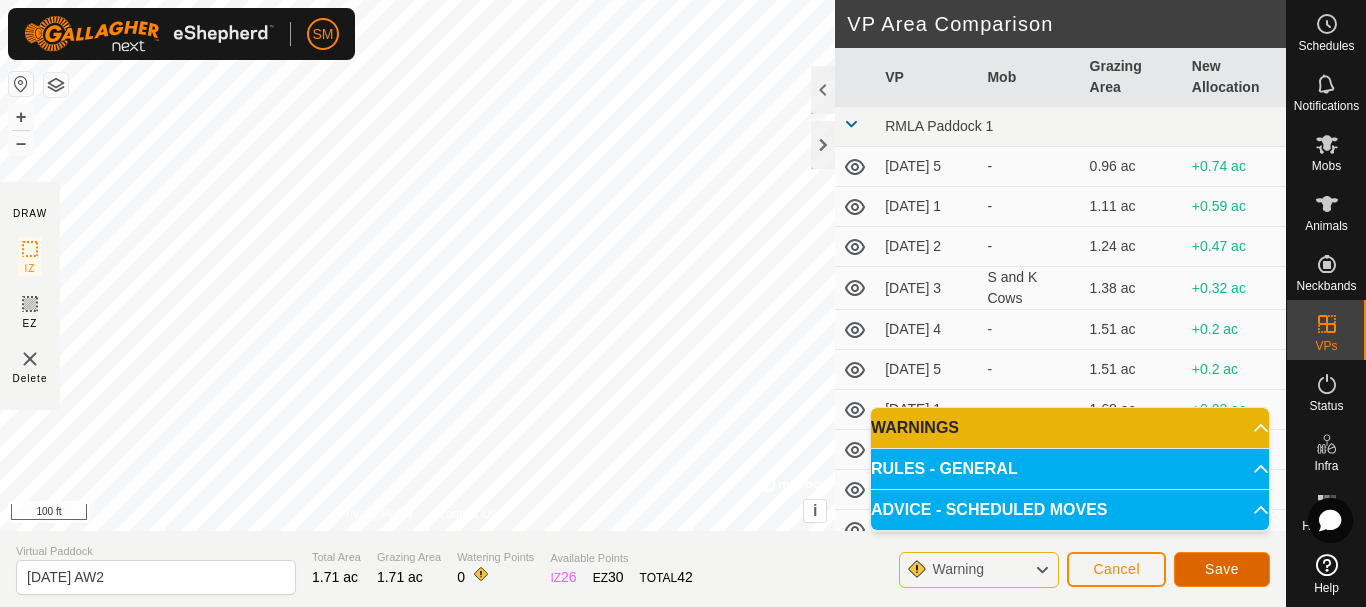 click on "Save" 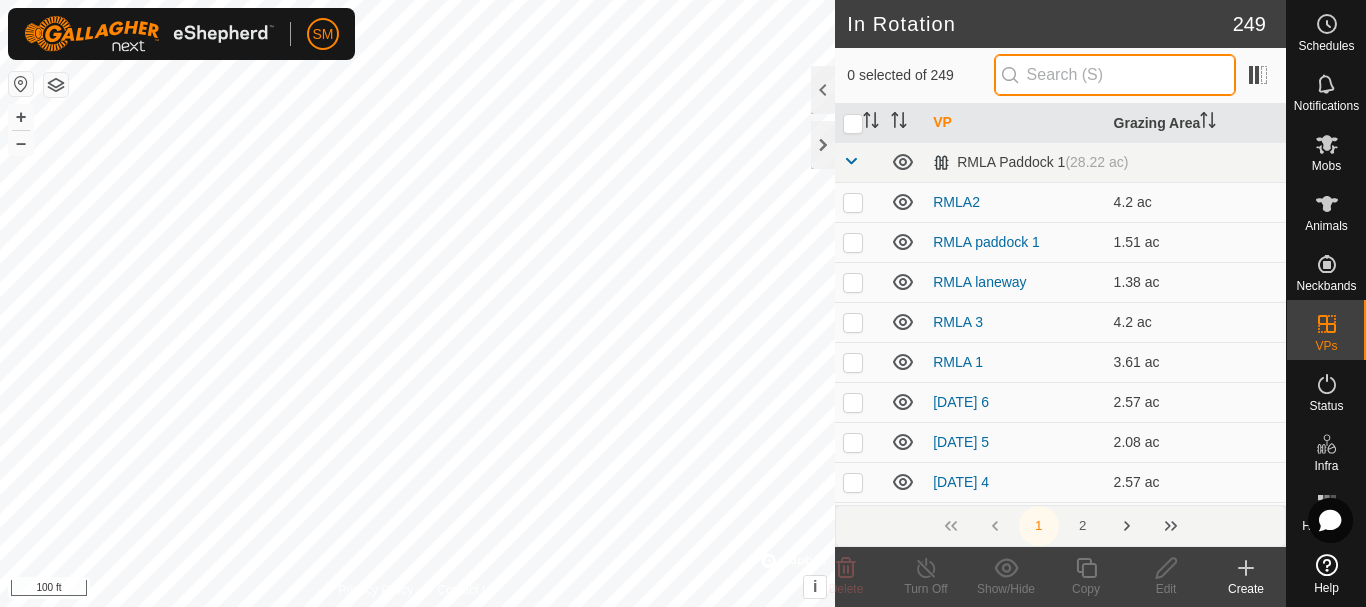 click at bounding box center [1115, 75] 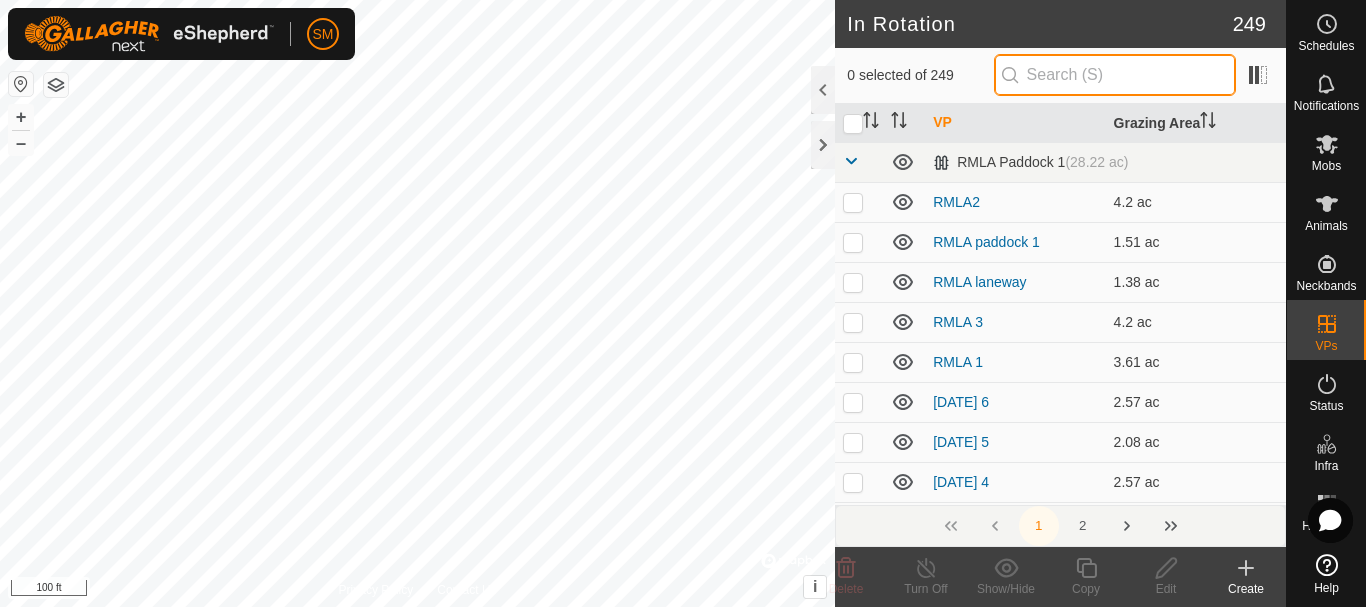 paste on "[DATE] AW" 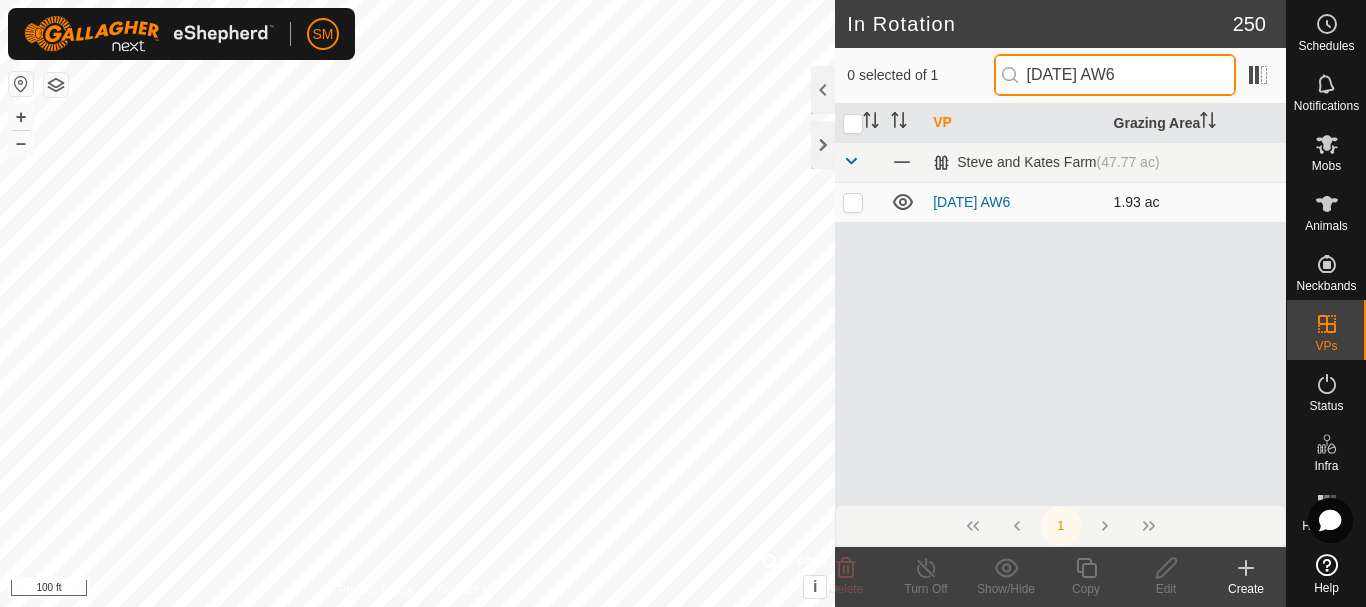 type on "[DATE] AW6" 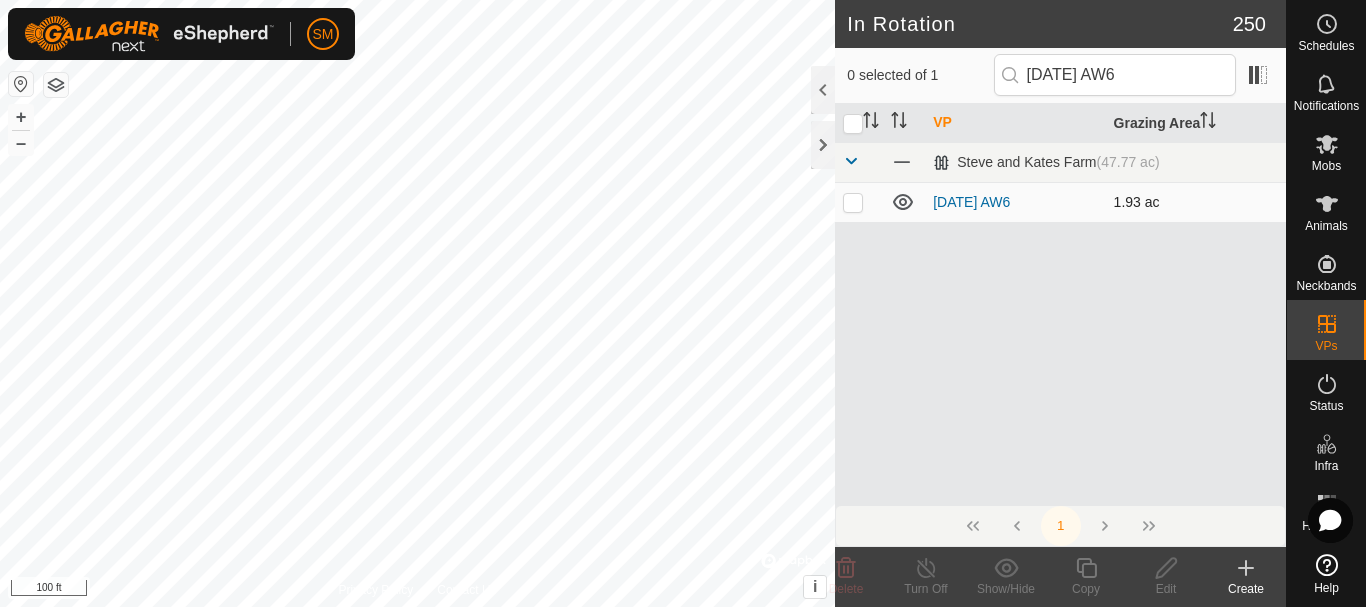 click at bounding box center (853, 202) 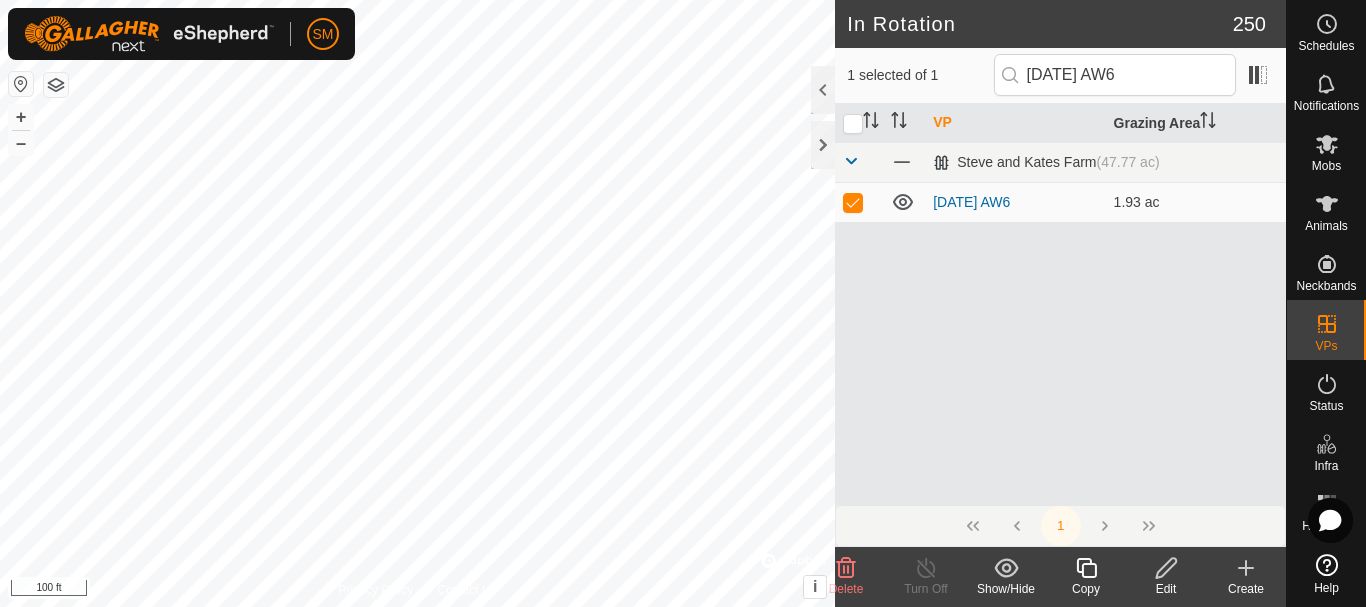 click 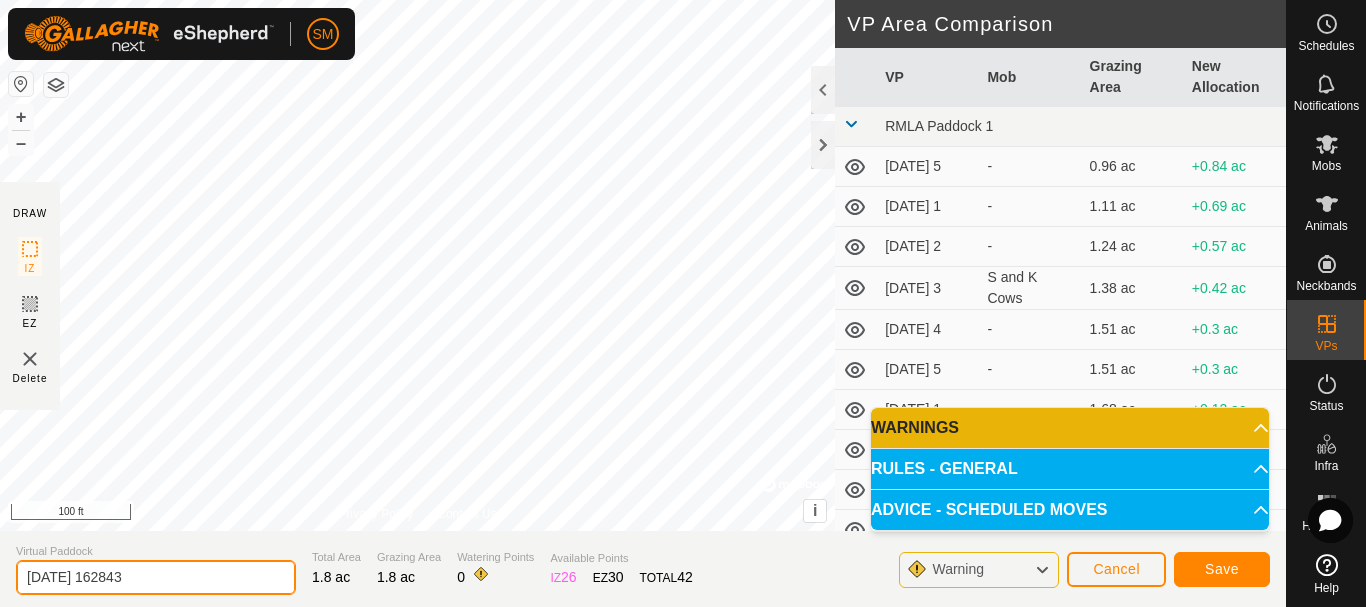 click on "[DATE] 162843" 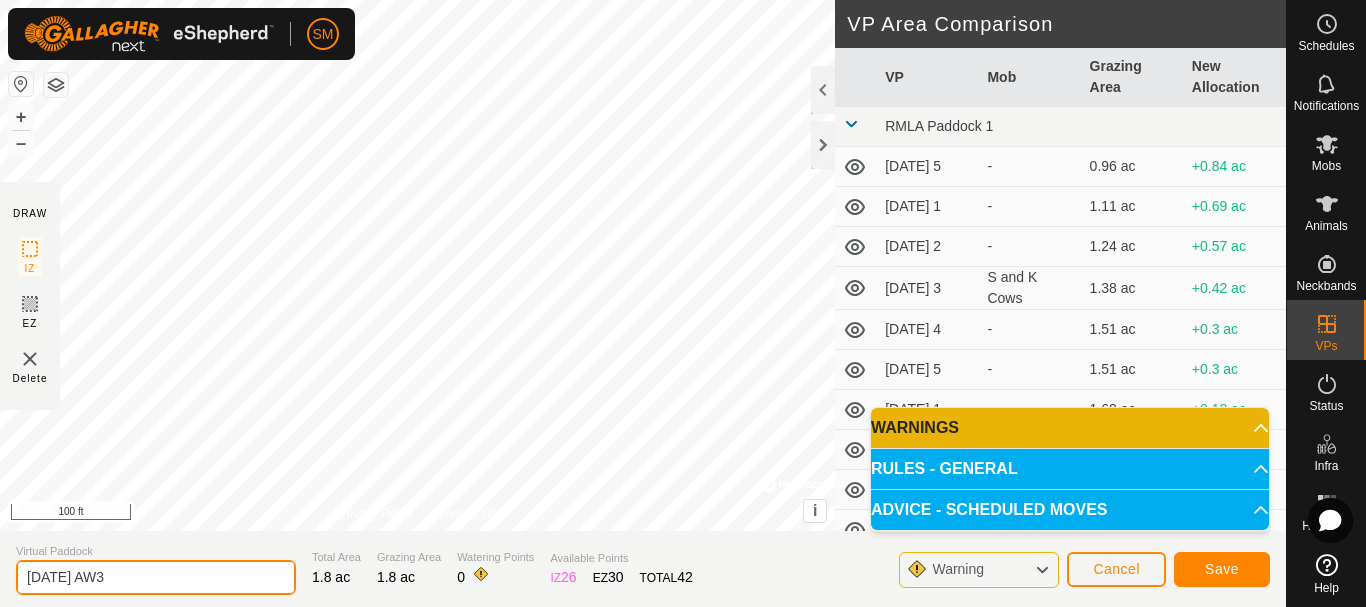 type on "[DATE] AW3" 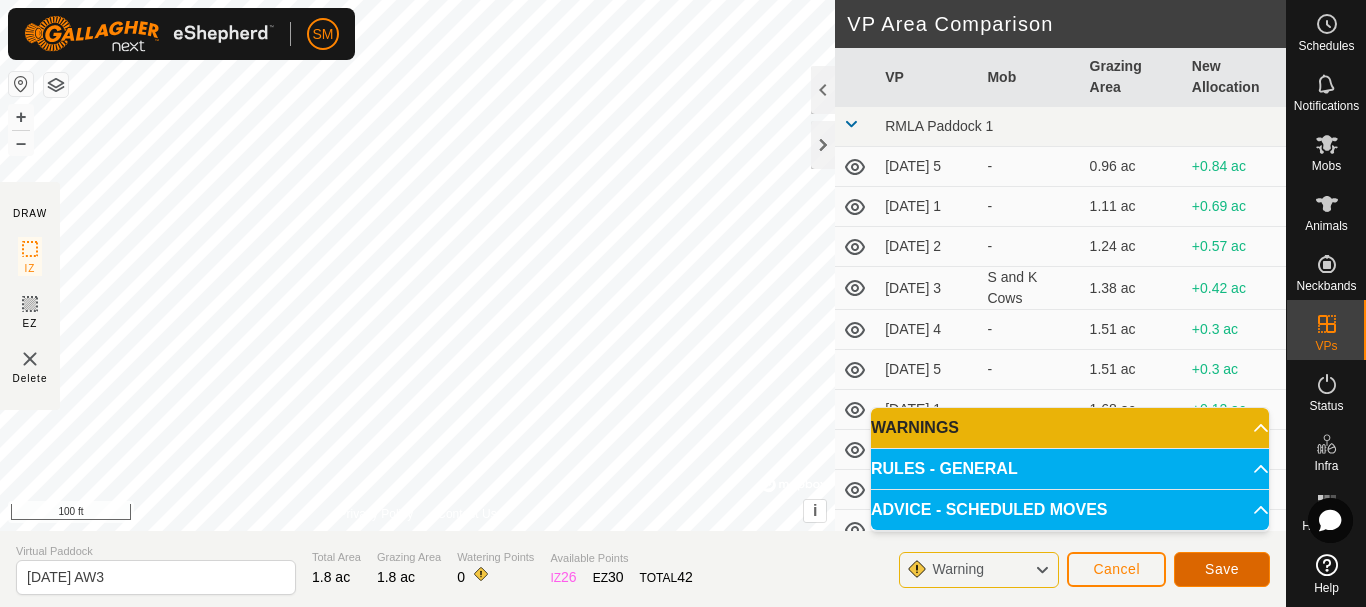 click on "Save" 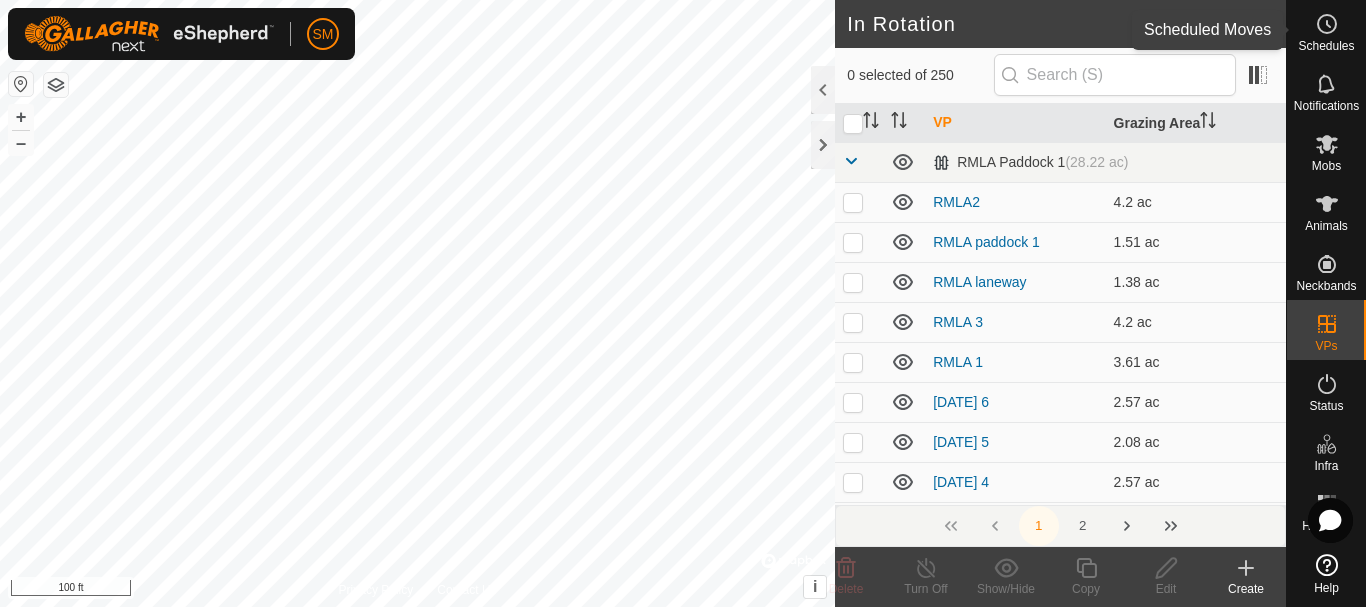click 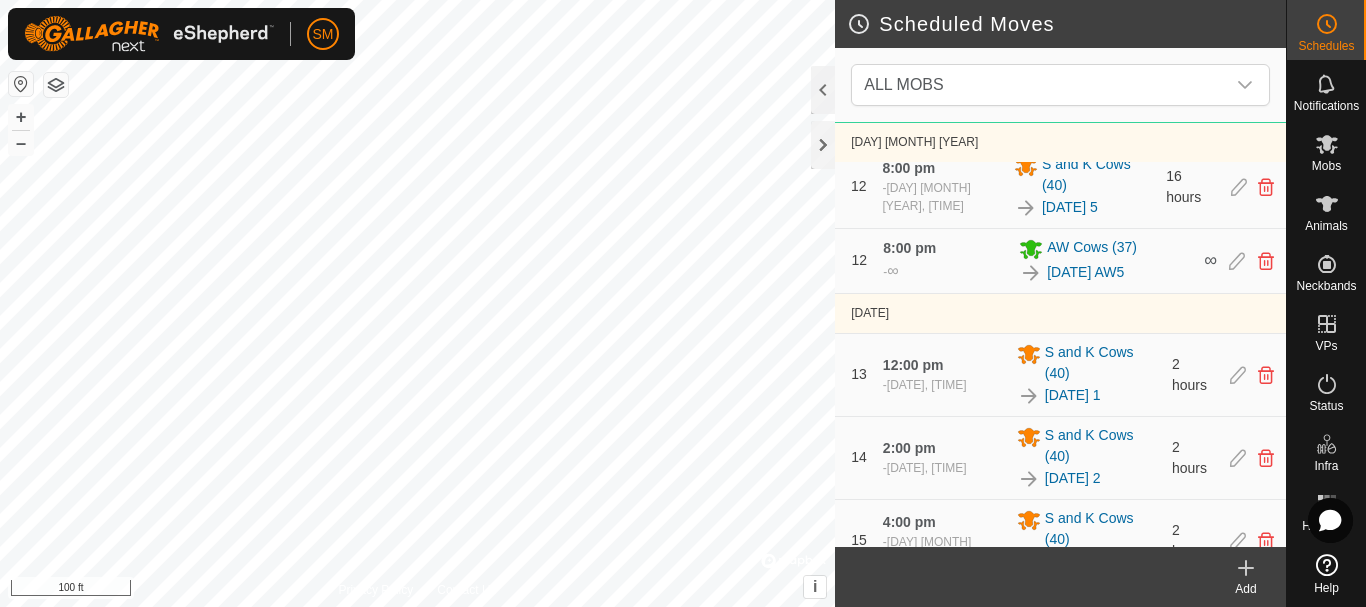 scroll, scrollTop: 2000, scrollLeft: 0, axis: vertical 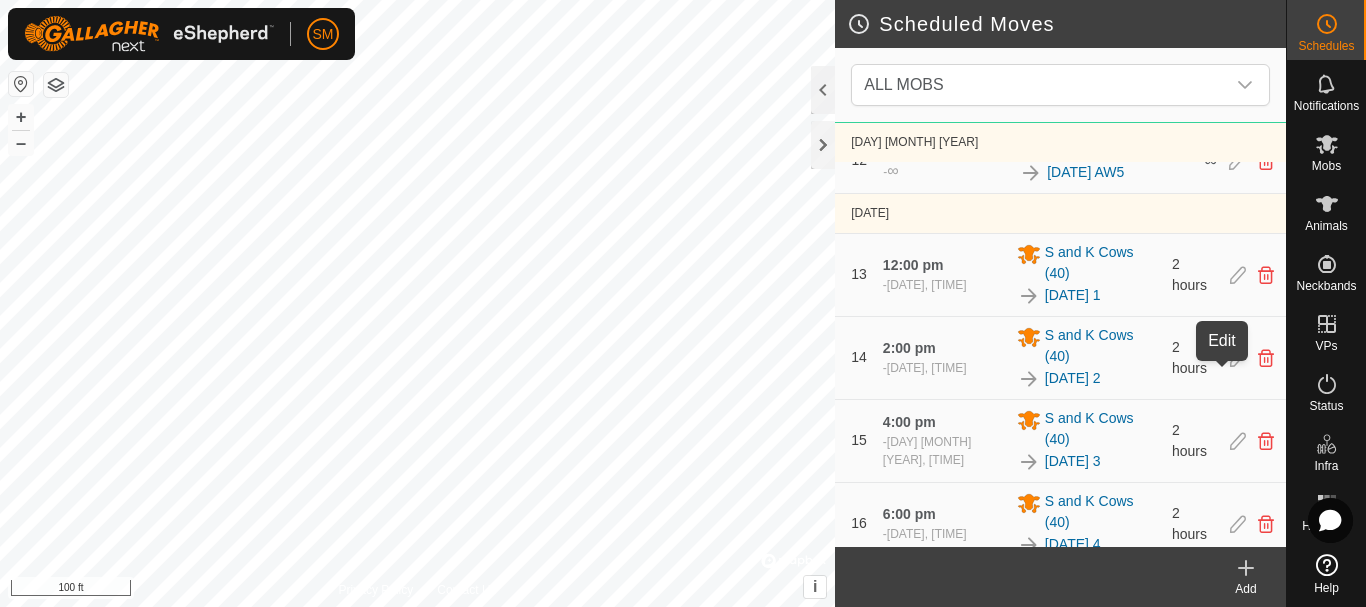 click at bounding box center (1237, 161) 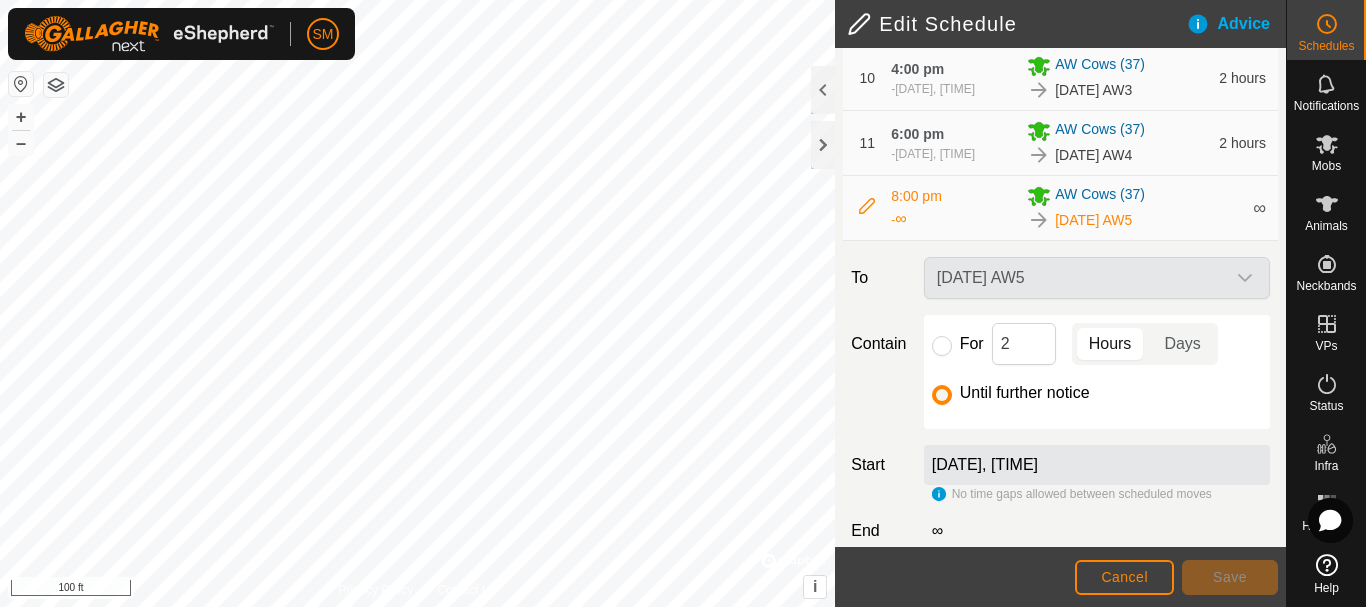 scroll, scrollTop: 911, scrollLeft: 0, axis: vertical 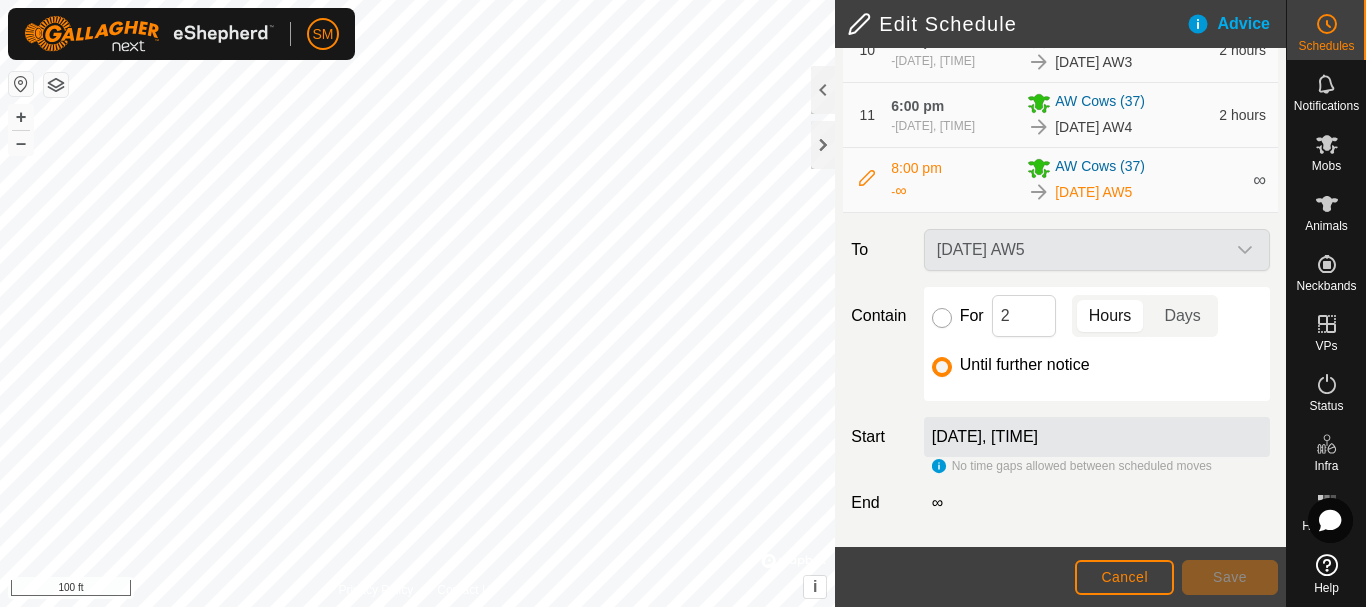 click on "For" at bounding box center [942, 318] 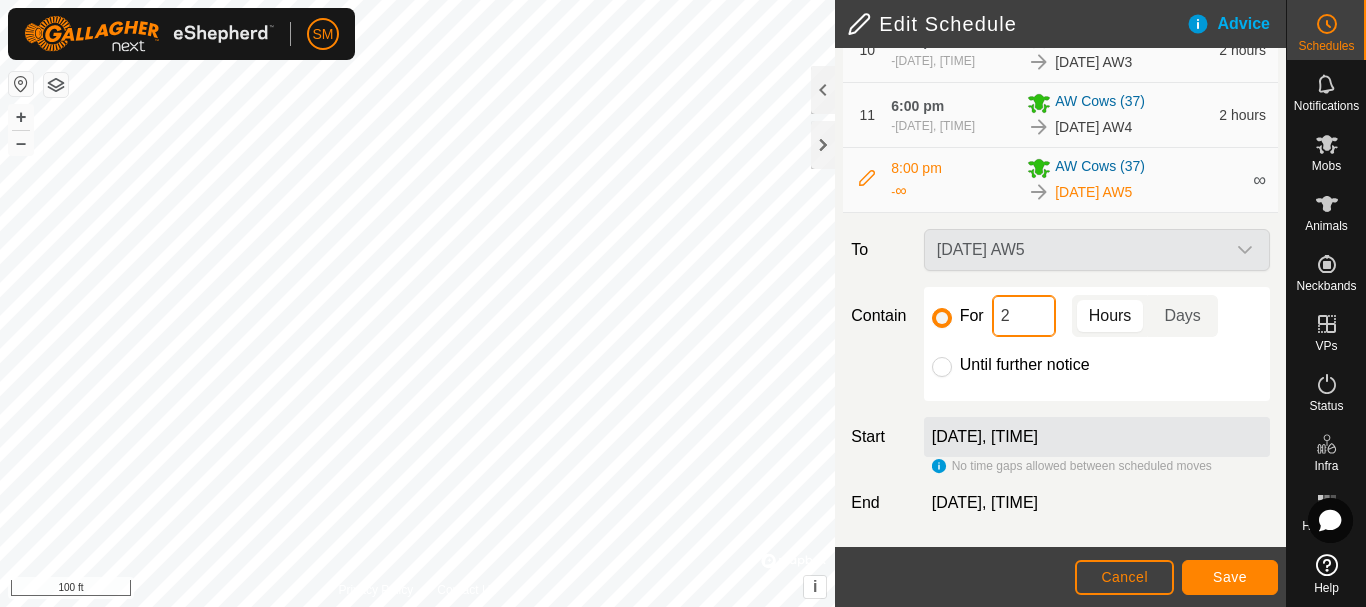 click on "2" 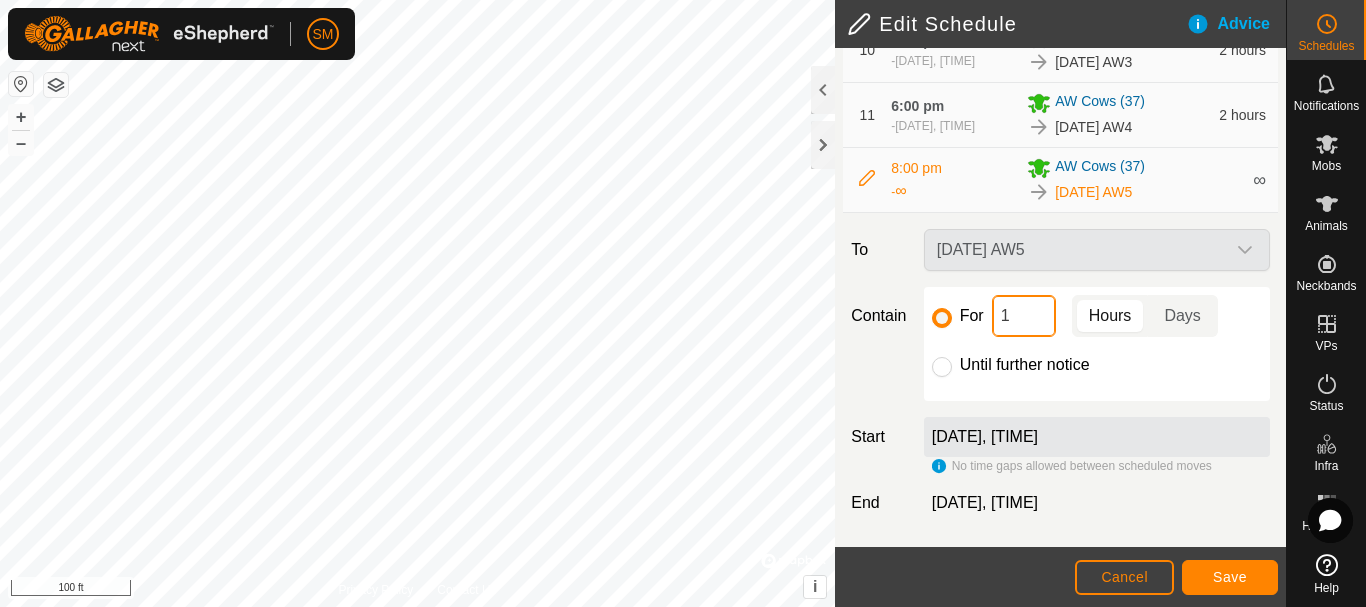 type on "16" 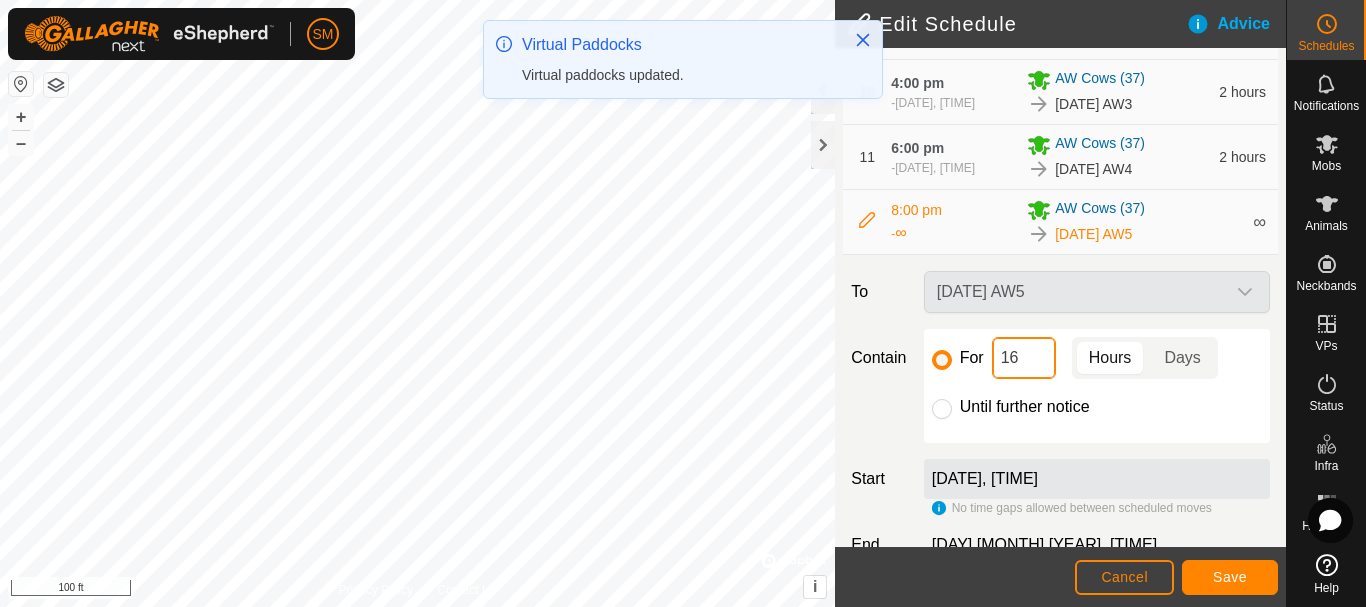 scroll, scrollTop: 911, scrollLeft: 0, axis: vertical 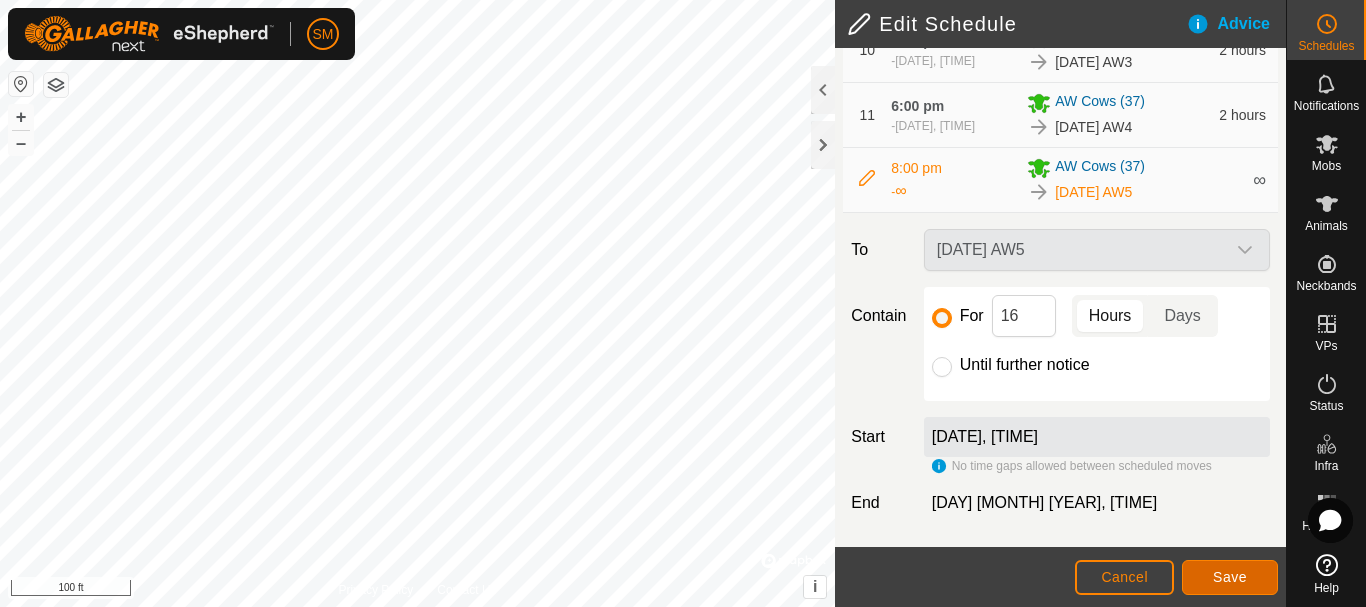 click on "Save" 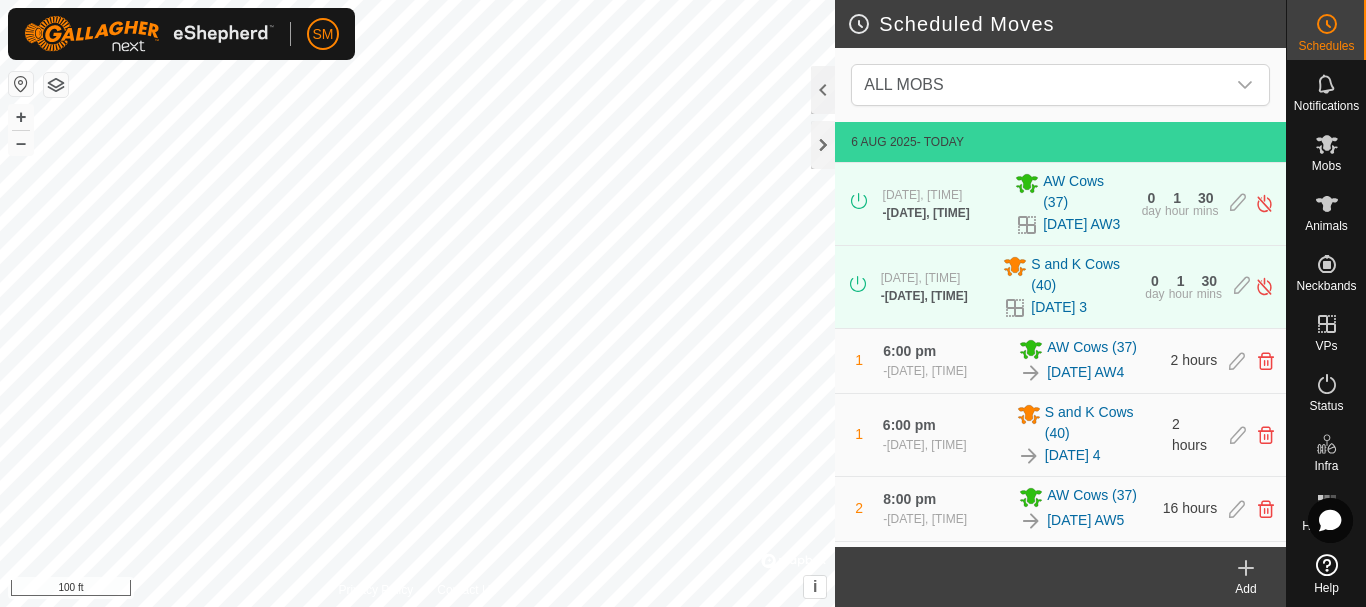 click 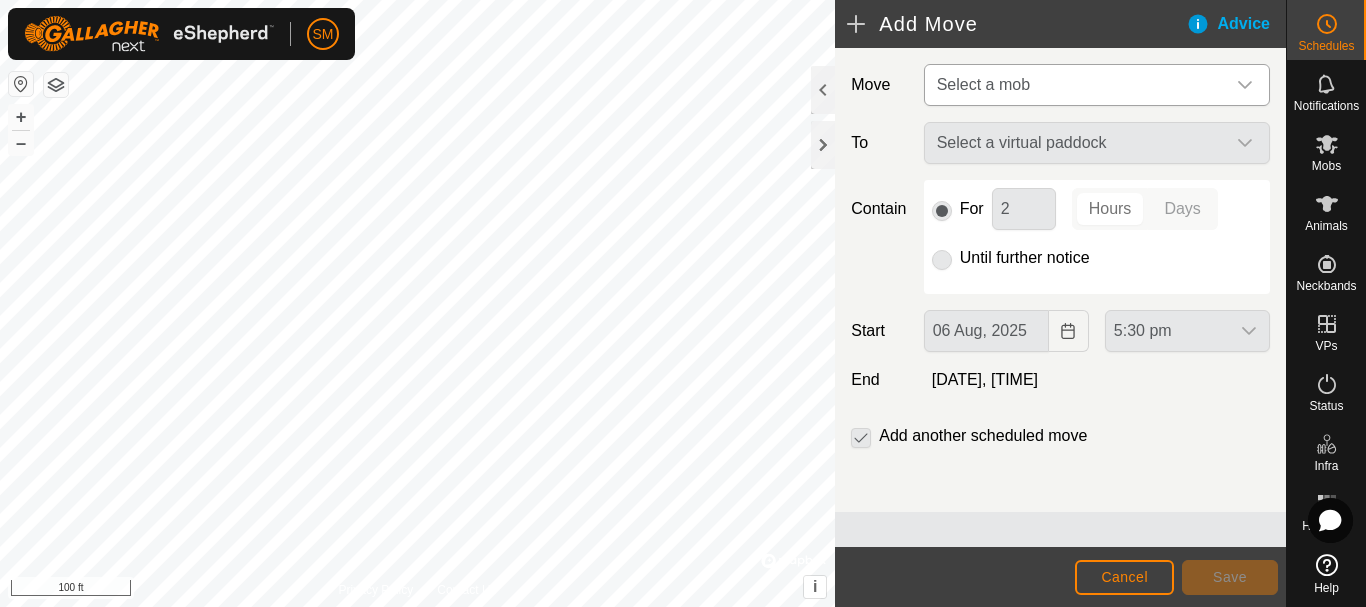 click on "Select a mob" at bounding box center [1077, 85] 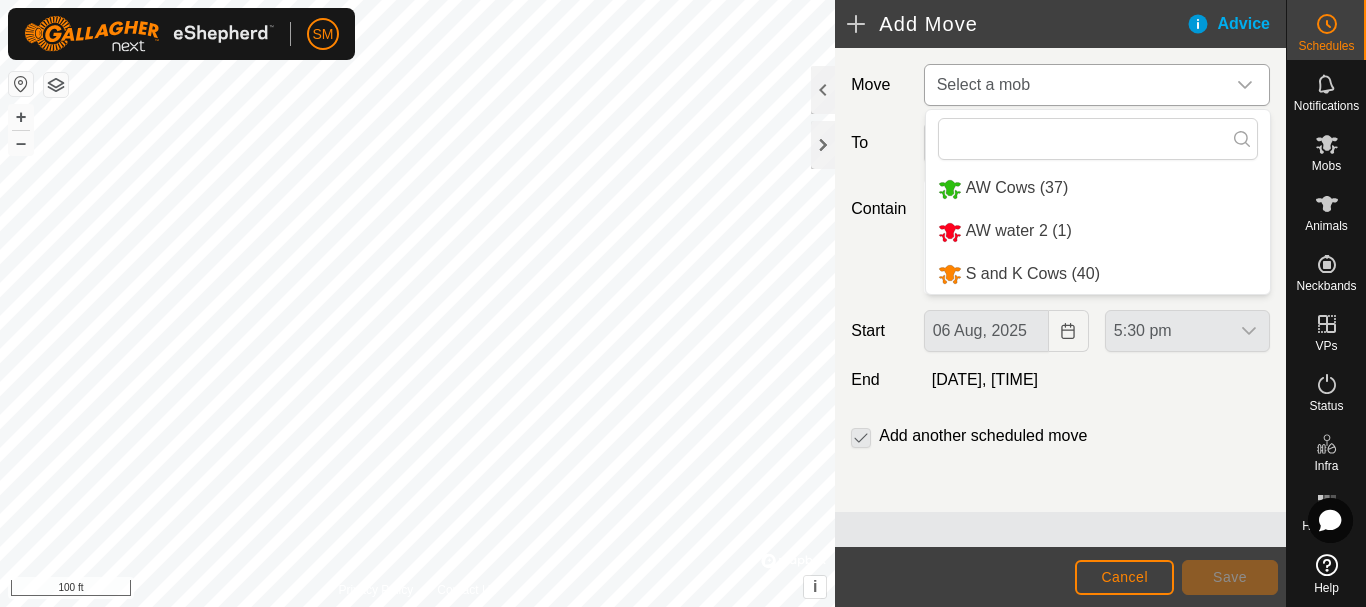 click on "AW Cows (37)" at bounding box center (1098, 188) 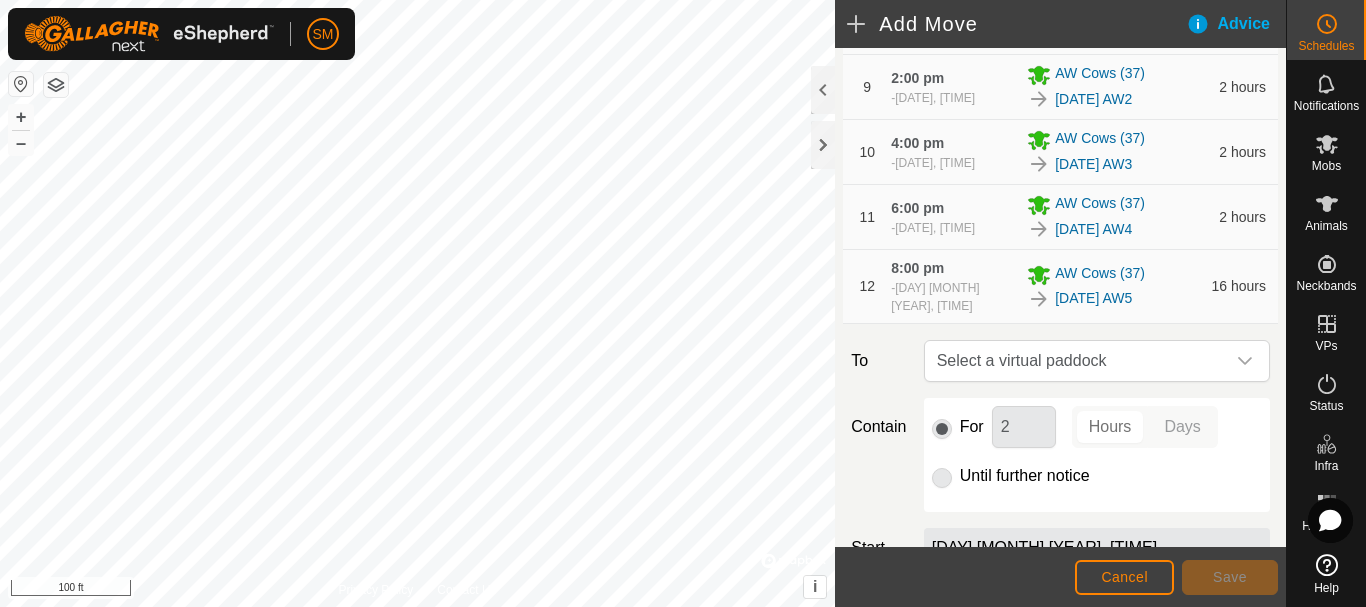 scroll, scrollTop: 1008, scrollLeft: 0, axis: vertical 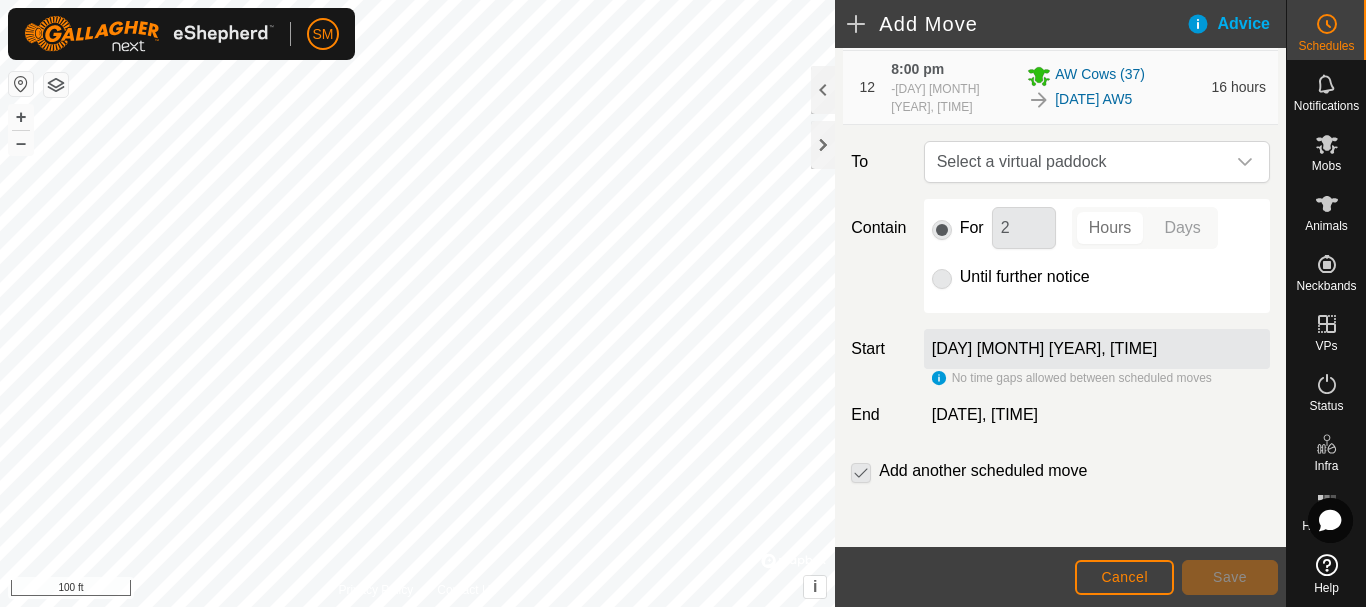 click 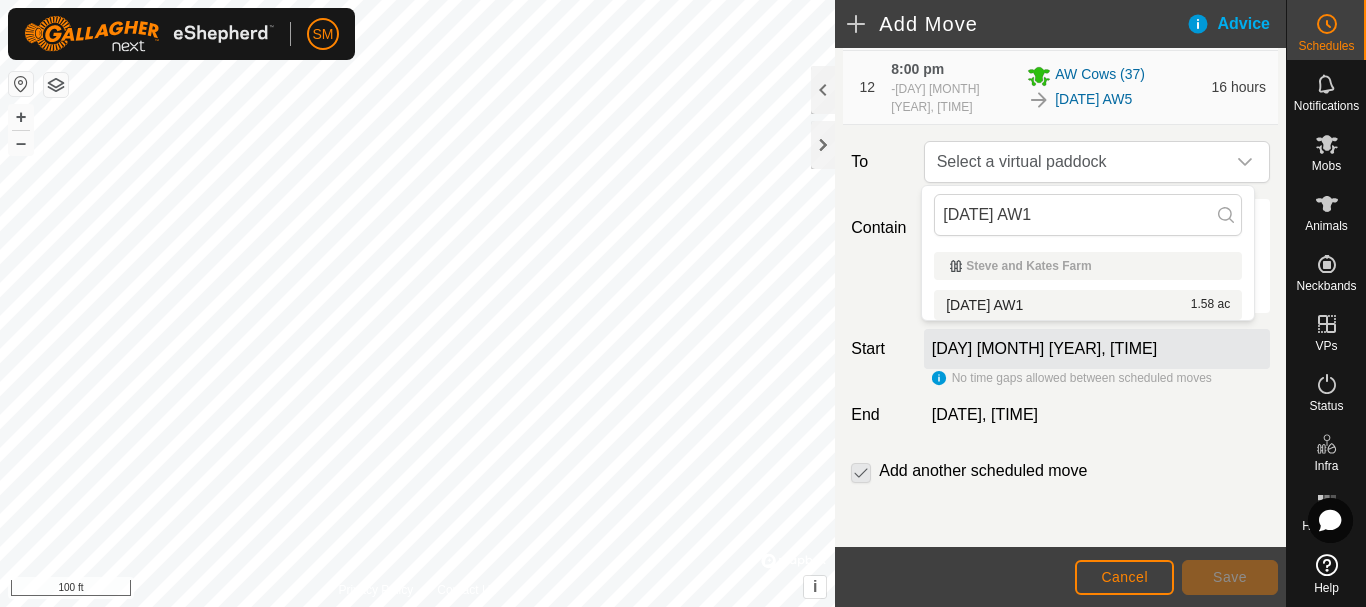 type on "[DATE] AW1" 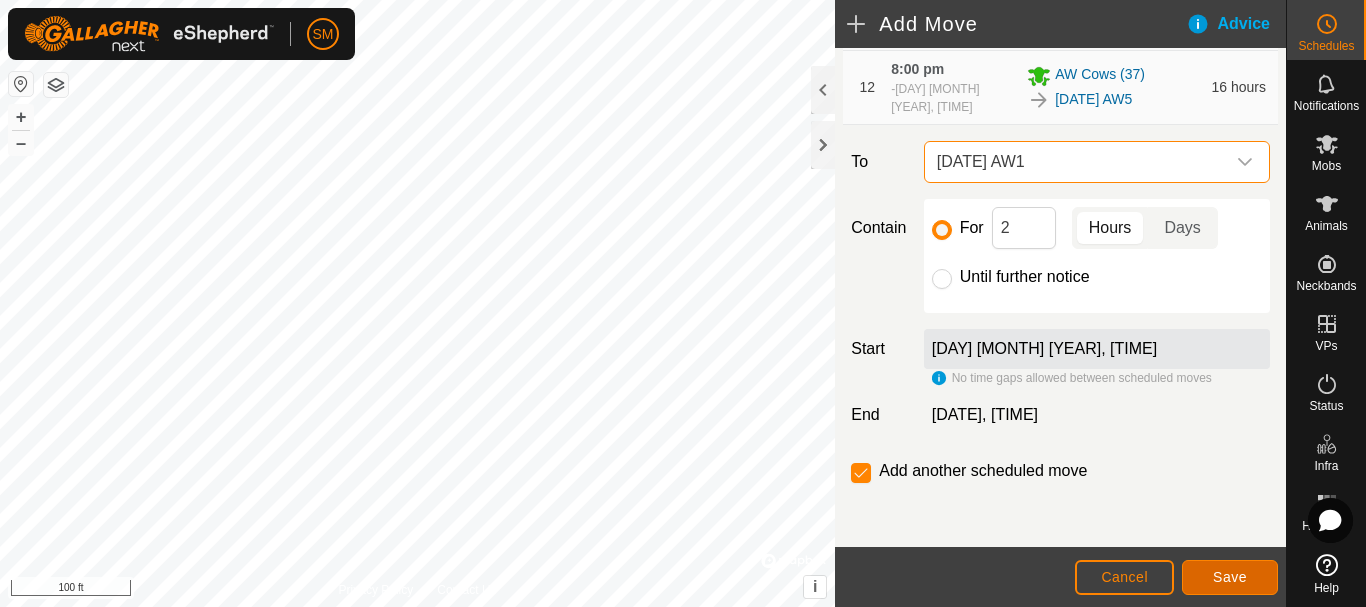 click on "Save" 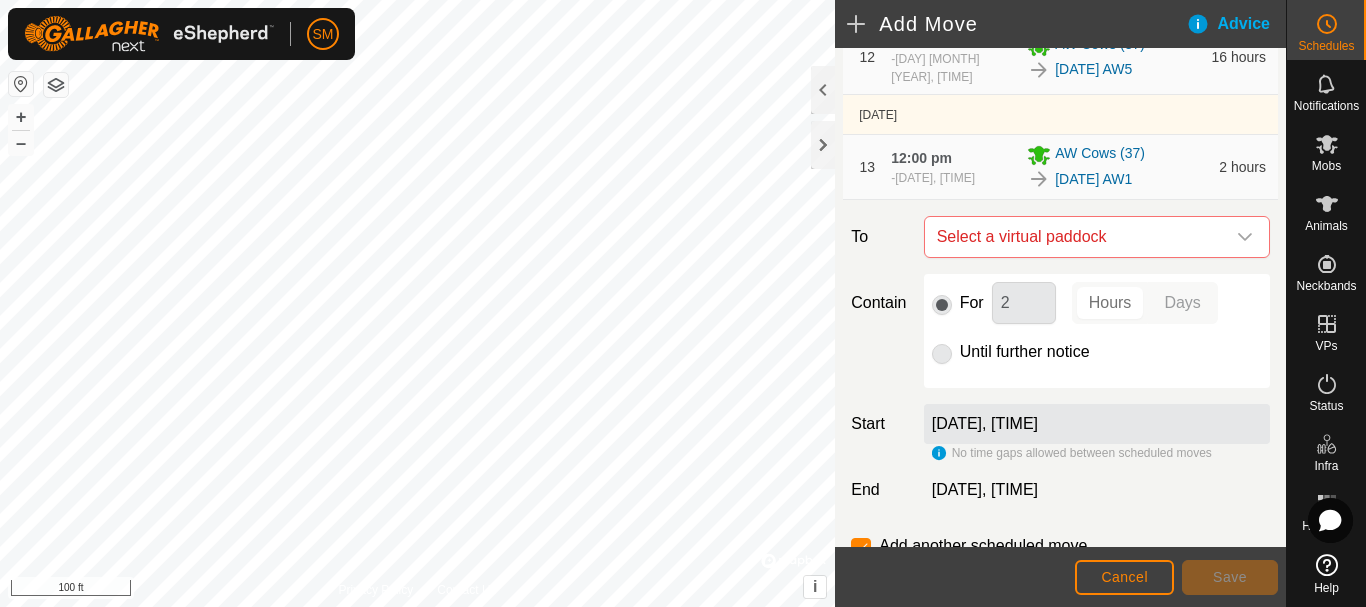 scroll, scrollTop: 1113, scrollLeft: 0, axis: vertical 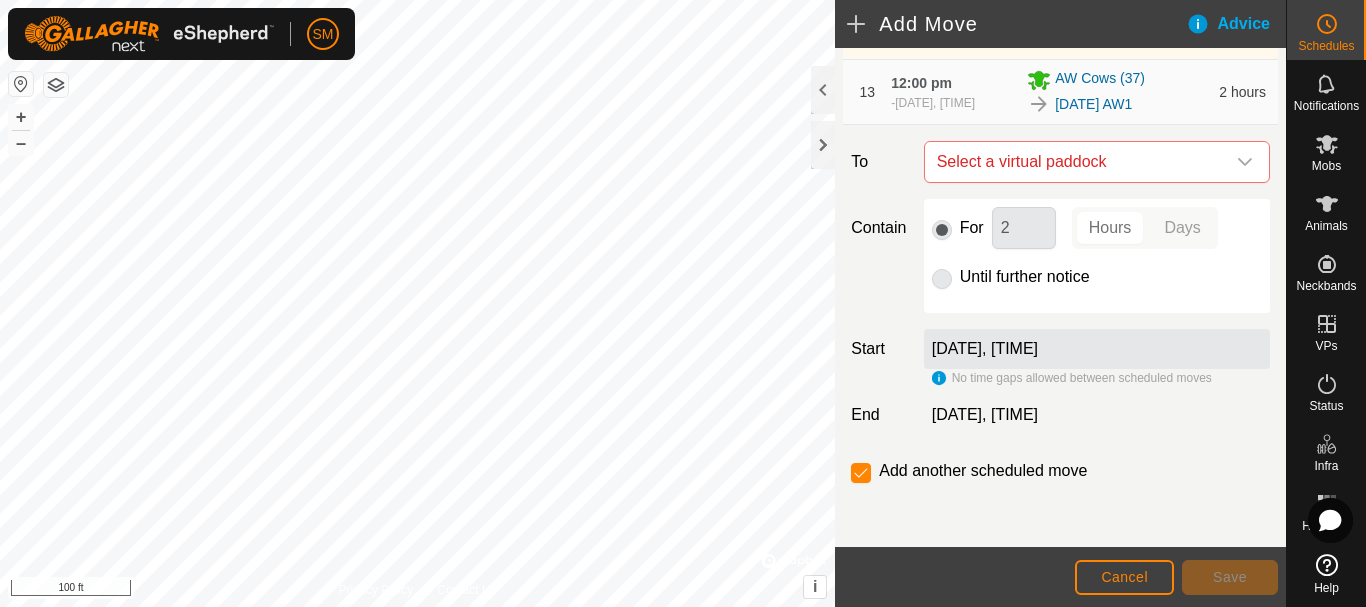 click 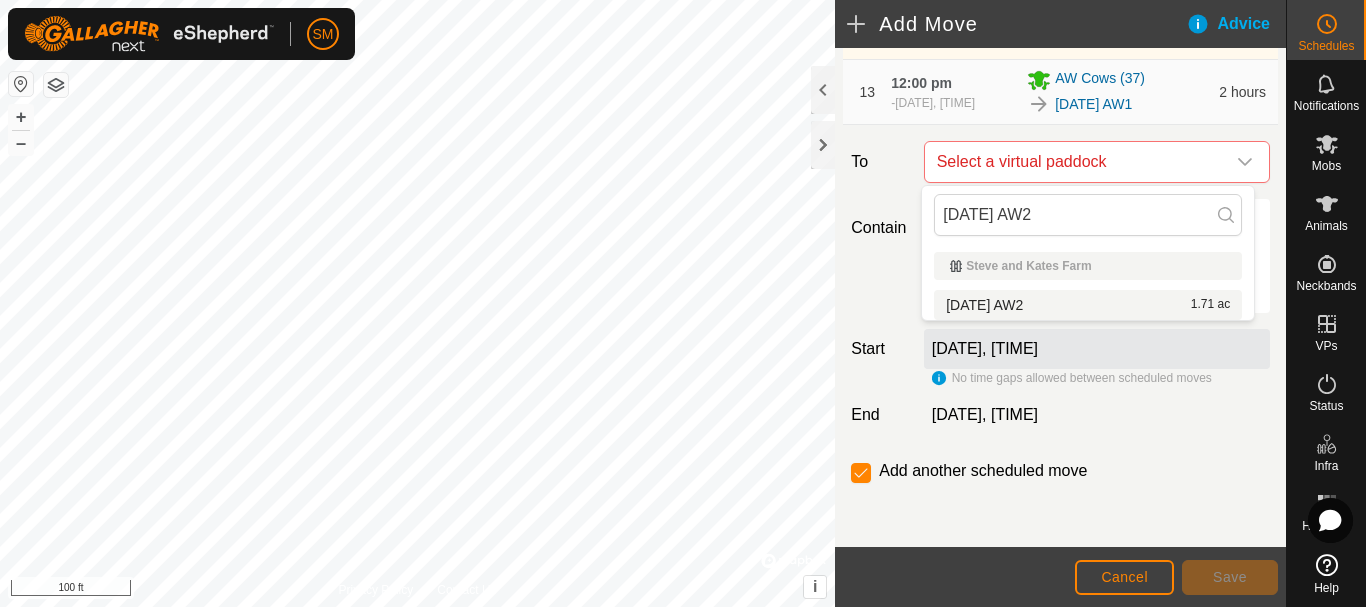 type on "[DATE] AW2" 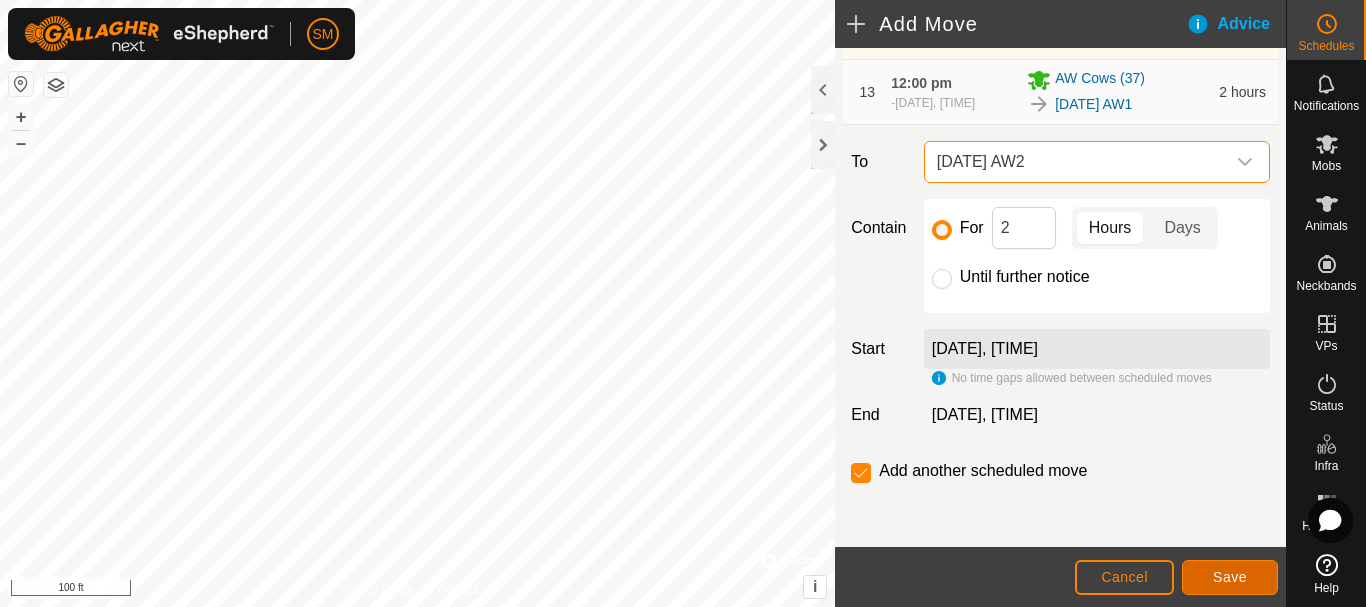 click on "Save" 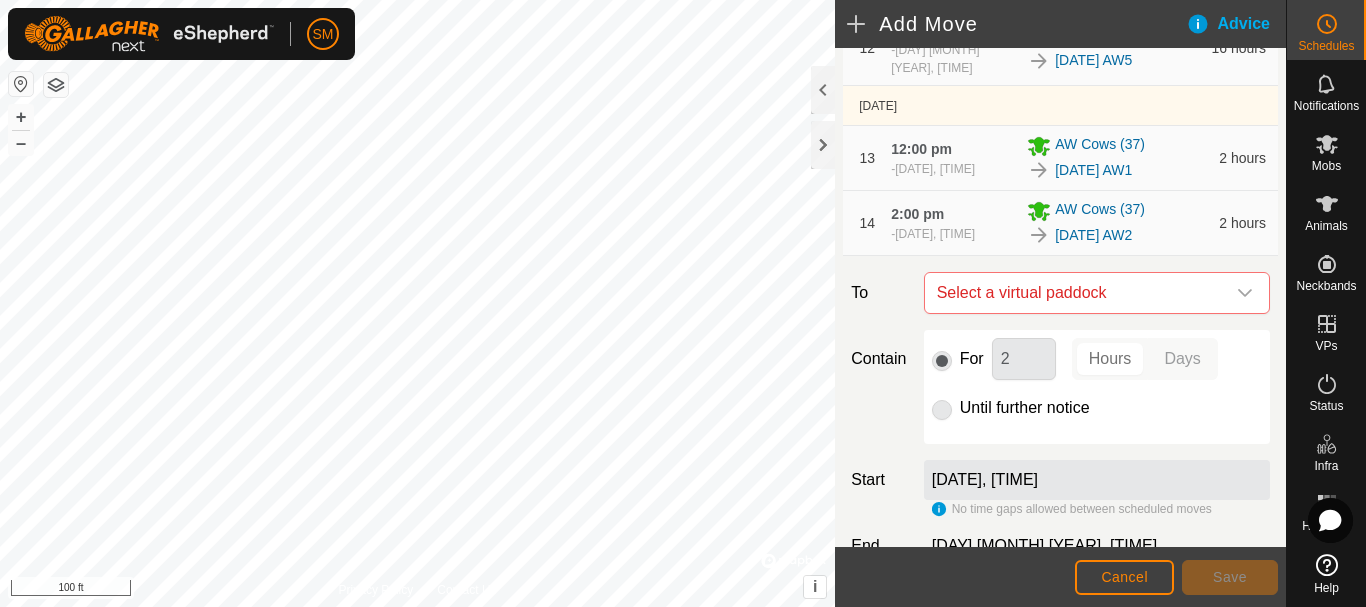 scroll, scrollTop: 1178, scrollLeft: 0, axis: vertical 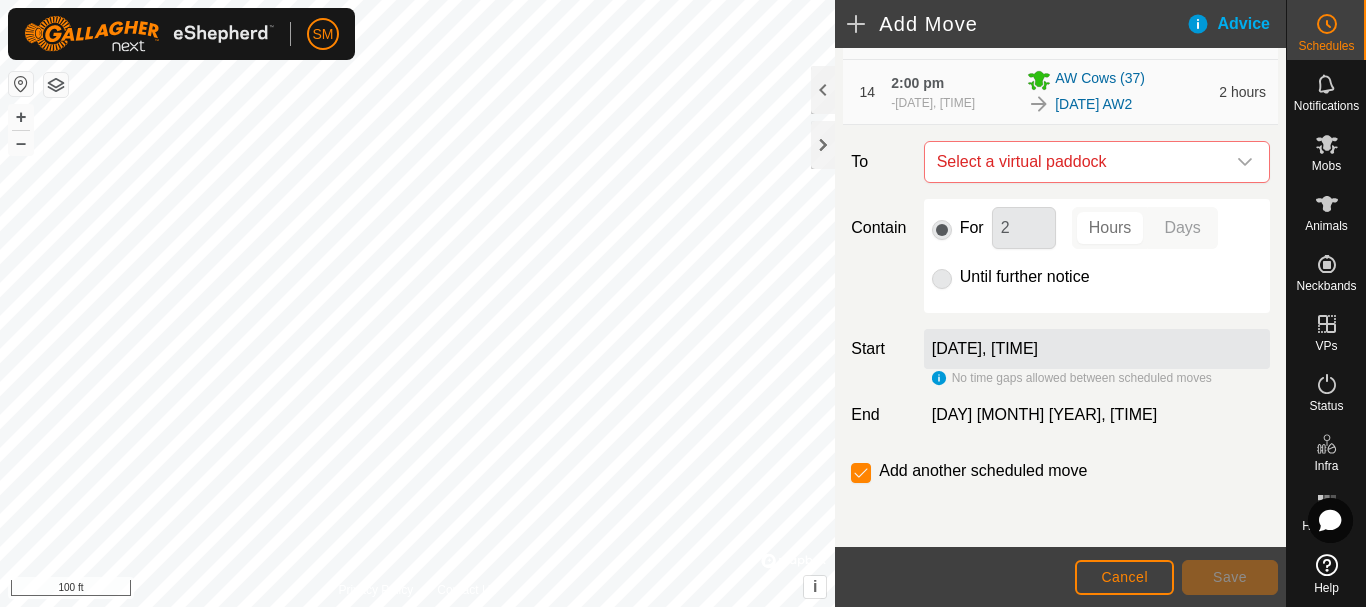 click 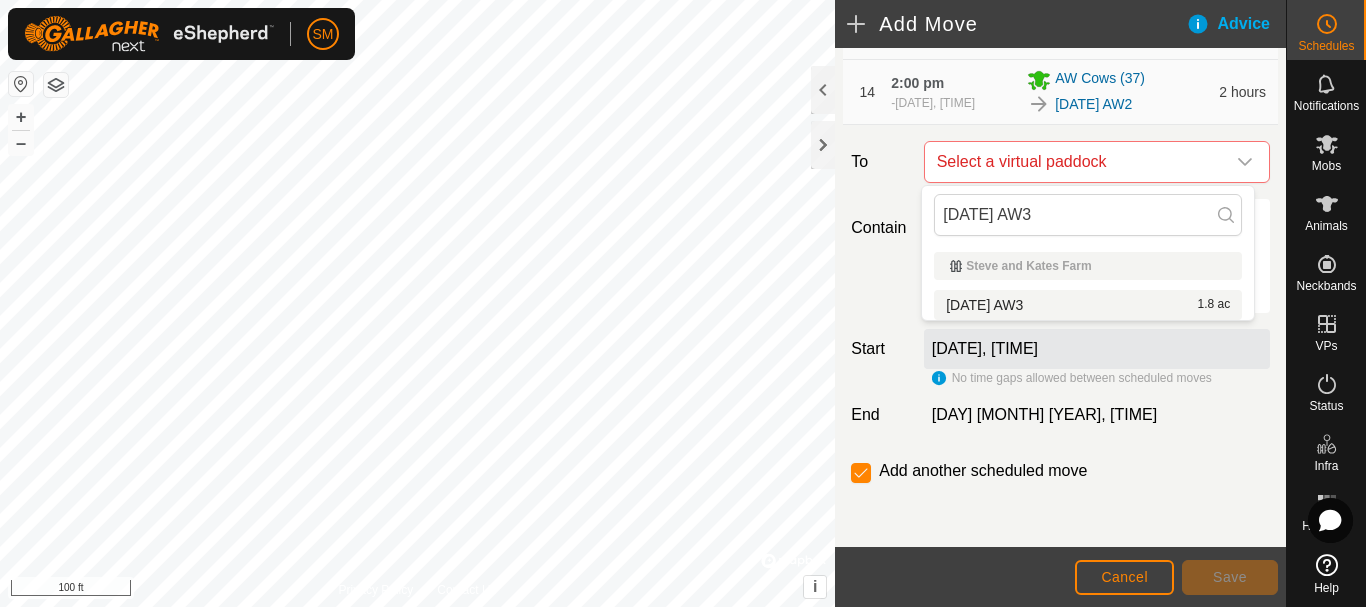 type on "[DATE] AW3" 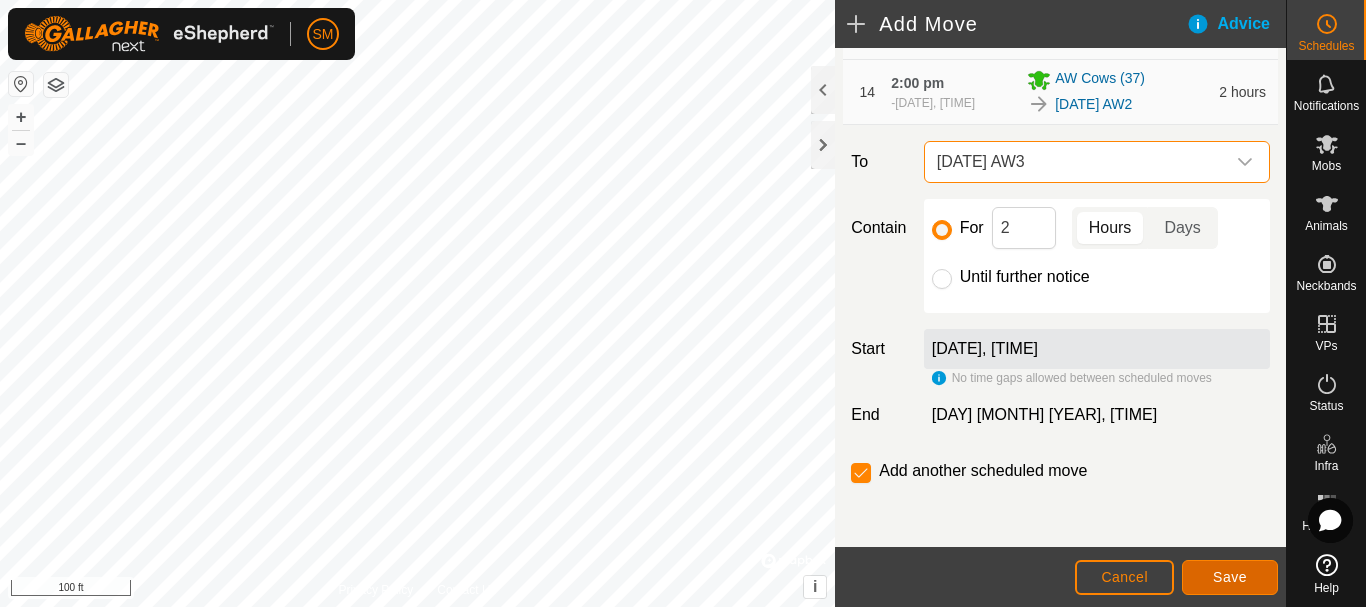 click on "Save" 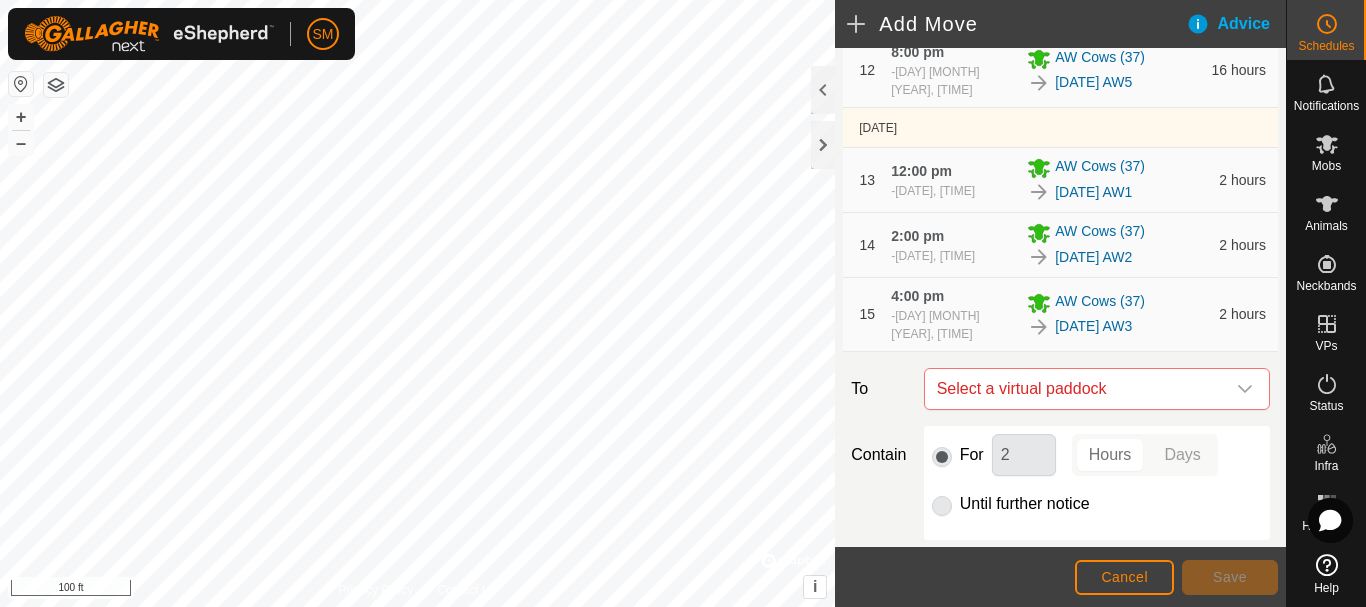 scroll, scrollTop: 1243, scrollLeft: 0, axis: vertical 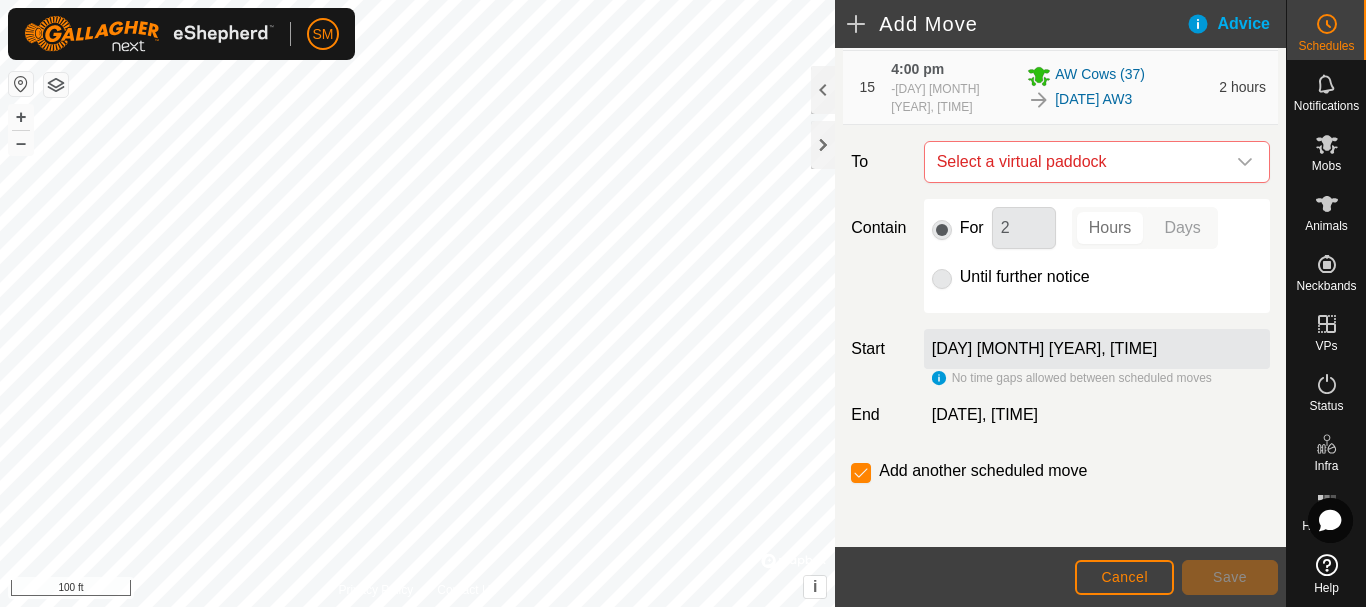 click 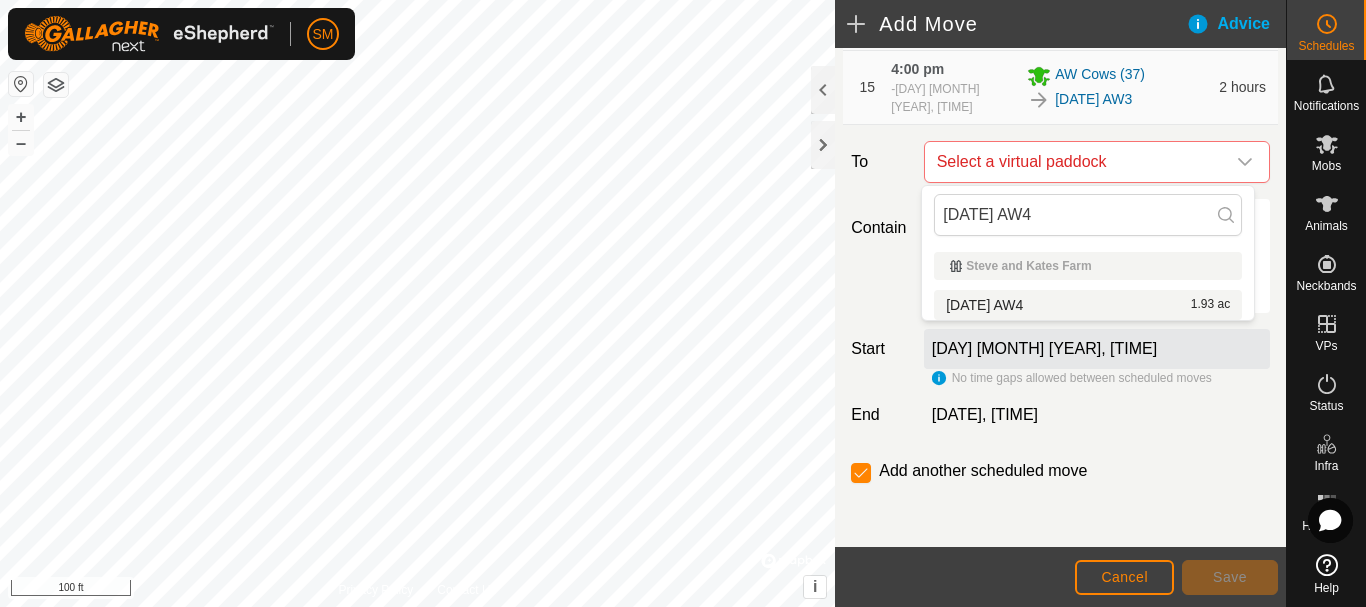type on "[DATE] AW4" 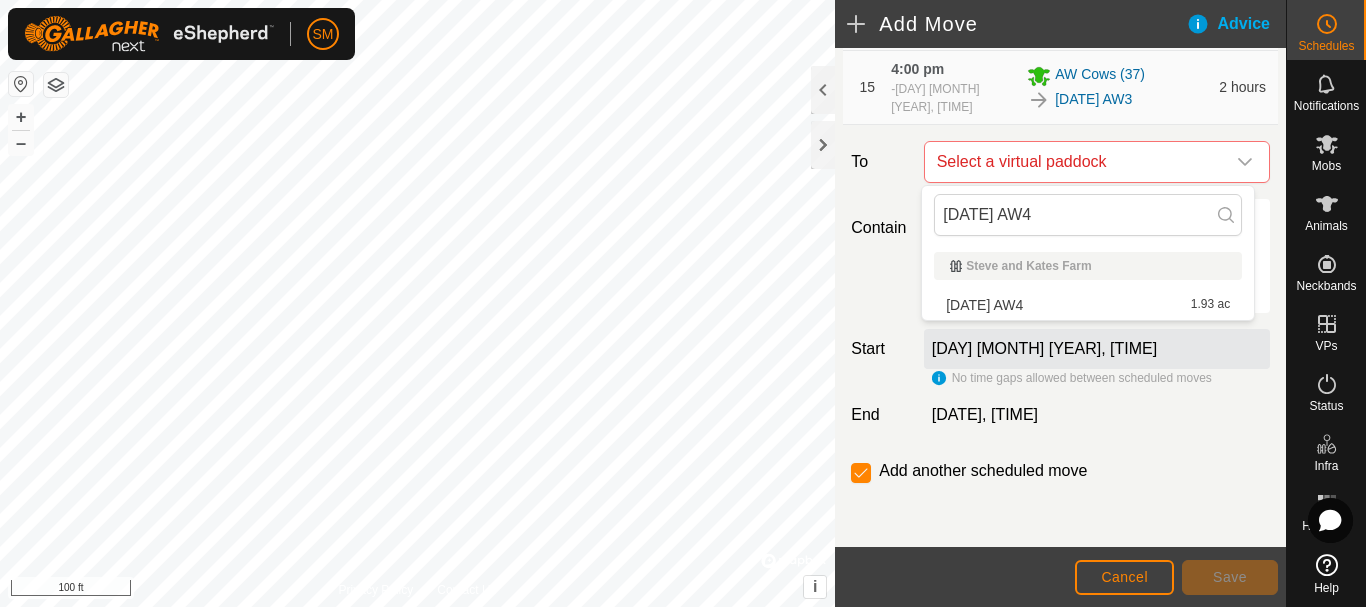 click on "[DATE] AW4  1.93 ac" at bounding box center (1088, 305) 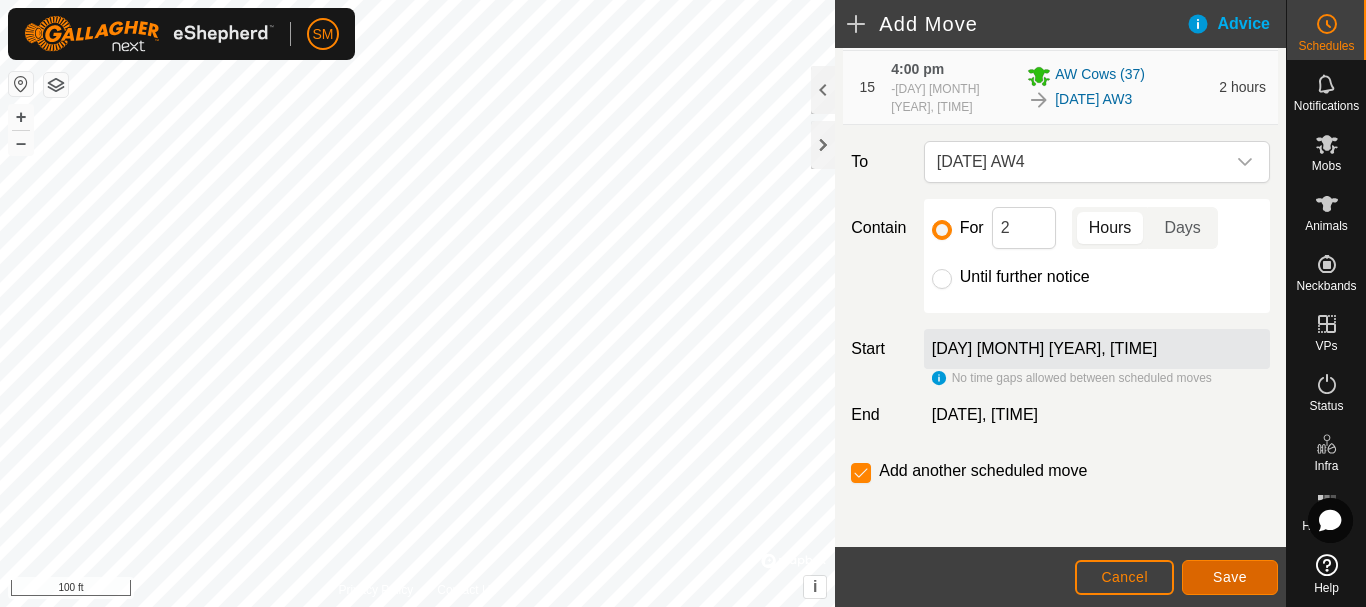 click on "Save" 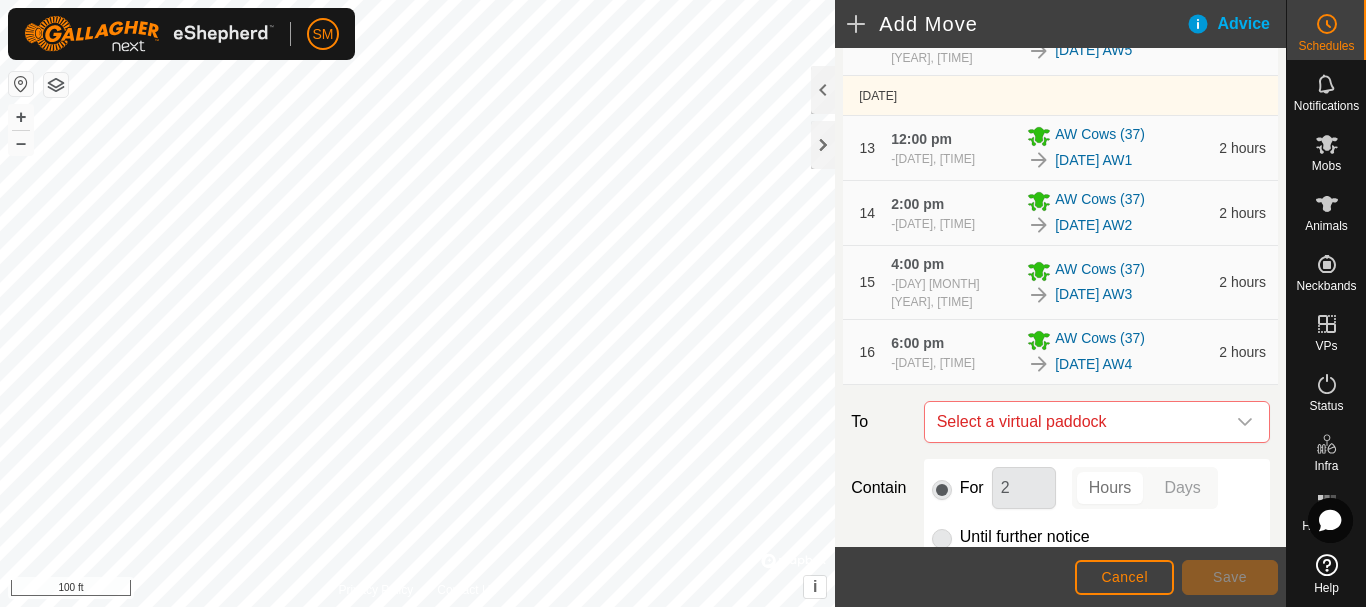 scroll, scrollTop: 1308, scrollLeft: 0, axis: vertical 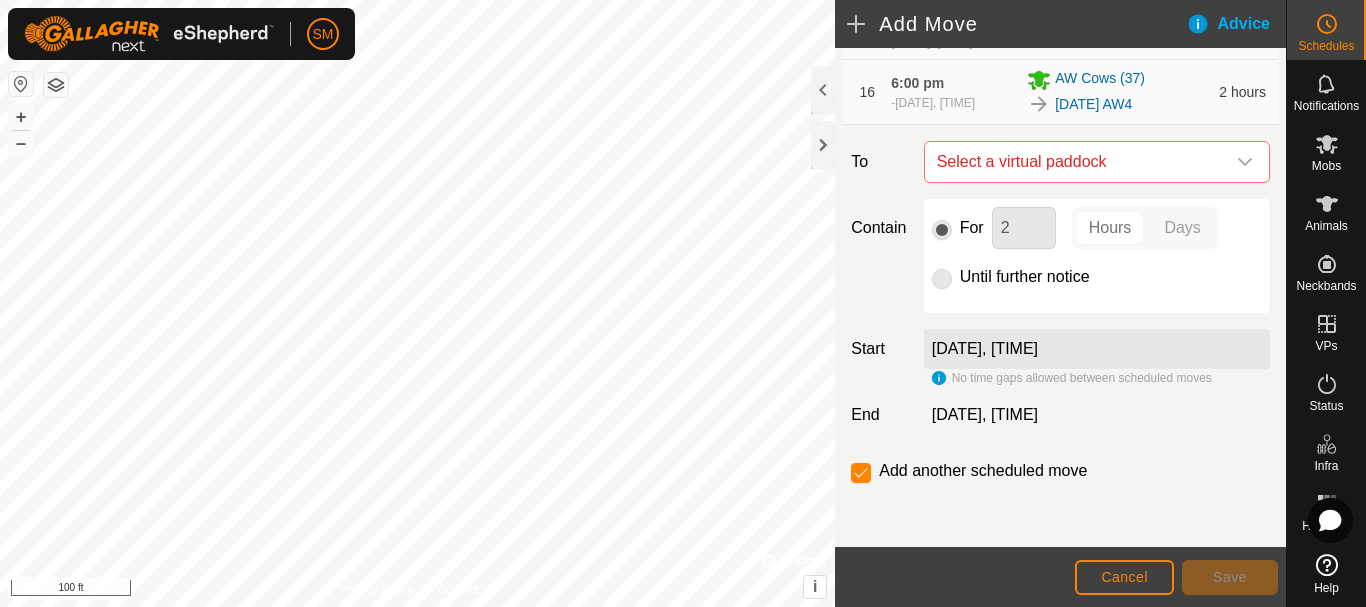 click 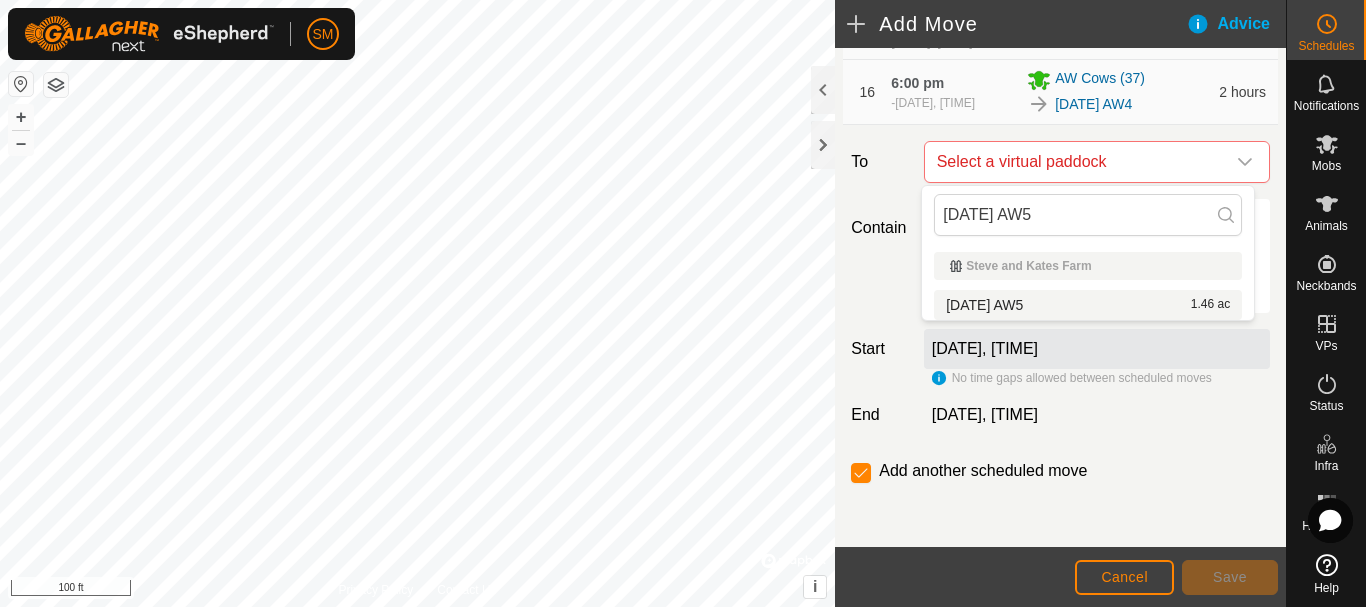 type on "[DATE] AW5" 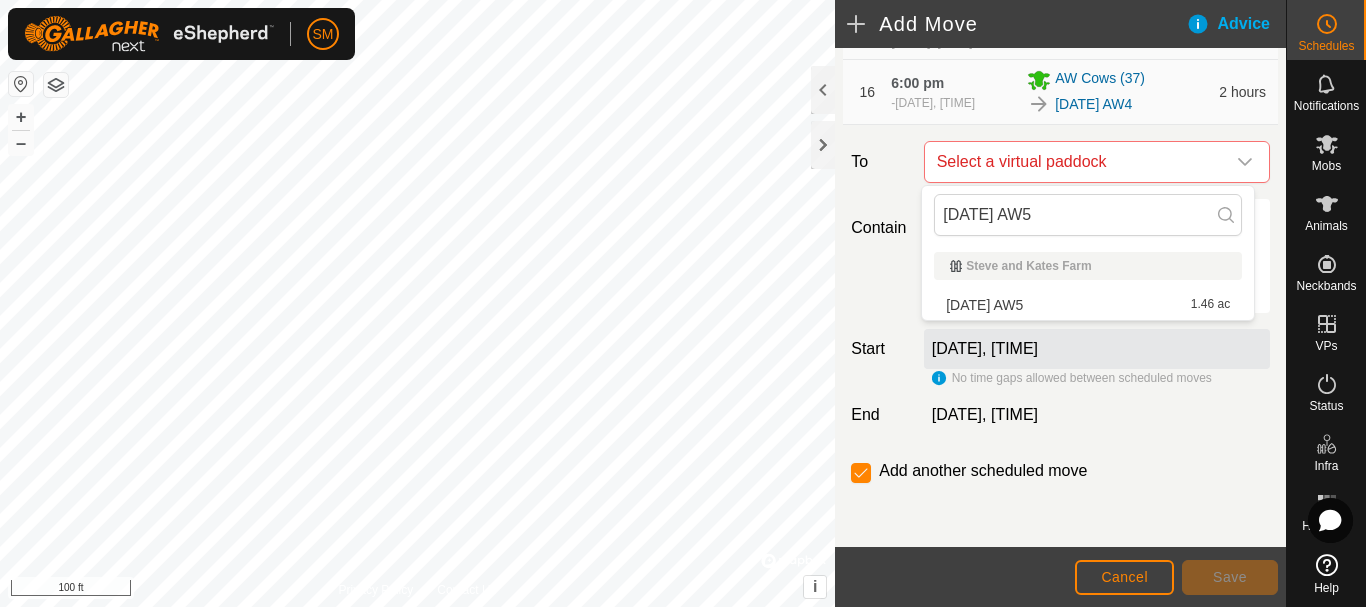 click on "[DATE] AW5  1.46 ac" at bounding box center (1088, 305) 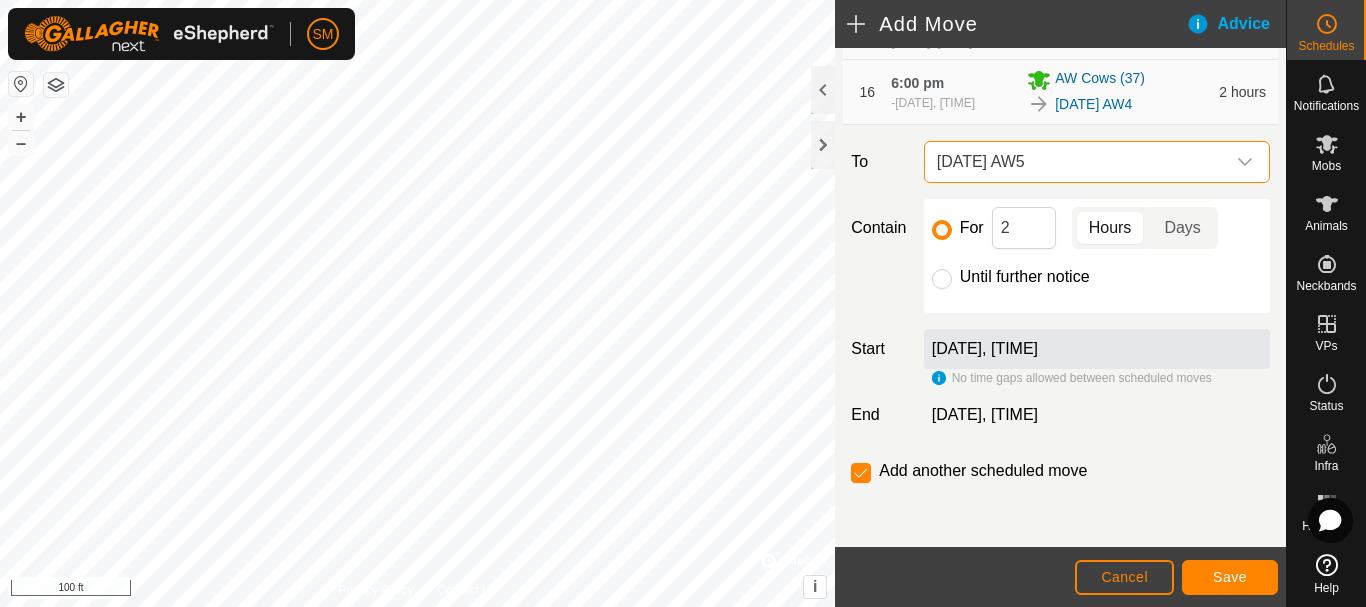 click 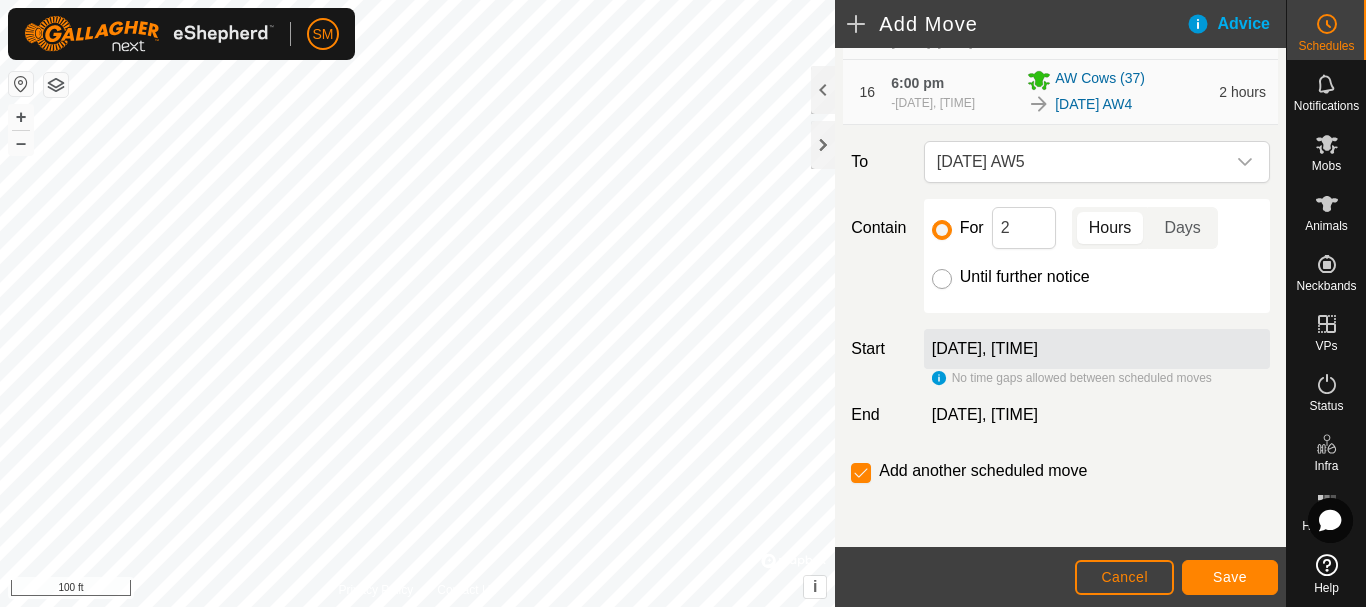 click on "Until further notice" at bounding box center (942, 279) 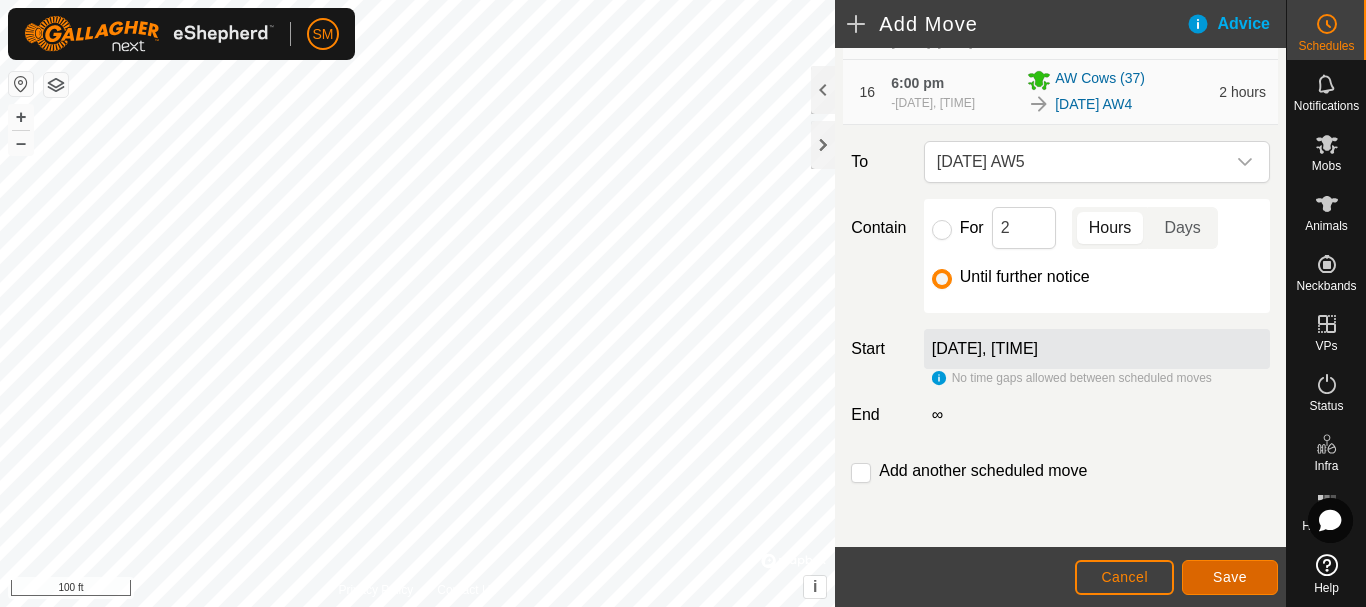click on "Save" 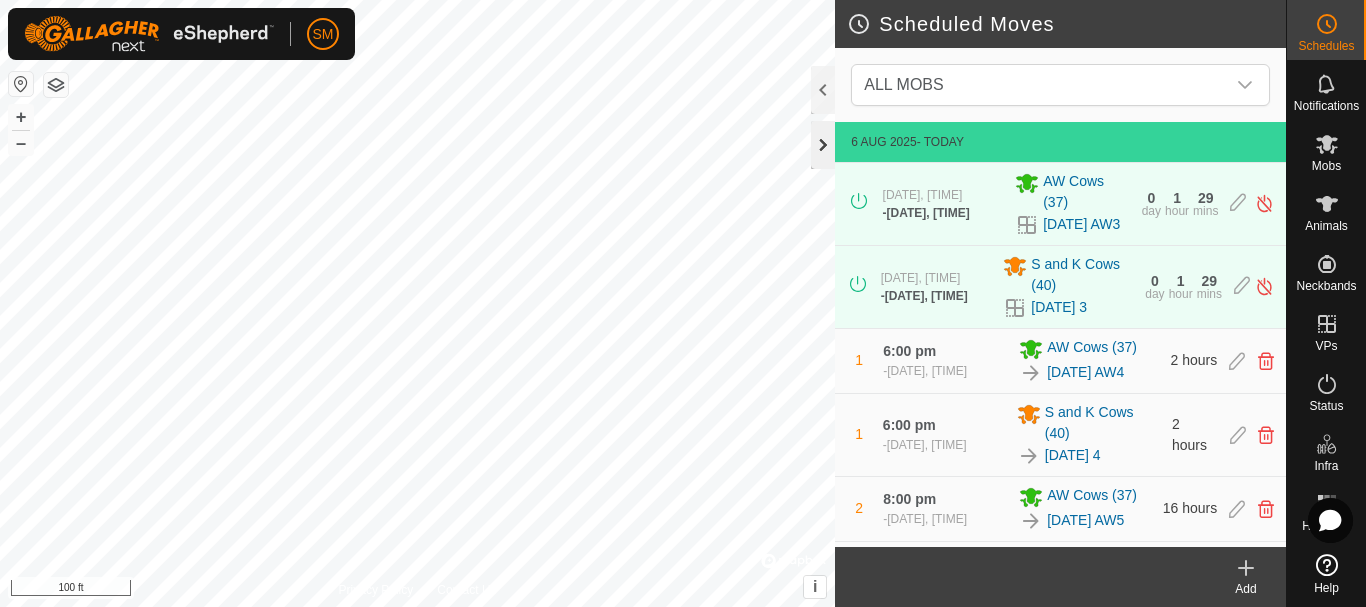 click 